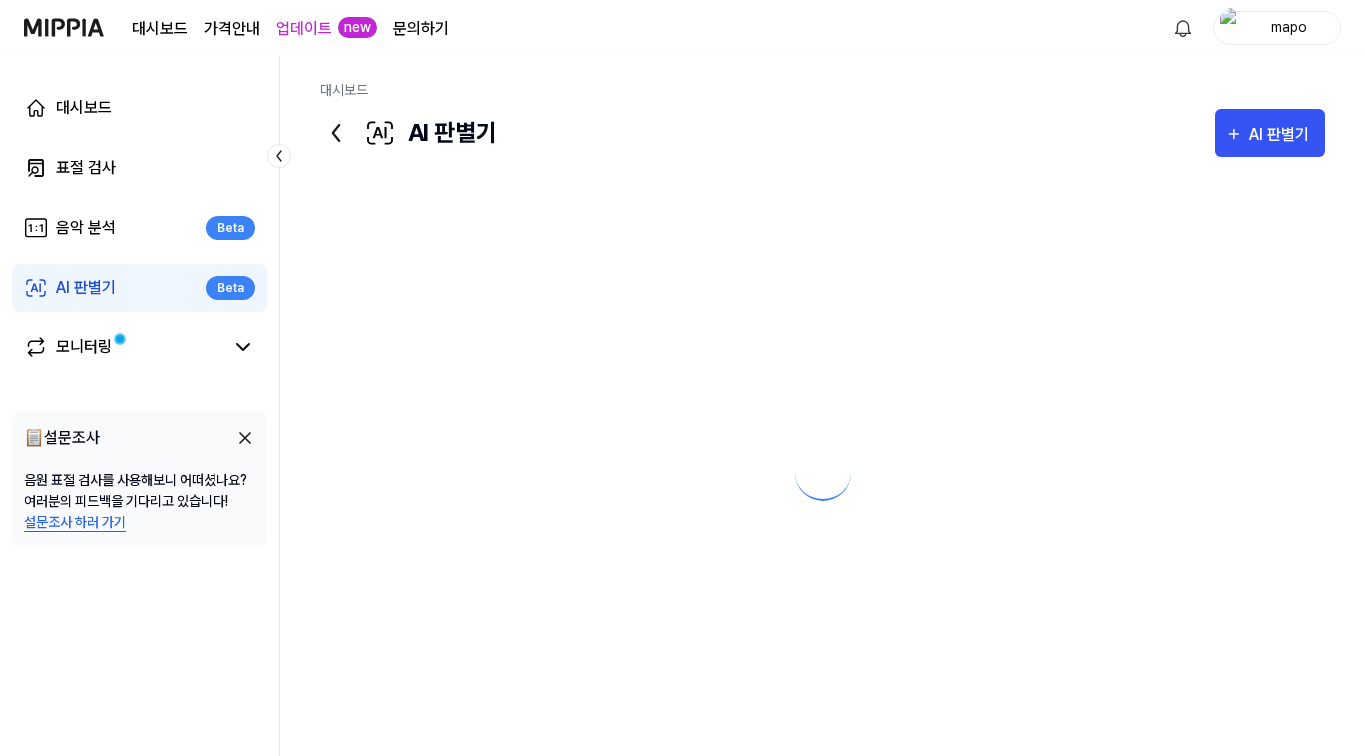 scroll, scrollTop: 0, scrollLeft: 0, axis: both 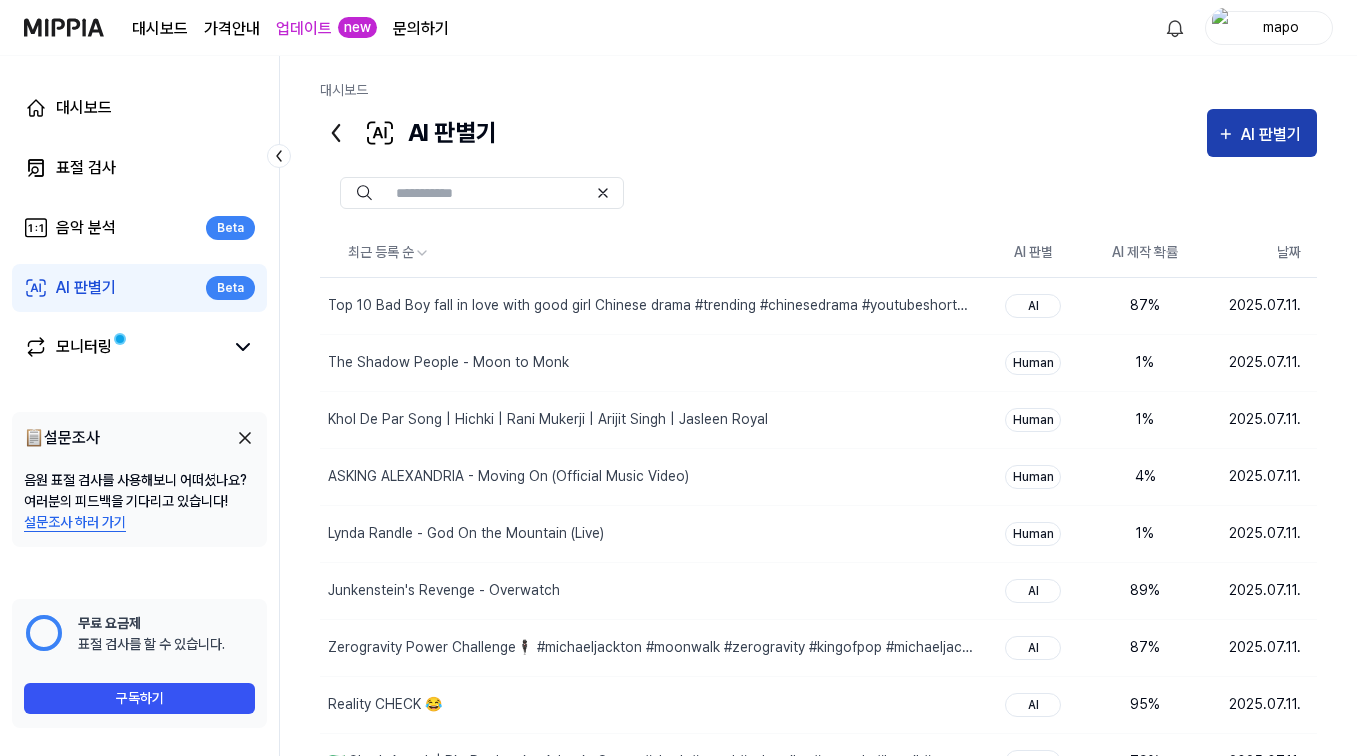 click on "AI 판별기" at bounding box center [1274, 135] 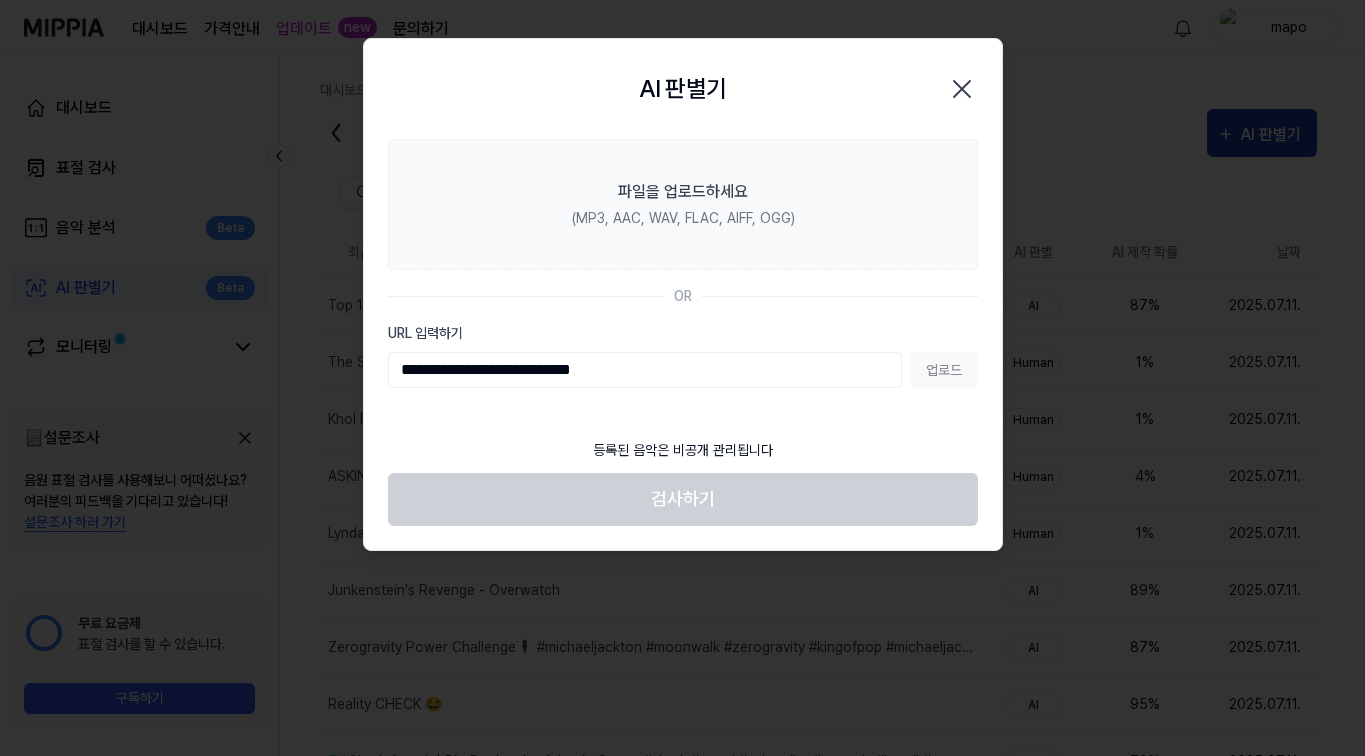 click on "업로드" at bounding box center [944, 370] 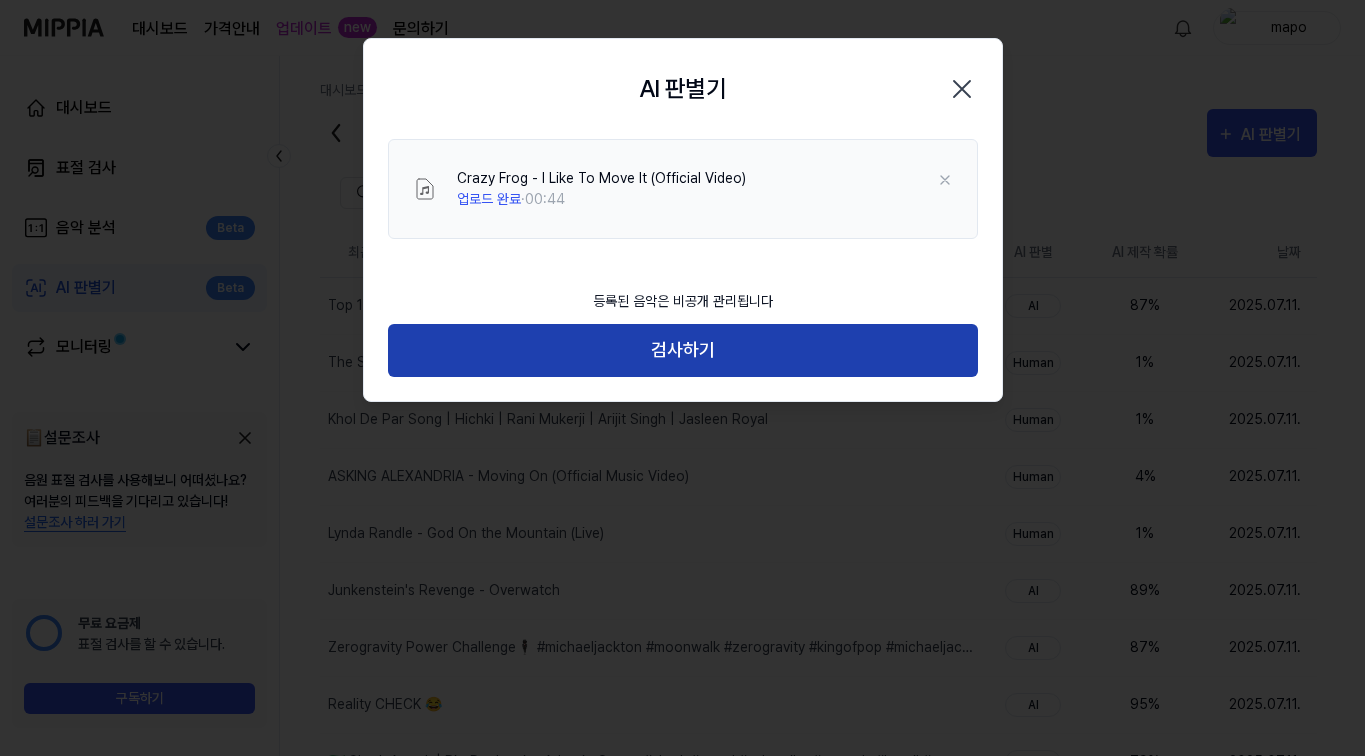 click on "검사하기" at bounding box center (683, 350) 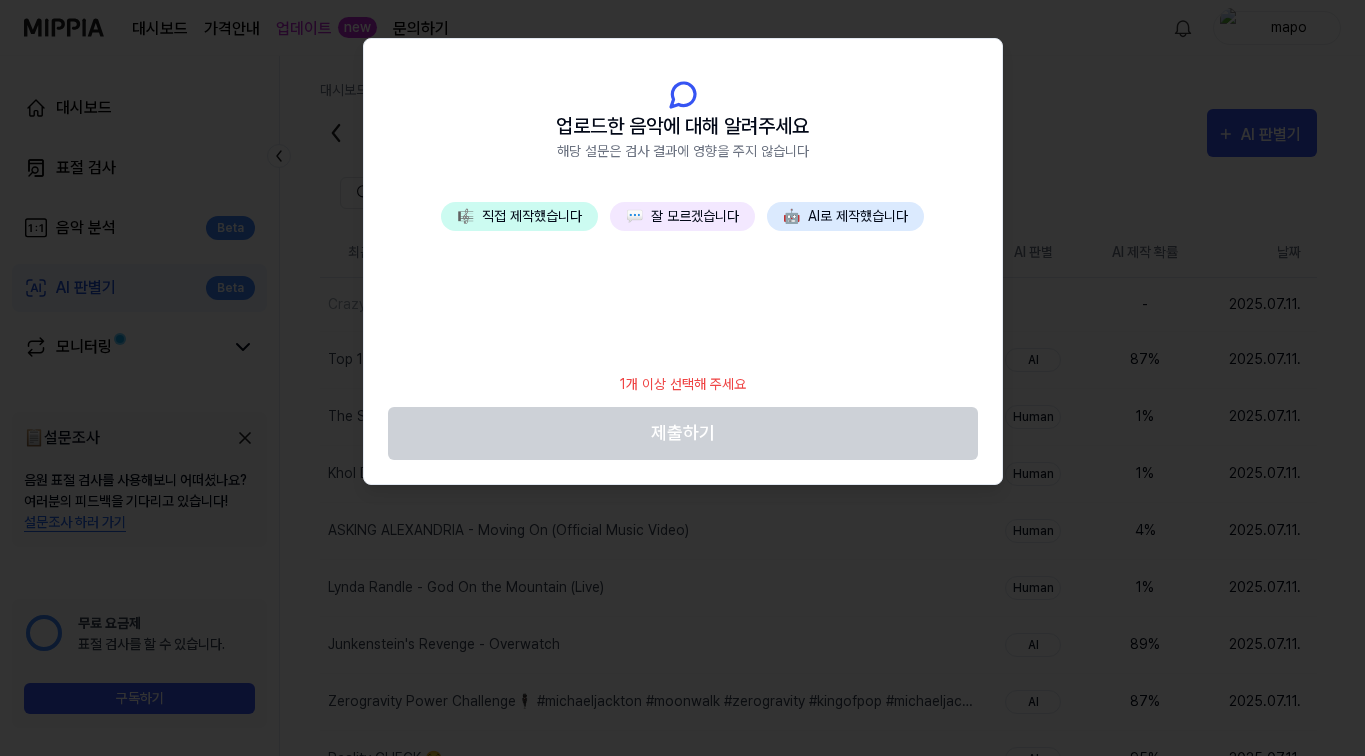 click on "💬 잘 모르겠습니다" at bounding box center (682, 216) 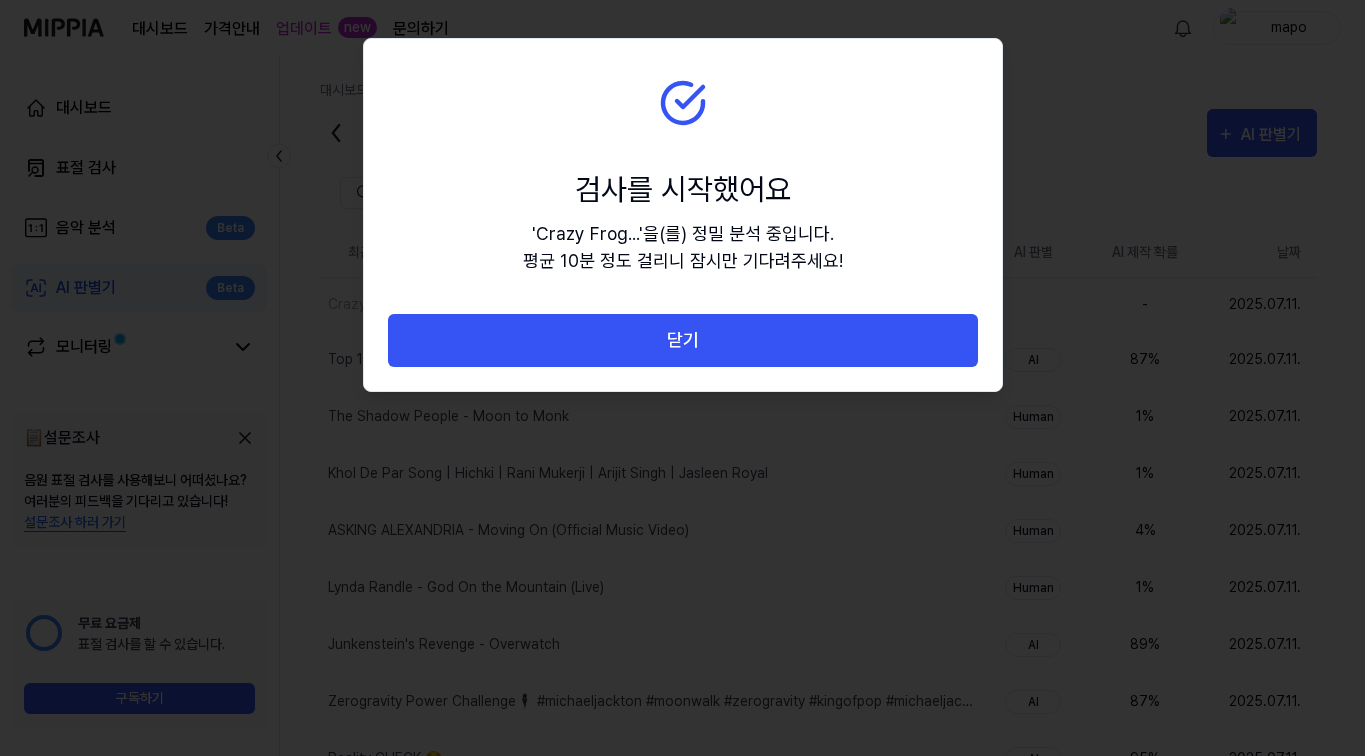 click on "닫기" at bounding box center [683, 340] 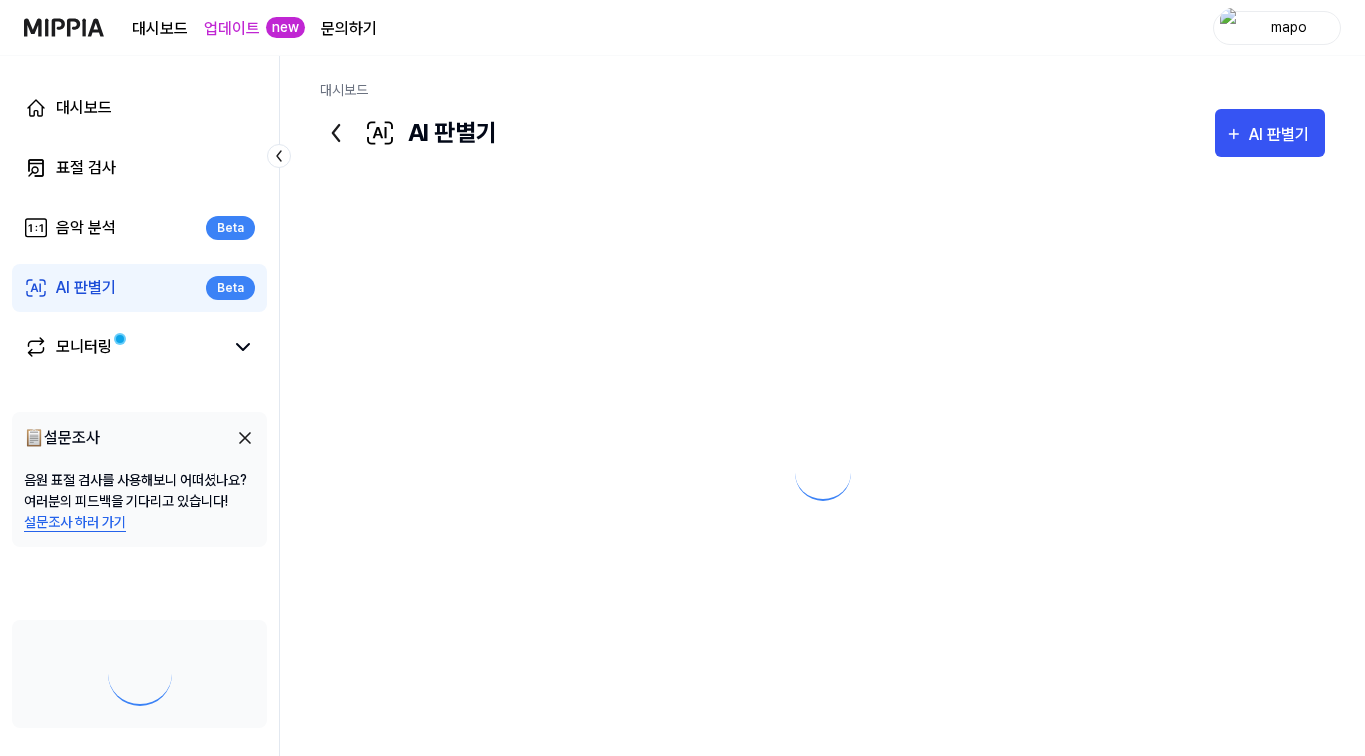 scroll, scrollTop: 0, scrollLeft: 0, axis: both 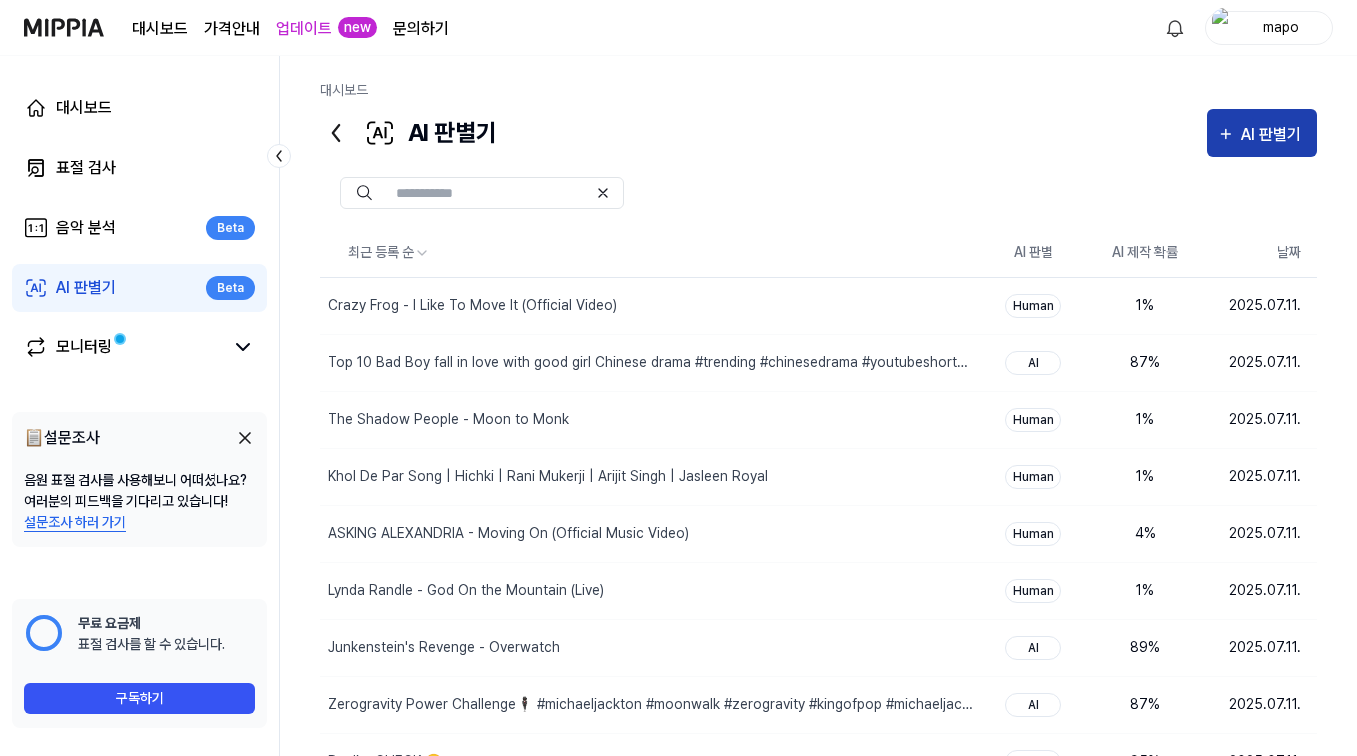 click on "AI 판별기" at bounding box center [1274, 135] 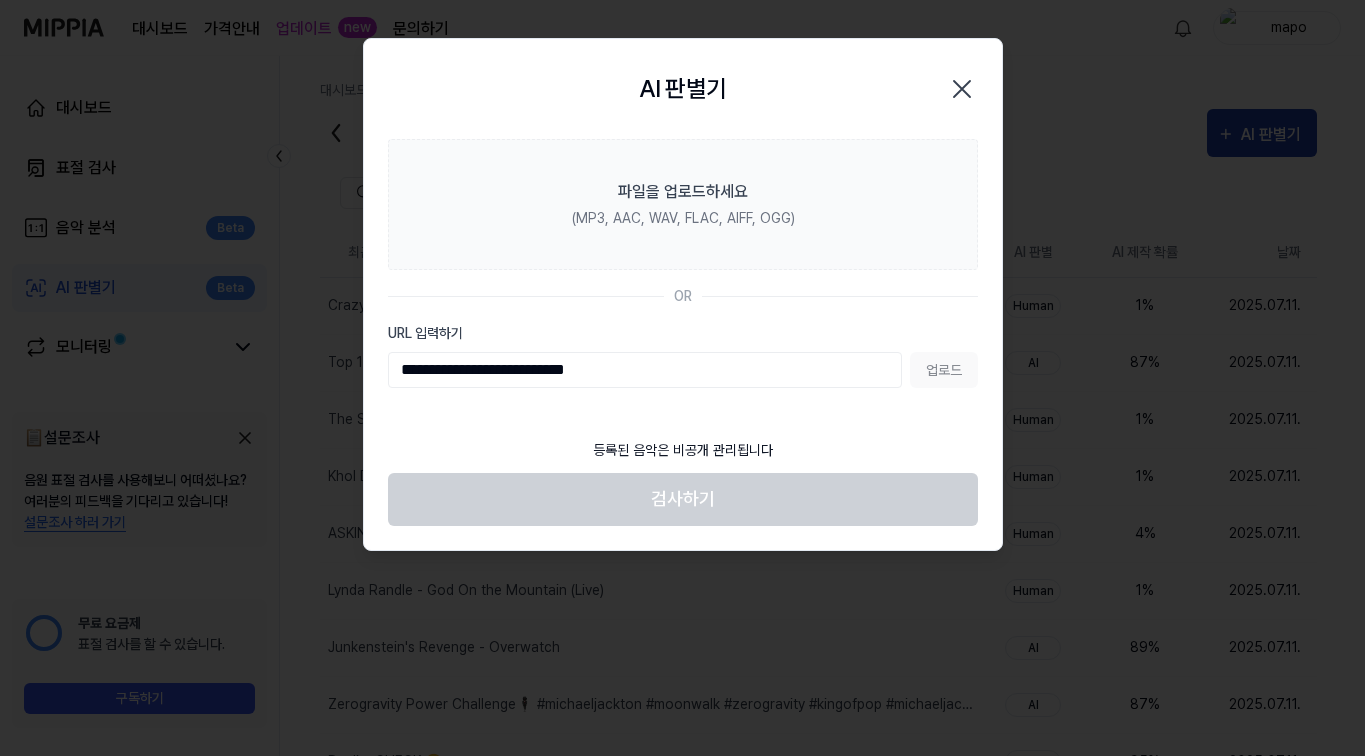 type on "**********" 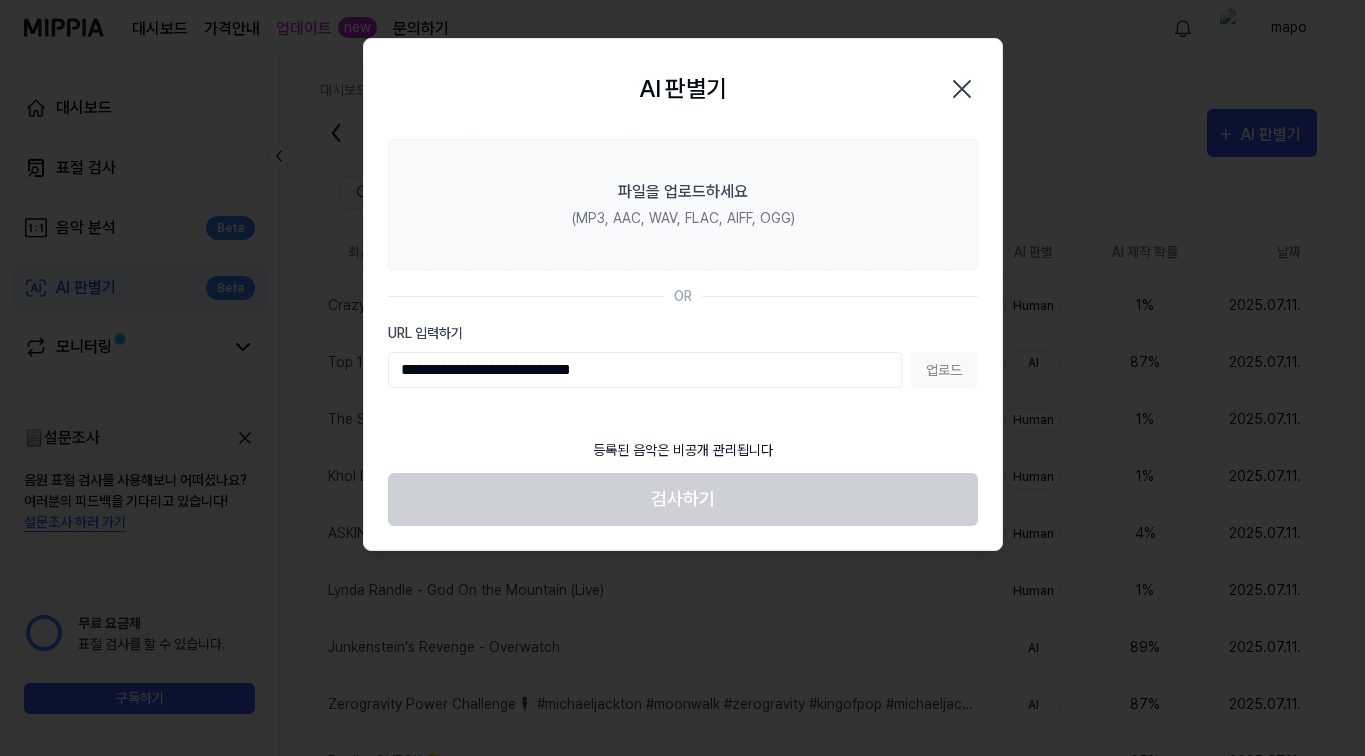 click on "업로드" at bounding box center (944, 370) 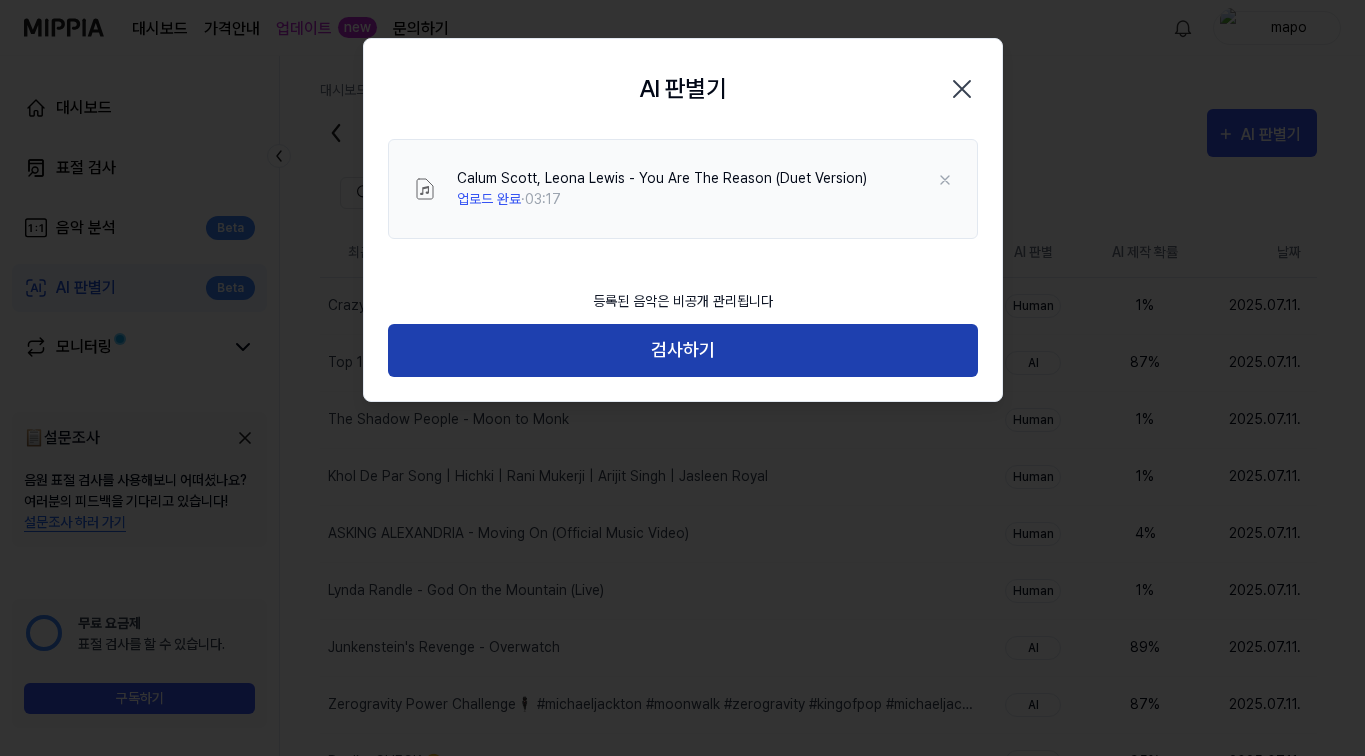 click on "검사하기" at bounding box center [683, 350] 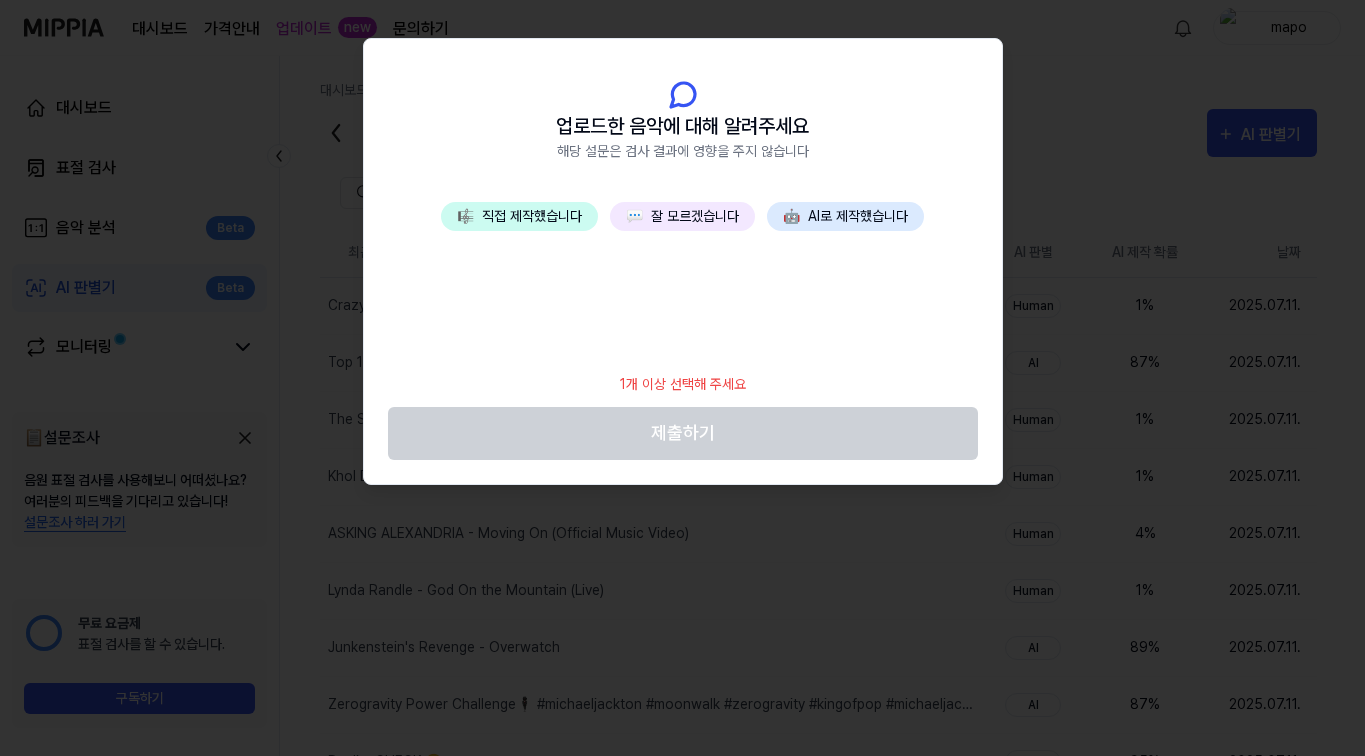 click on "💬 잘 모르겠습니다" at bounding box center (682, 216) 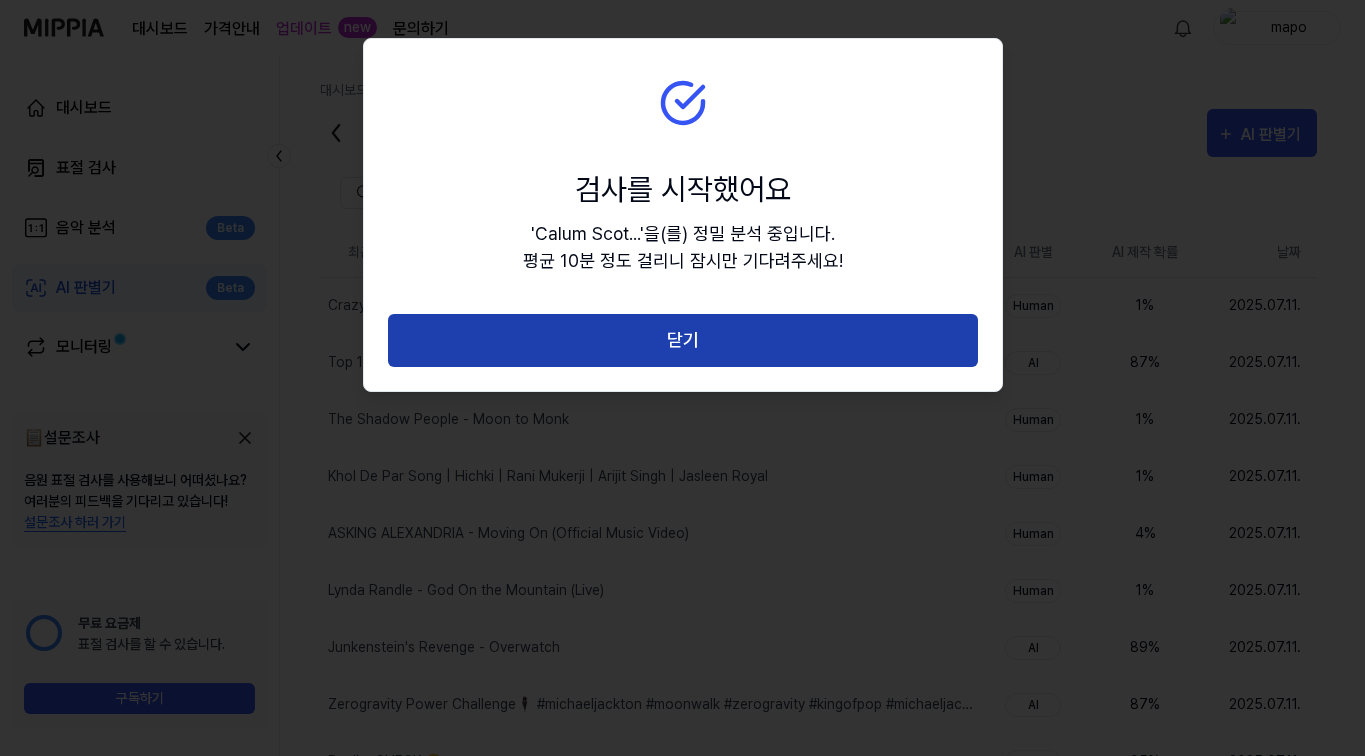 click on "닫기" at bounding box center (683, 340) 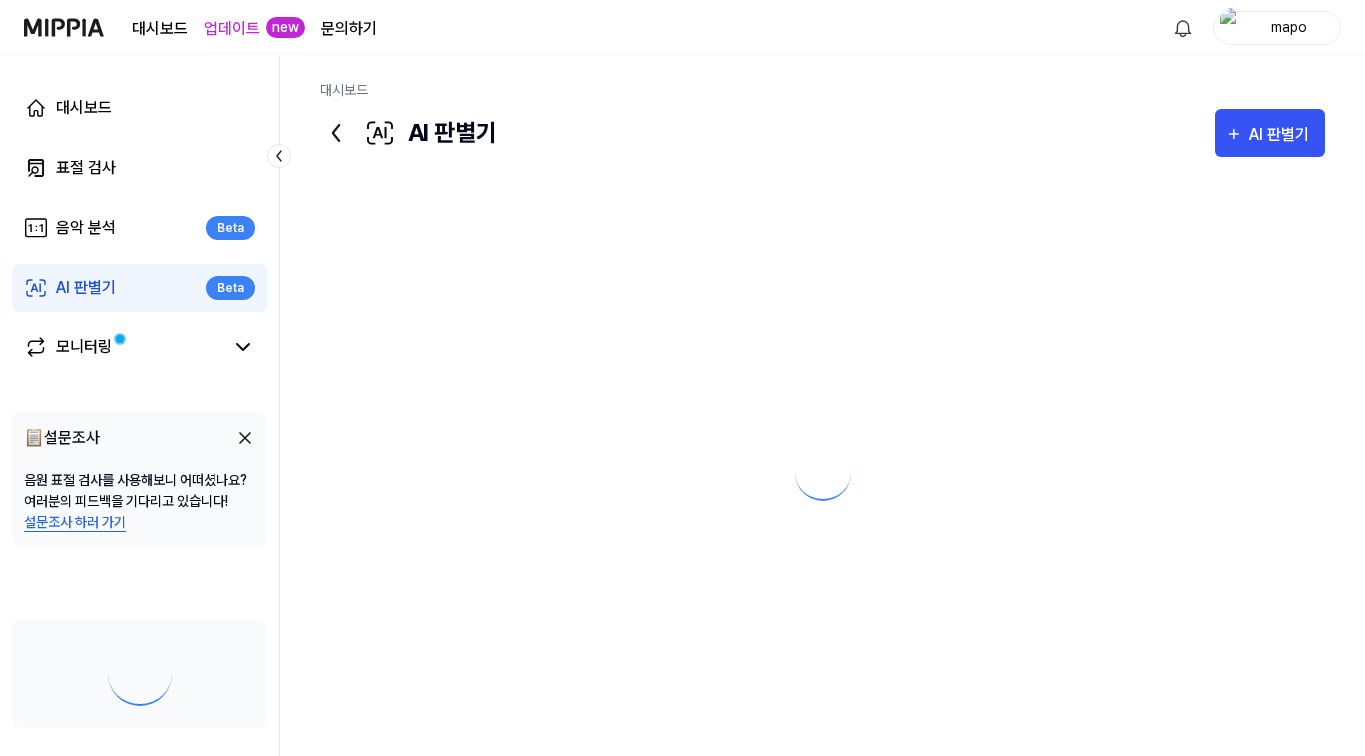scroll, scrollTop: 0, scrollLeft: 0, axis: both 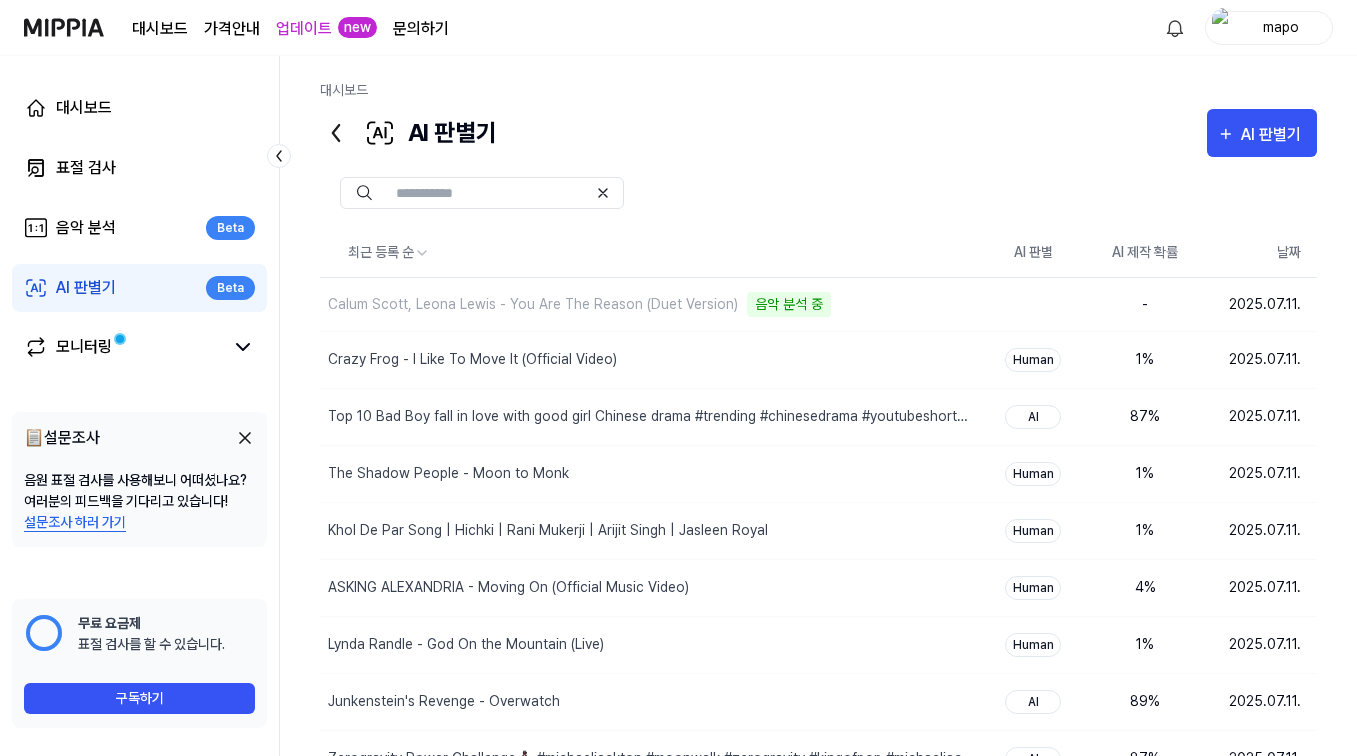 click on "AI 판별기" at bounding box center [1274, 135] 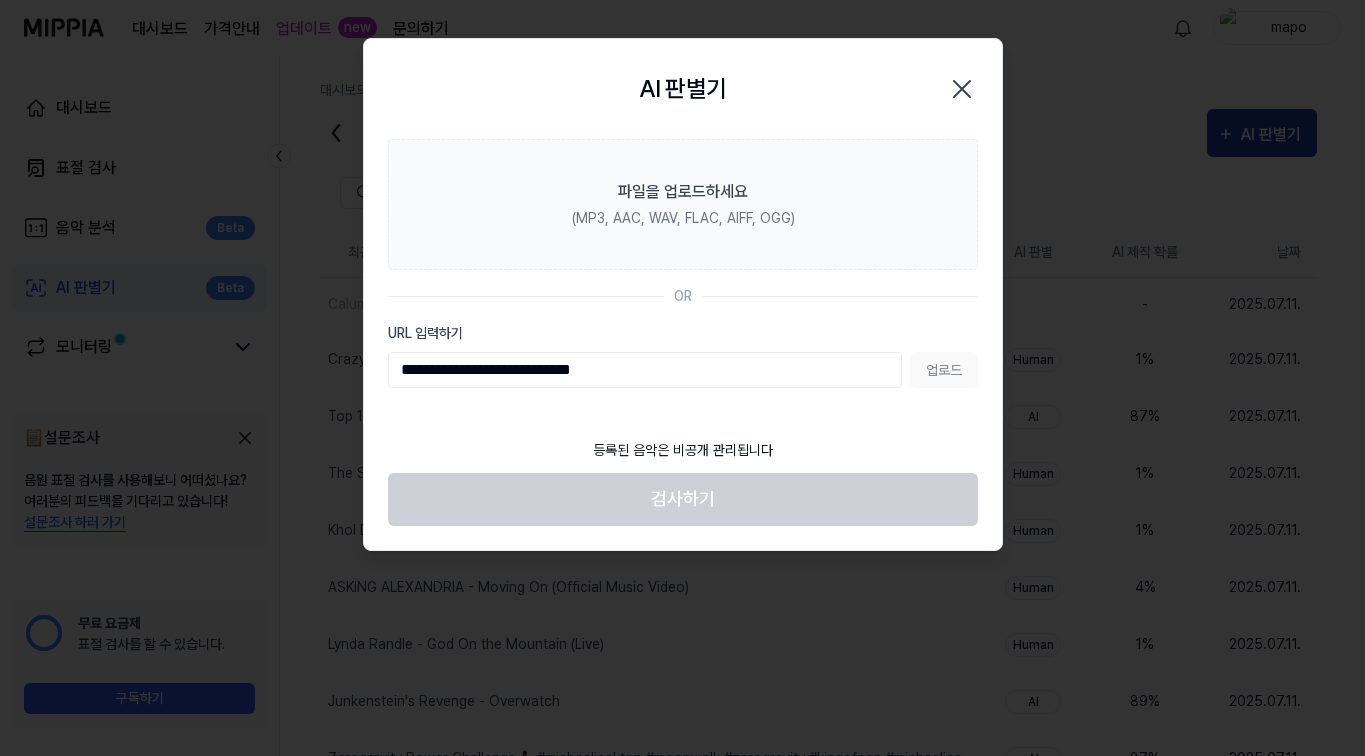 click on "업로드" at bounding box center (944, 370) 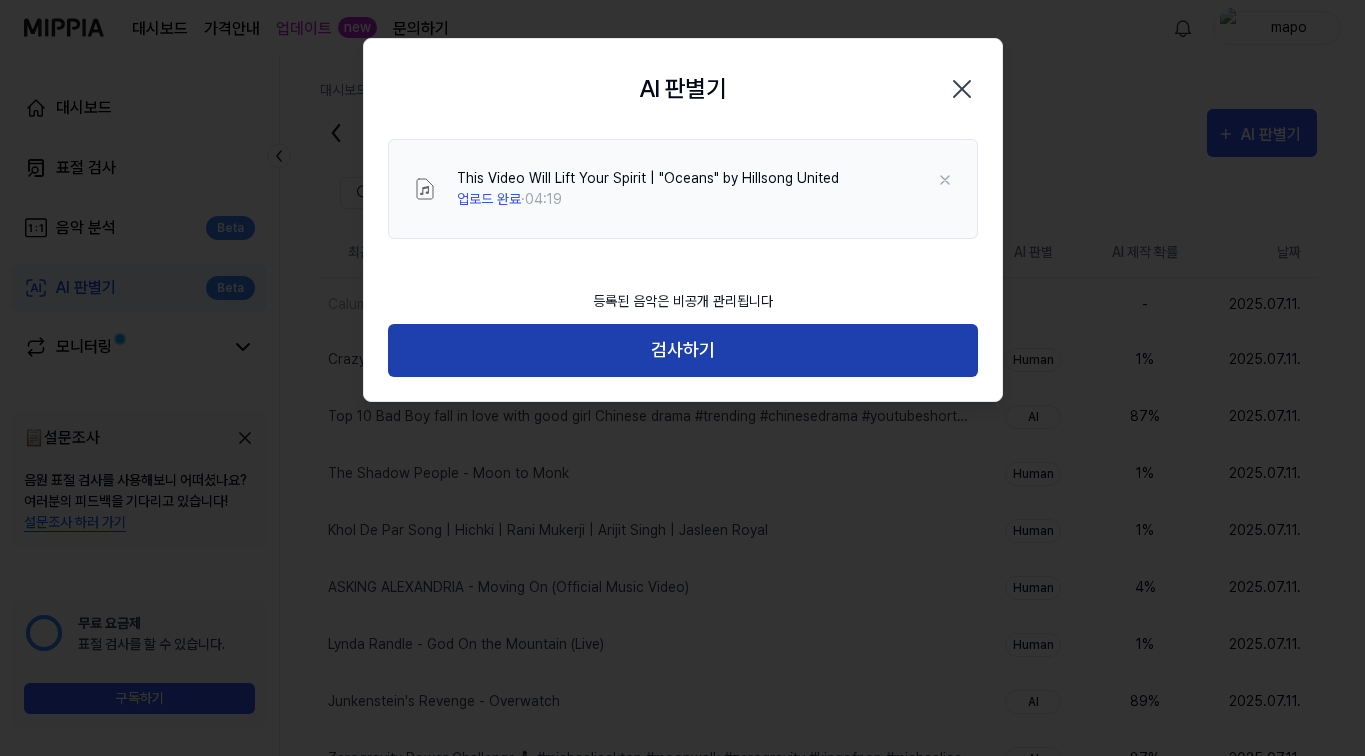 click on "검사하기" at bounding box center (683, 350) 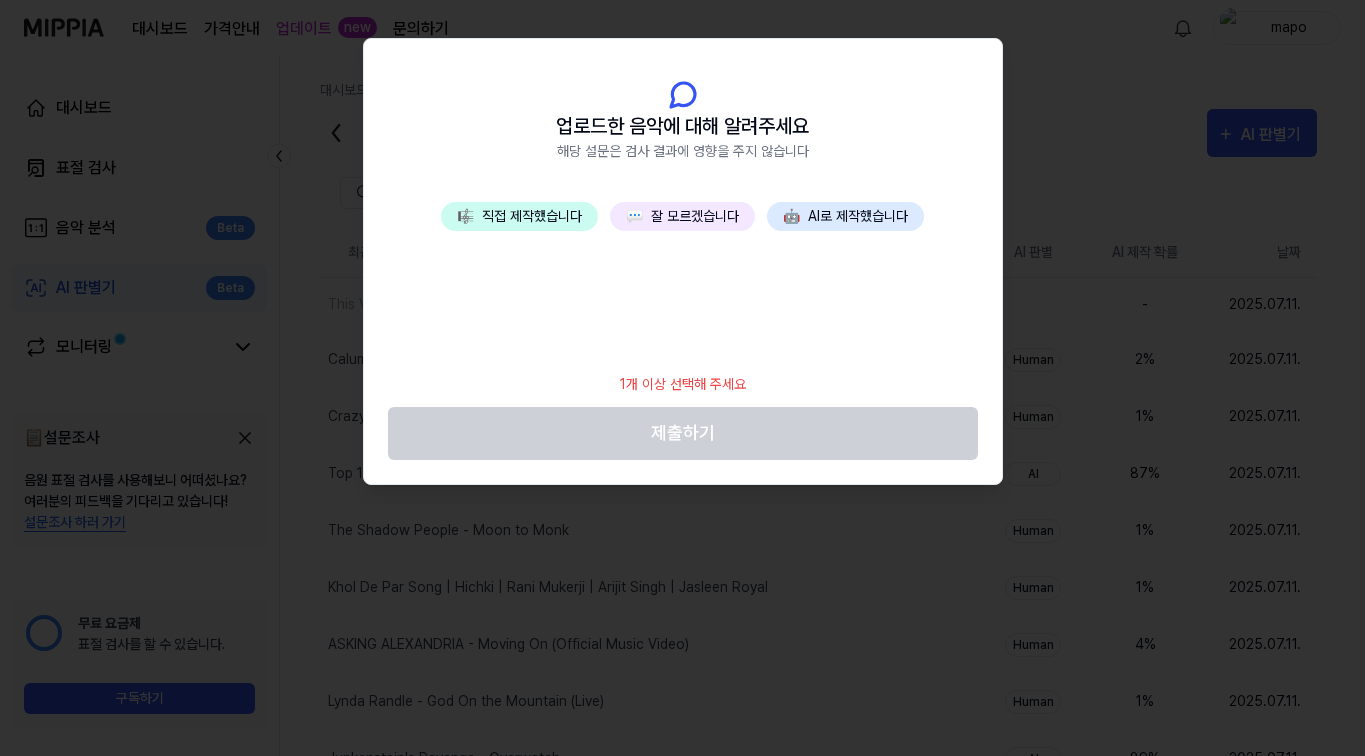 click on "💬 잘 모르겠습니다" at bounding box center [682, 216] 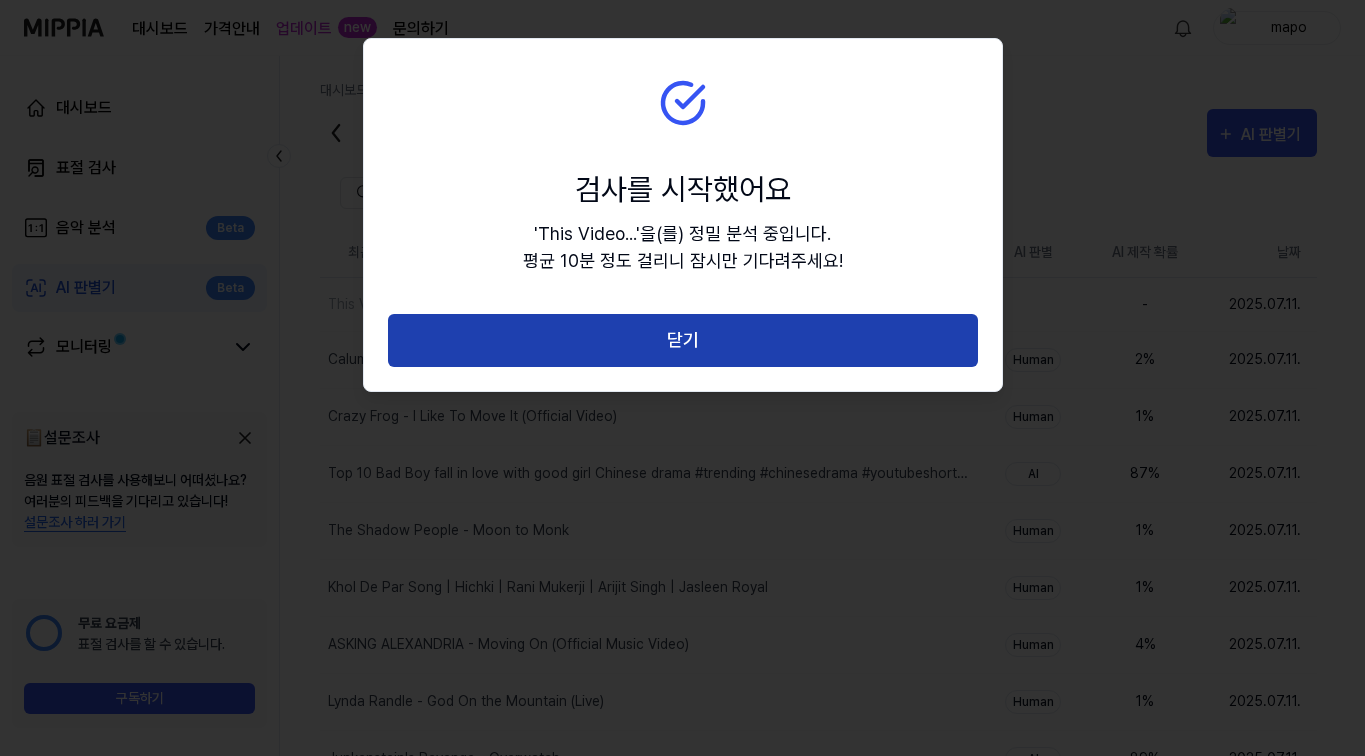 click on "닫기" at bounding box center (683, 340) 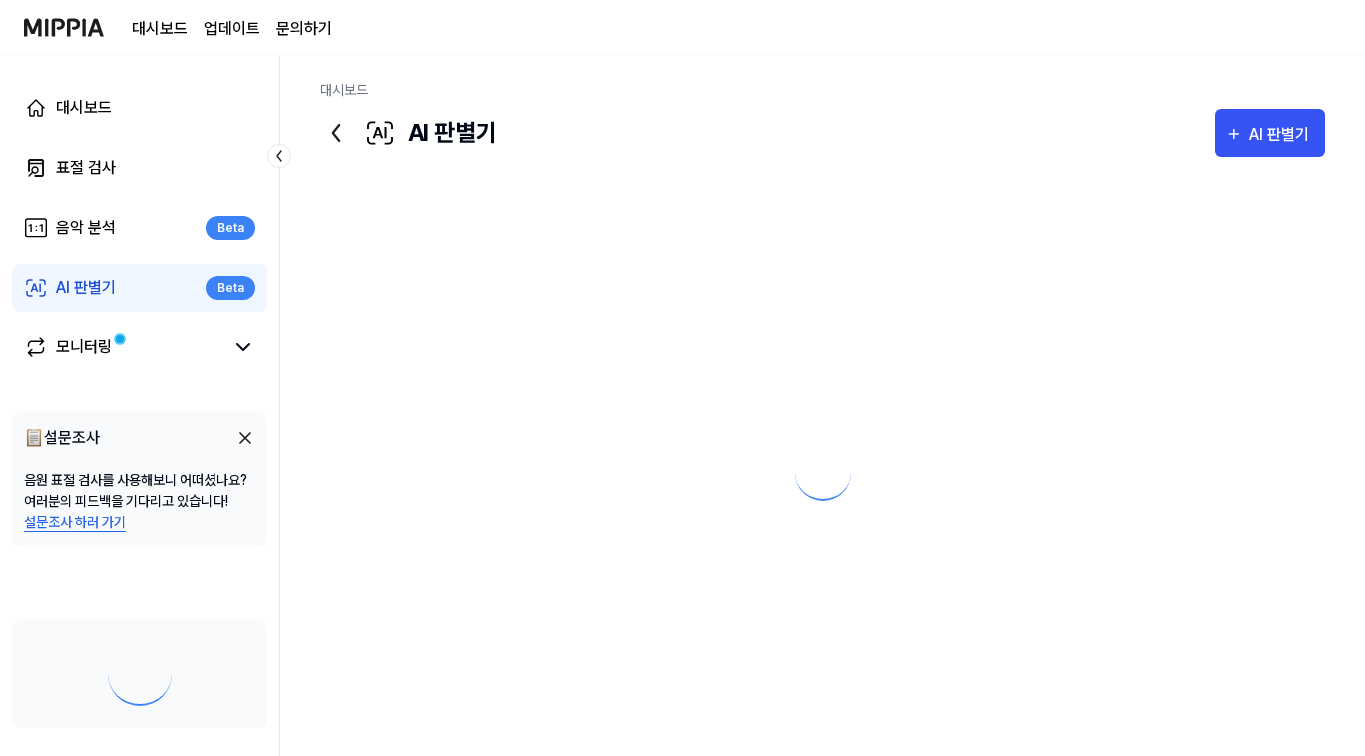scroll, scrollTop: 0, scrollLeft: 0, axis: both 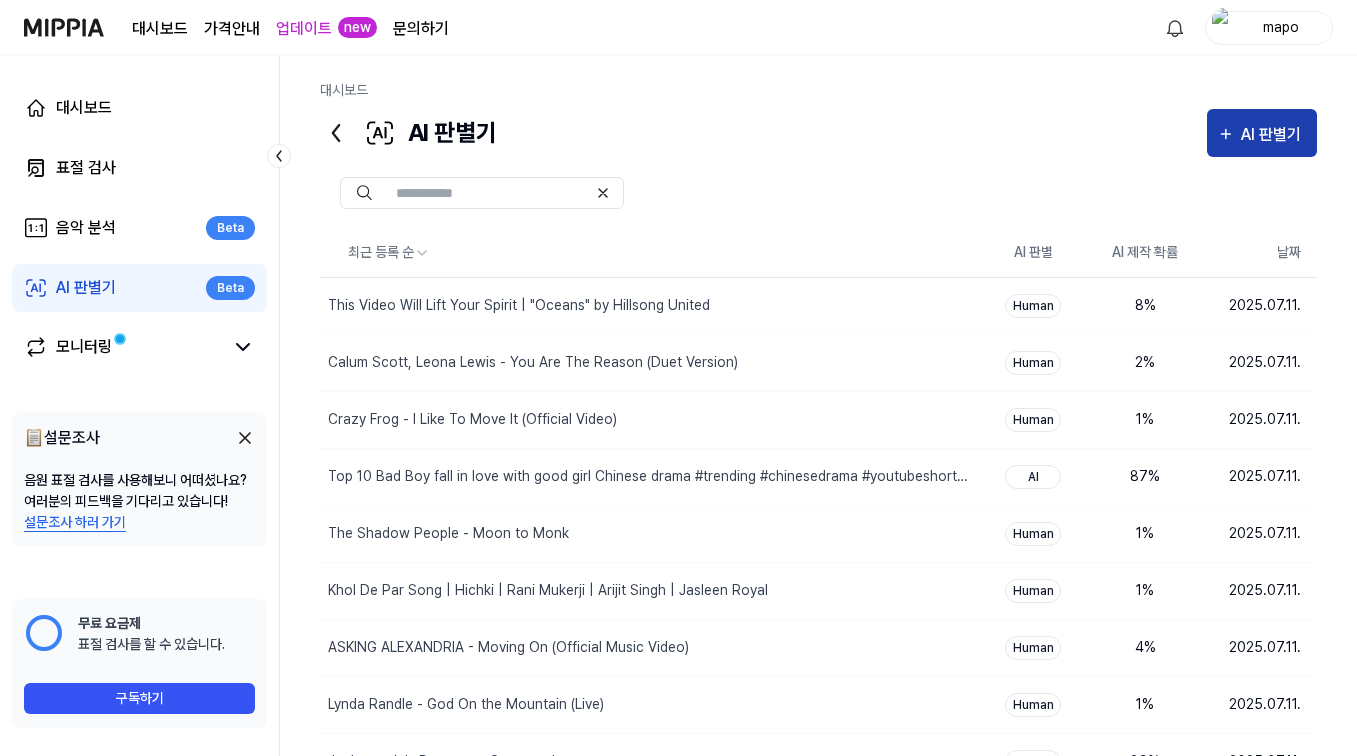 click on "AI 판별기" at bounding box center (1274, 135) 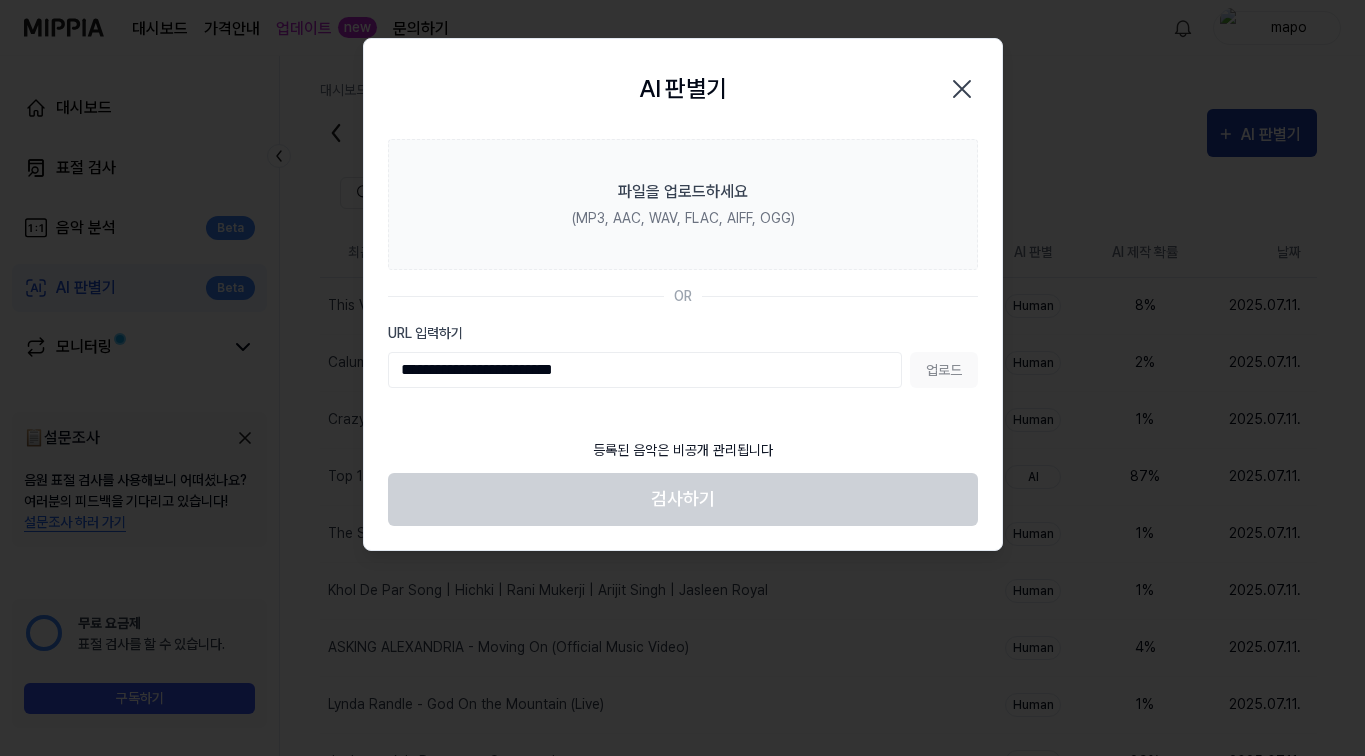 type on "**********" 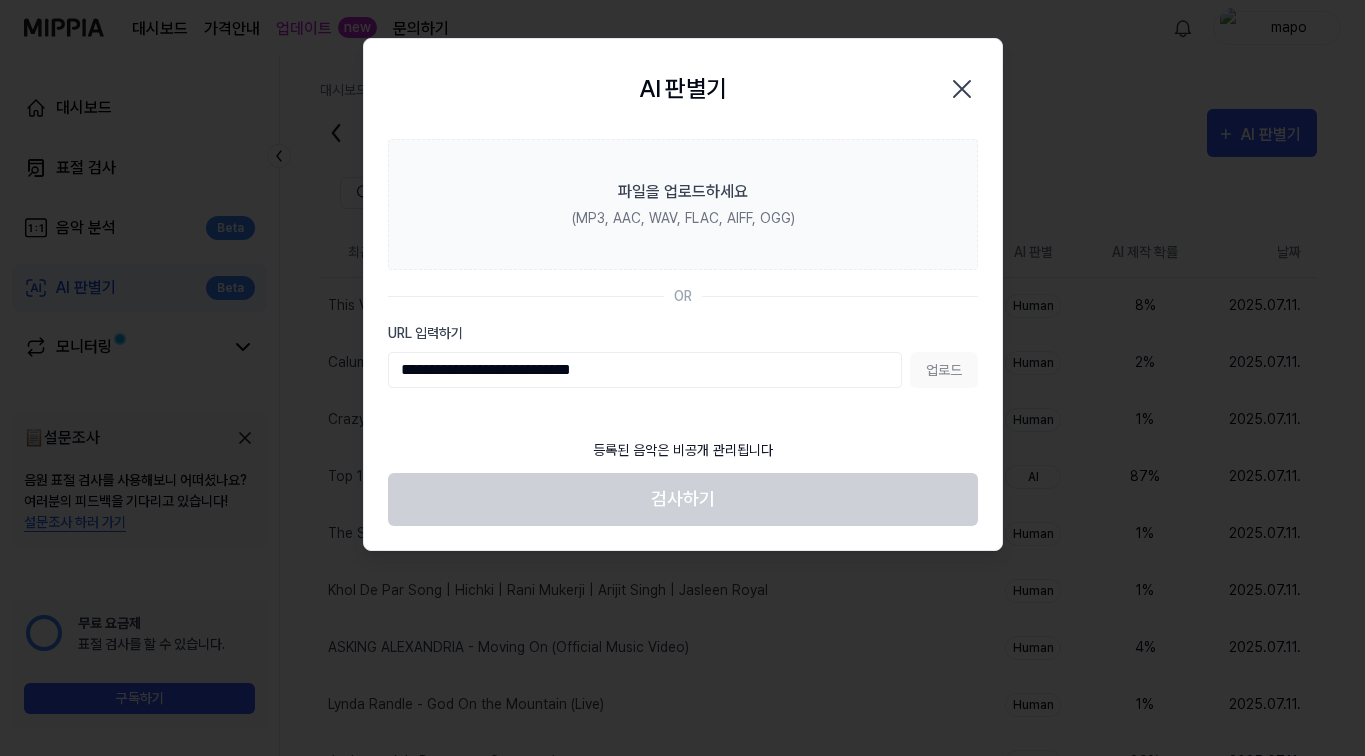 click on "업로드" at bounding box center (944, 370) 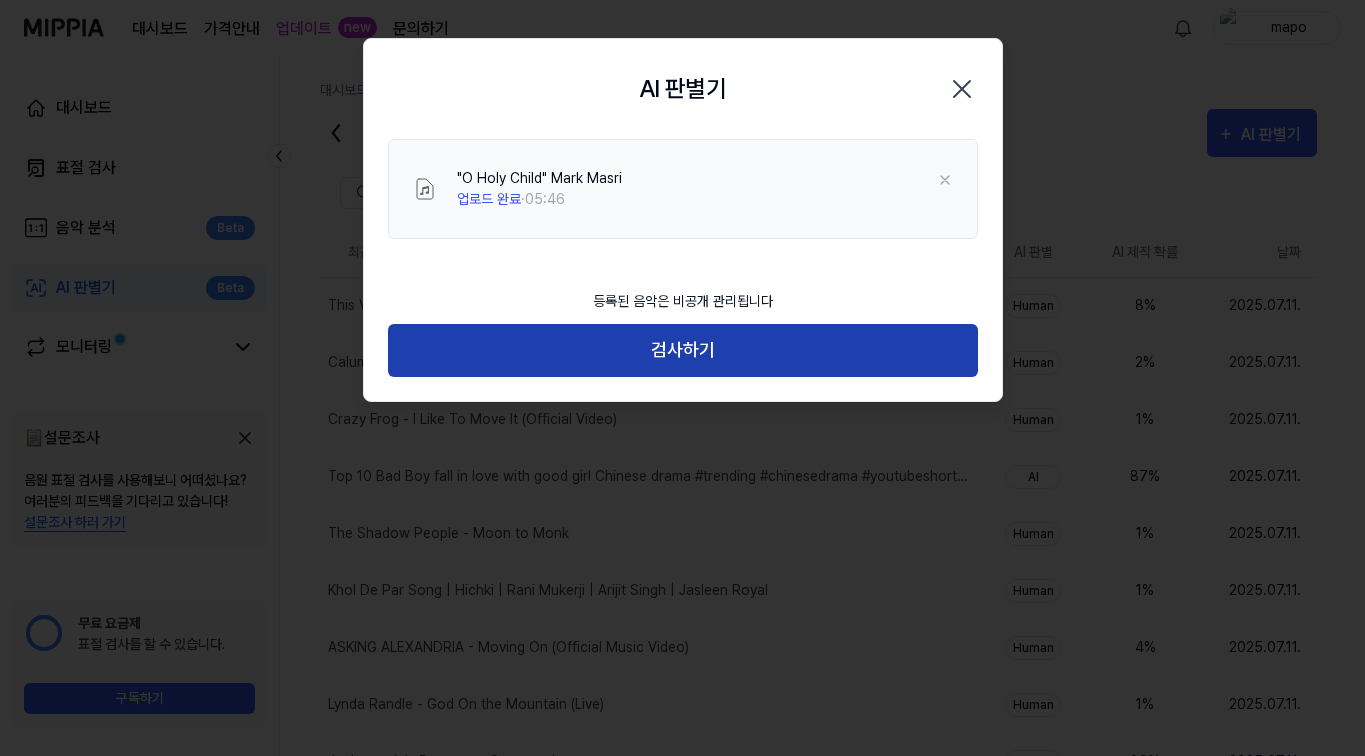 click on "검사하기" at bounding box center [683, 350] 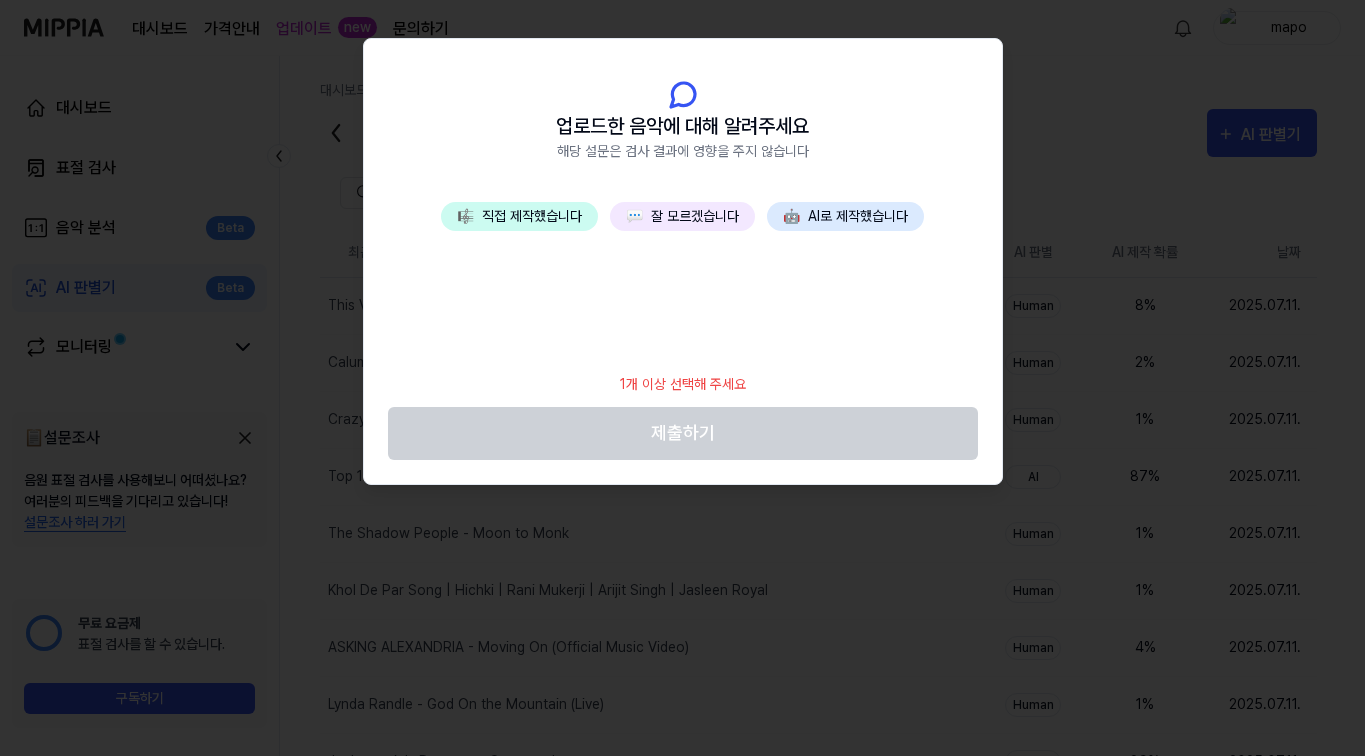 click on "💬 잘 모르겠습니다" at bounding box center (682, 216) 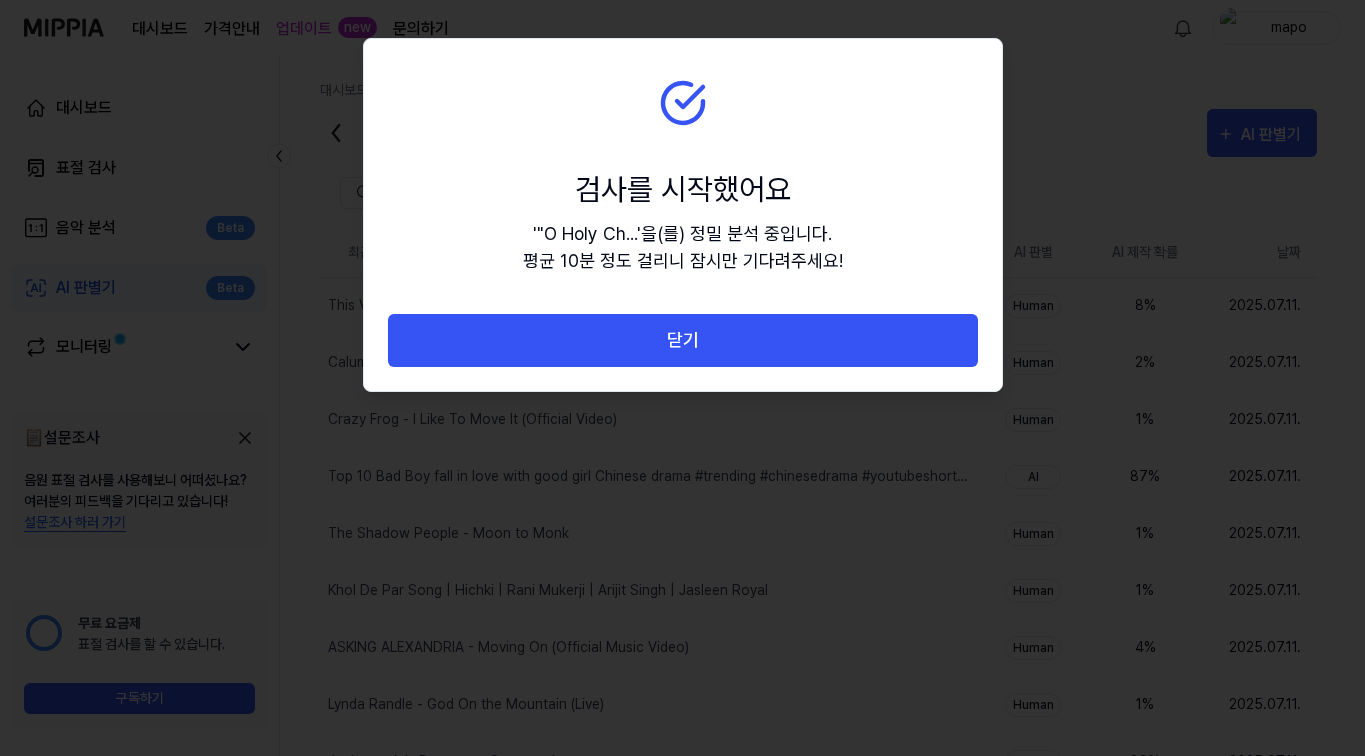 click on "닫기" at bounding box center (683, 340) 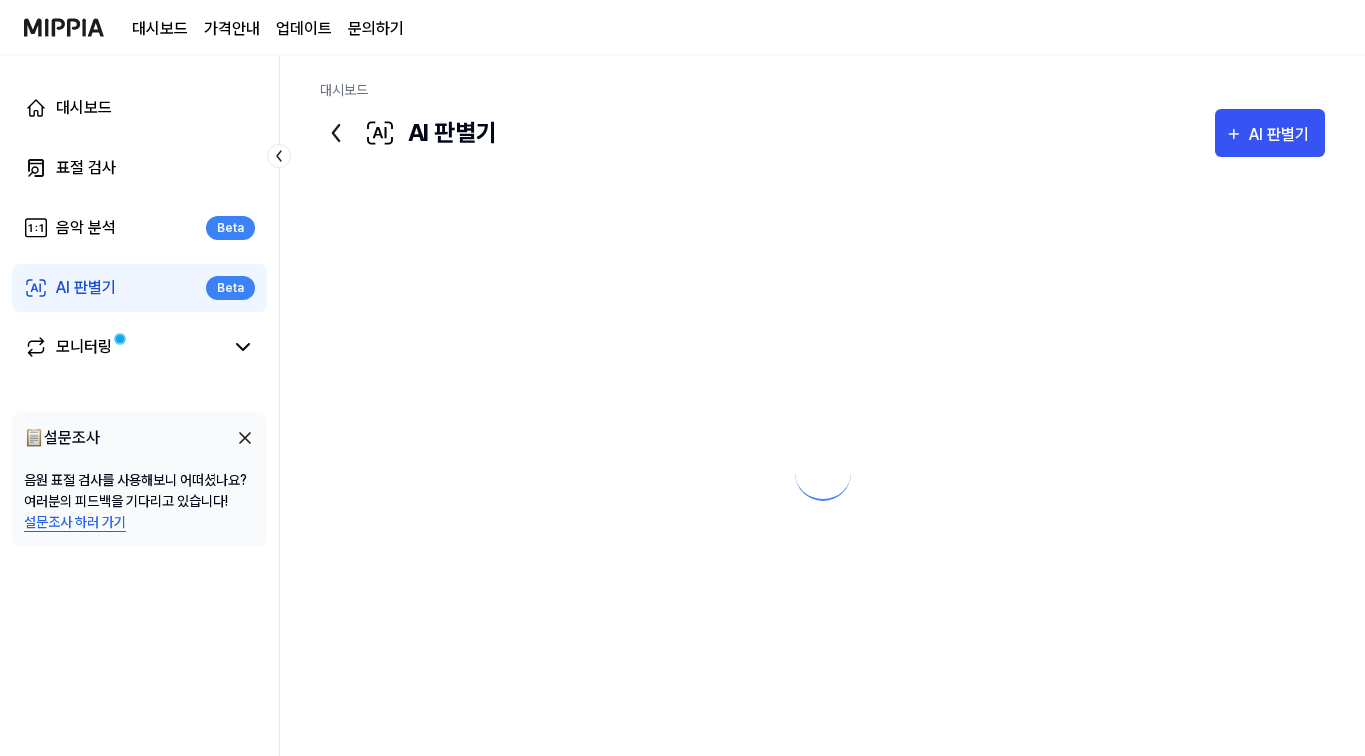 scroll, scrollTop: 0, scrollLeft: 0, axis: both 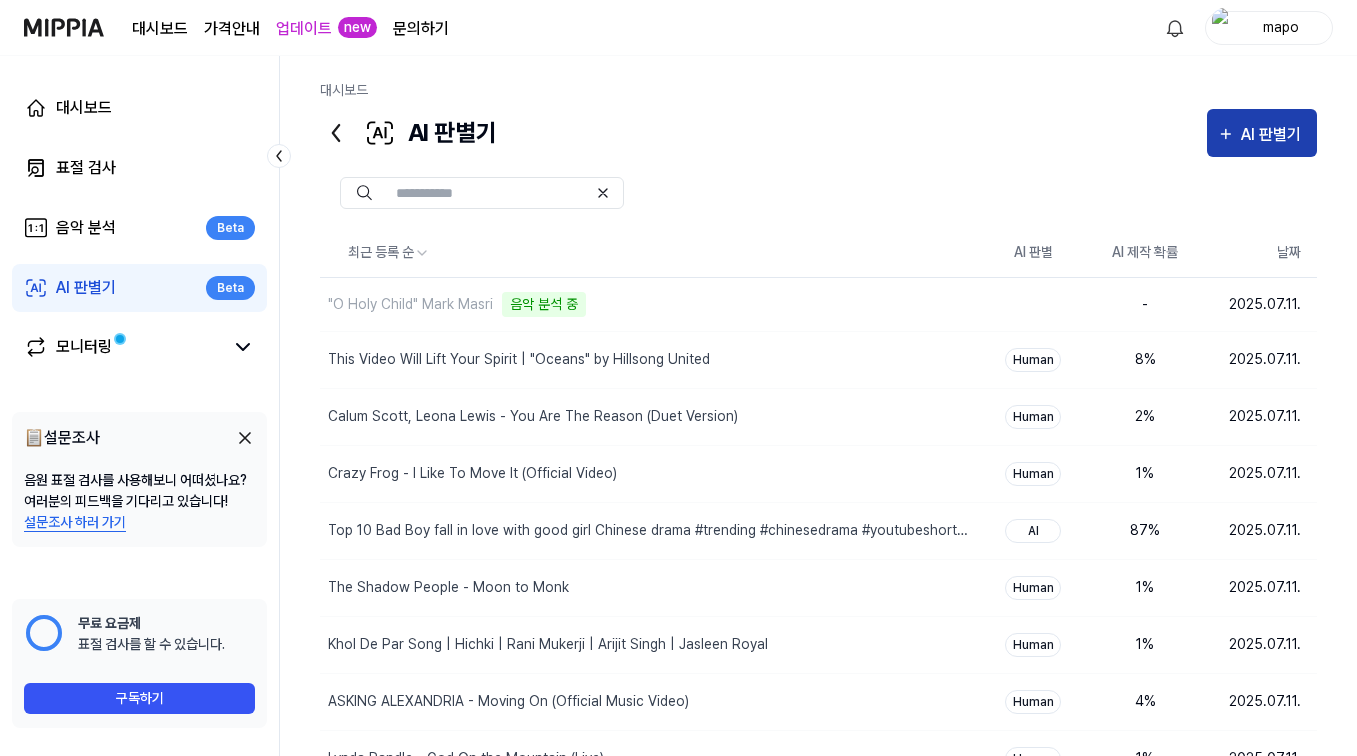 click on "AI 판별기" at bounding box center [1274, 135] 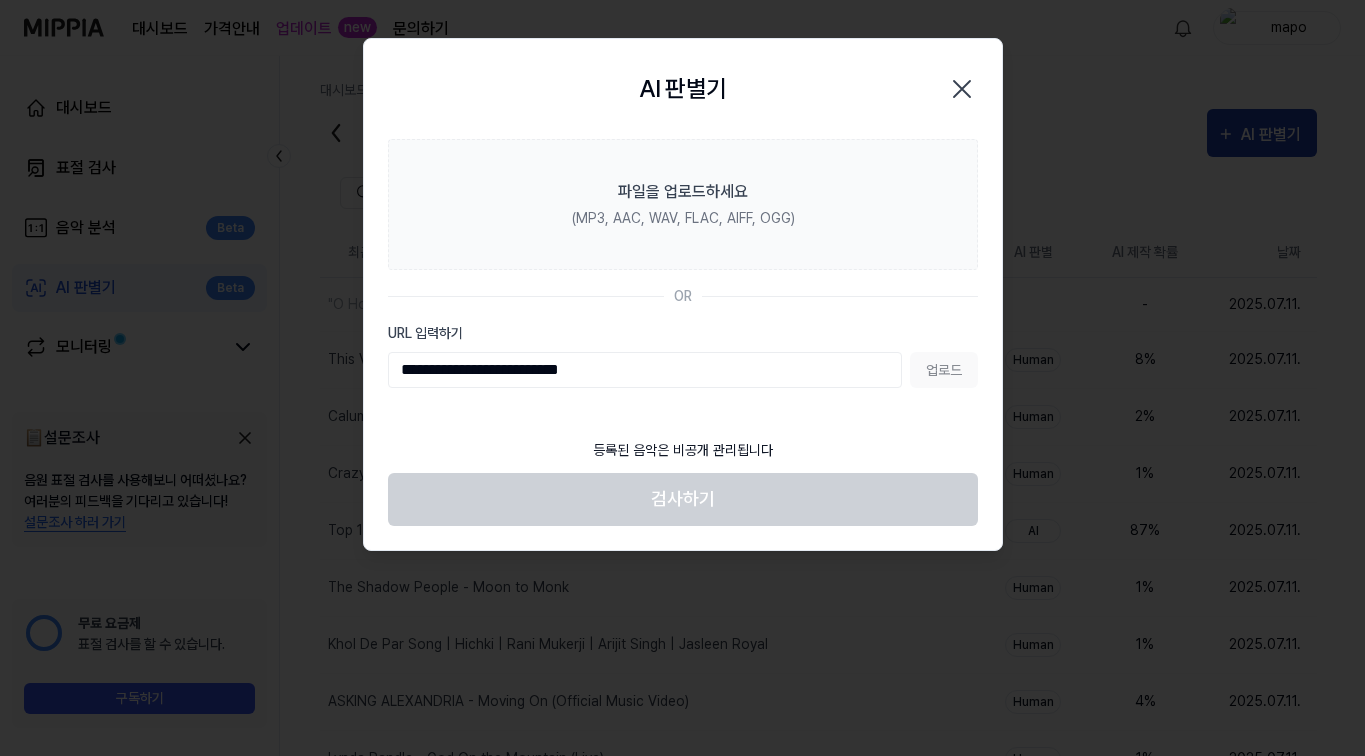 type on "**********" 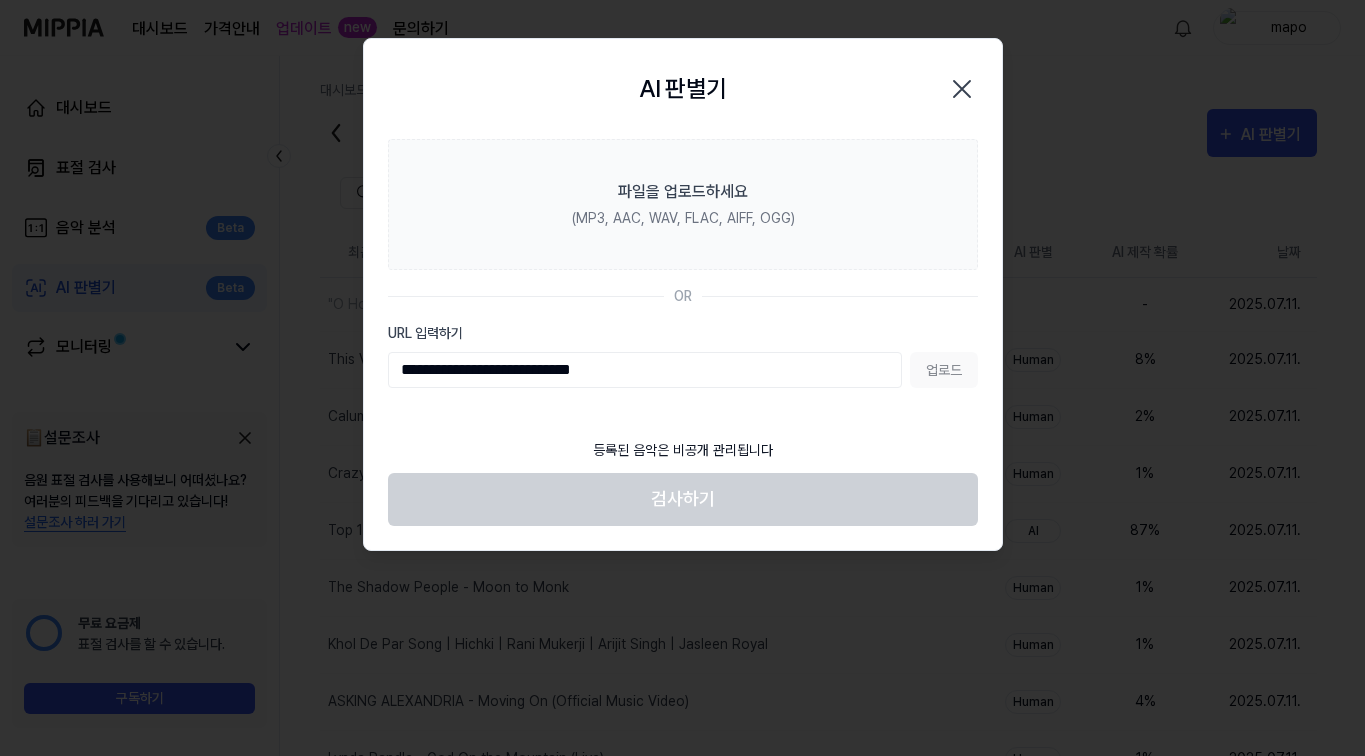 click on "업로드" at bounding box center (944, 370) 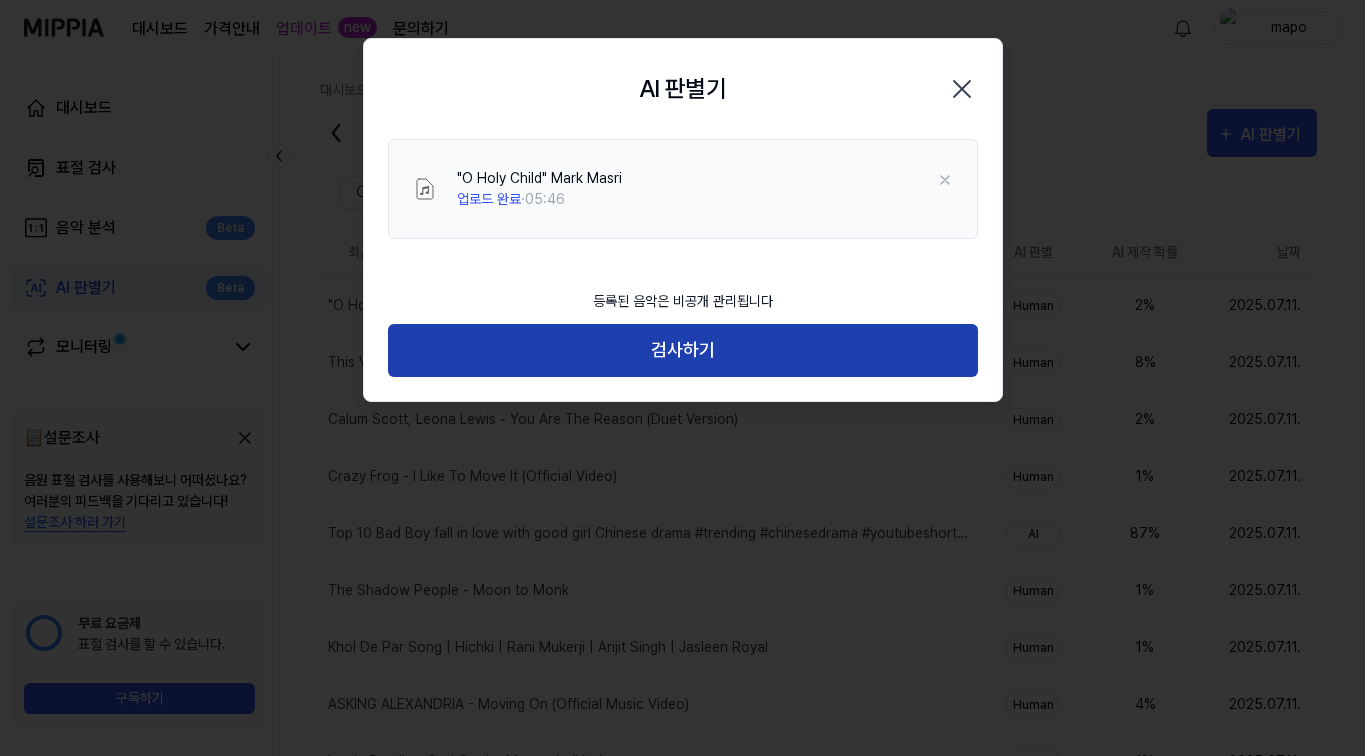 click on "검사하기" at bounding box center [683, 350] 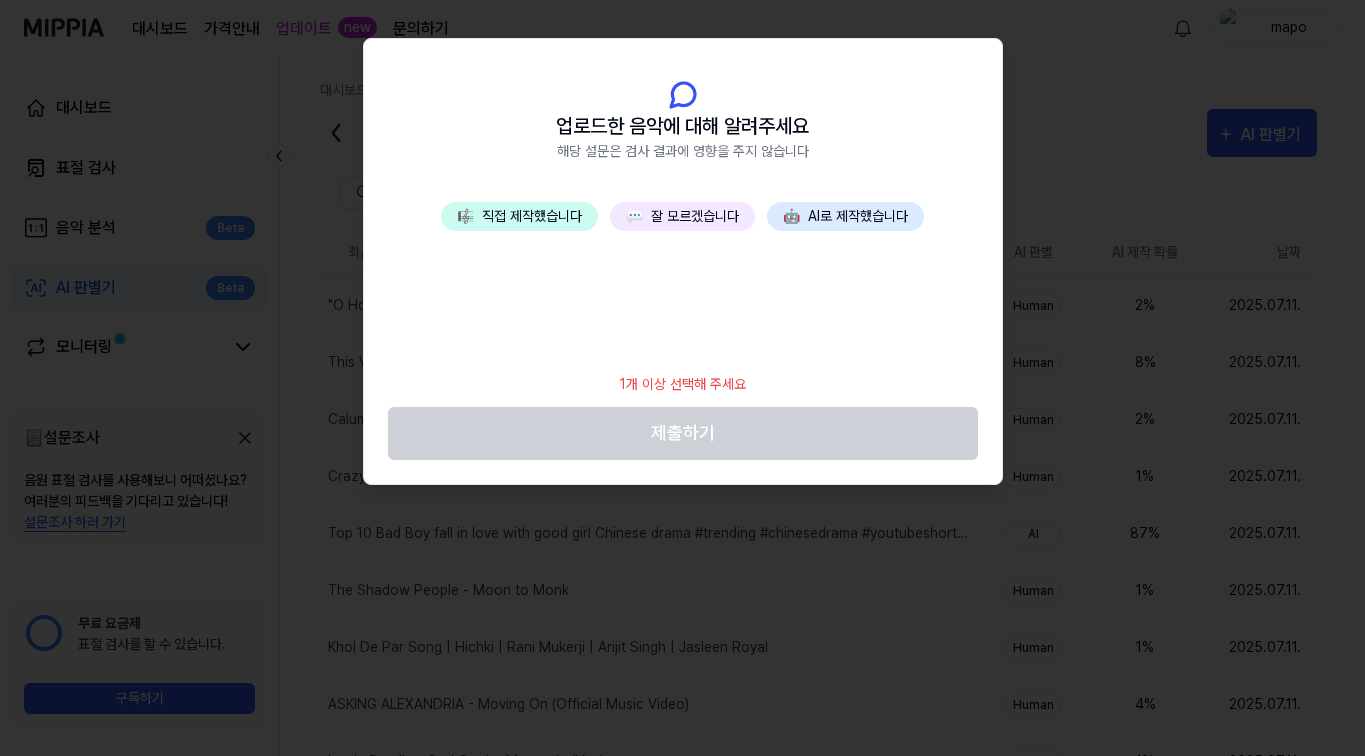 click on "💬 잘 모르겠습니다" at bounding box center [682, 216] 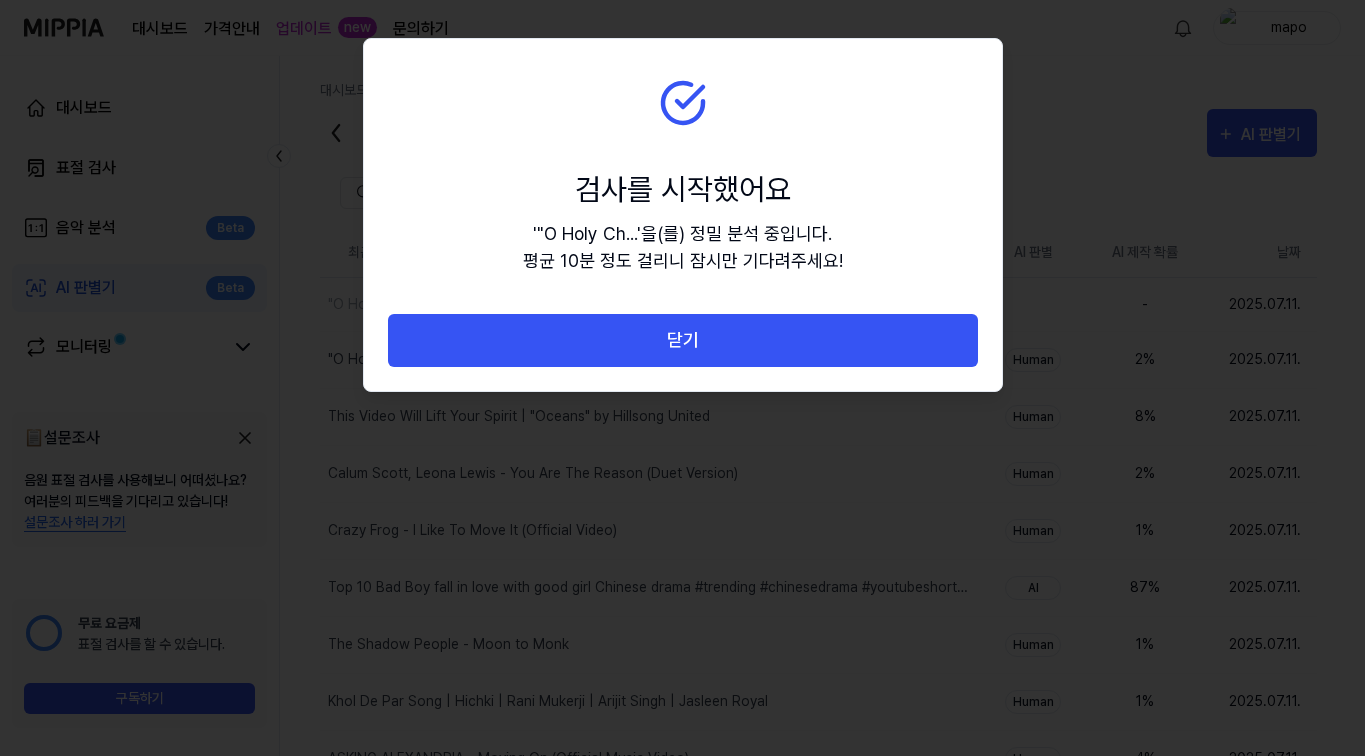click on "닫기" at bounding box center [683, 340] 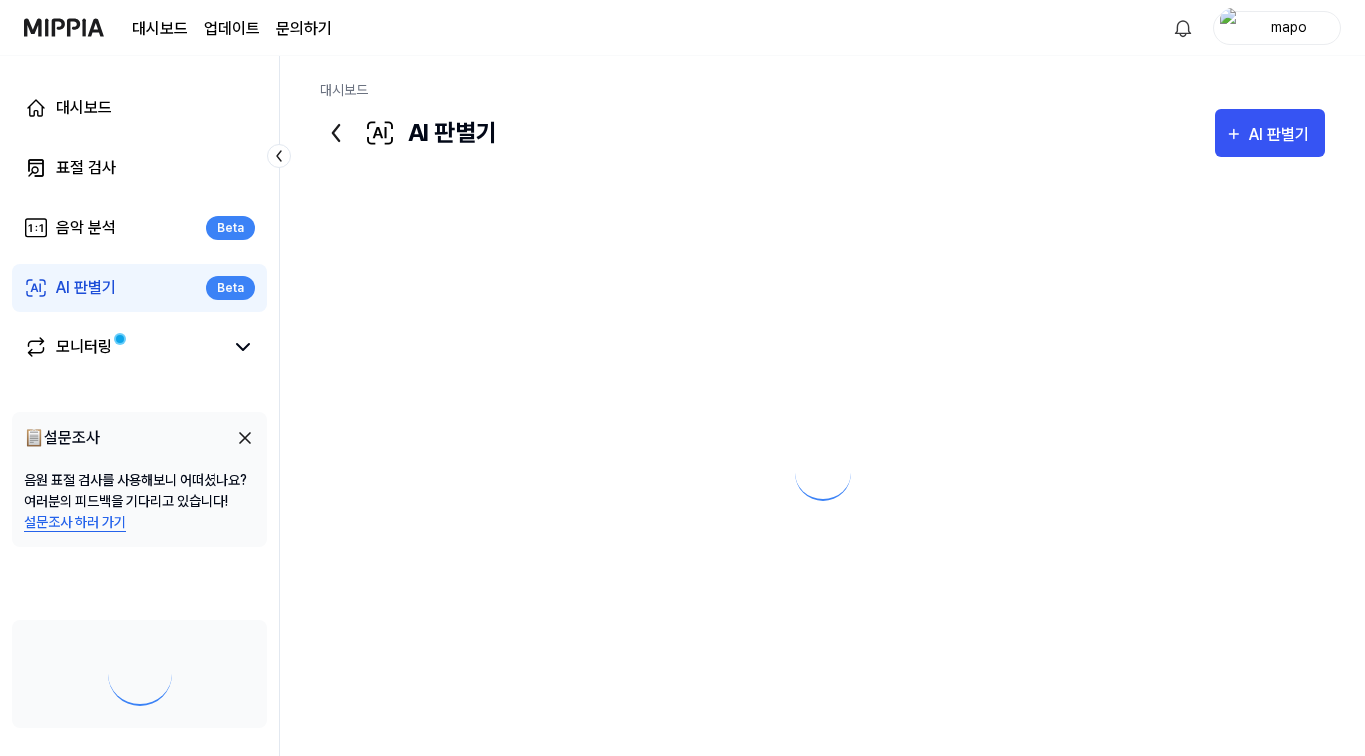 scroll, scrollTop: 0, scrollLeft: 0, axis: both 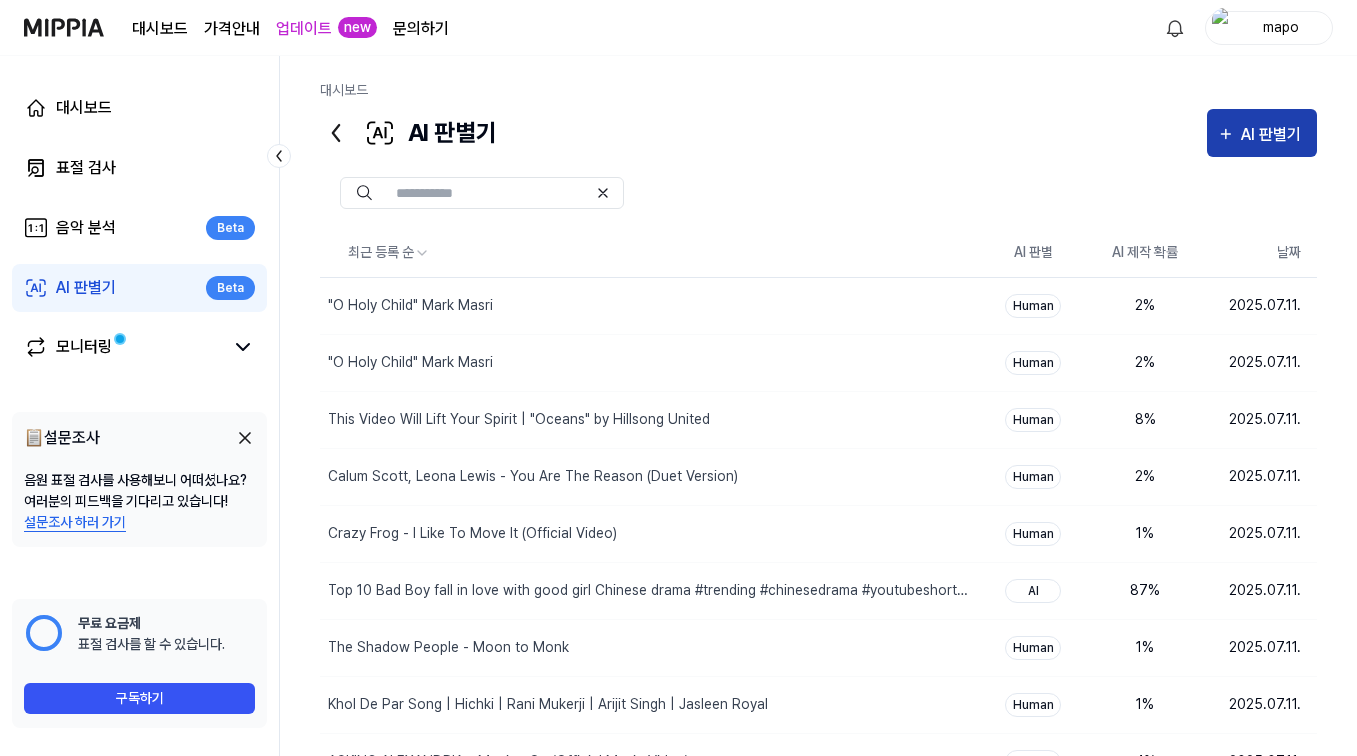 click on "AI 판별기" at bounding box center (1274, 135) 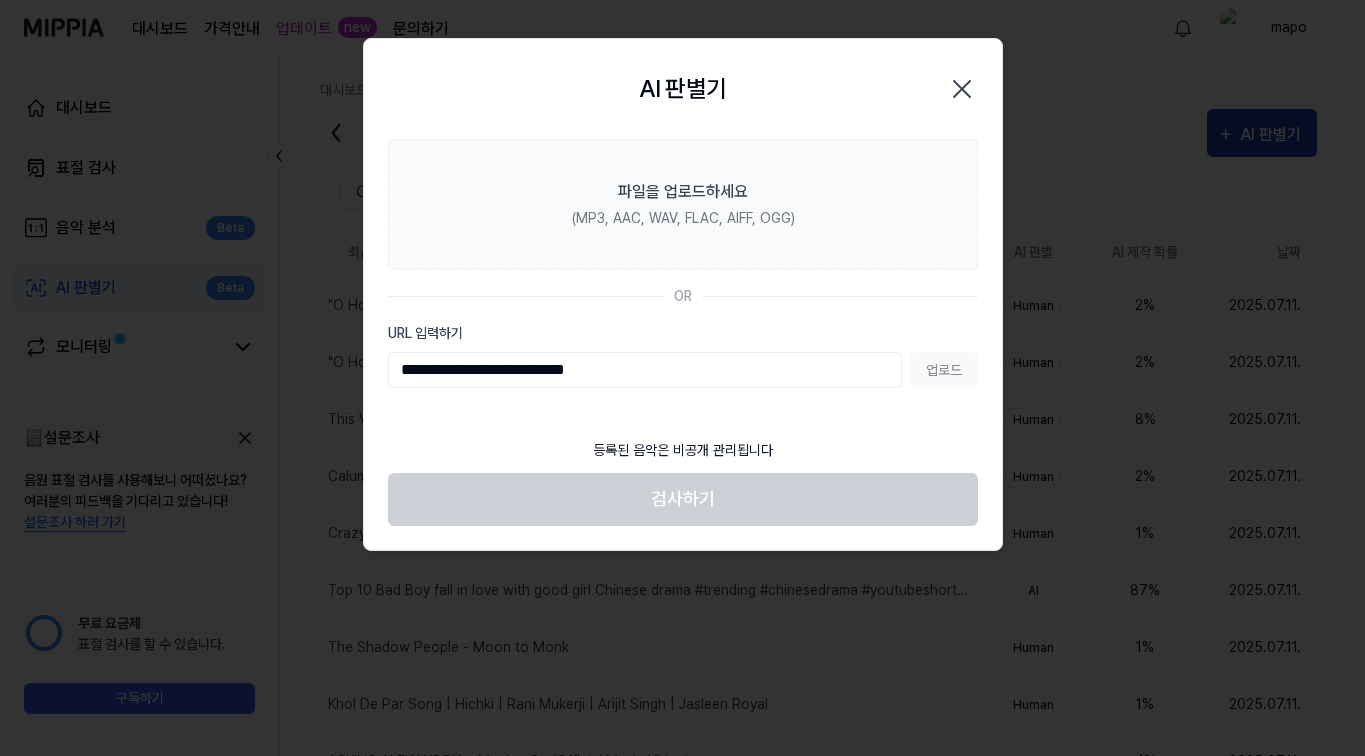 type on "**********" 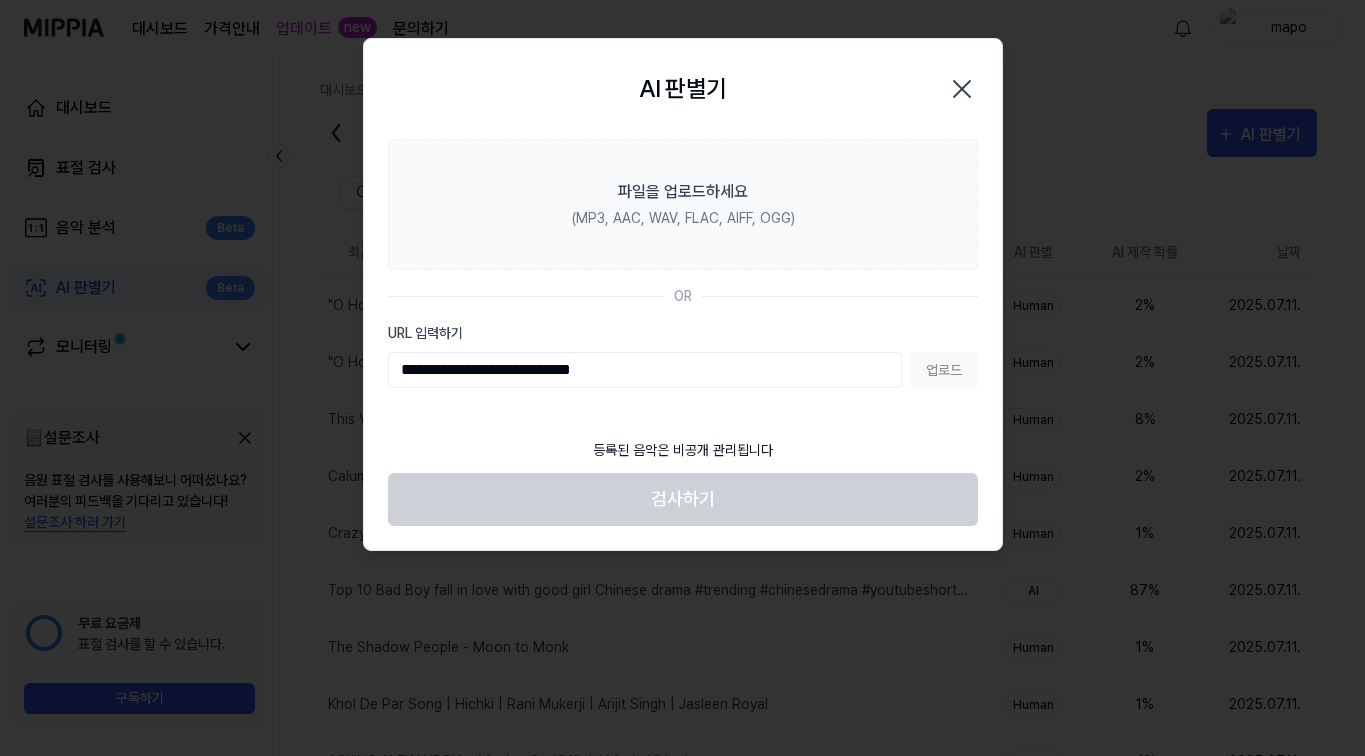 click on "업로드" at bounding box center (944, 370) 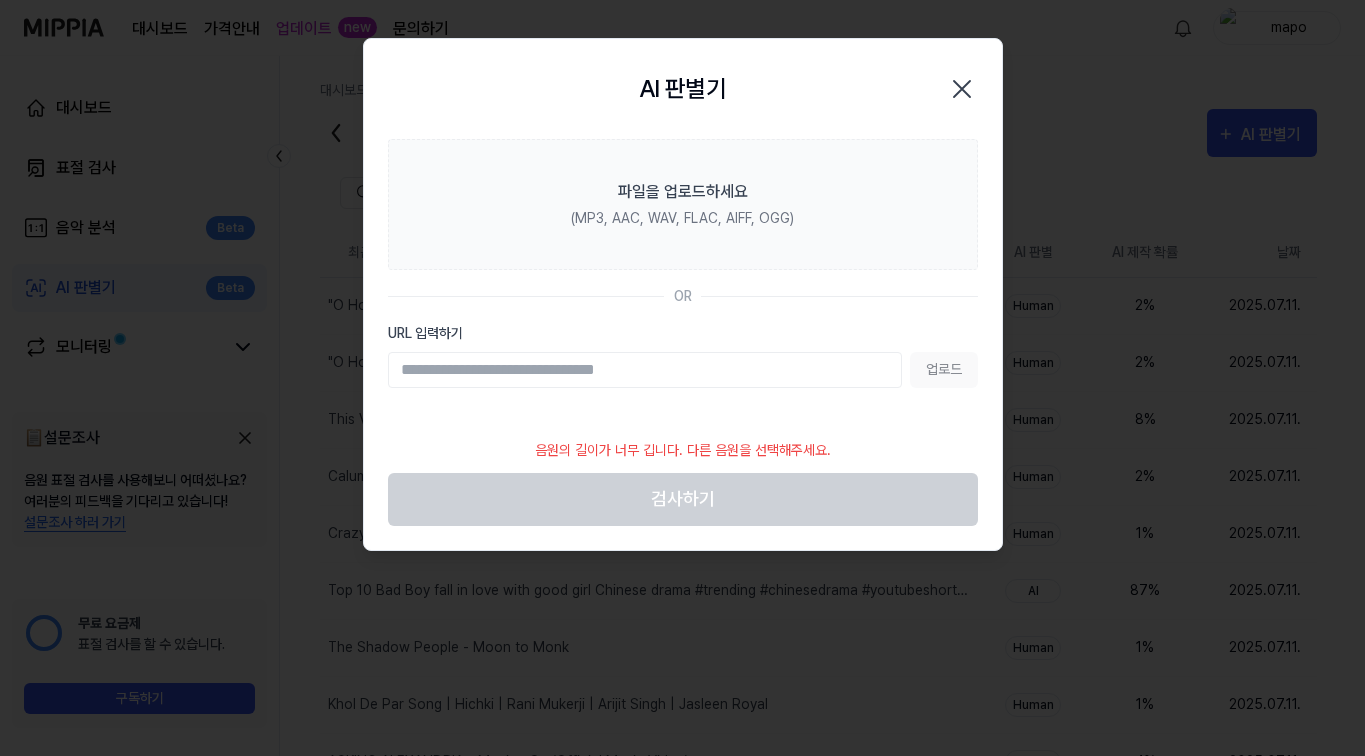 click 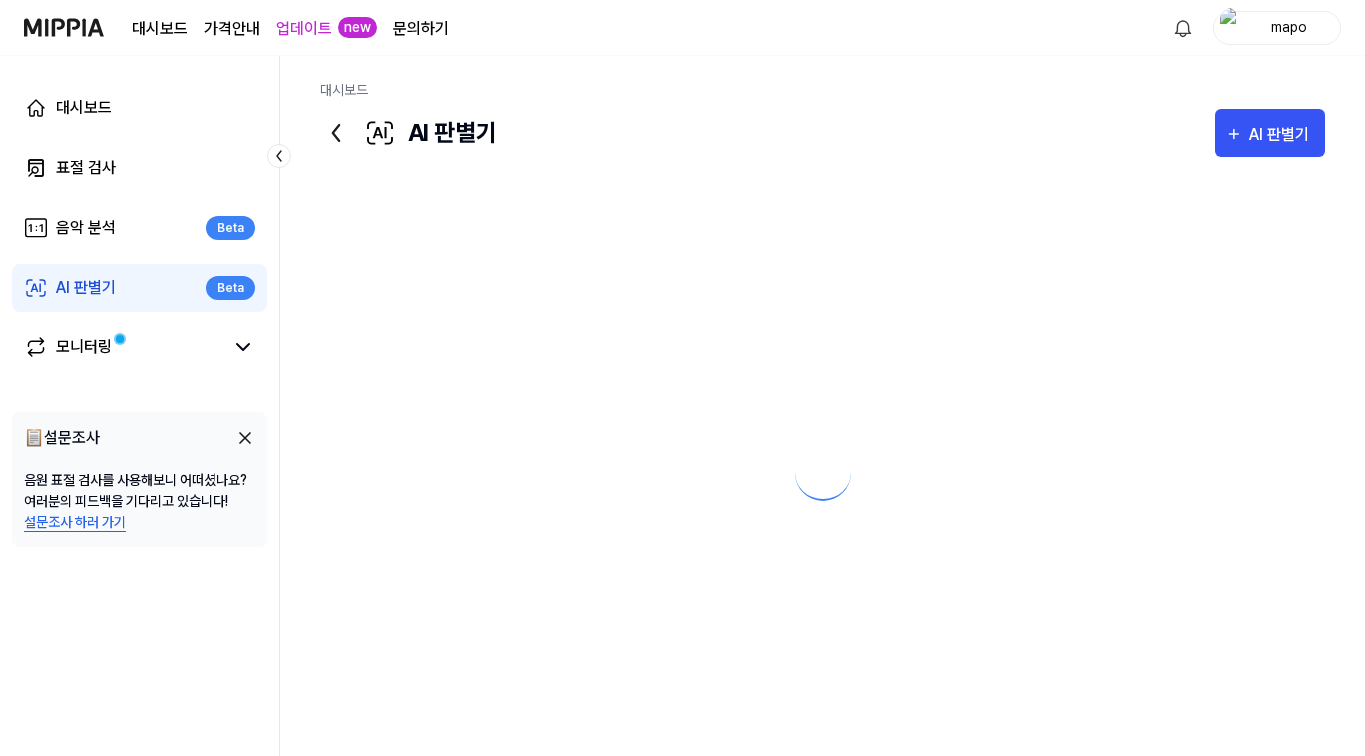 scroll, scrollTop: 0, scrollLeft: 0, axis: both 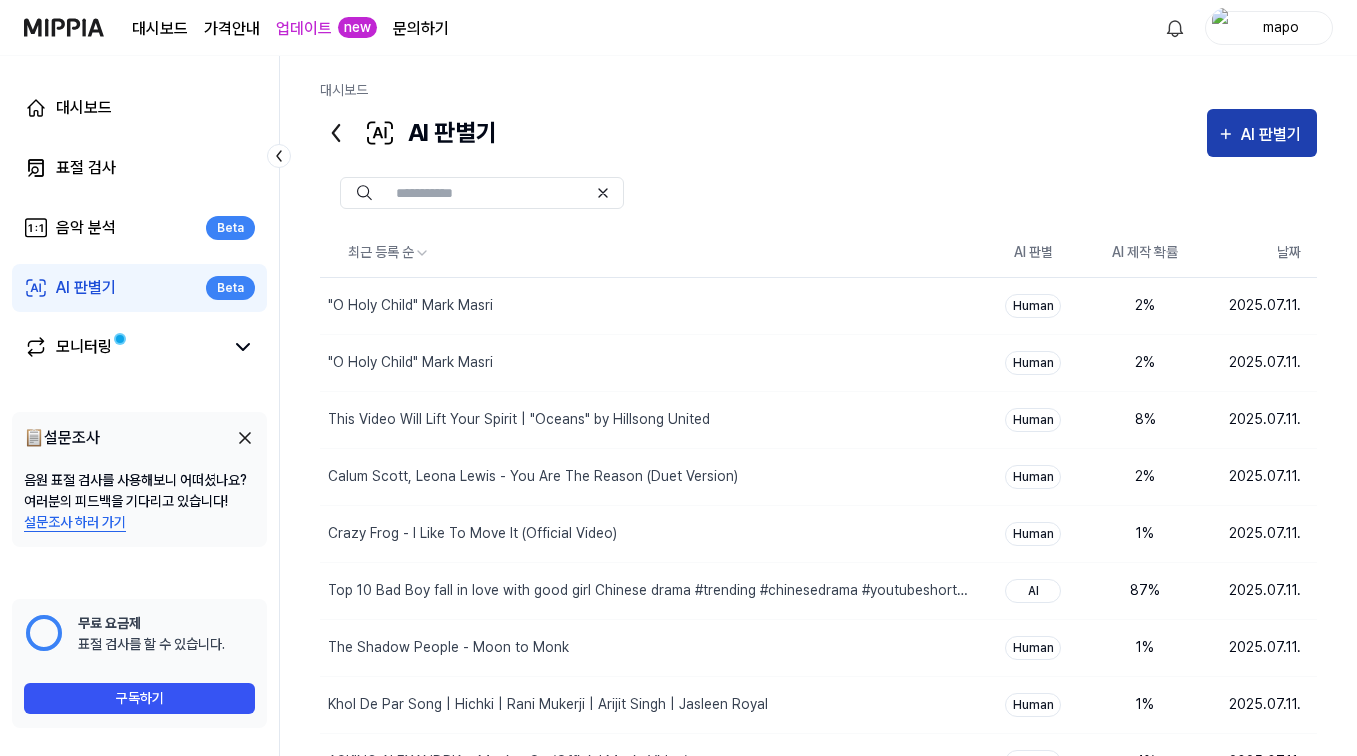 click on "AI 판별기" at bounding box center [1274, 135] 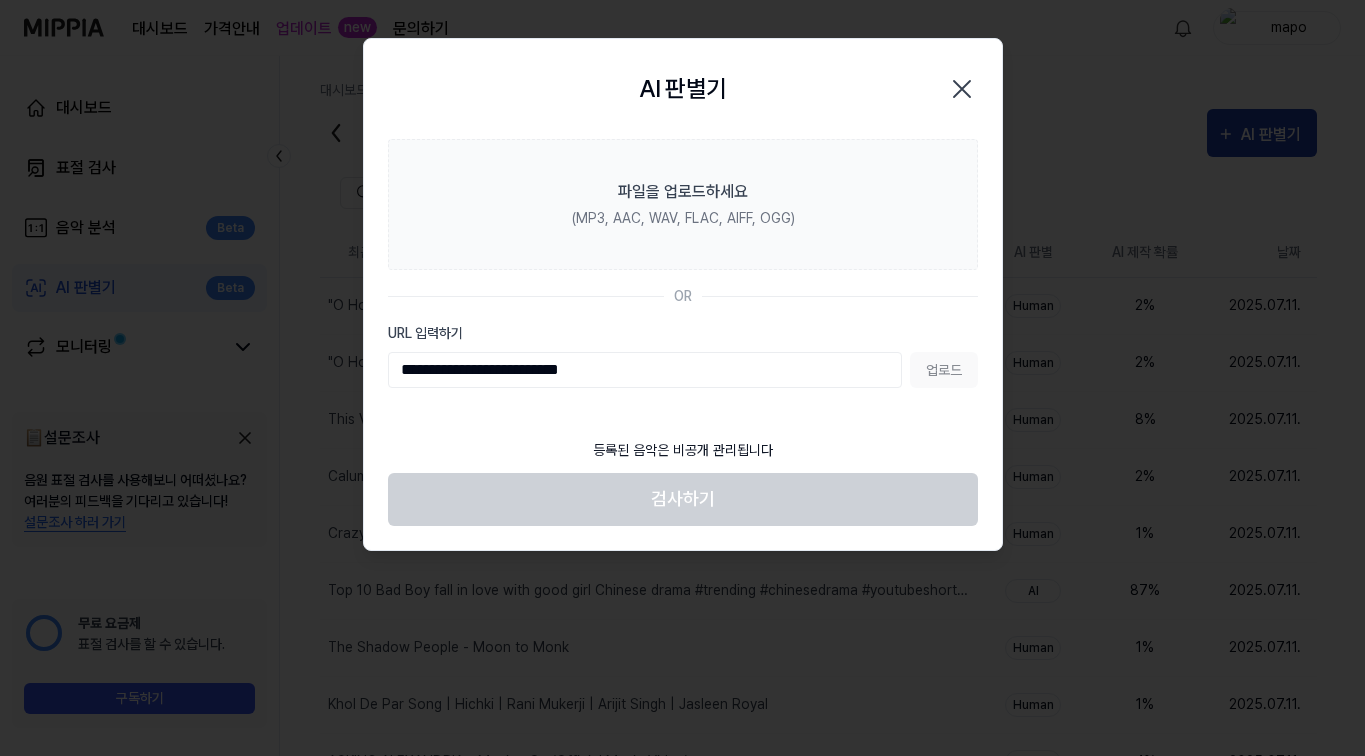 type on "**********" 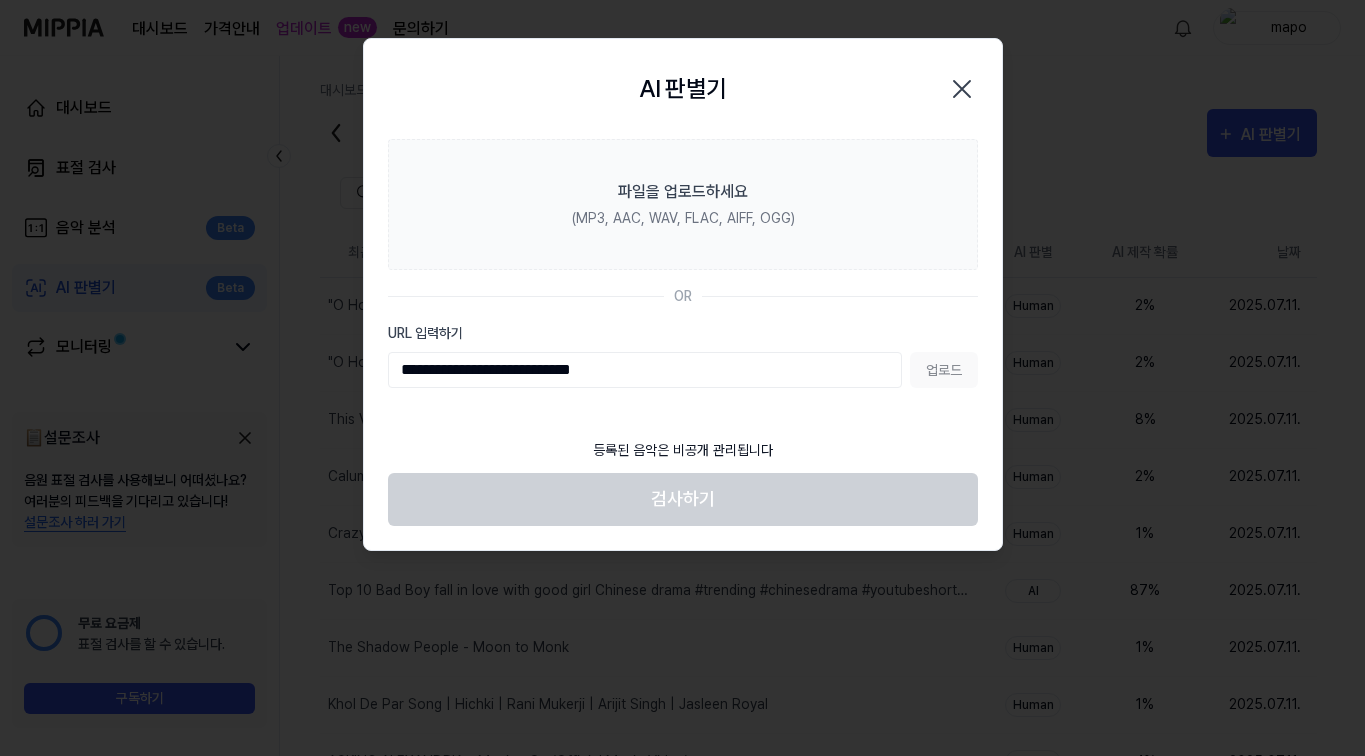 click on "업로드" at bounding box center (944, 370) 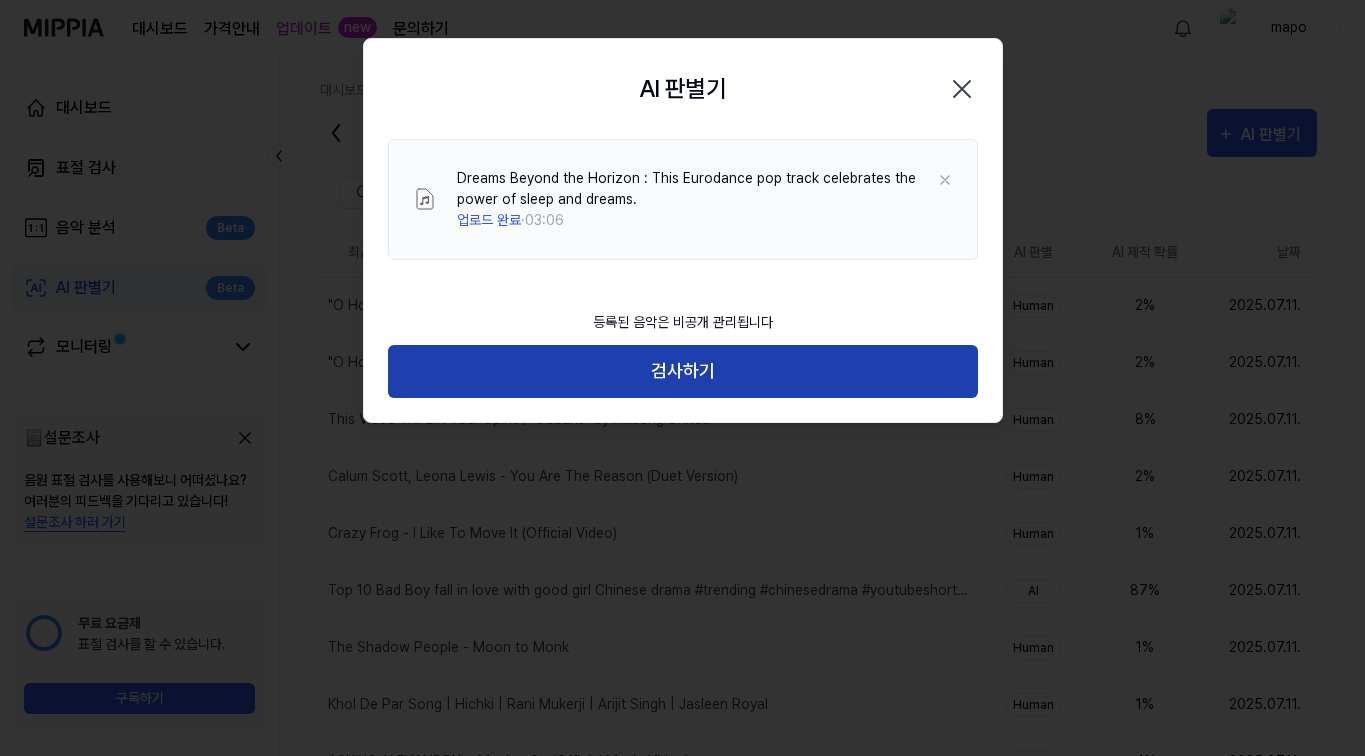 click on "검사하기" at bounding box center [683, 371] 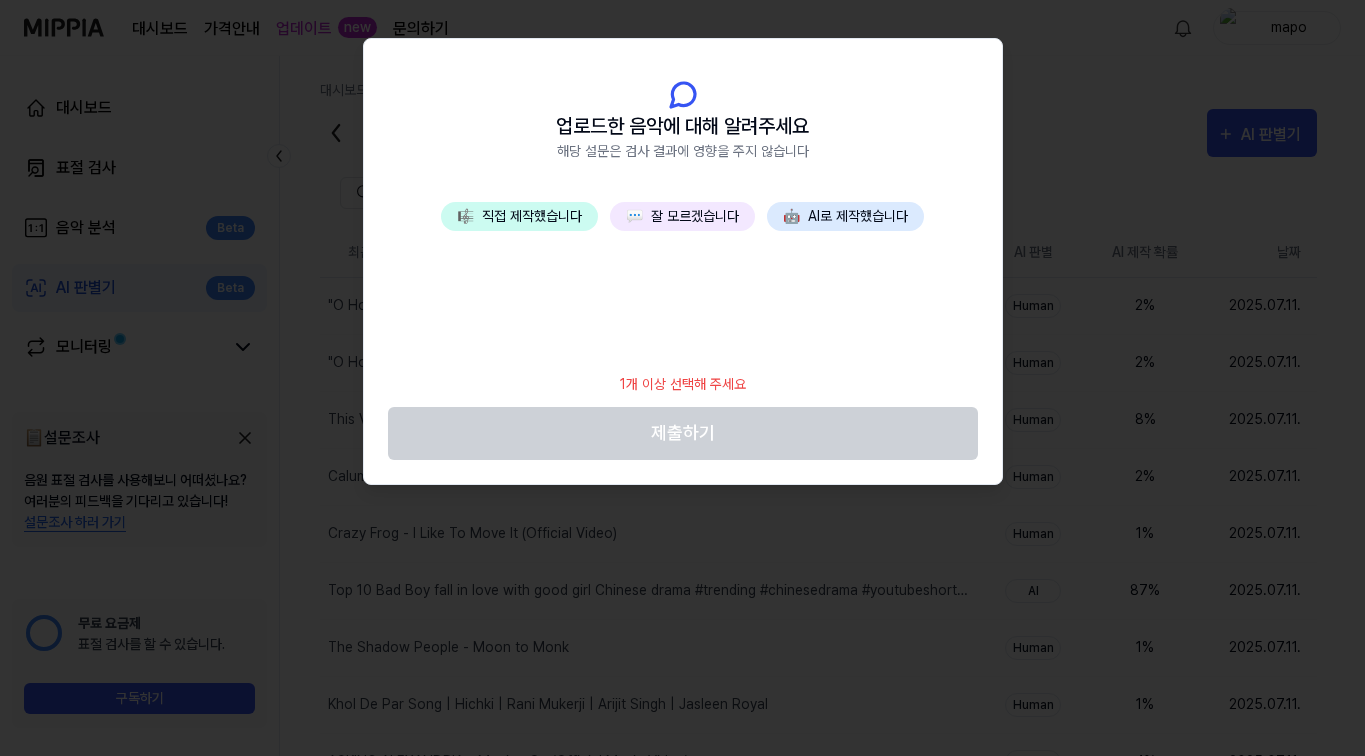 click on "💬 잘 모르겠습니다" at bounding box center [682, 216] 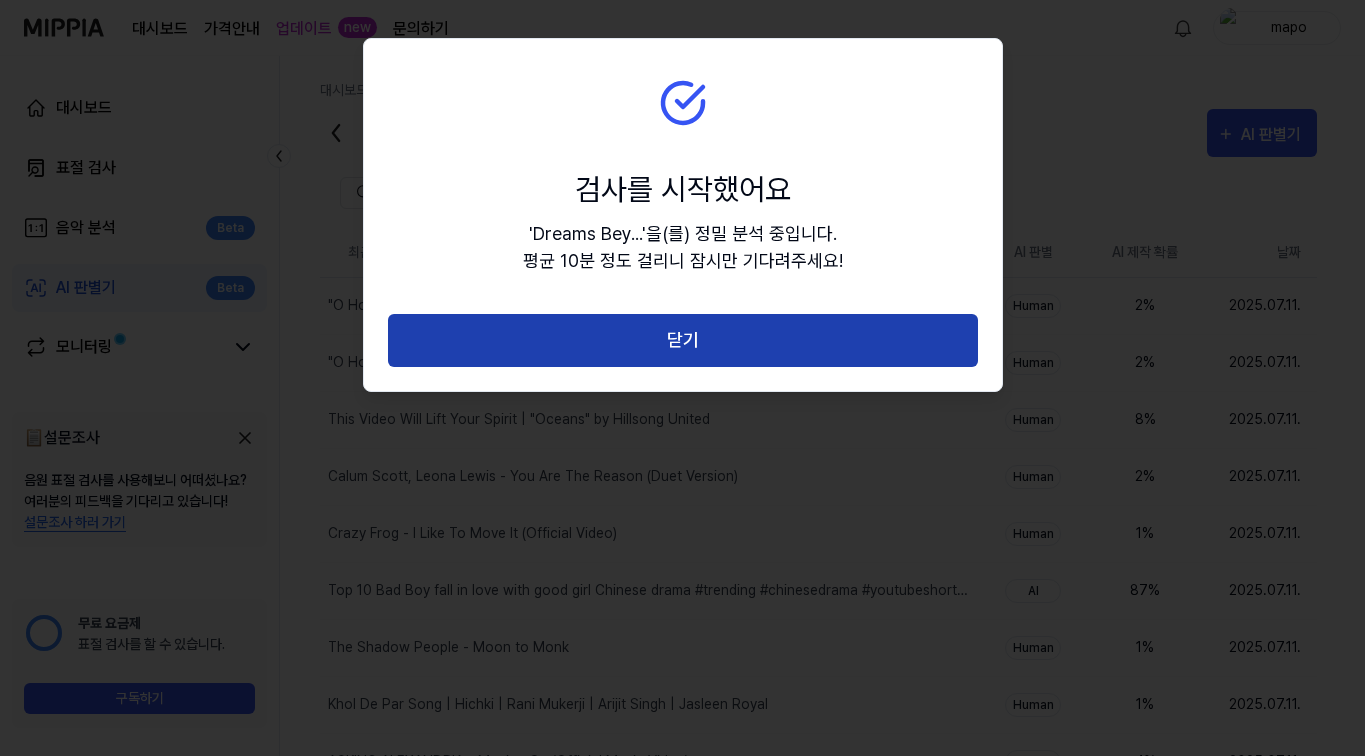 click on "닫기" at bounding box center (683, 340) 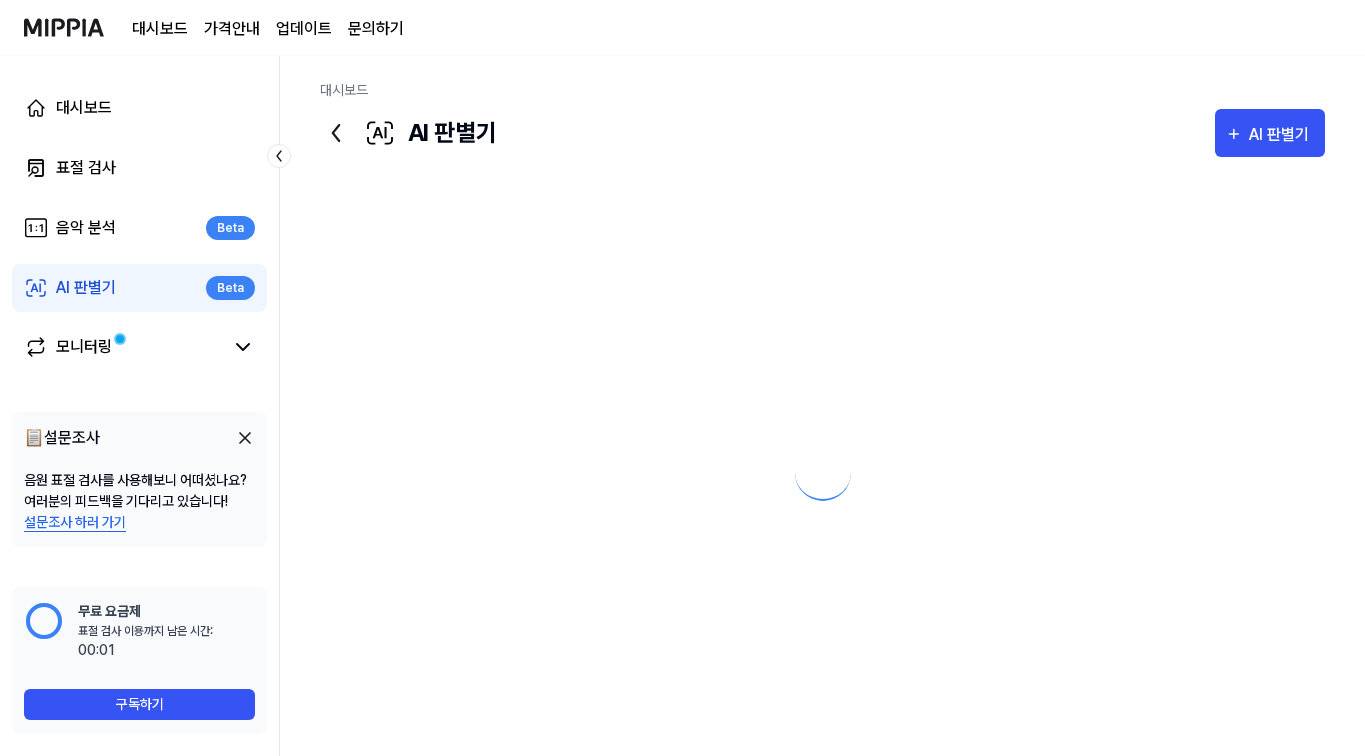 scroll, scrollTop: 0, scrollLeft: 0, axis: both 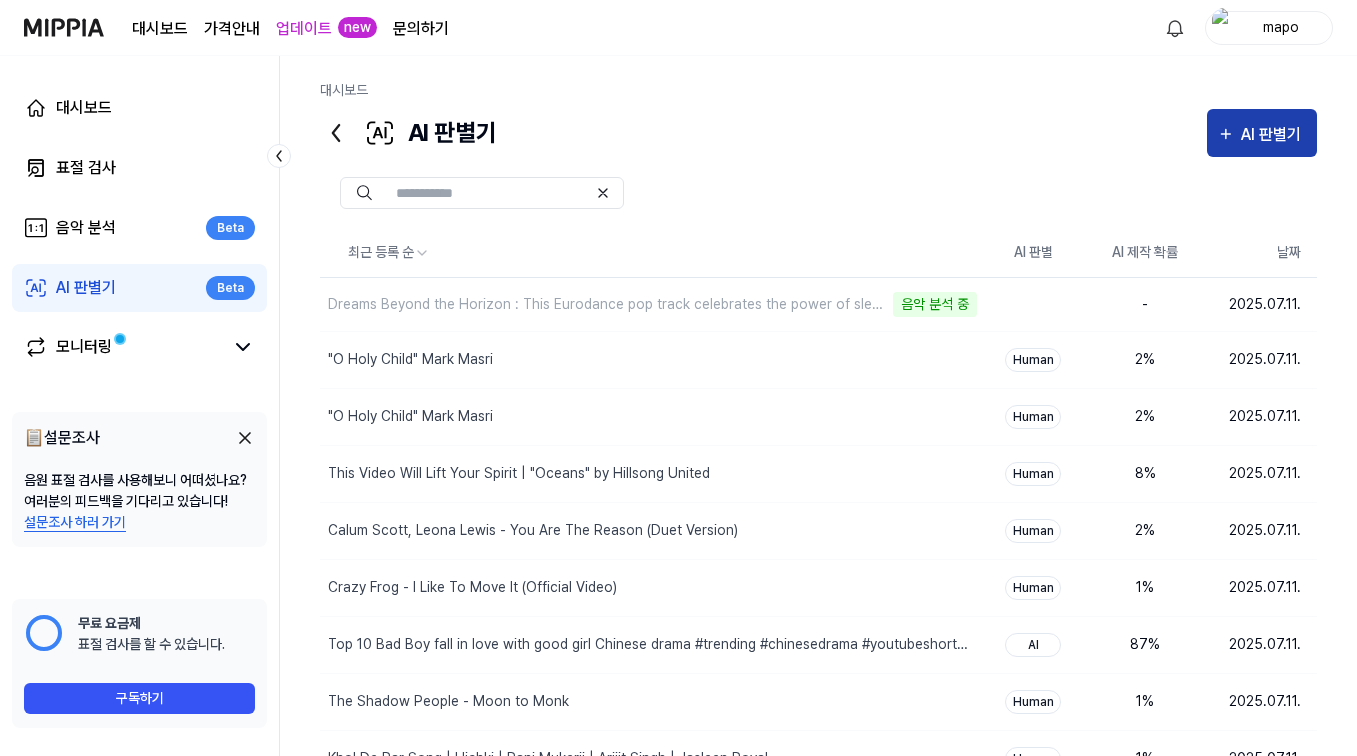 click on "AI 판별기" at bounding box center [1274, 135] 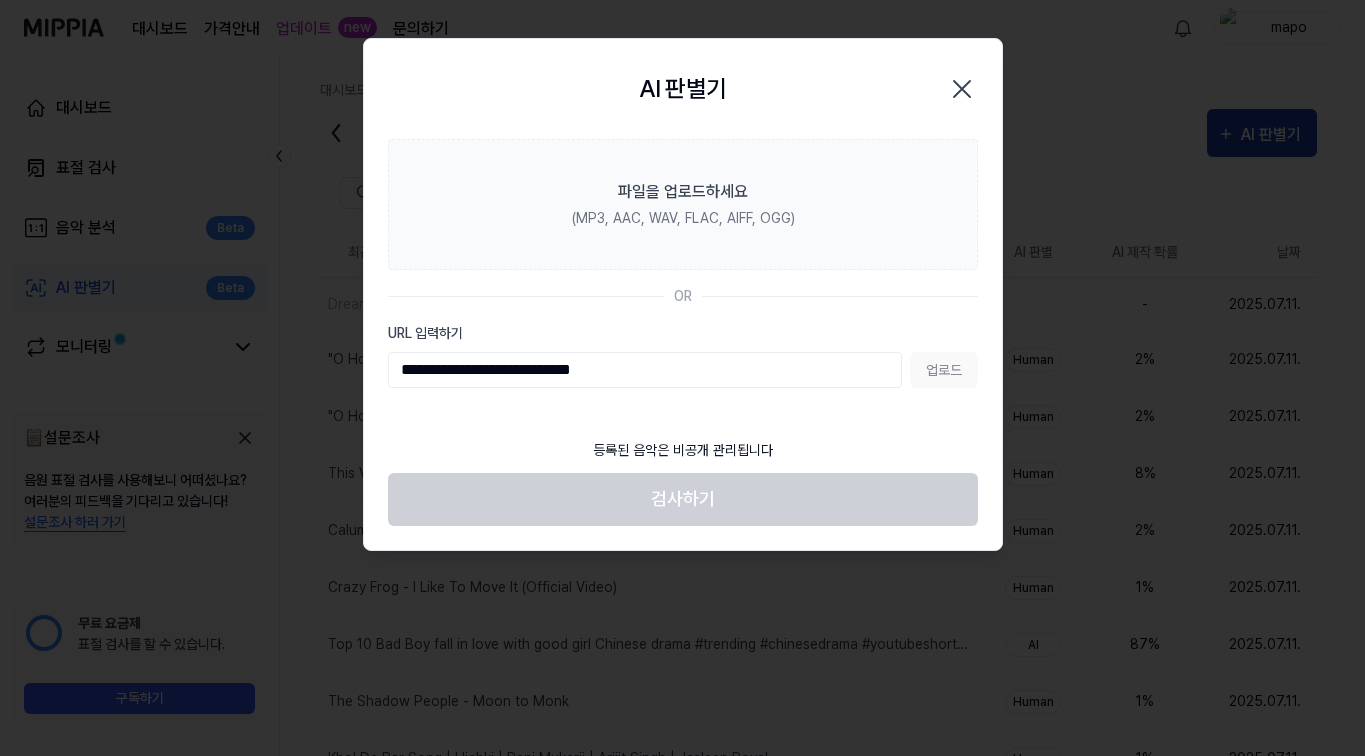 click on "업로드" at bounding box center (944, 370) 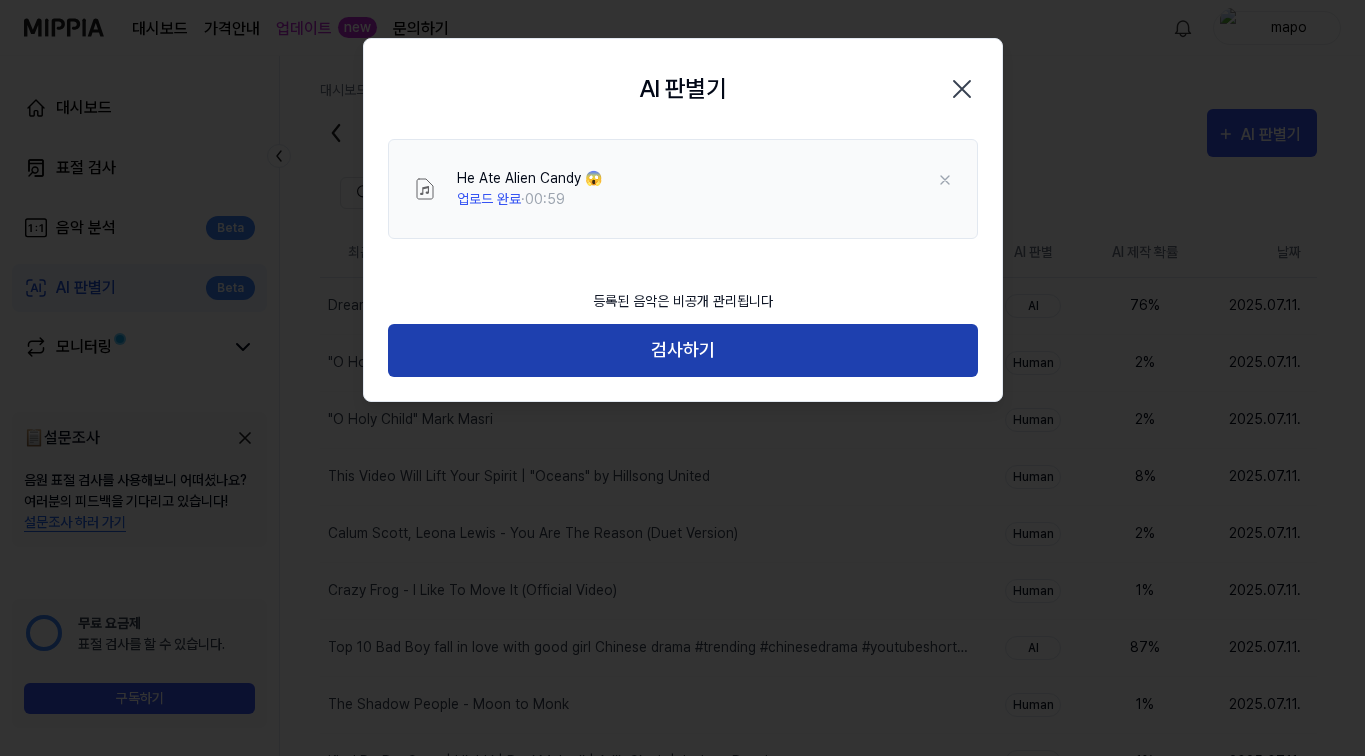 click on "검사하기" at bounding box center [683, 350] 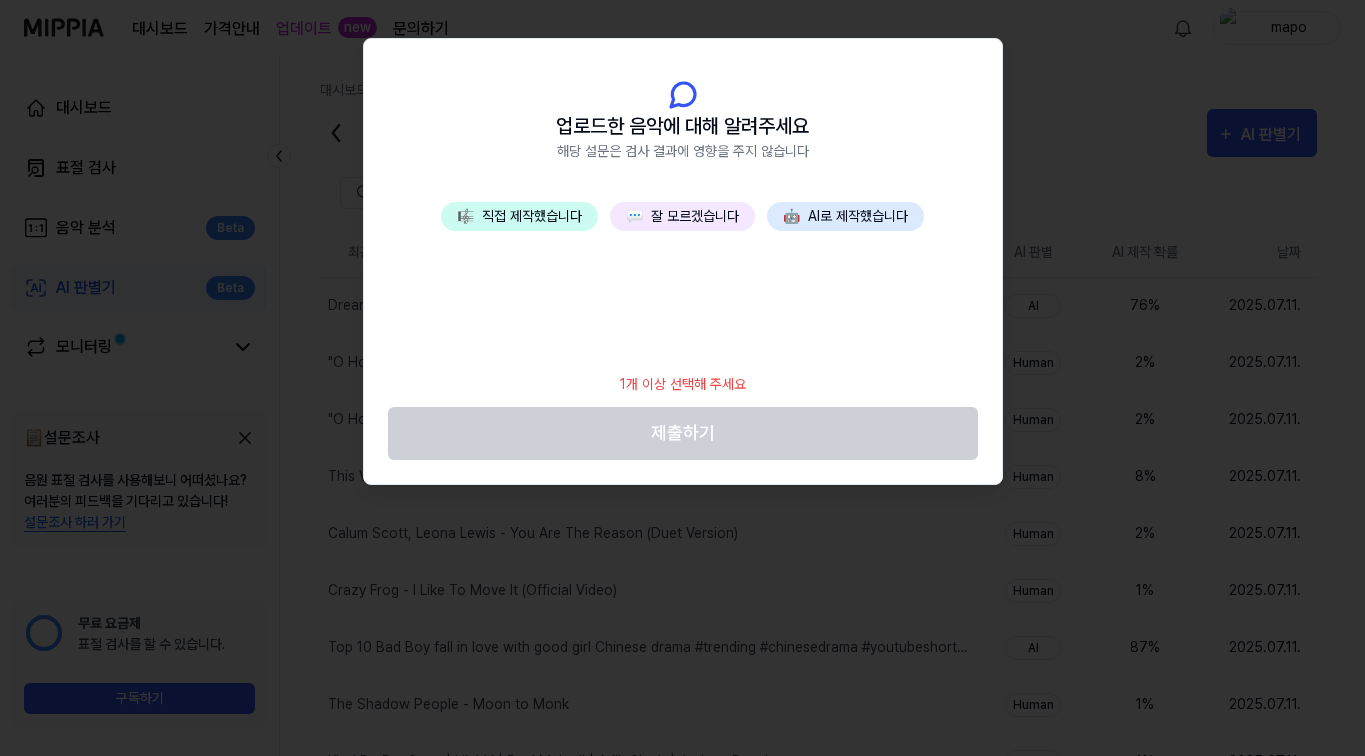 click on "💬 잘 모르겠습니다" at bounding box center [682, 216] 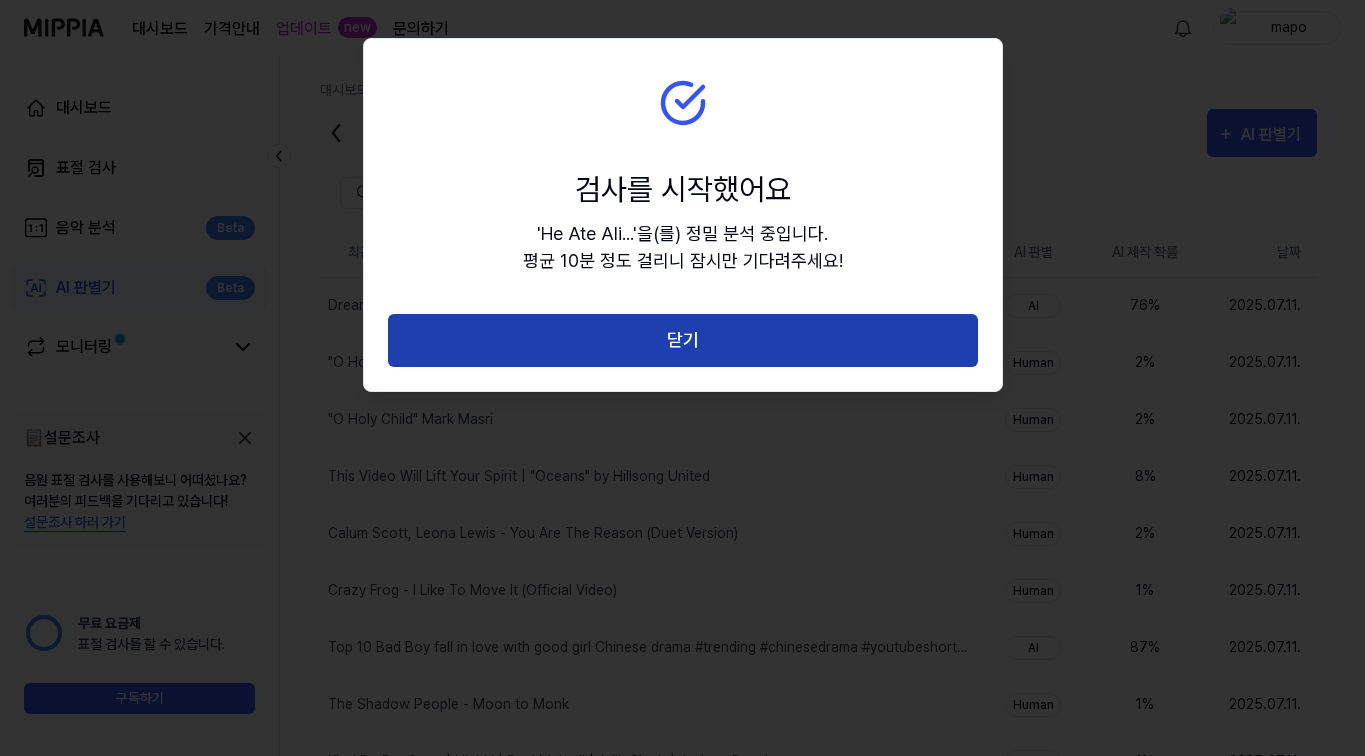 click on "닫기" at bounding box center [683, 340] 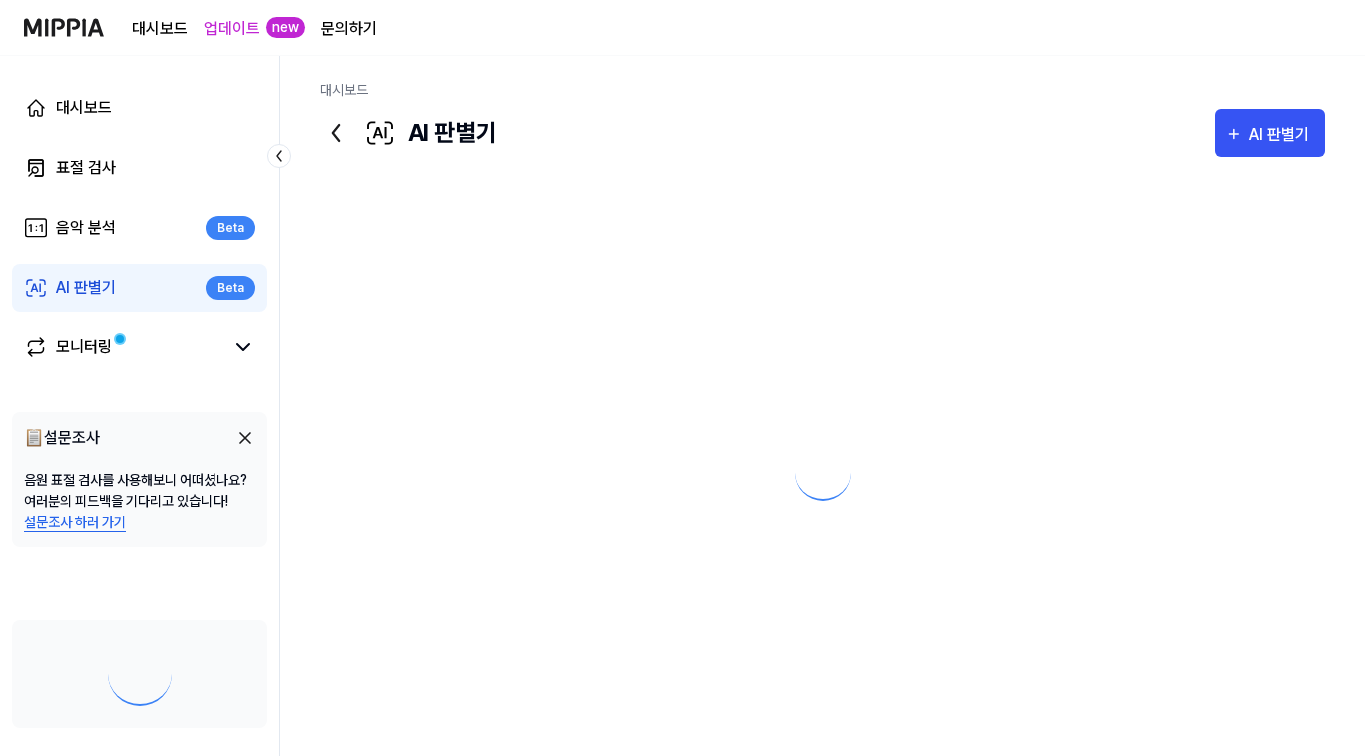 scroll, scrollTop: 0, scrollLeft: 0, axis: both 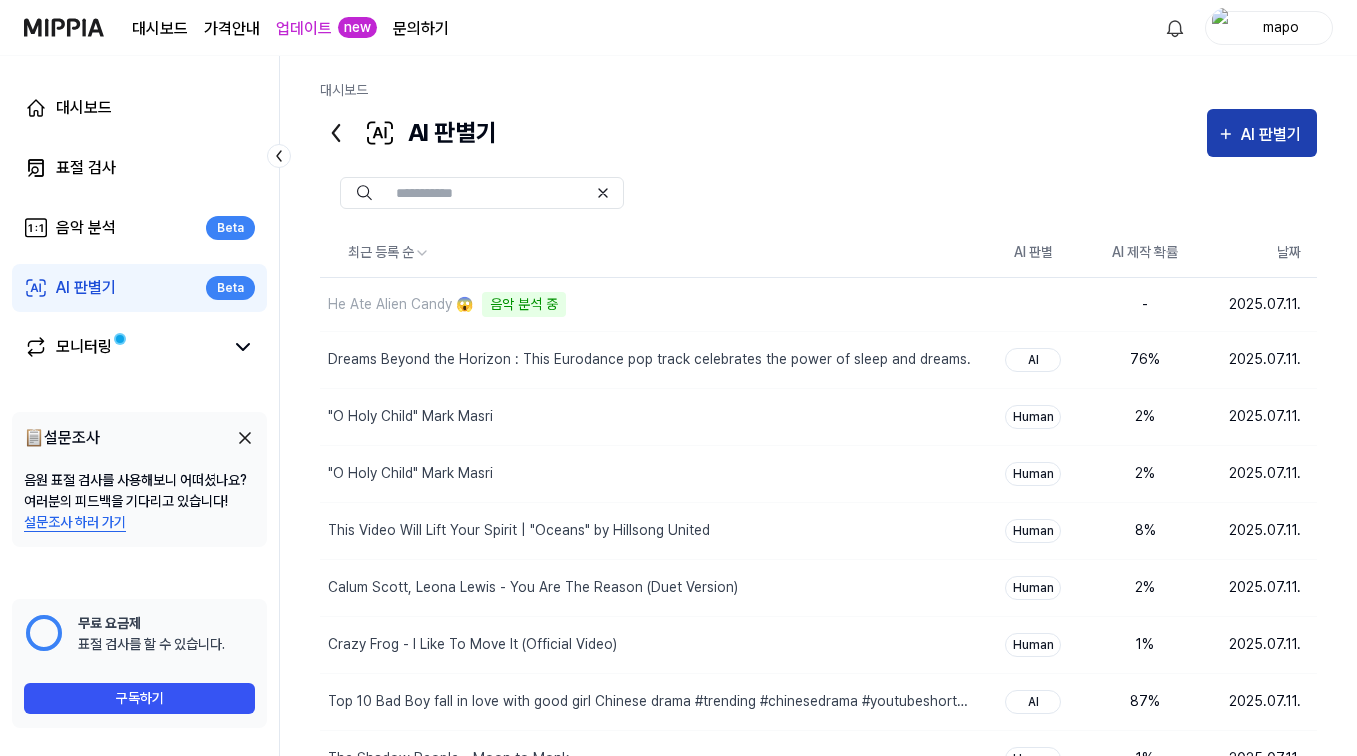 click on "AI 판별기" at bounding box center (1274, 135) 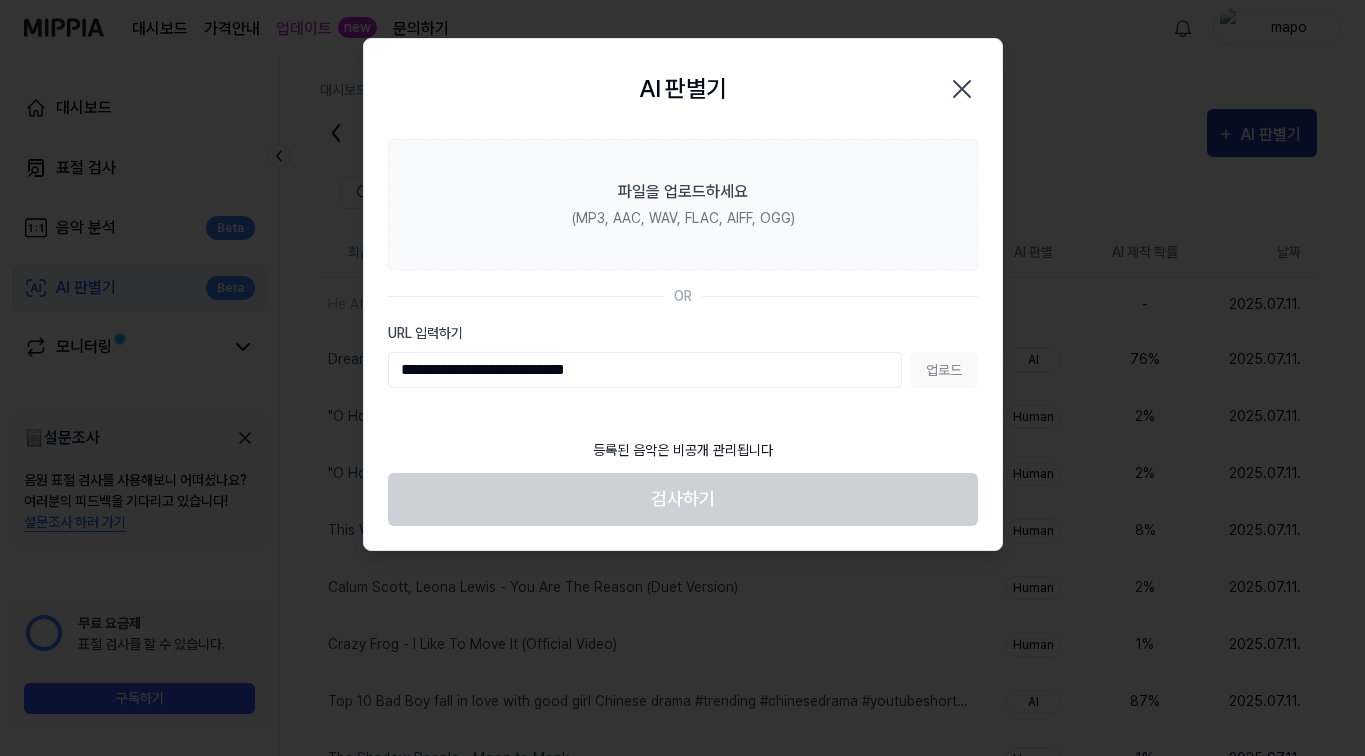 type on "**********" 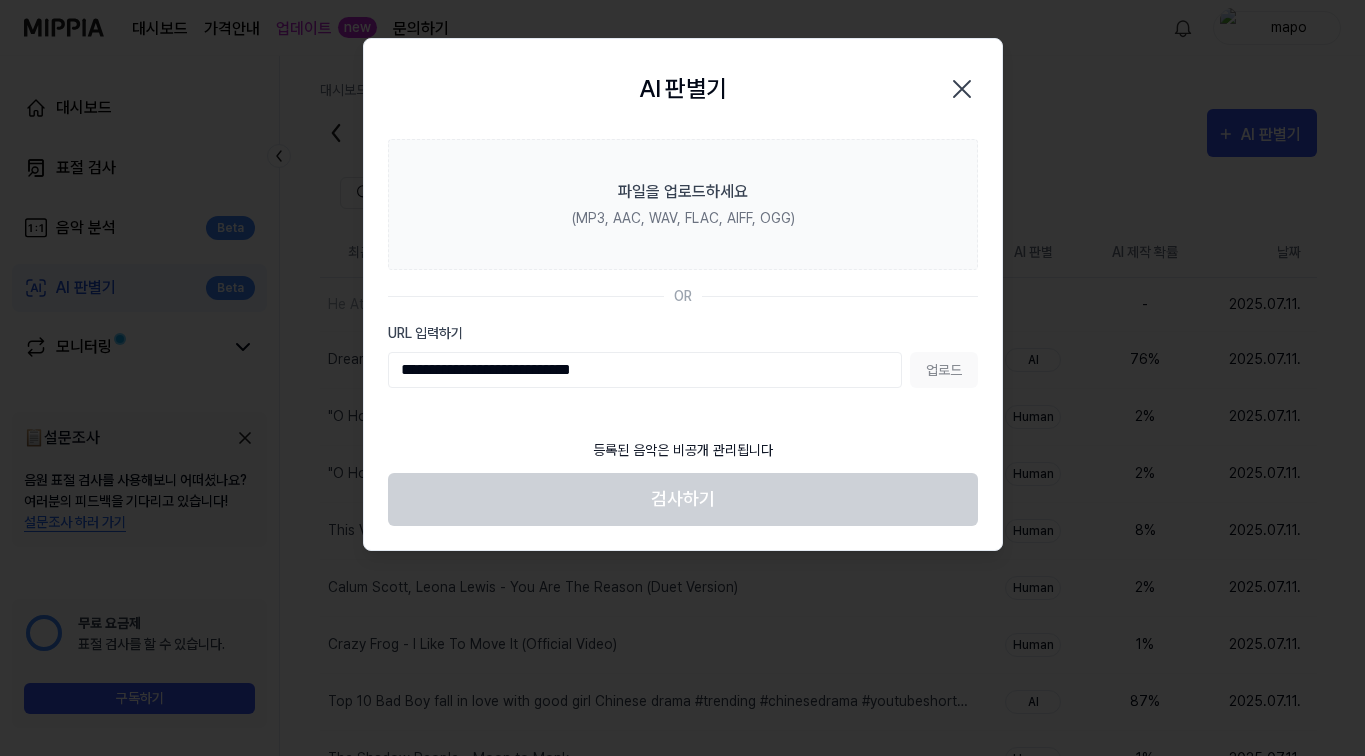 click on "업로드" at bounding box center [944, 370] 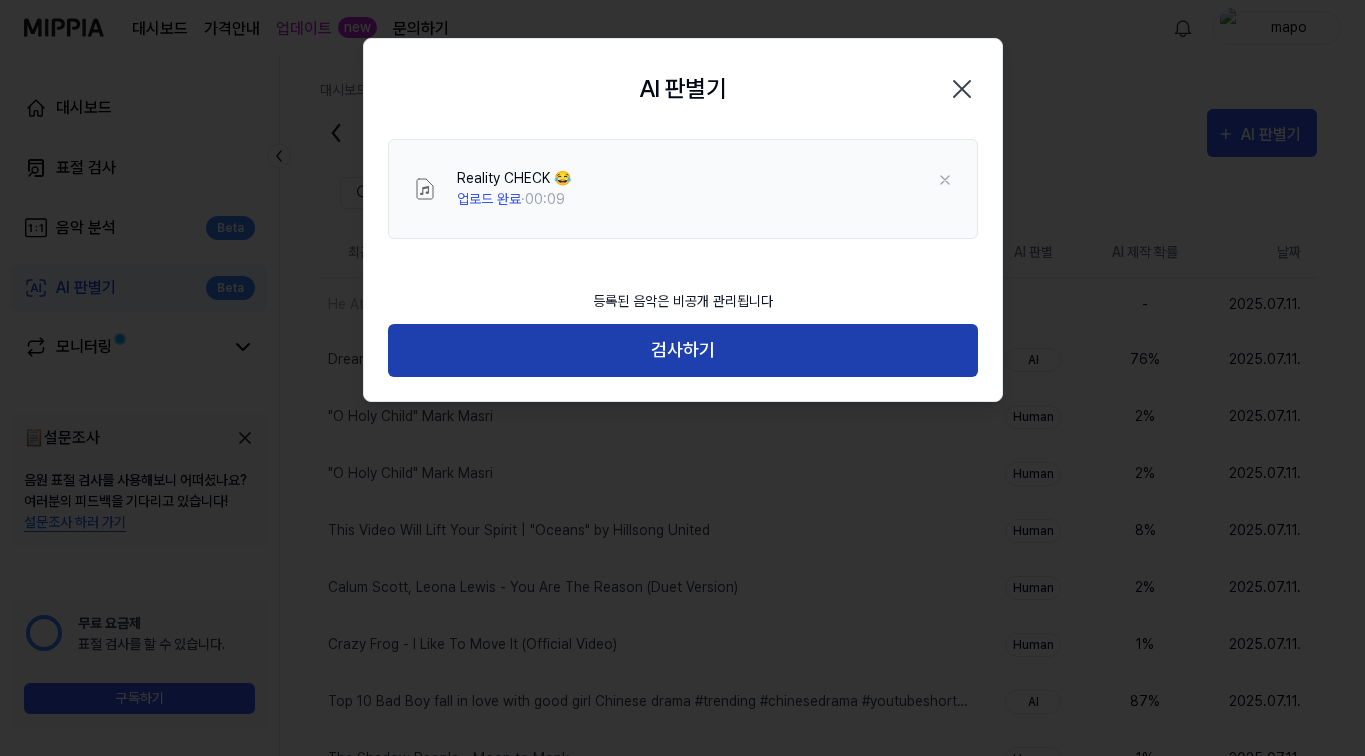 click on "검사하기" at bounding box center (683, 350) 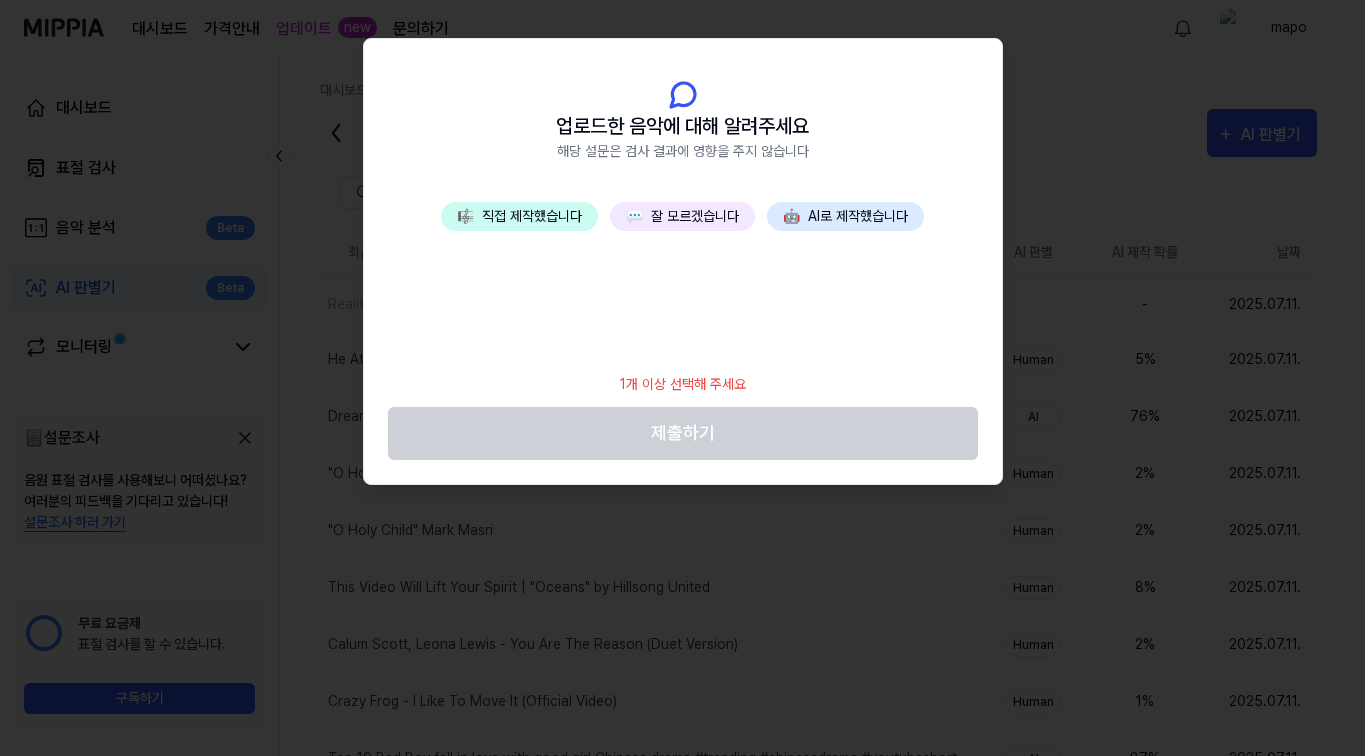 click on "💬 잘 모르겠습니다" at bounding box center [682, 216] 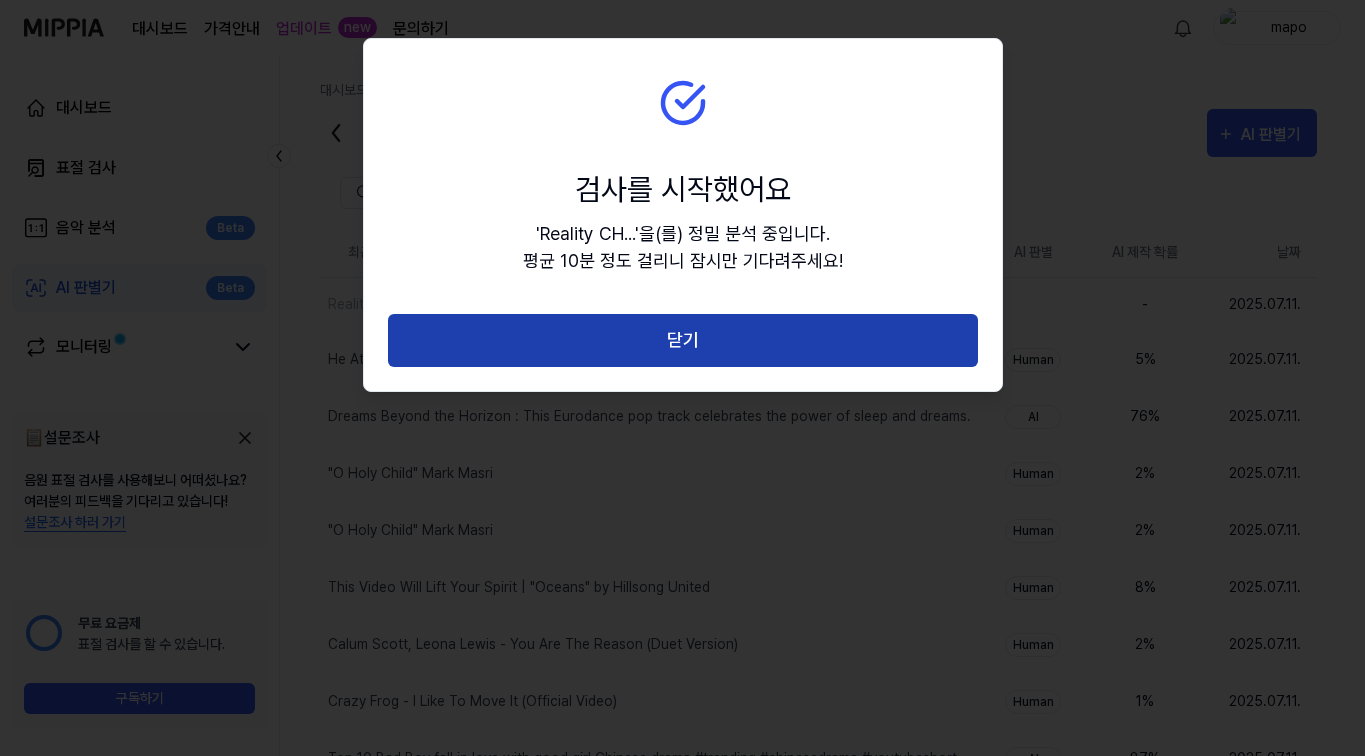 click on "닫기" at bounding box center [683, 340] 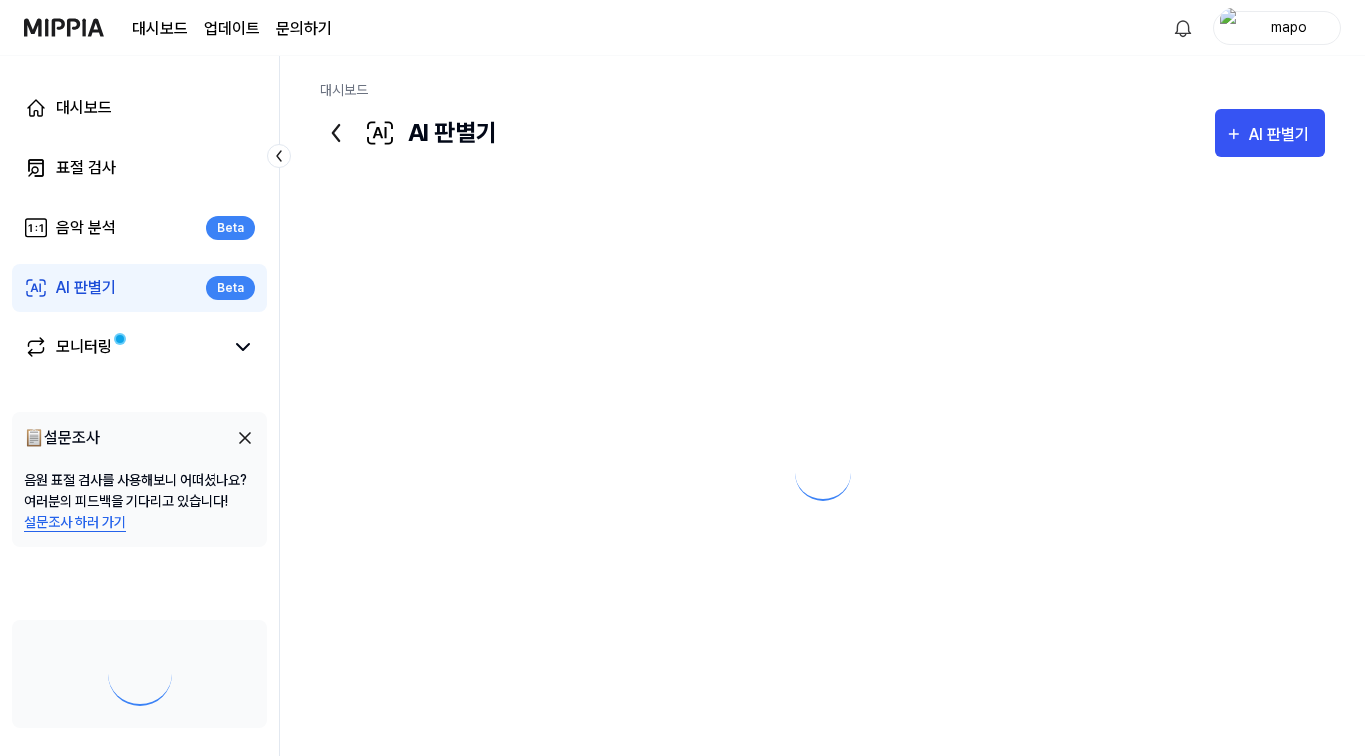 scroll, scrollTop: 0, scrollLeft: 0, axis: both 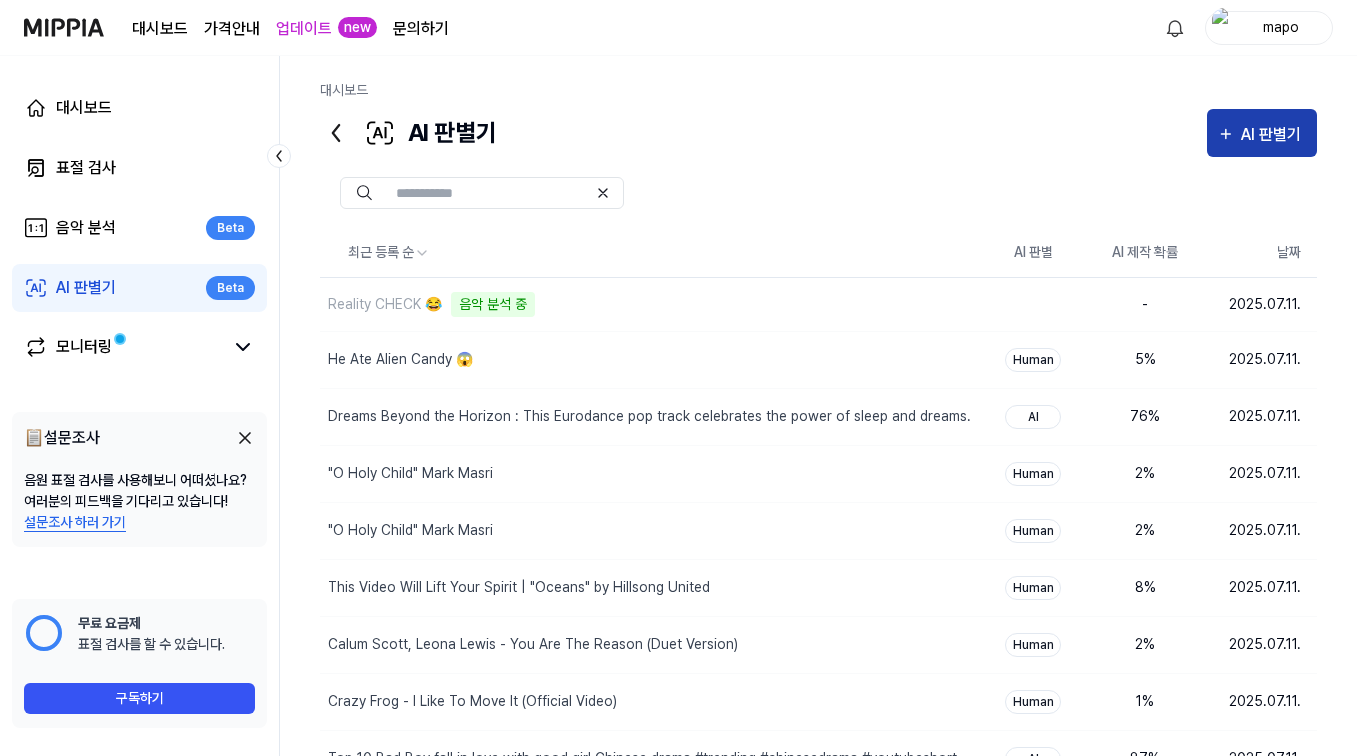 click on "AI 판별기" at bounding box center [1274, 135] 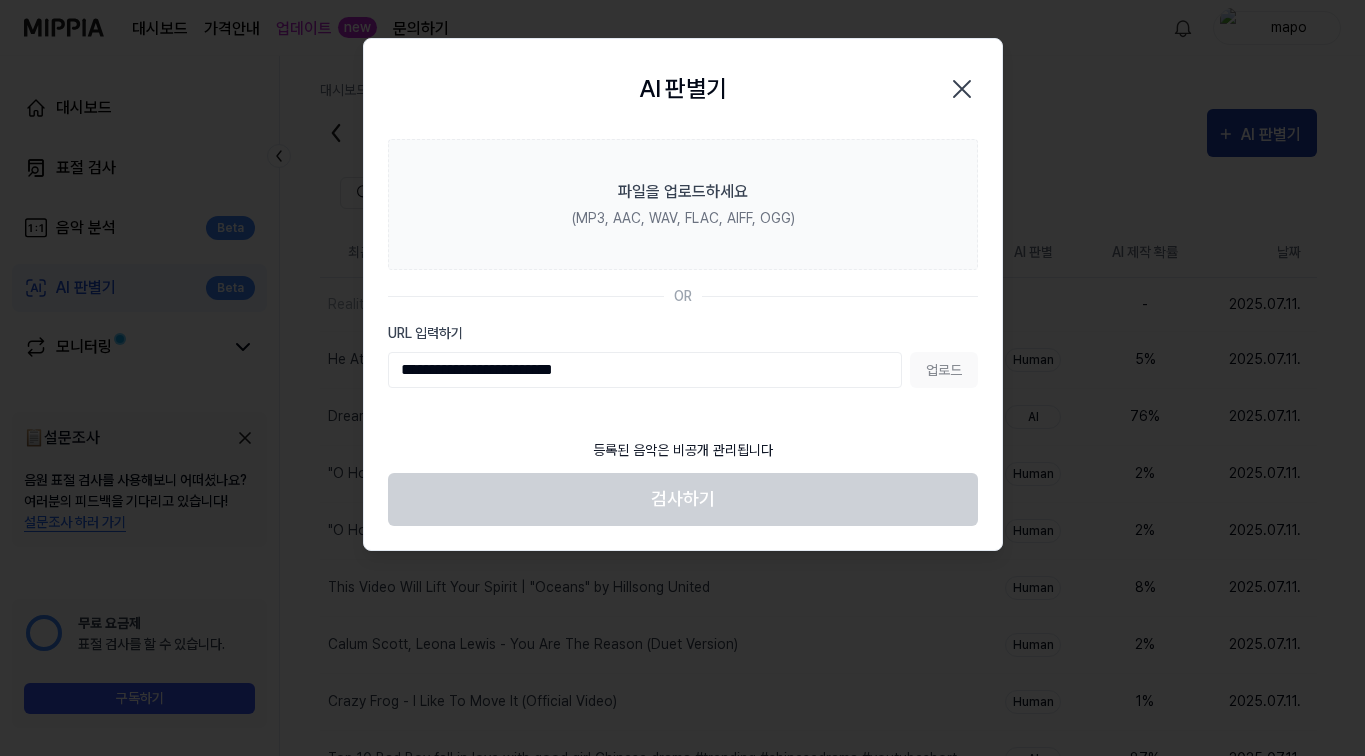 type on "**********" 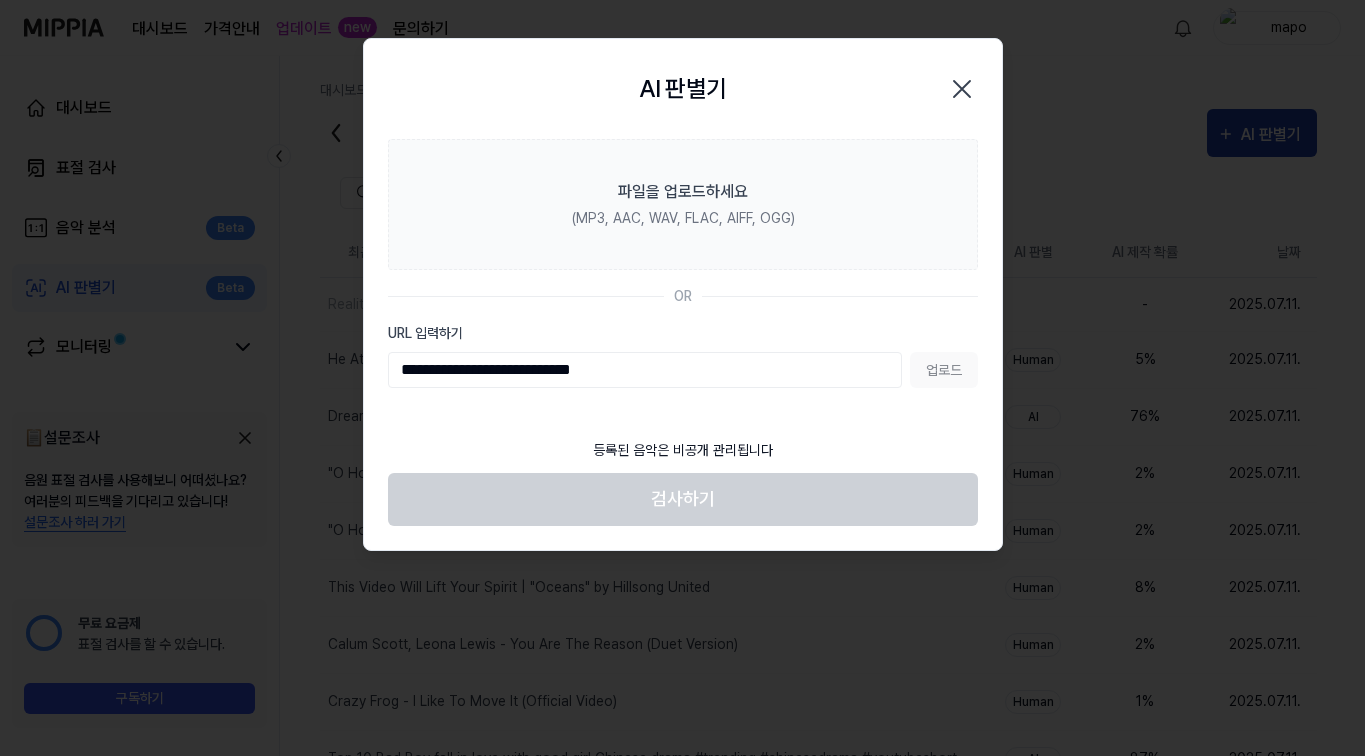 click on "업로드" at bounding box center (944, 370) 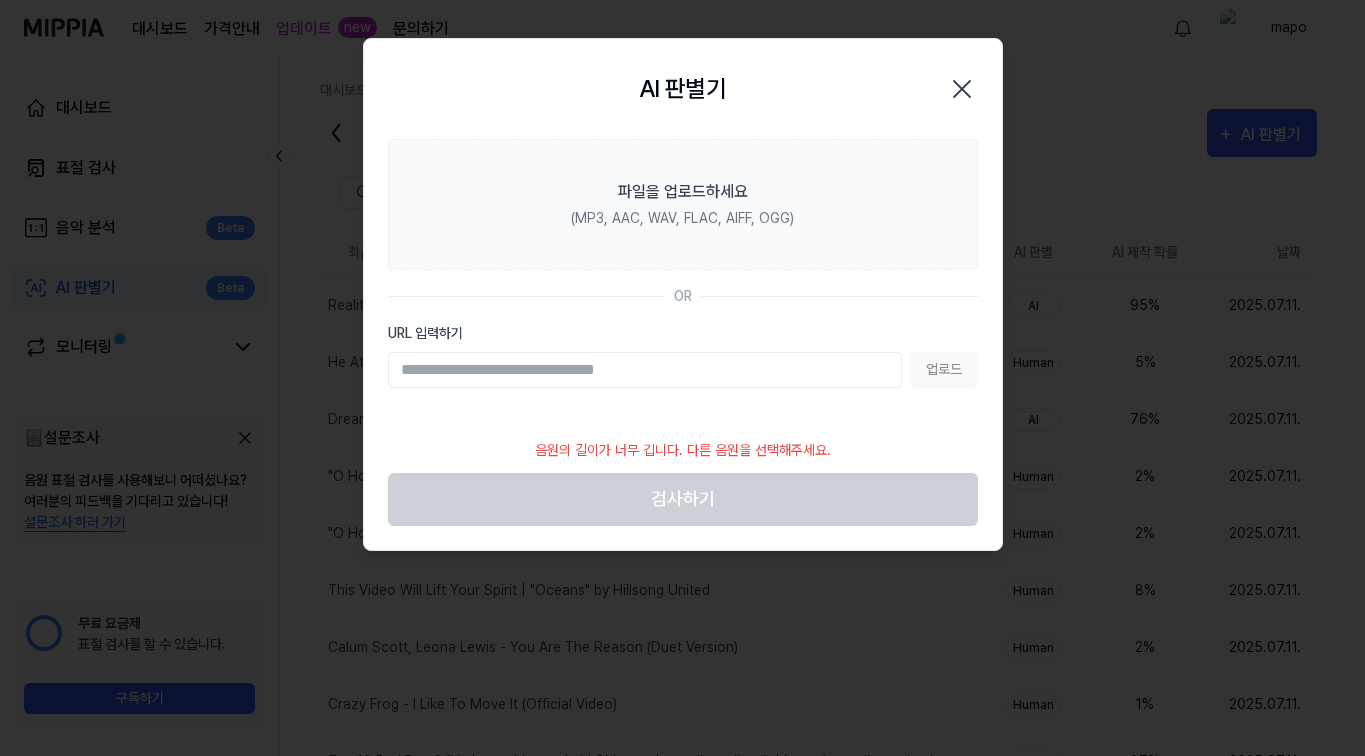 click 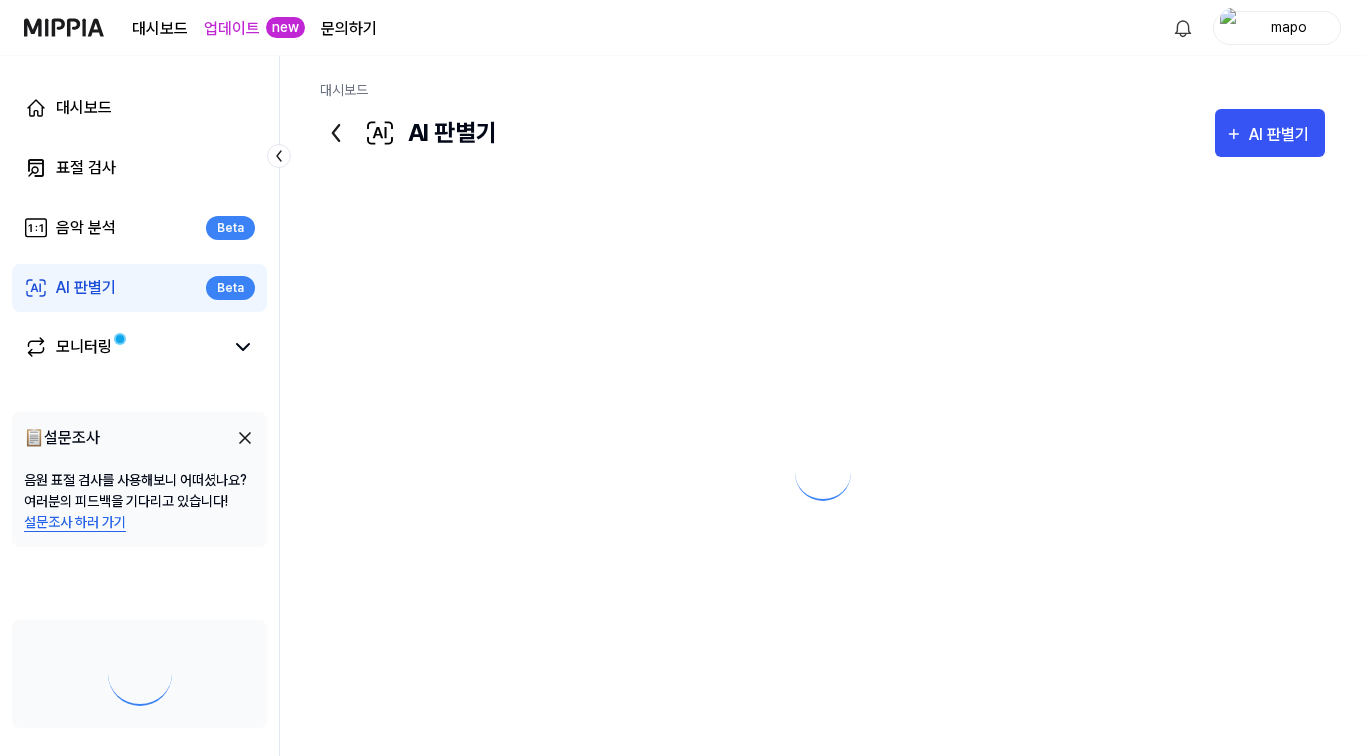 scroll, scrollTop: 0, scrollLeft: 0, axis: both 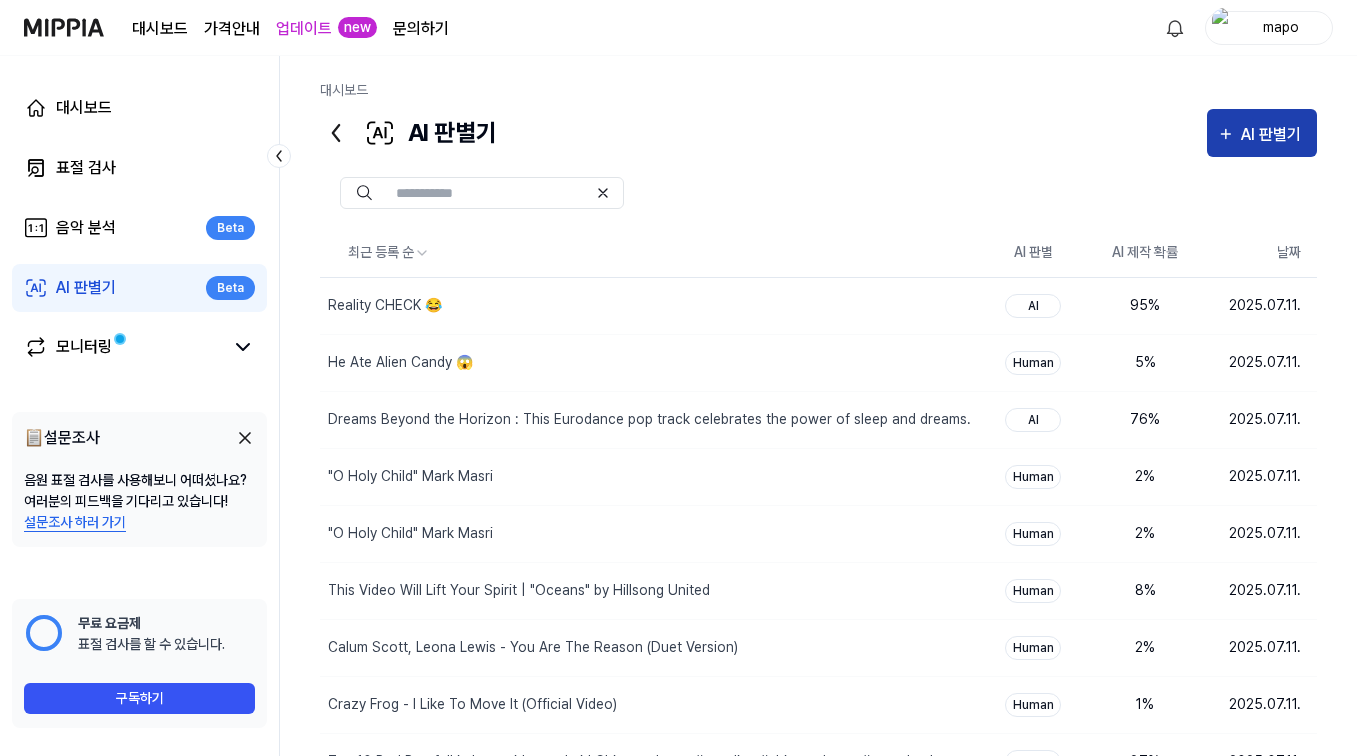 click on "AI 판별기" at bounding box center (1274, 135) 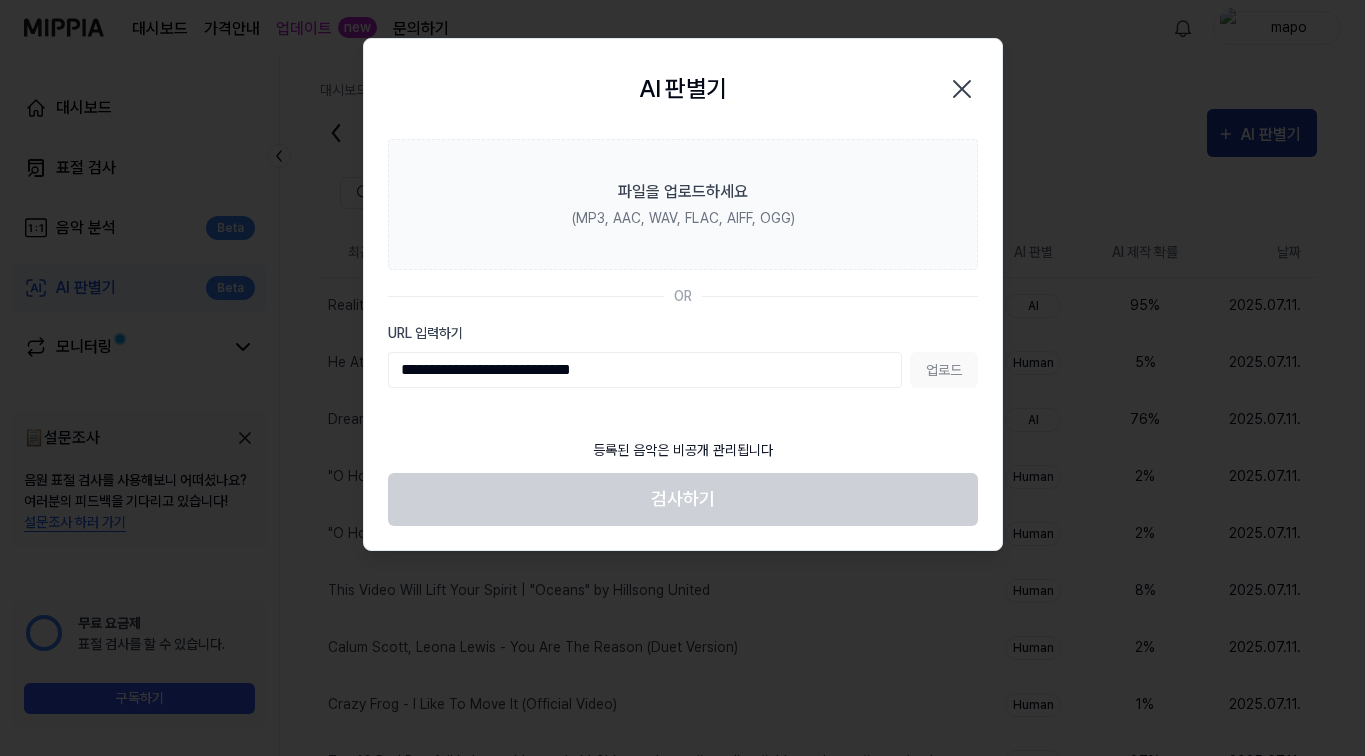 click on "업로드" at bounding box center (944, 370) 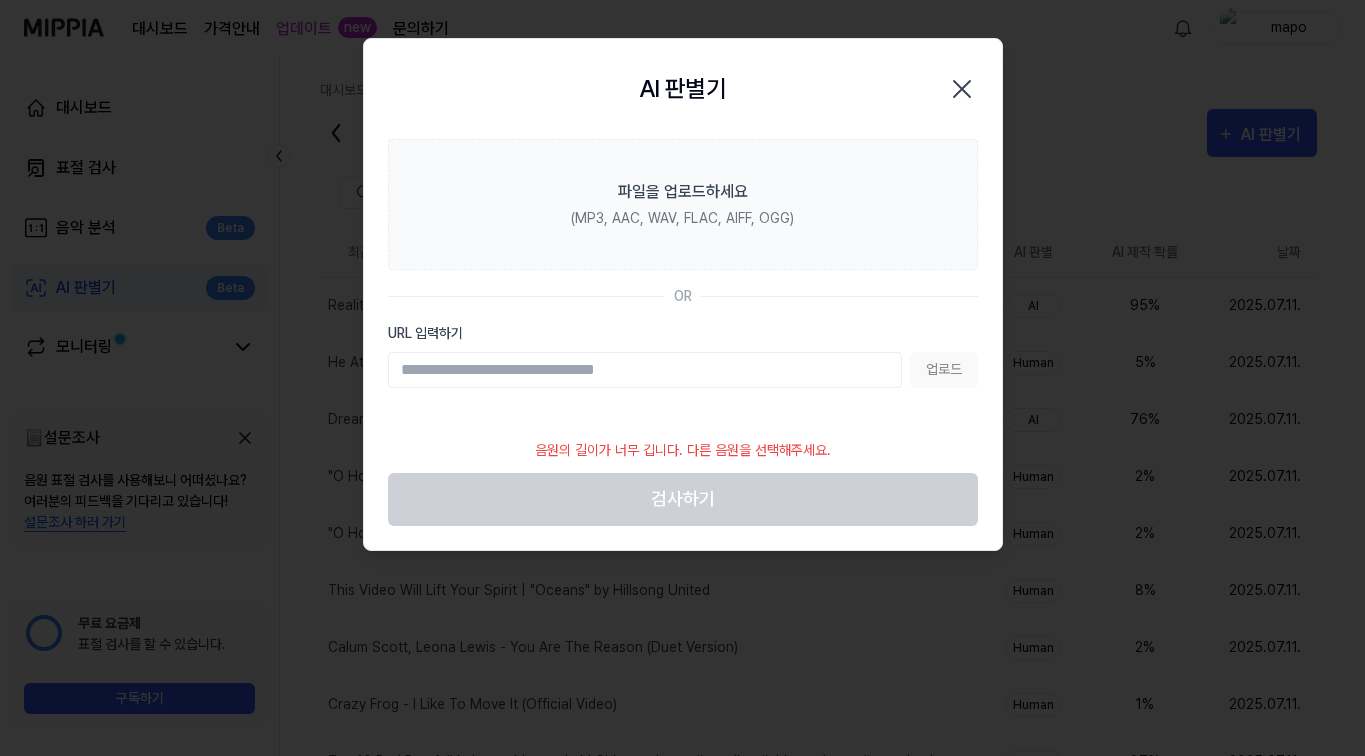 click 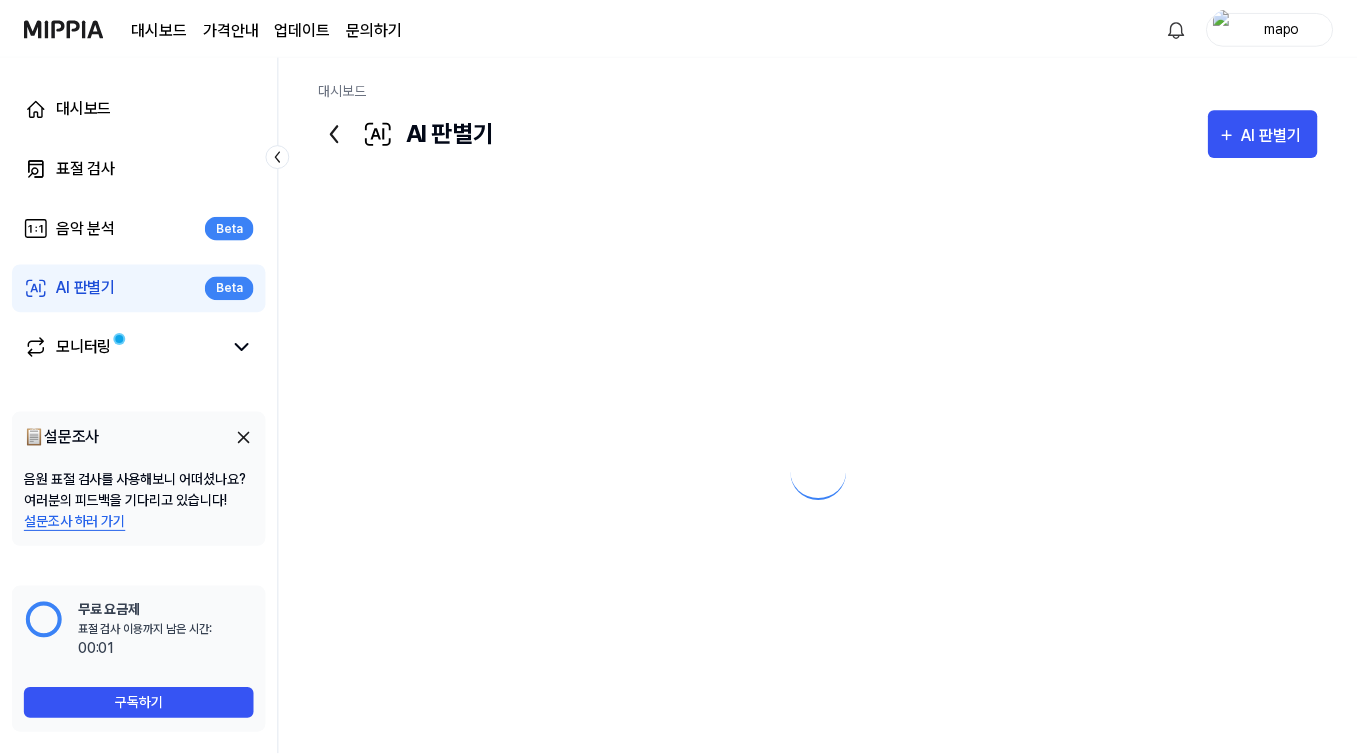 scroll, scrollTop: 0, scrollLeft: 0, axis: both 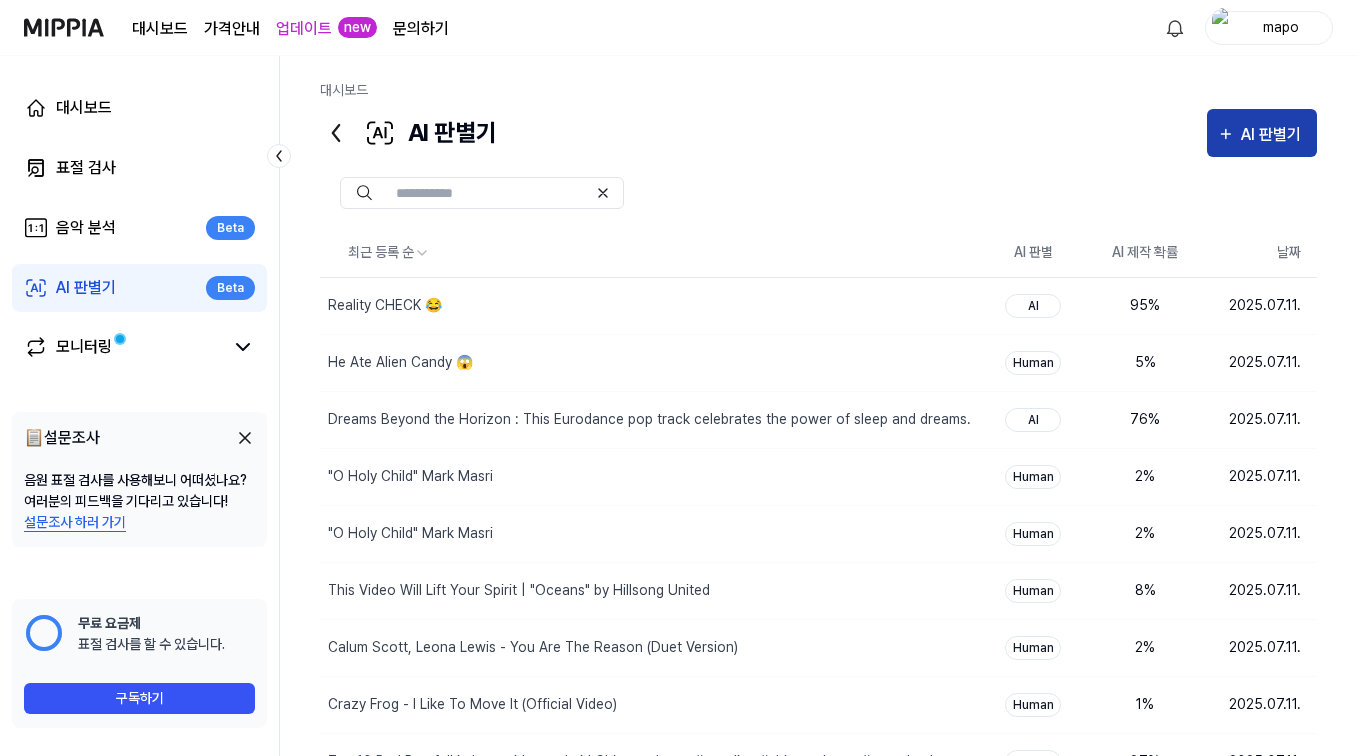 click on "AI 판별기" at bounding box center [1274, 135] 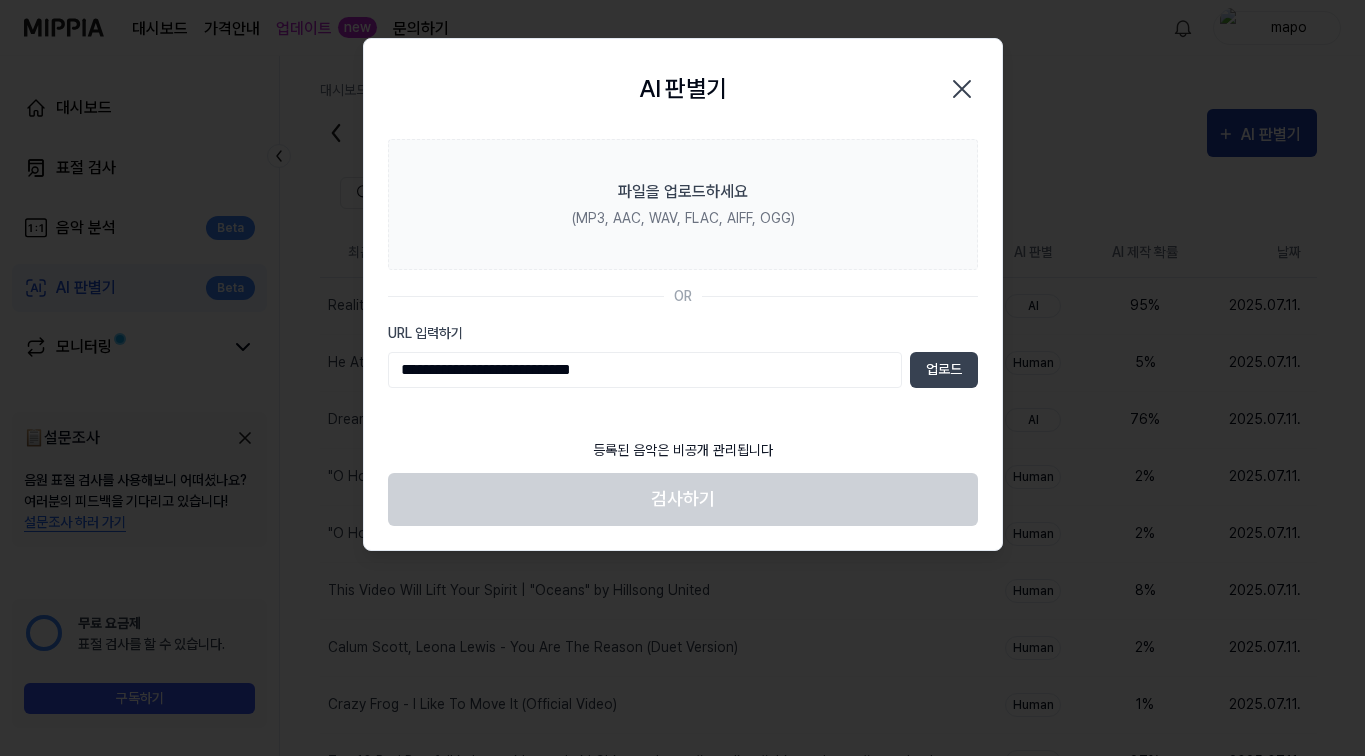 click on "업로드" at bounding box center (944, 370) 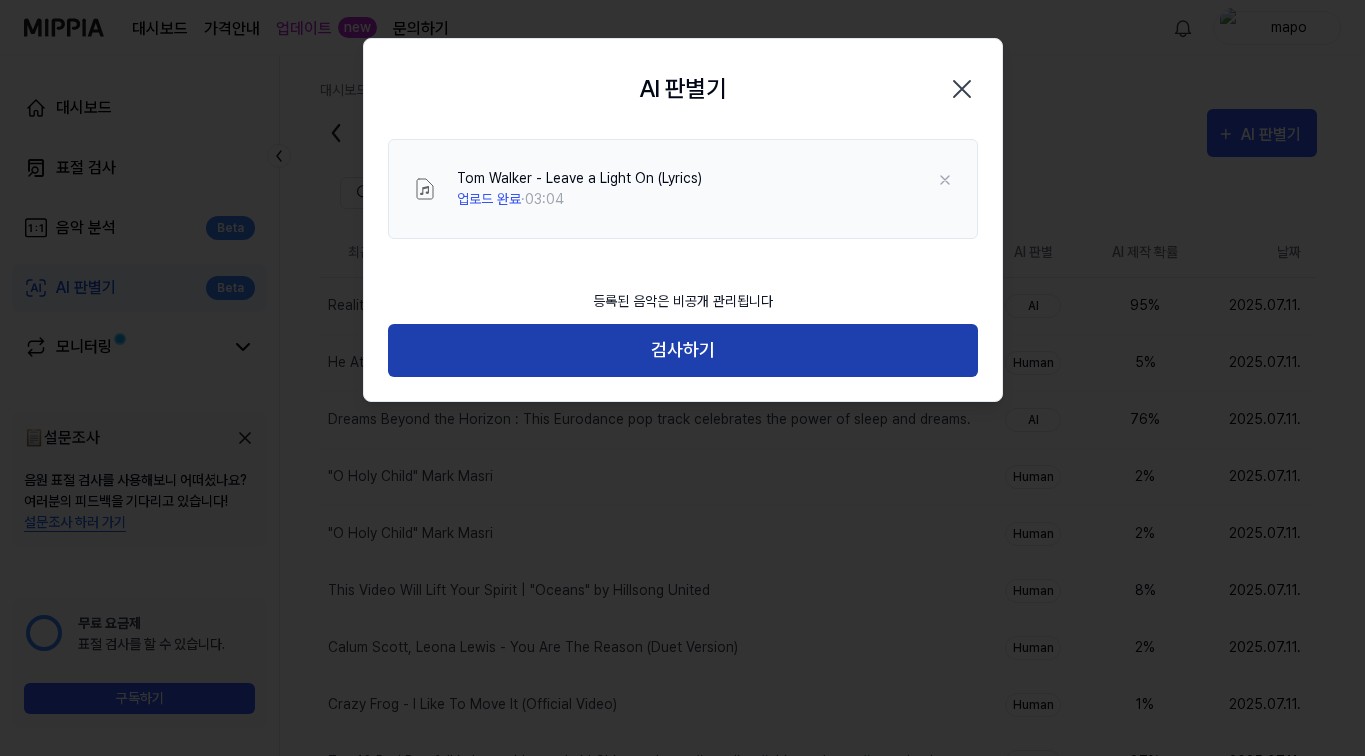 click on "검사하기" at bounding box center (683, 350) 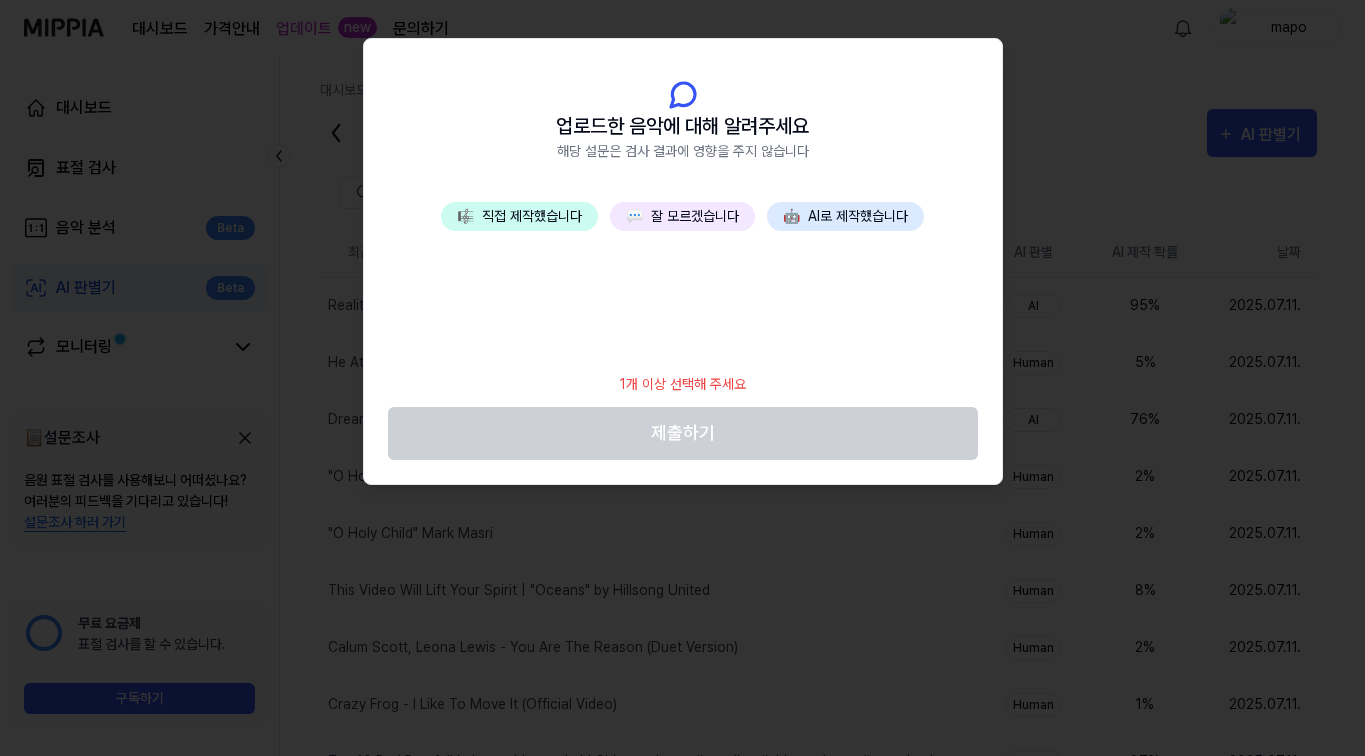 click on "💬 잘 모르겠습니다" at bounding box center (682, 216) 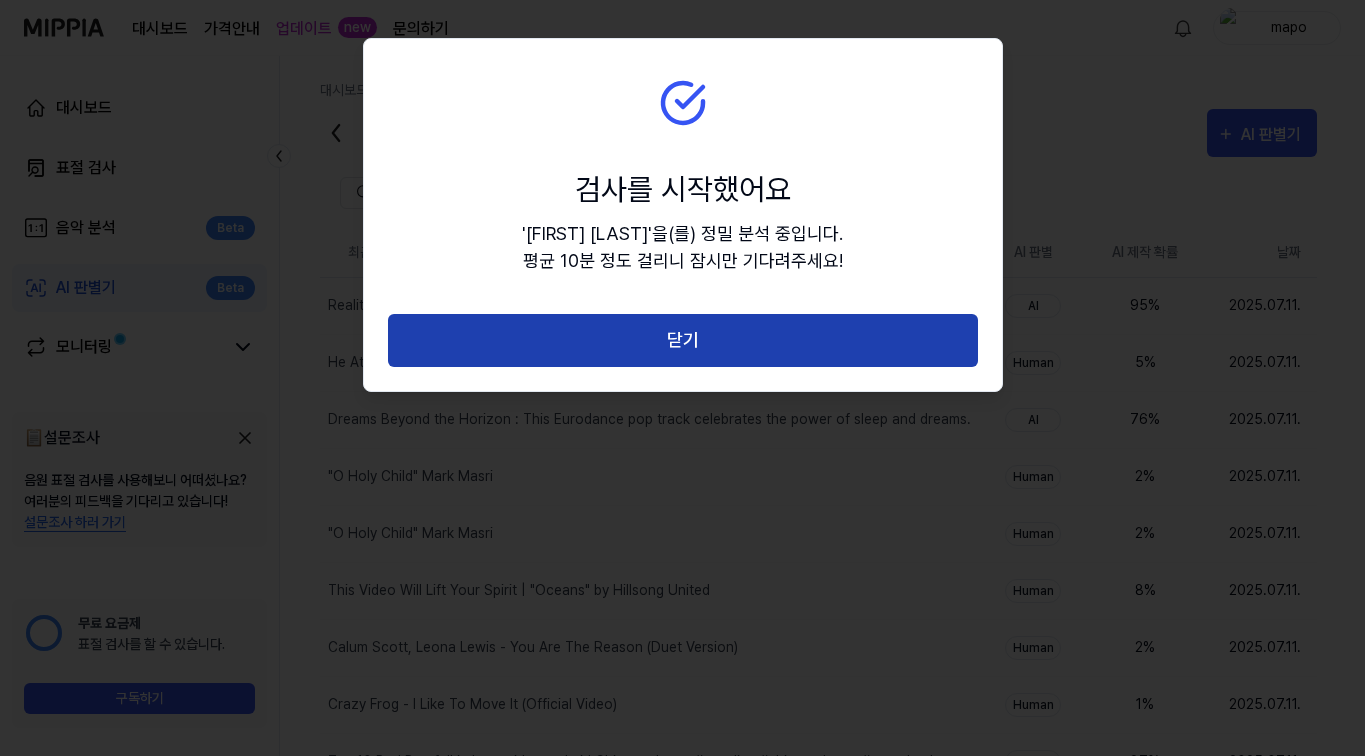 click on "닫기" at bounding box center (683, 340) 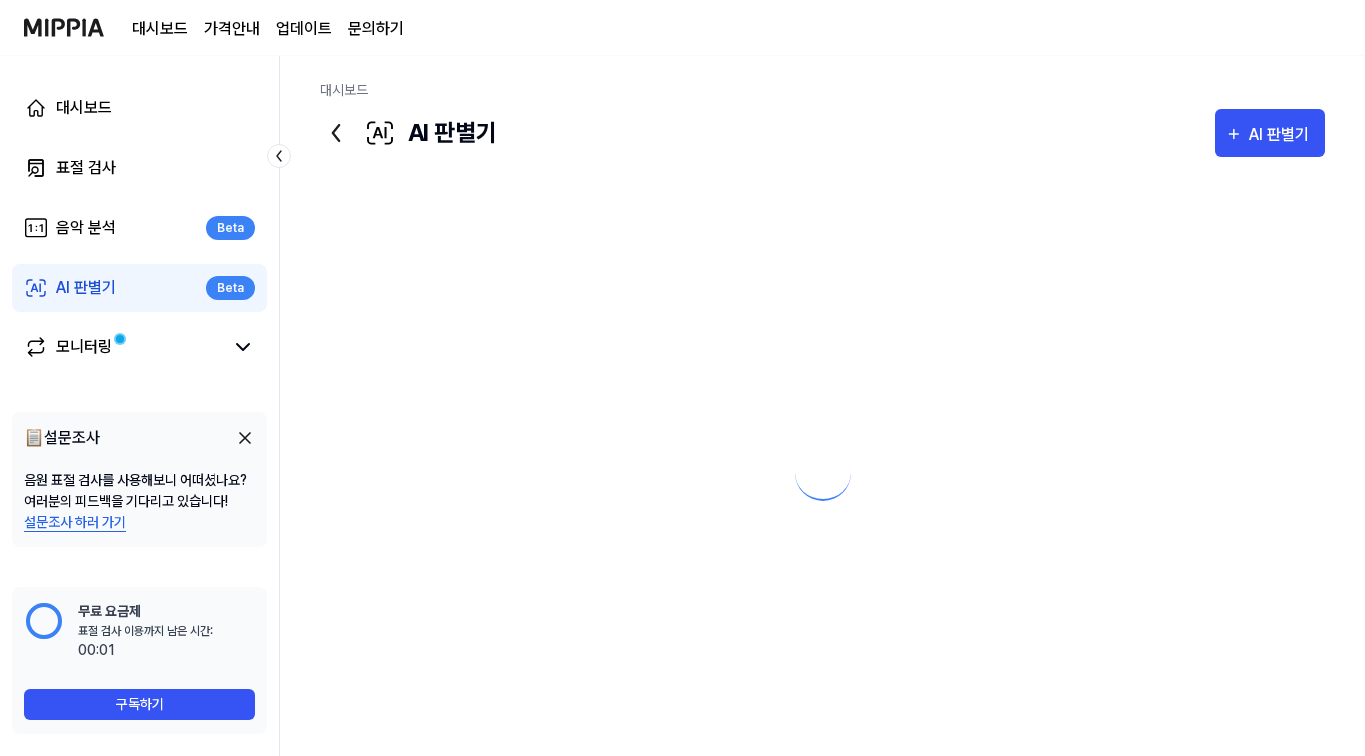 scroll, scrollTop: 0, scrollLeft: 0, axis: both 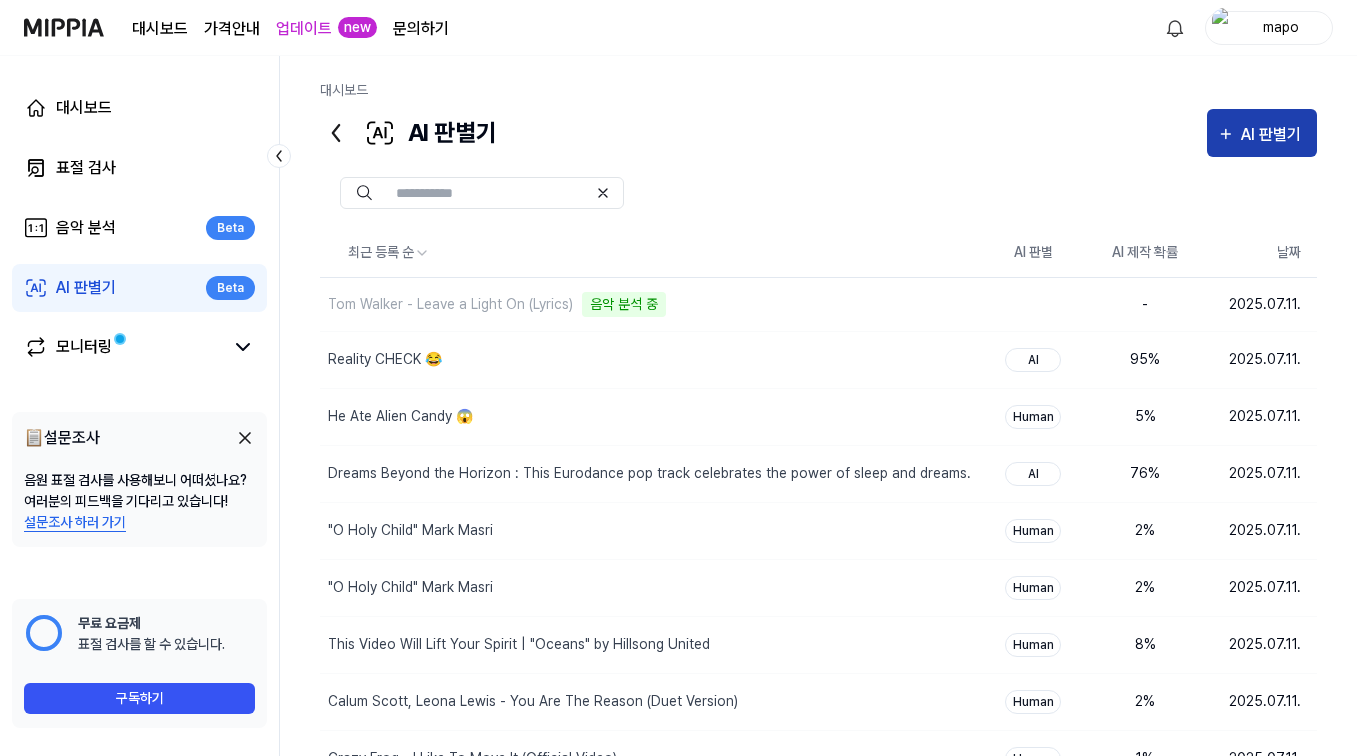 click on "AI 판별기" at bounding box center (1274, 135) 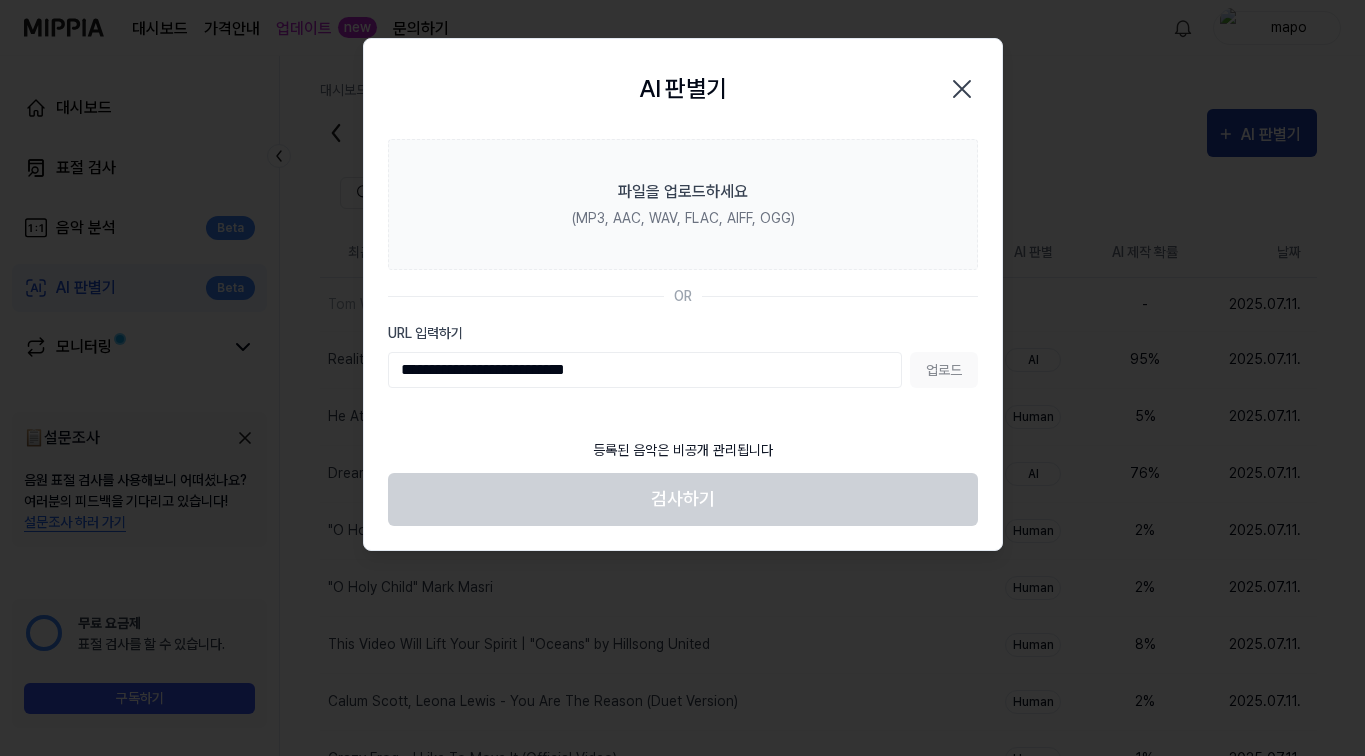 type on "**********" 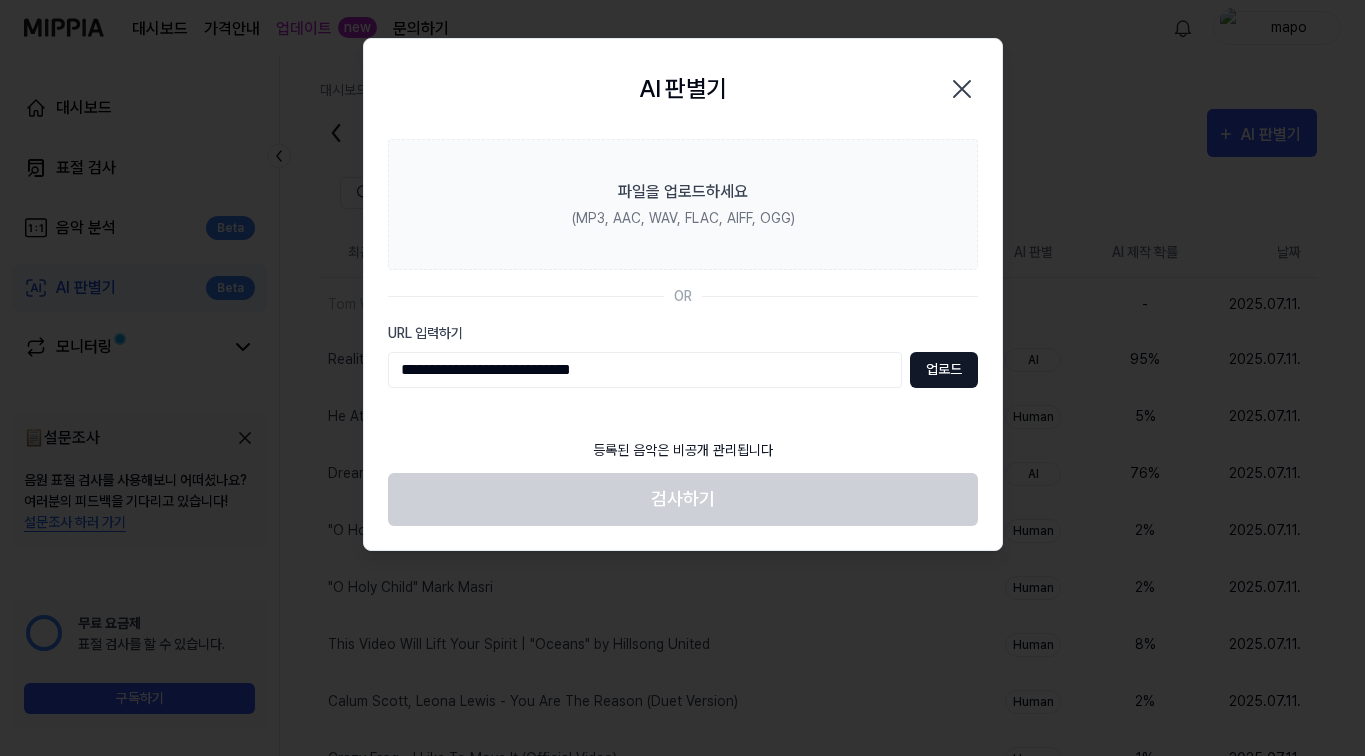 click on "업로드" at bounding box center (944, 370) 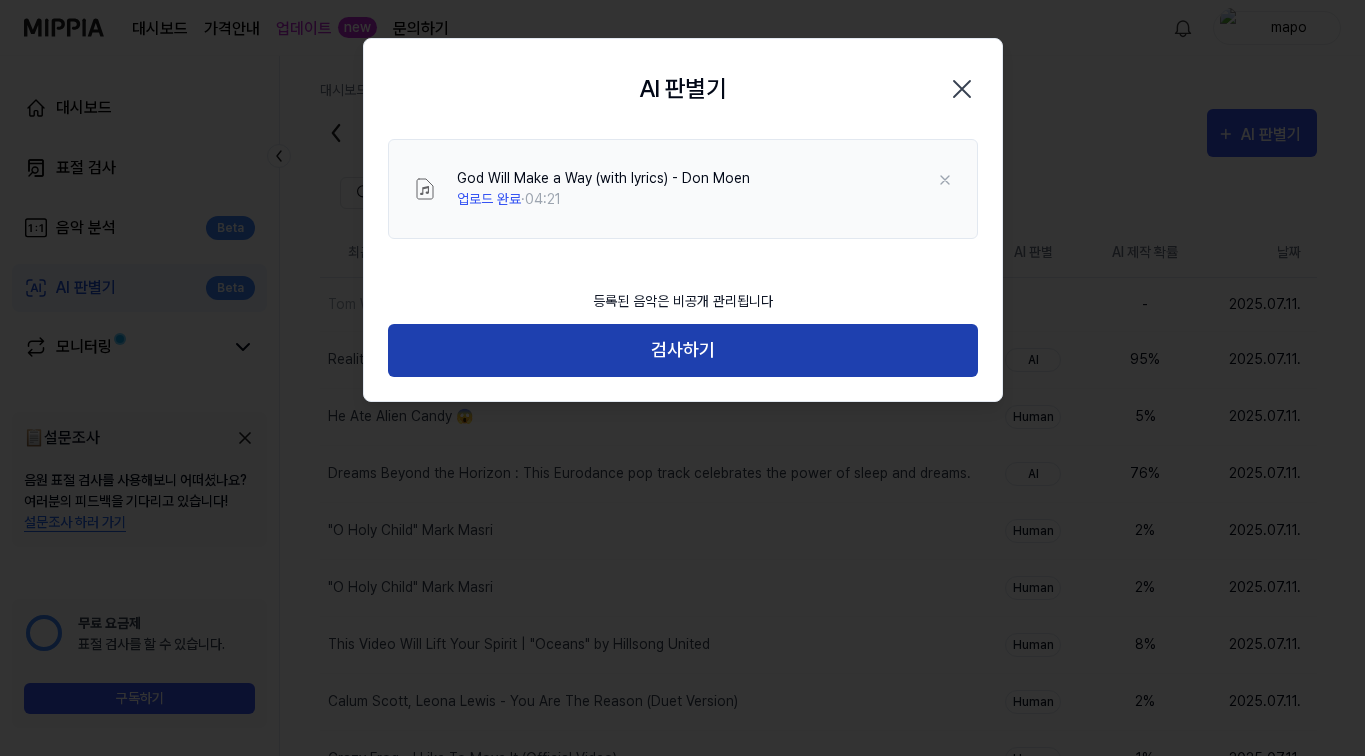 click on "검사하기" at bounding box center (683, 350) 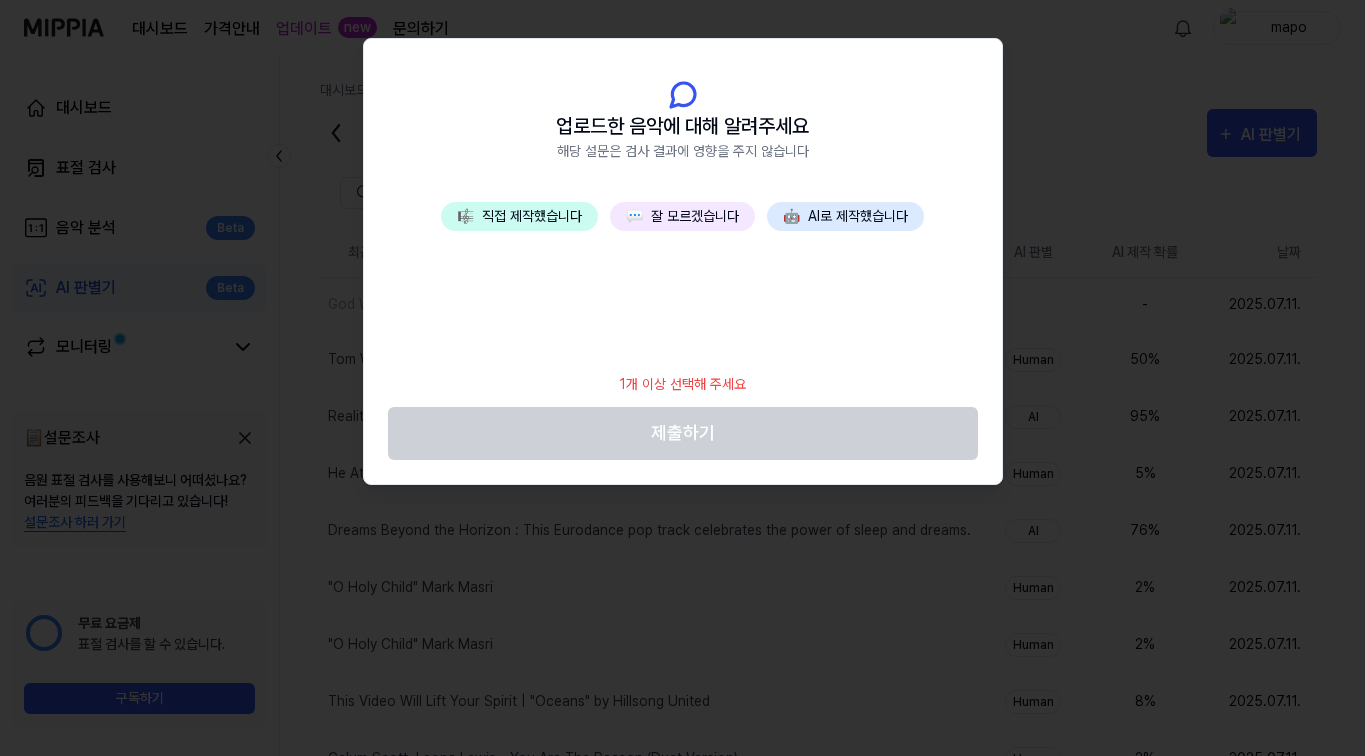 click on "💬 잘 모르겠습니다" at bounding box center [682, 216] 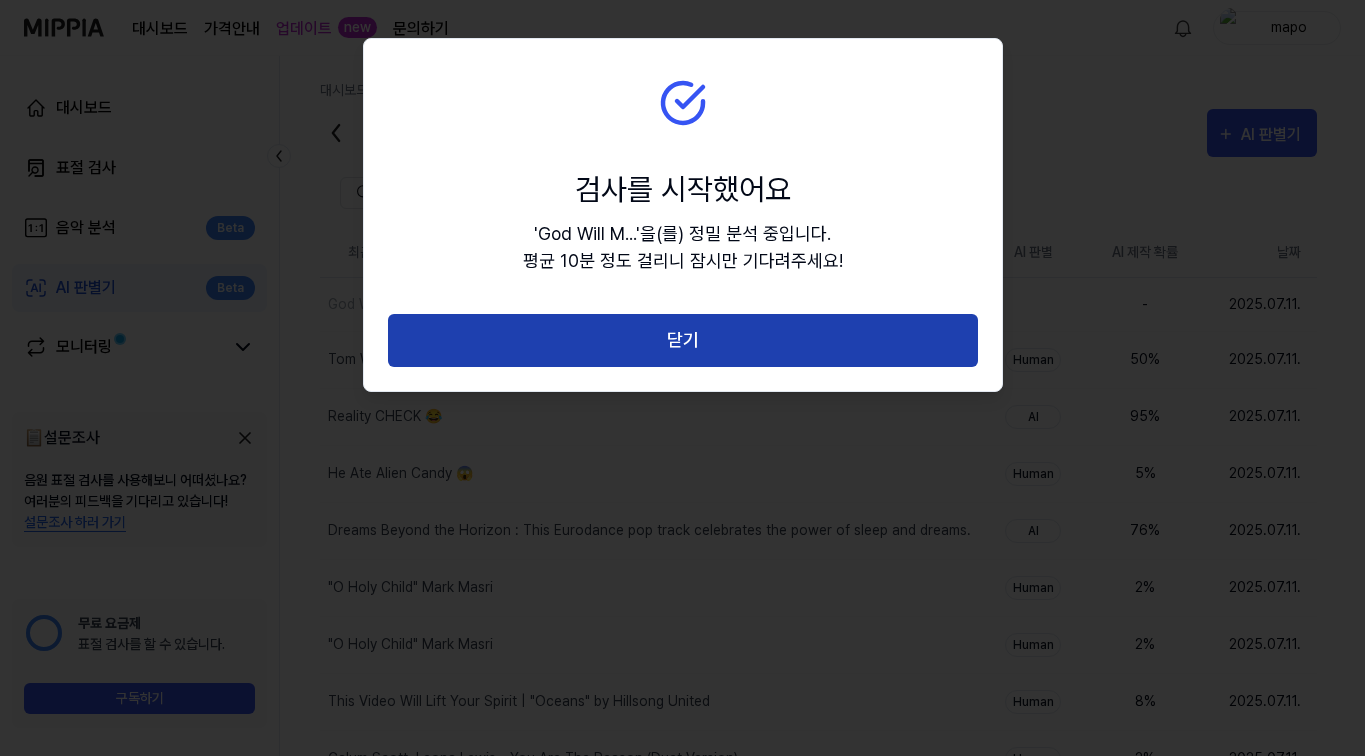 click on "닫기" at bounding box center (683, 340) 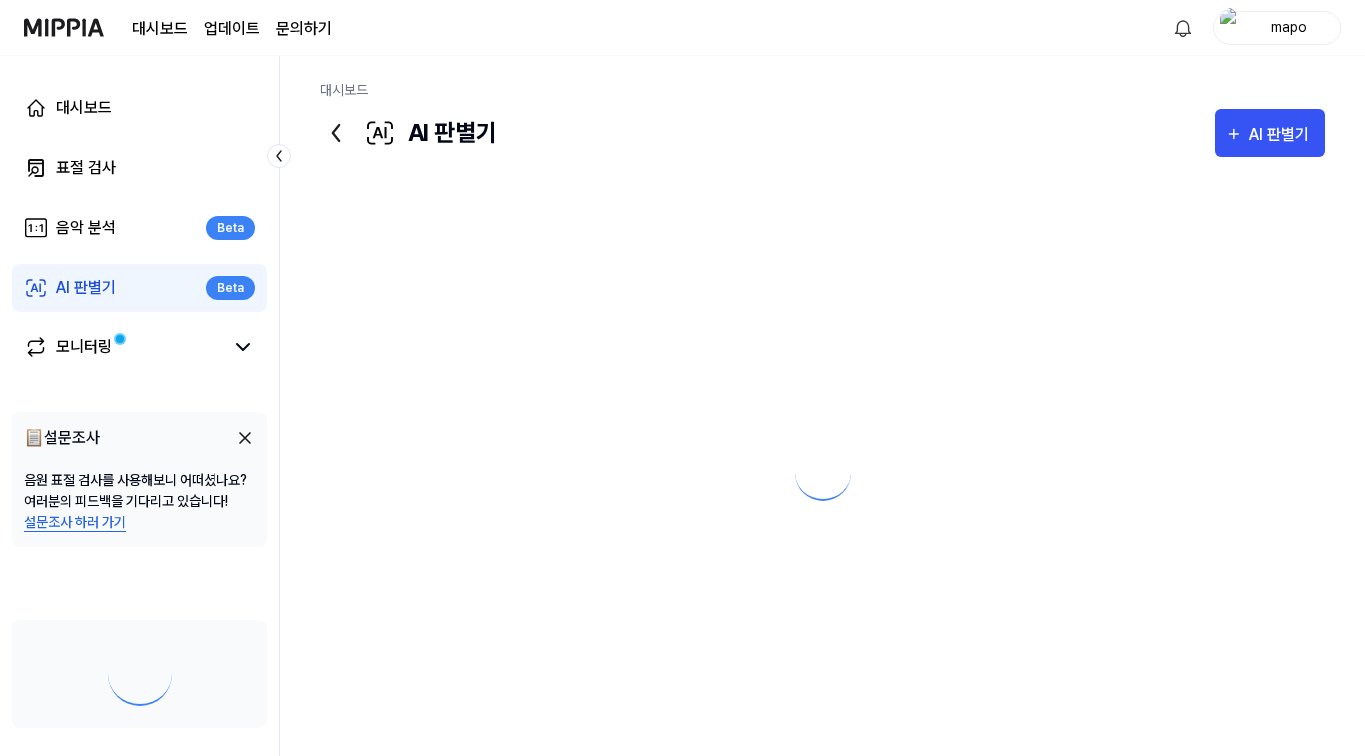 scroll, scrollTop: 0, scrollLeft: 0, axis: both 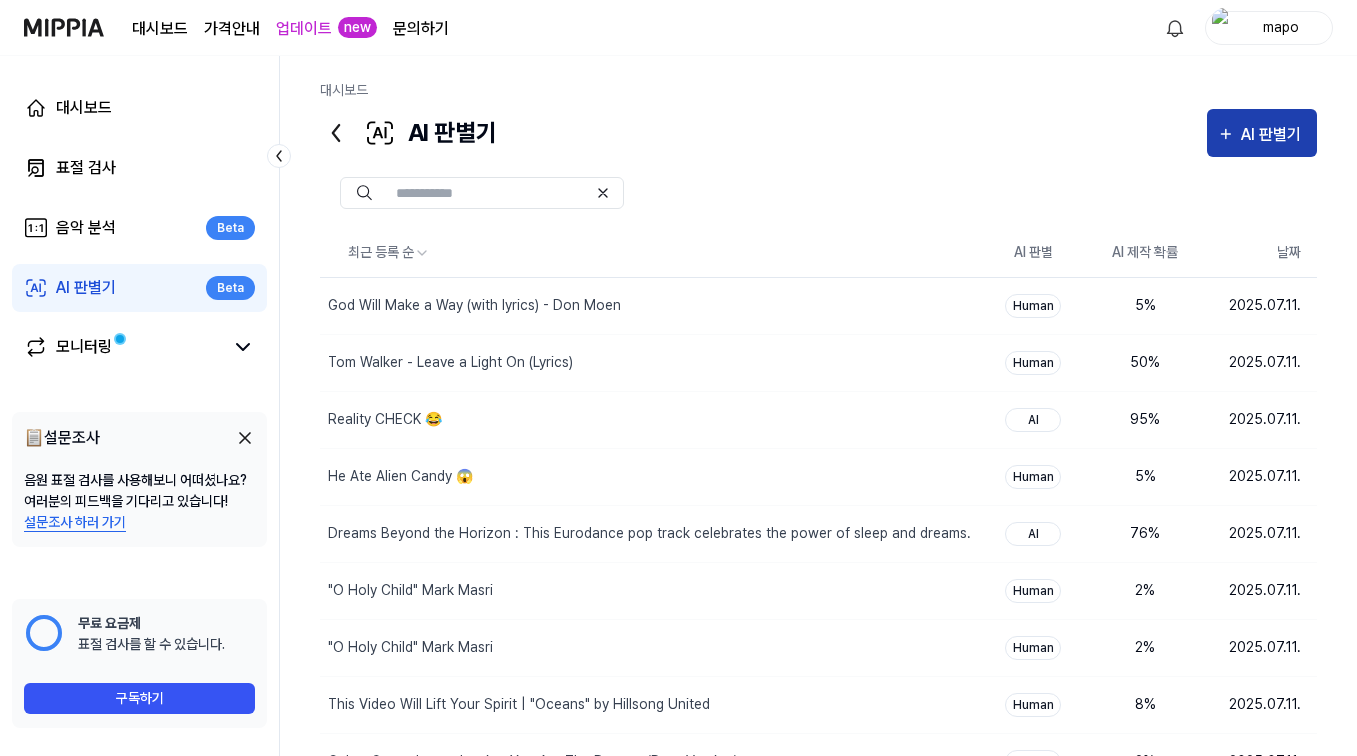 click on "AI 판별기" at bounding box center [1274, 135] 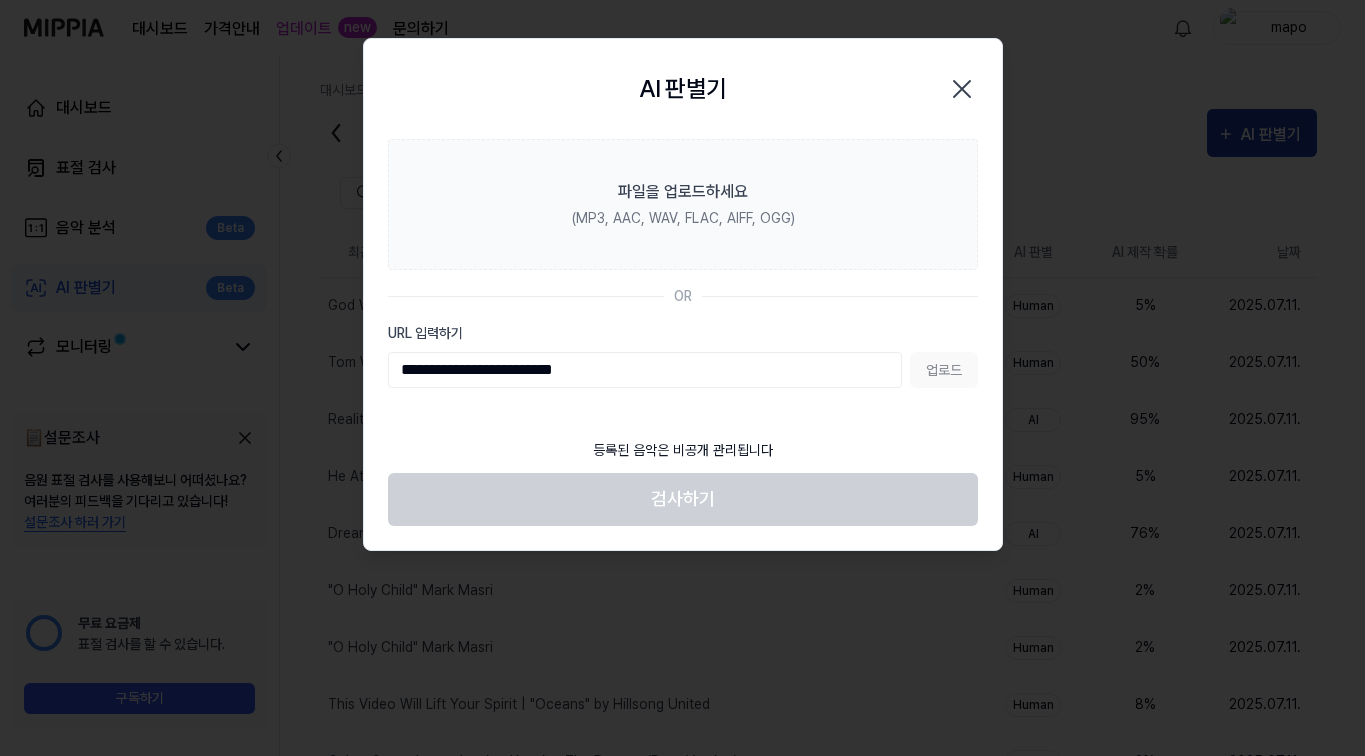 type on "**********" 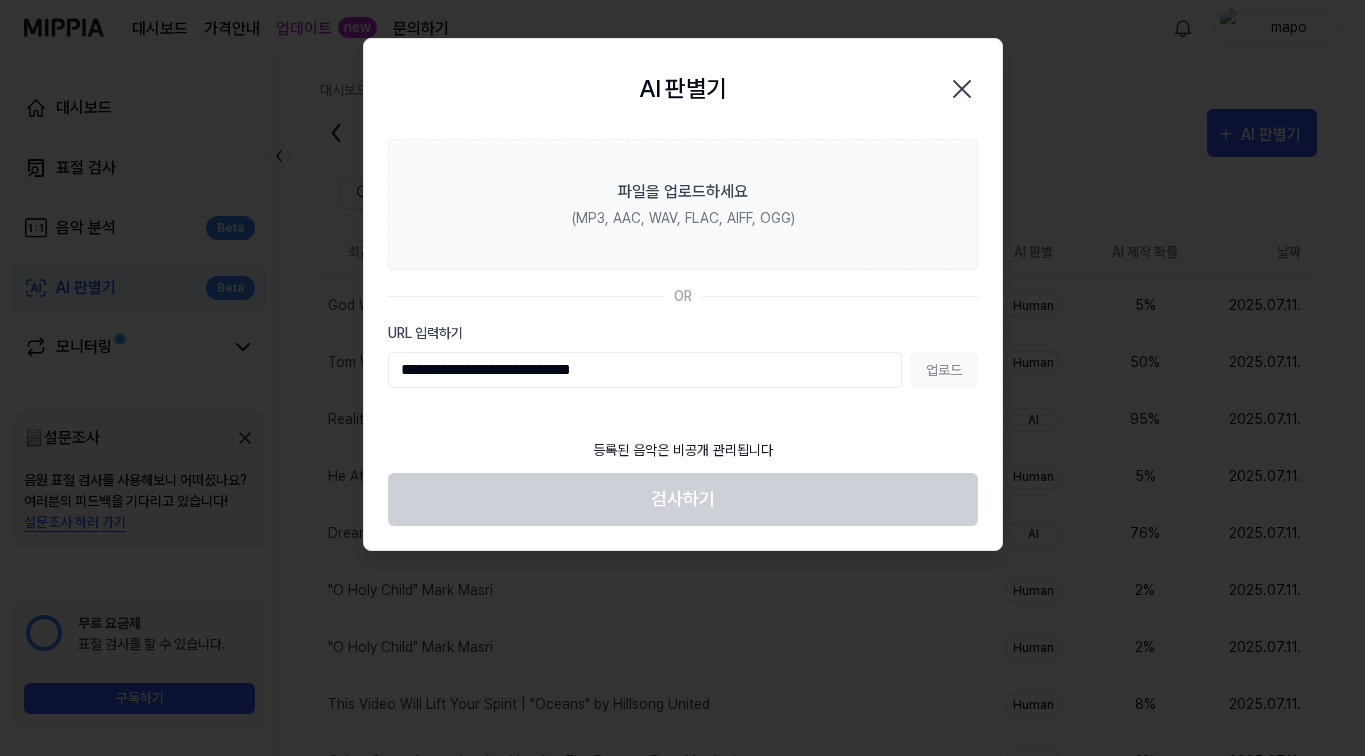 click on "업로드" at bounding box center [944, 370] 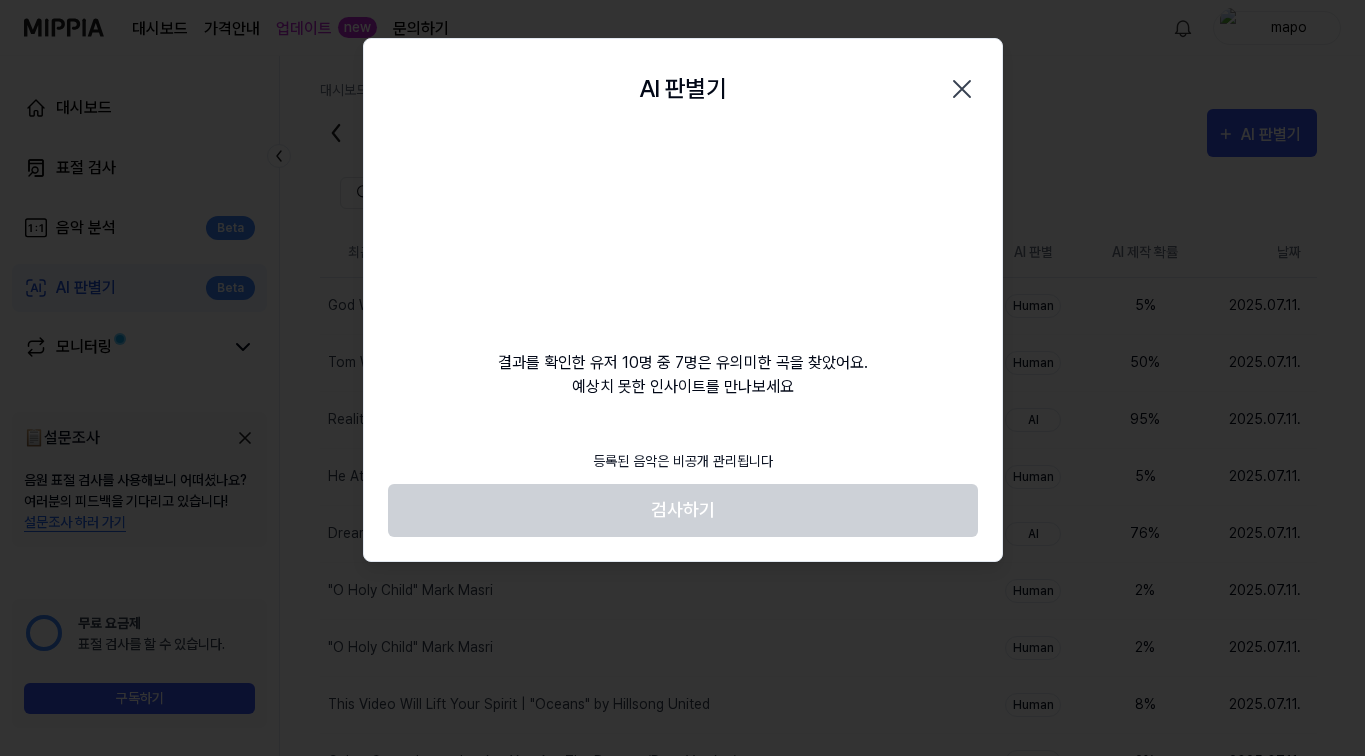 click on "검사하기" at bounding box center [683, 510] 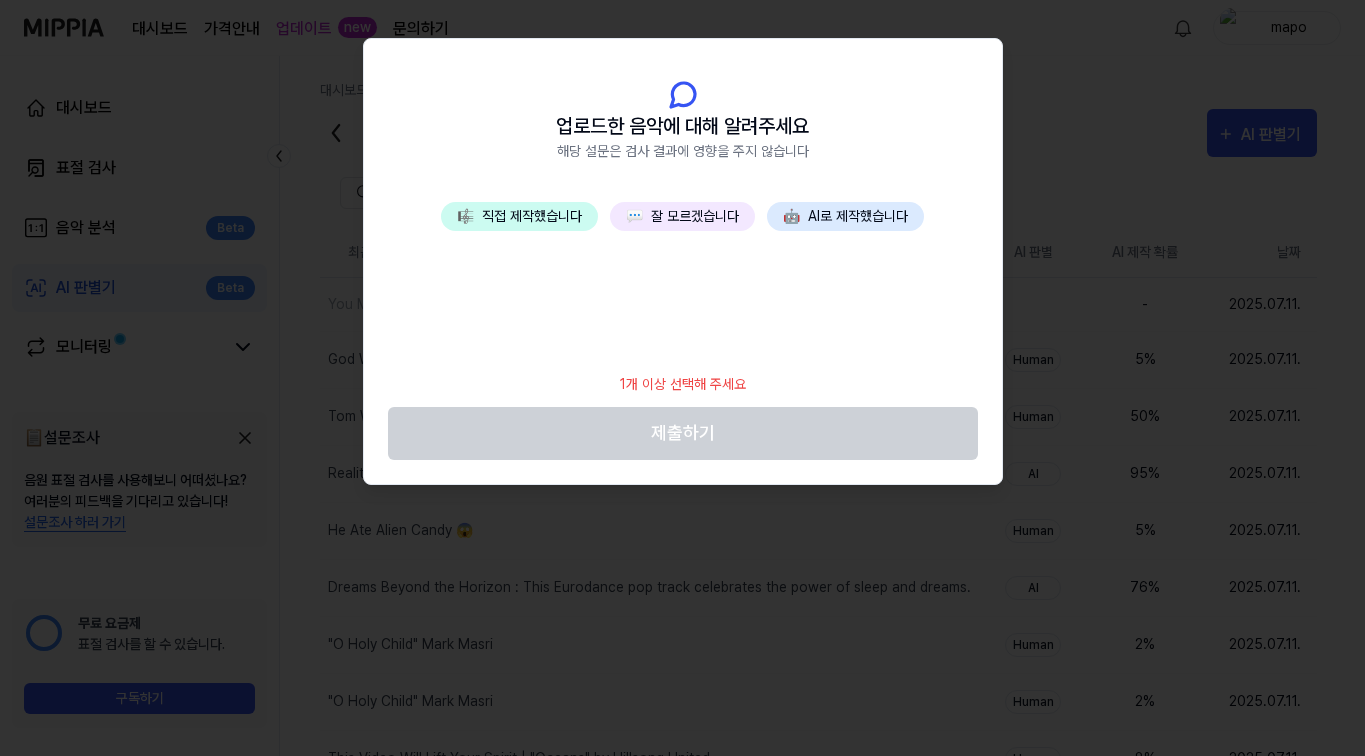 click on "💬 잘 모르겠습니다" at bounding box center [682, 216] 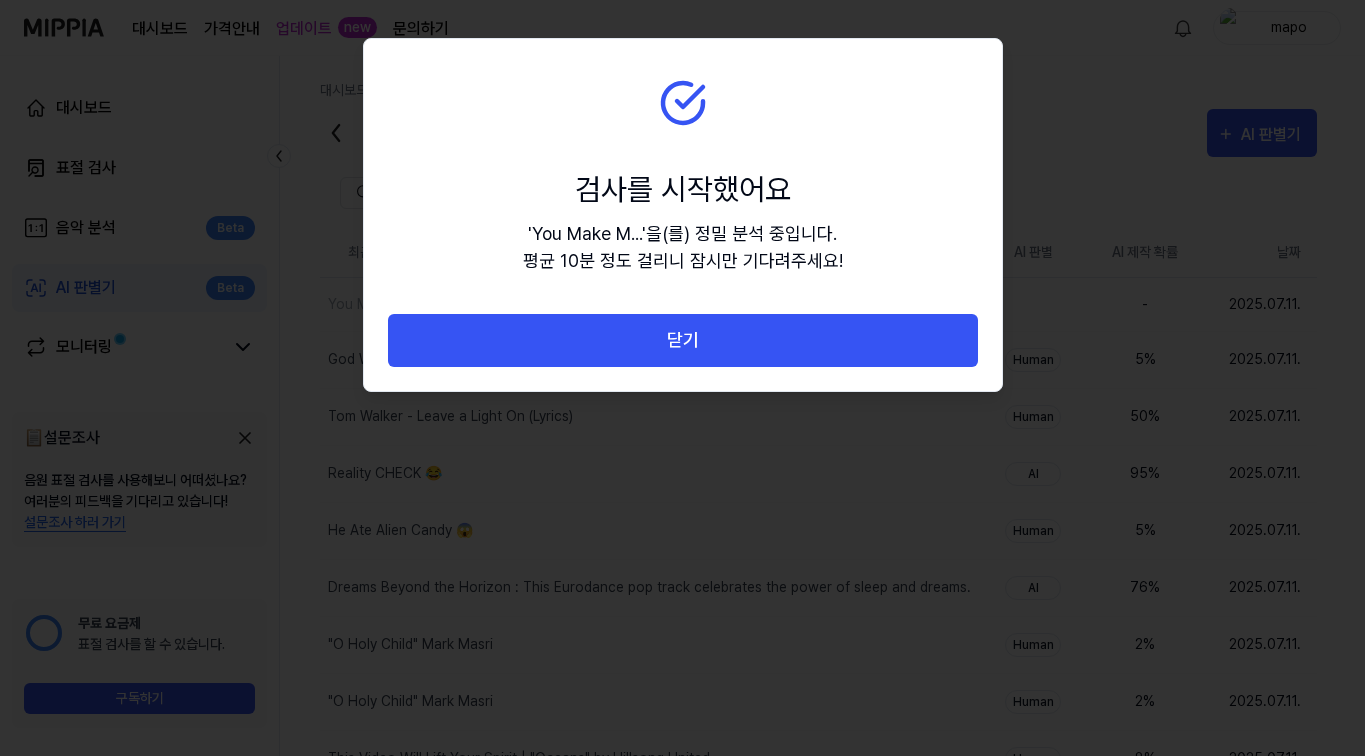 click on "닫기" at bounding box center (683, 340) 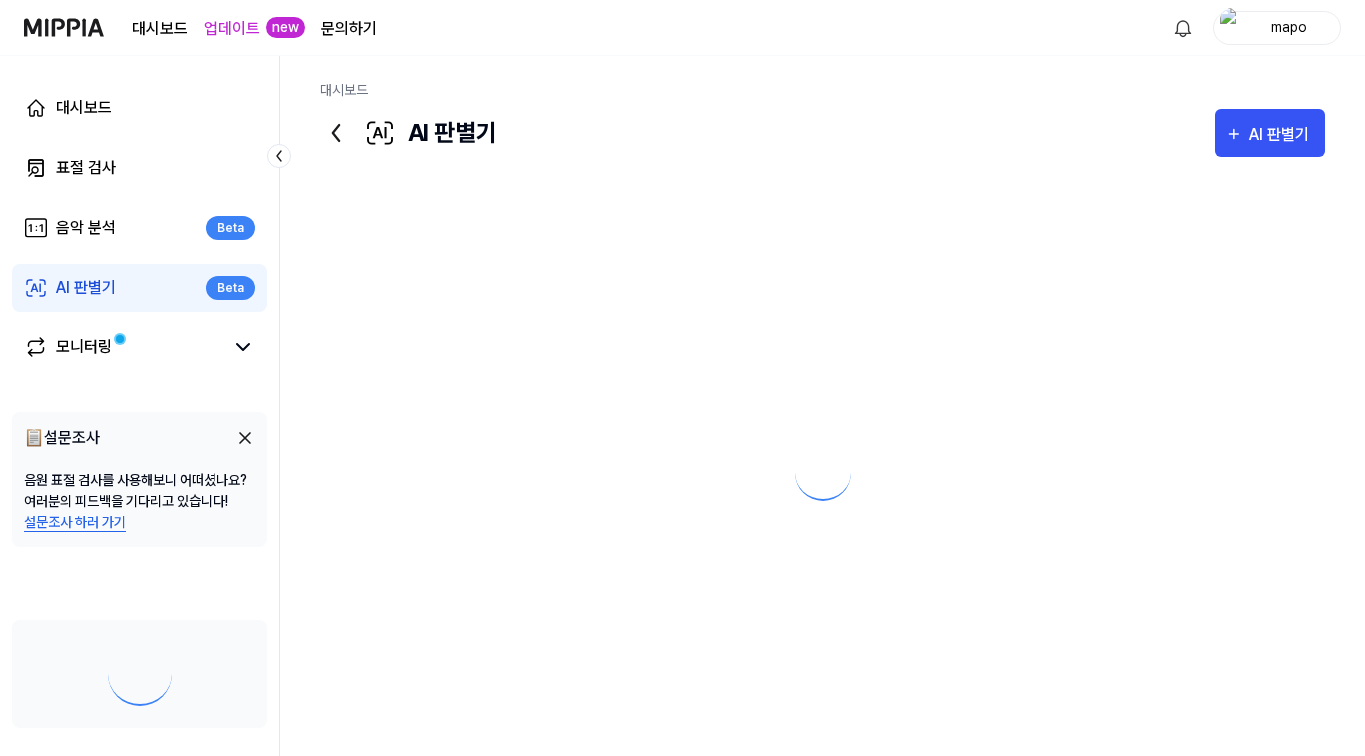 scroll, scrollTop: 0, scrollLeft: 0, axis: both 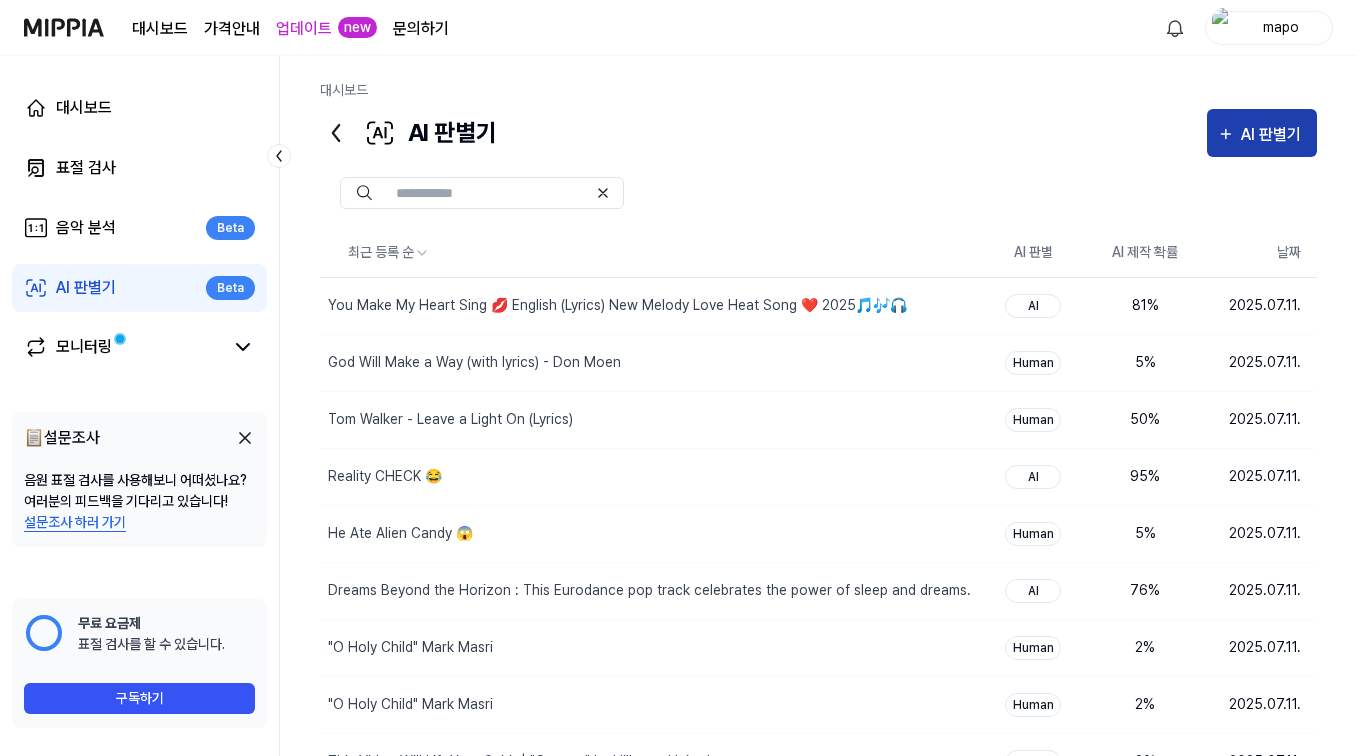 click on "AI 판별기" at bounding box center [1274, 135] 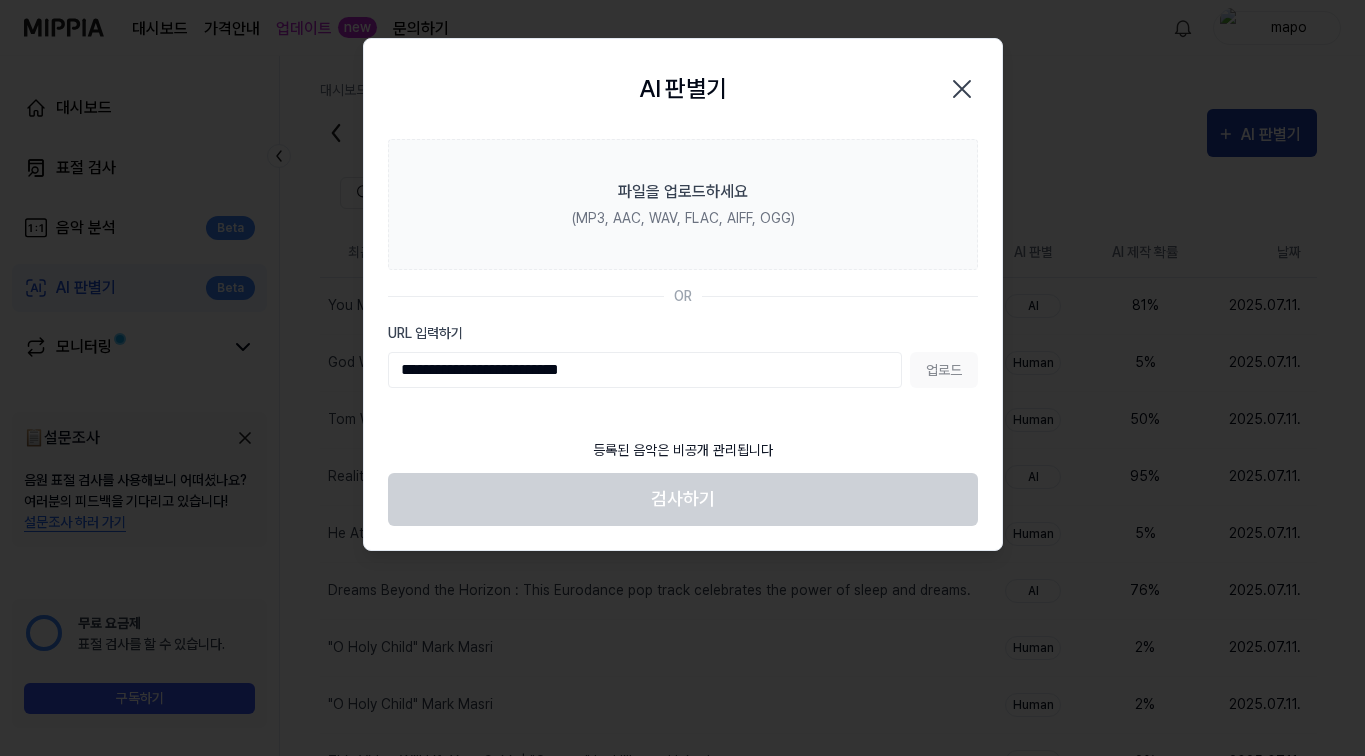 type on "**********" 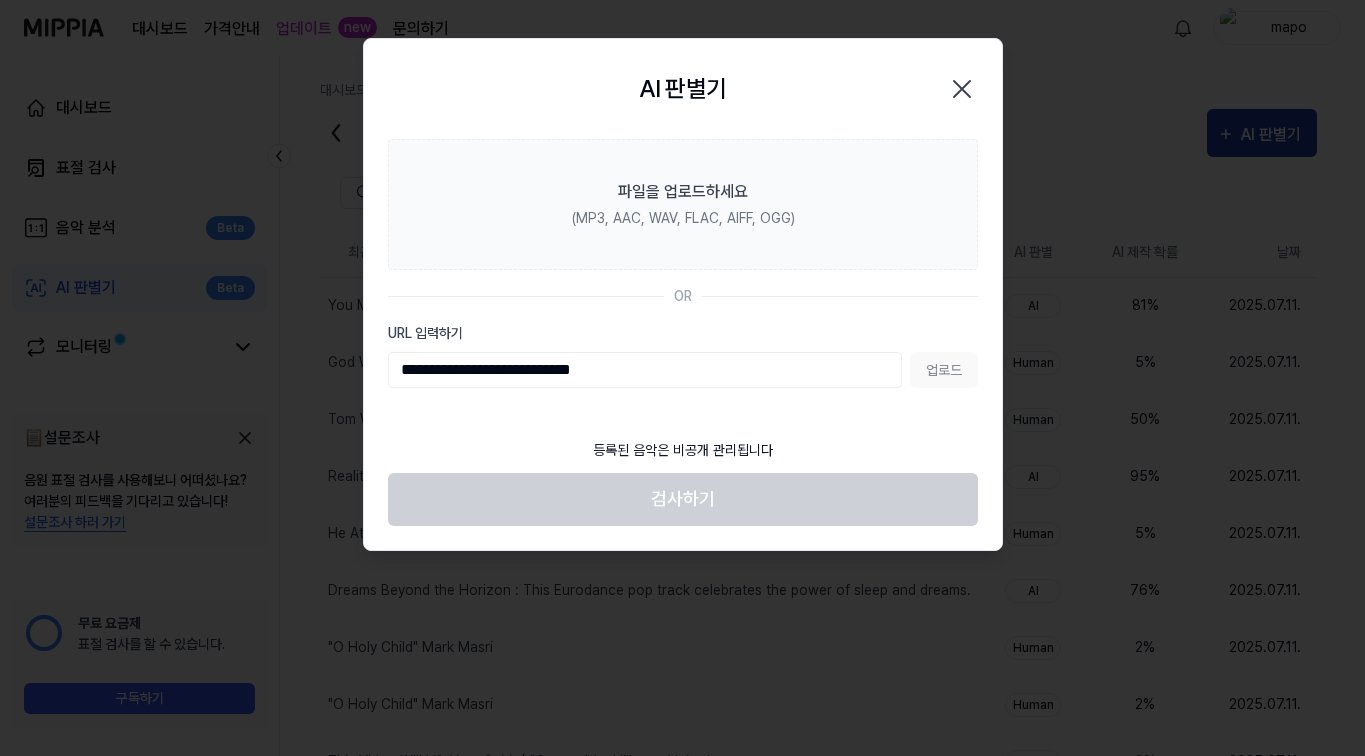 click on "업로드" at bounding box center [944, 370] 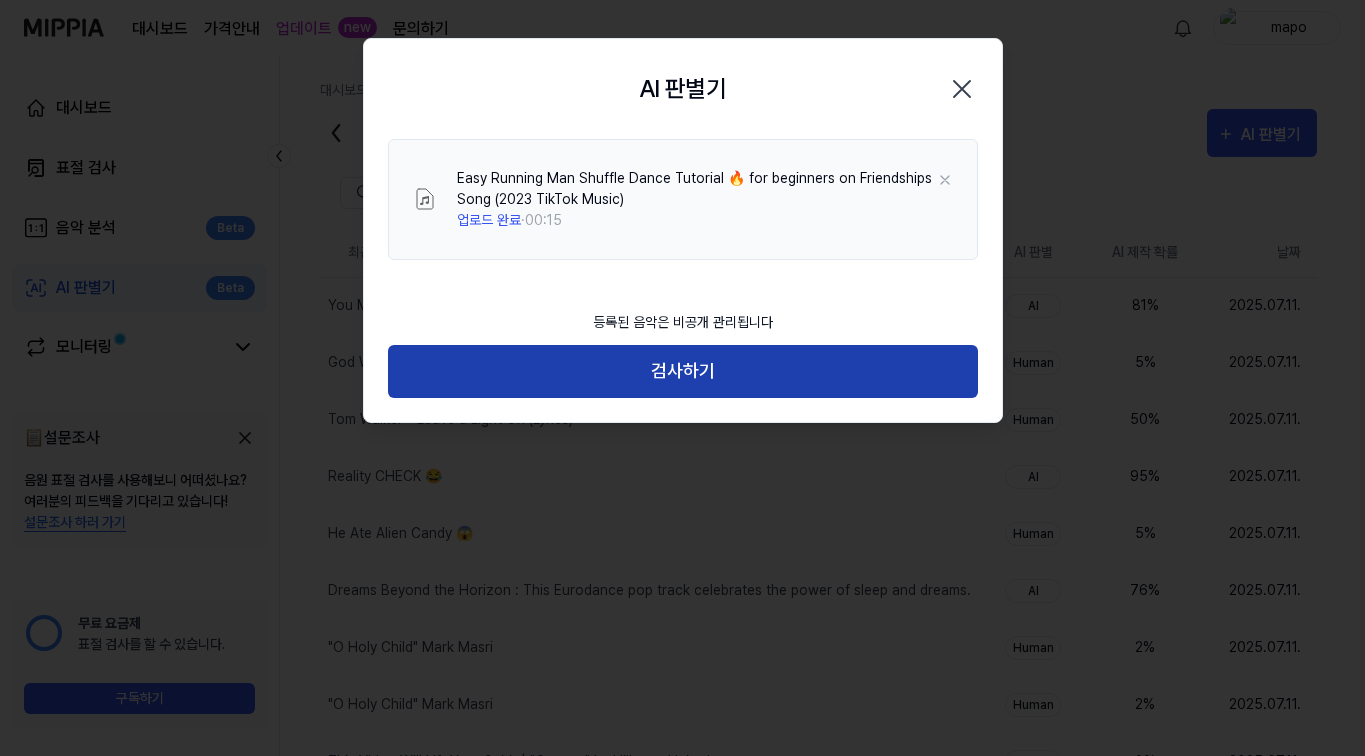 click on "검사하기" at bounding box center [683, 371] 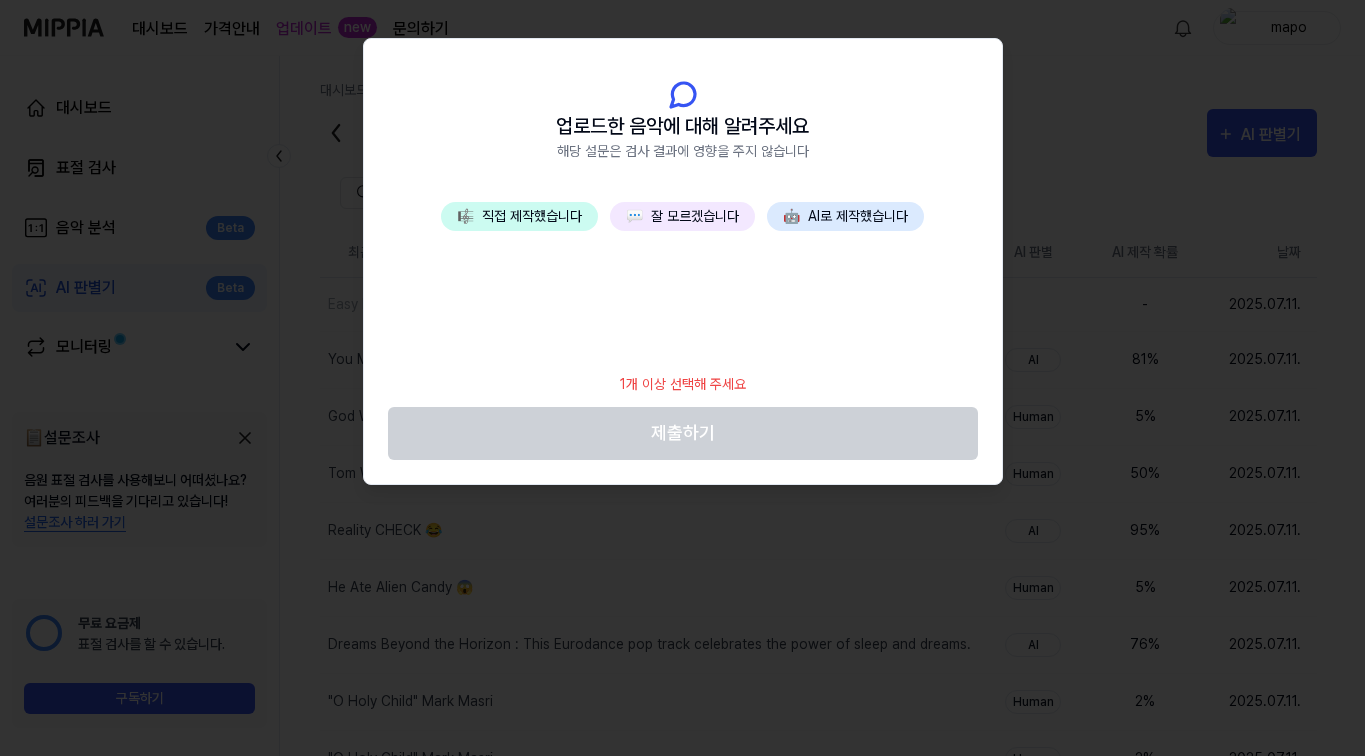 click on "💬 잘 모르겠습니다" at bounding box center [682, 216] 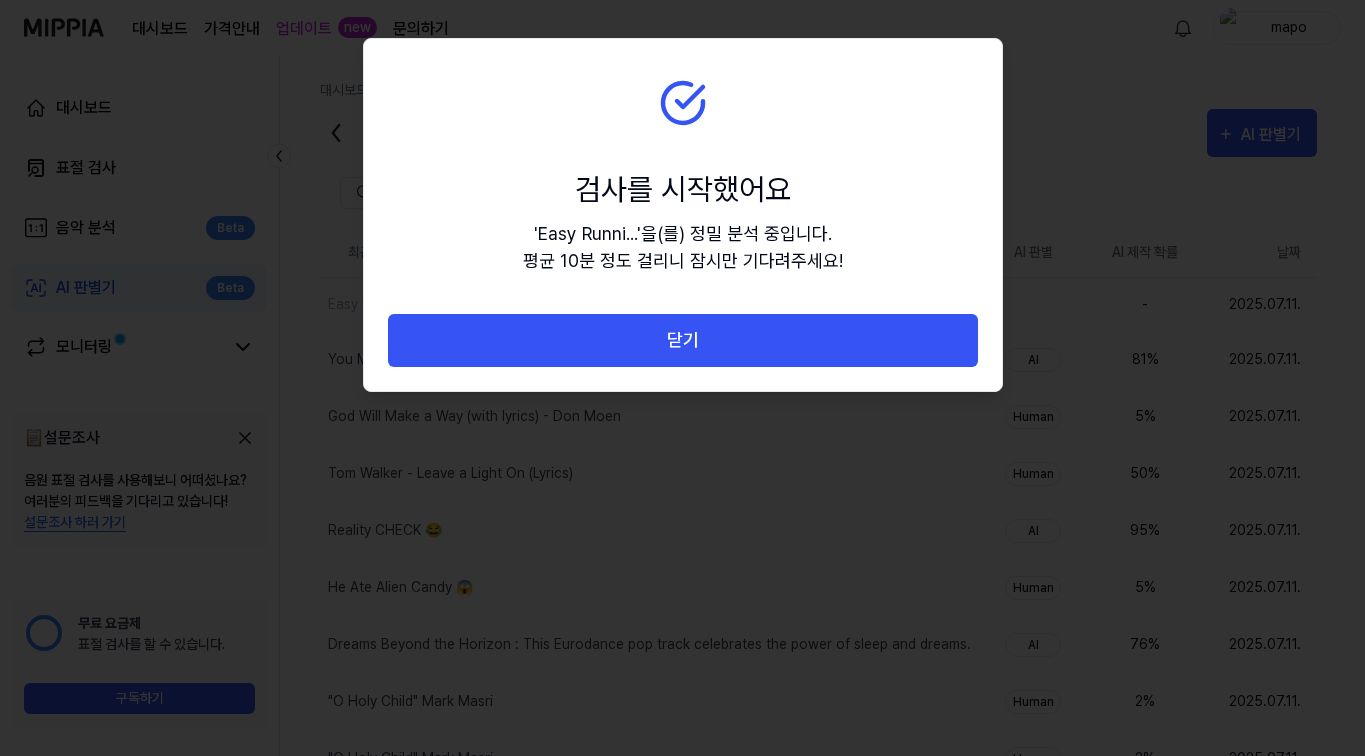 click on "닫기" at bounding box center [683, 340] 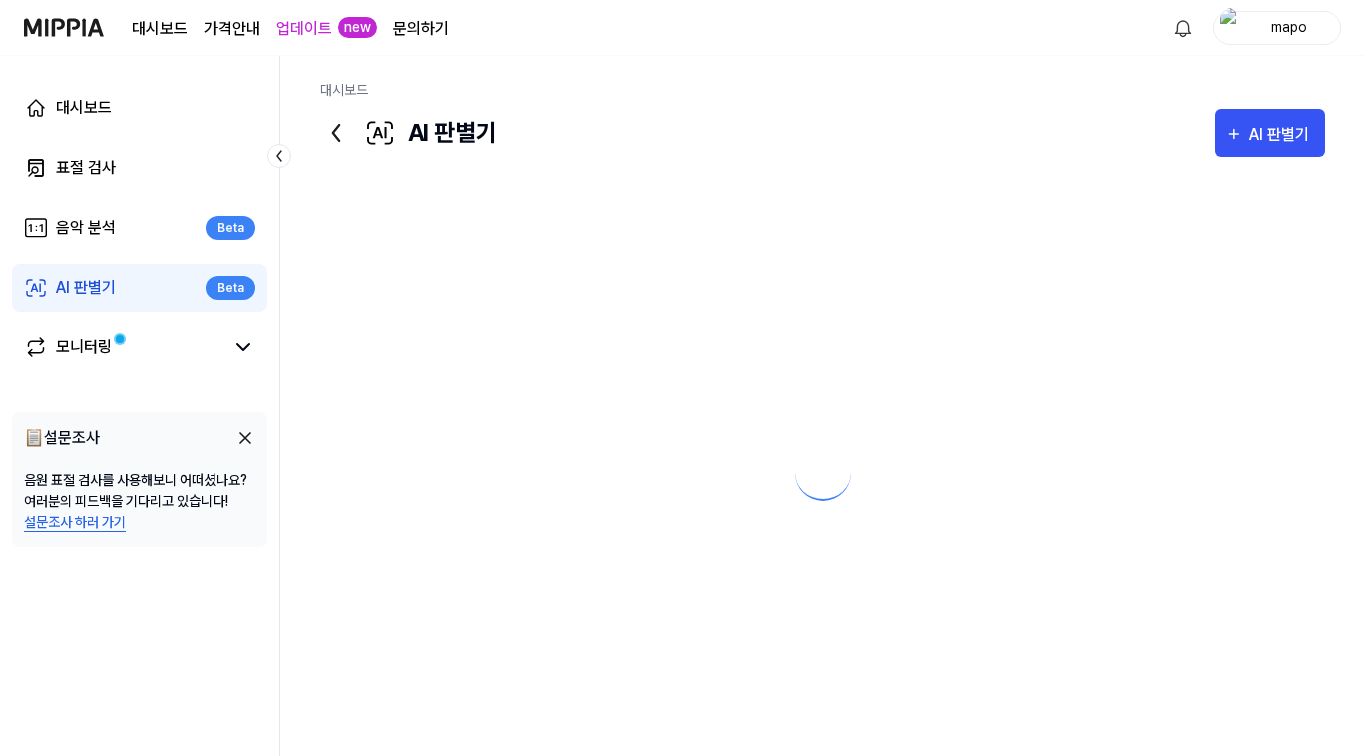 scroll, scrollTop: 0, scrollLeft: 0, axis: both 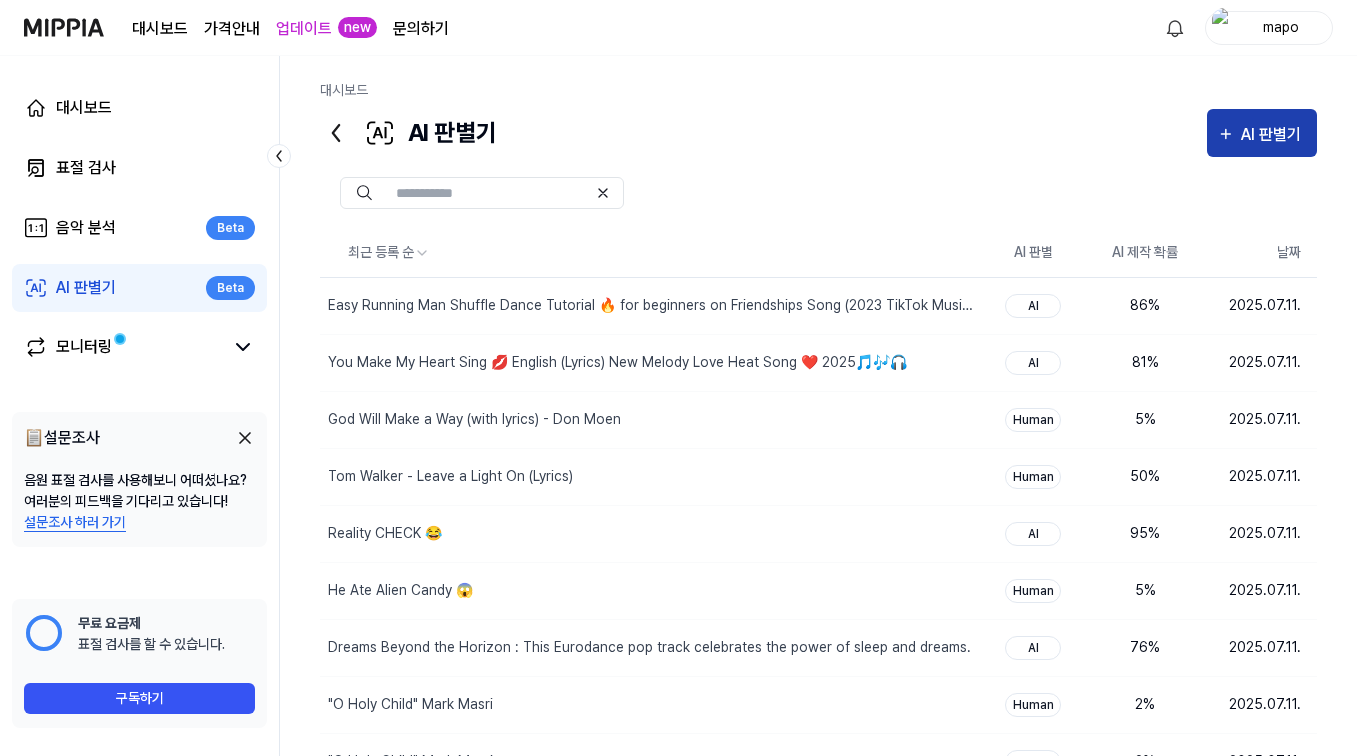 click on "AI 판별기" at bounding box center [1274, 135] 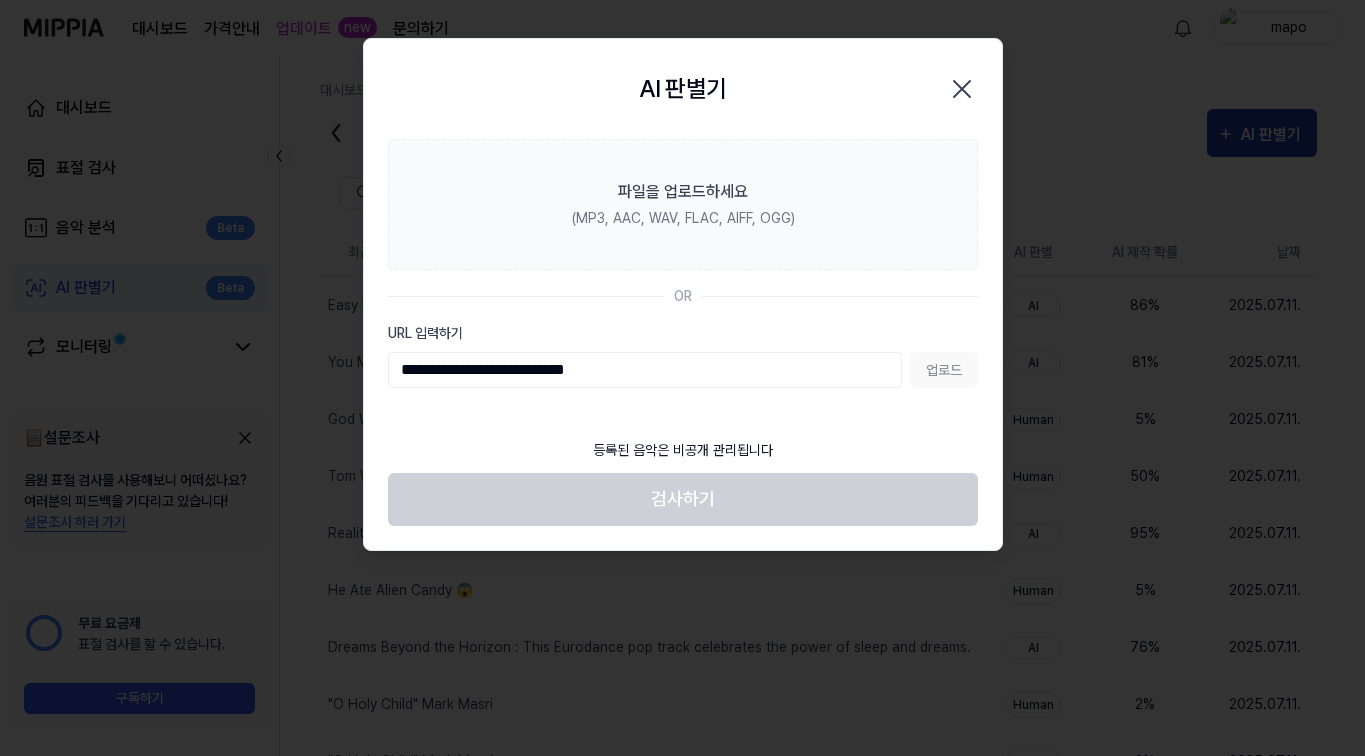 type on "**********" 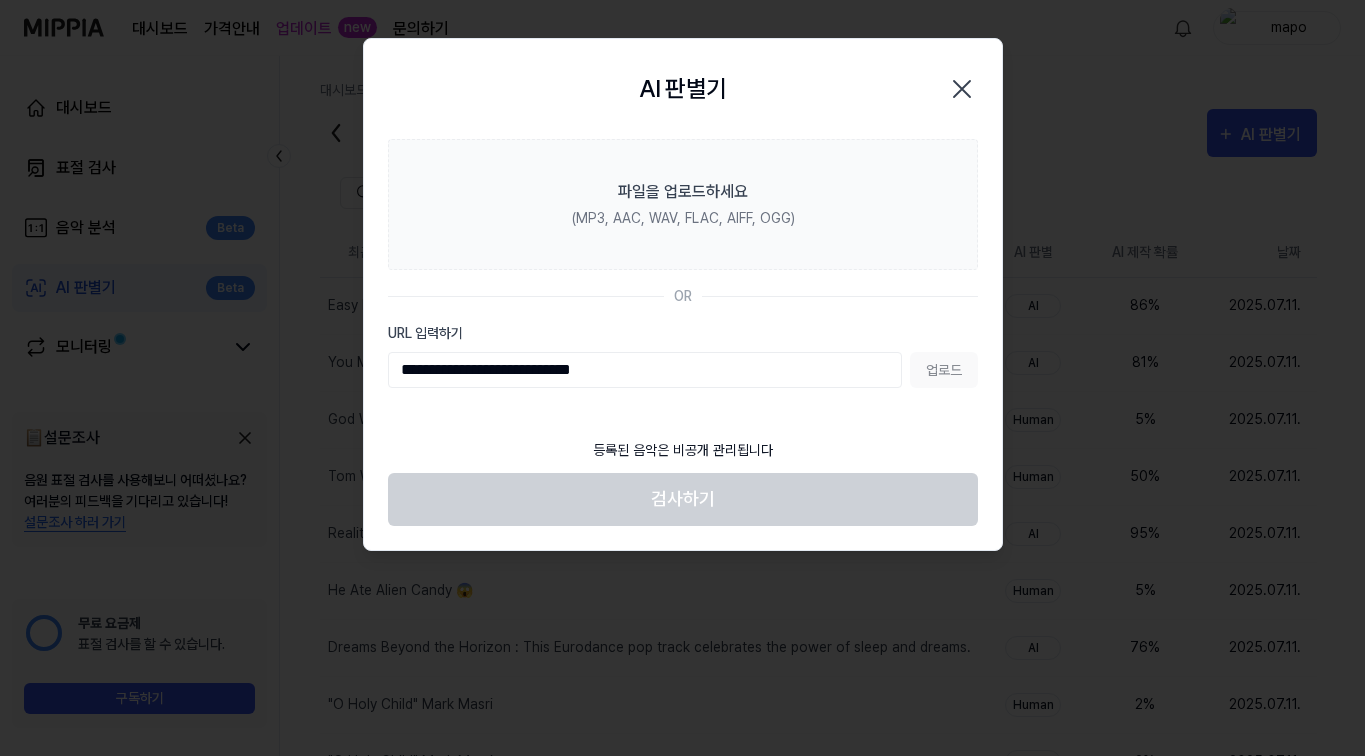click on "업로드" at bounding box center [944, 370] 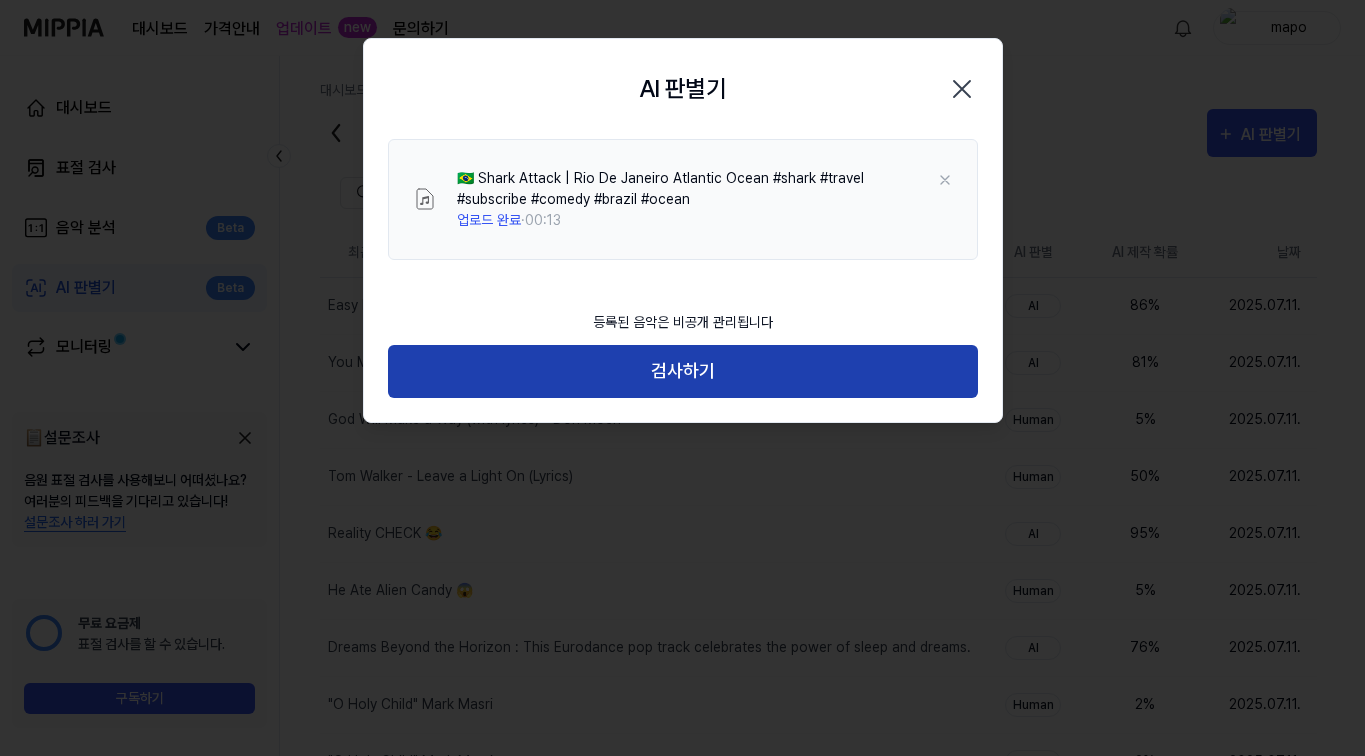 click on "검사하기" at bounding box center [683, 371] 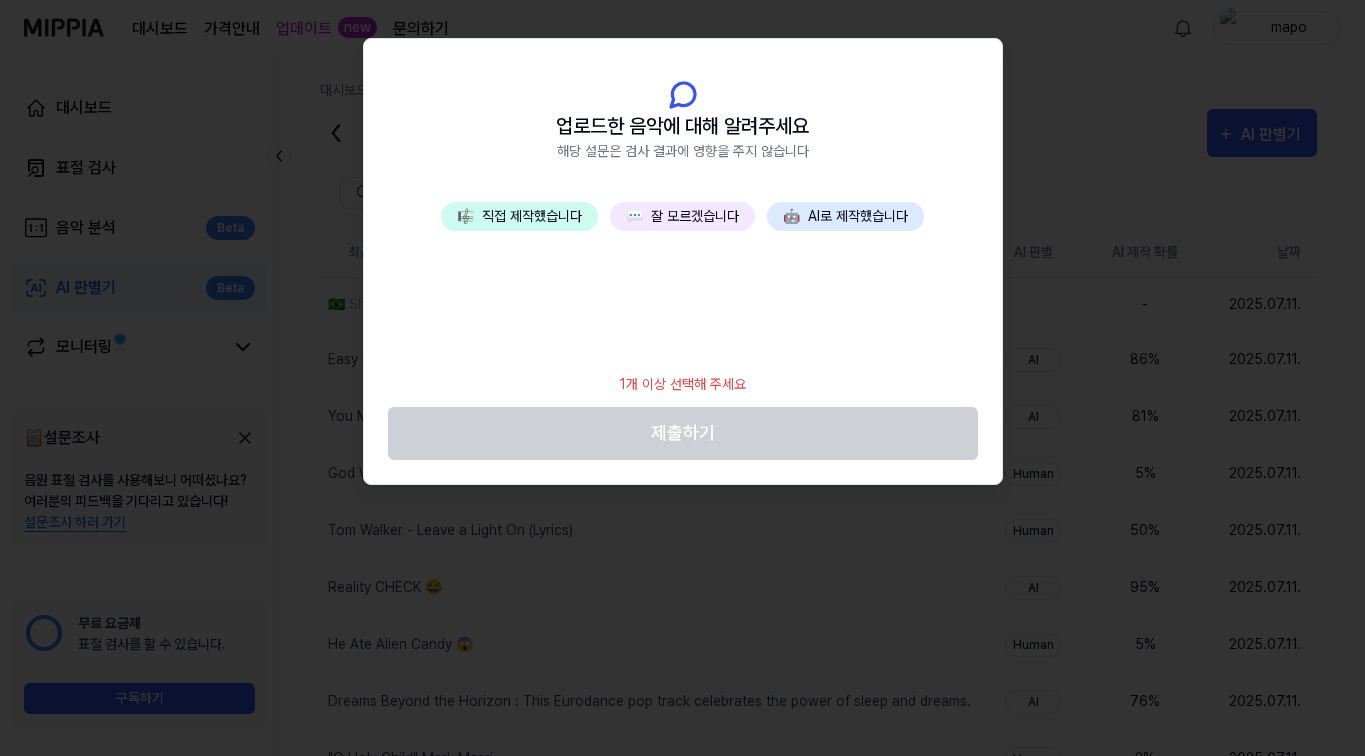 click on "💬 잘 모르겠습니다" at bounding box center [682, 216] 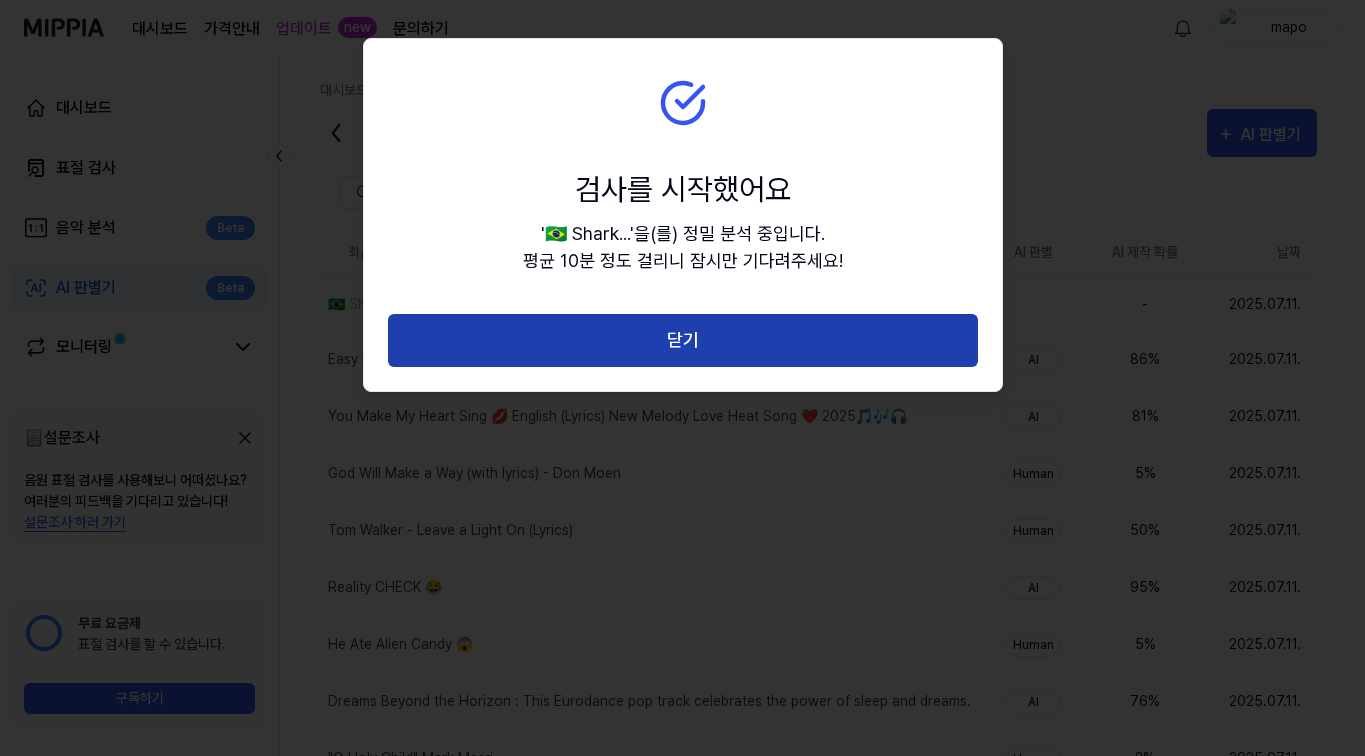 click on "닫기" at bounding box center [683, 340] 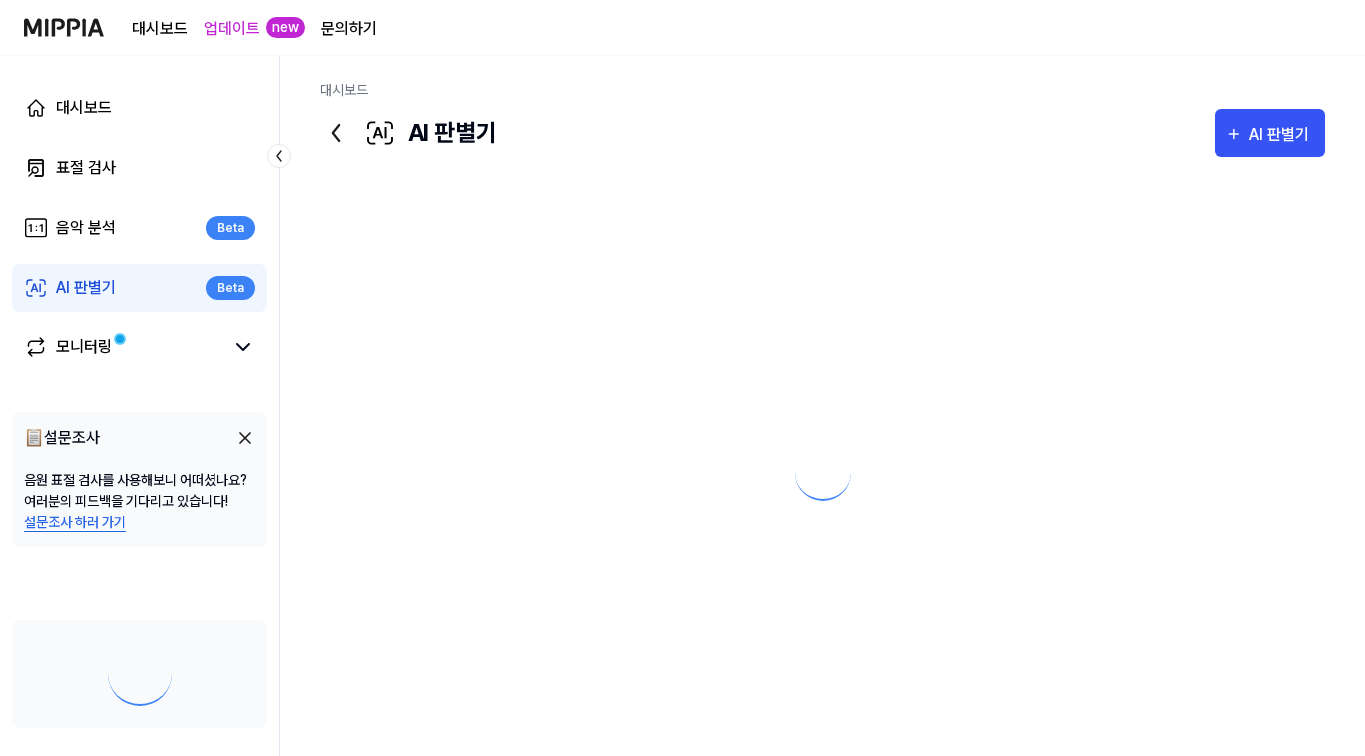 scroll, scrollTop: 0, scrollLeft: 0, axis: both 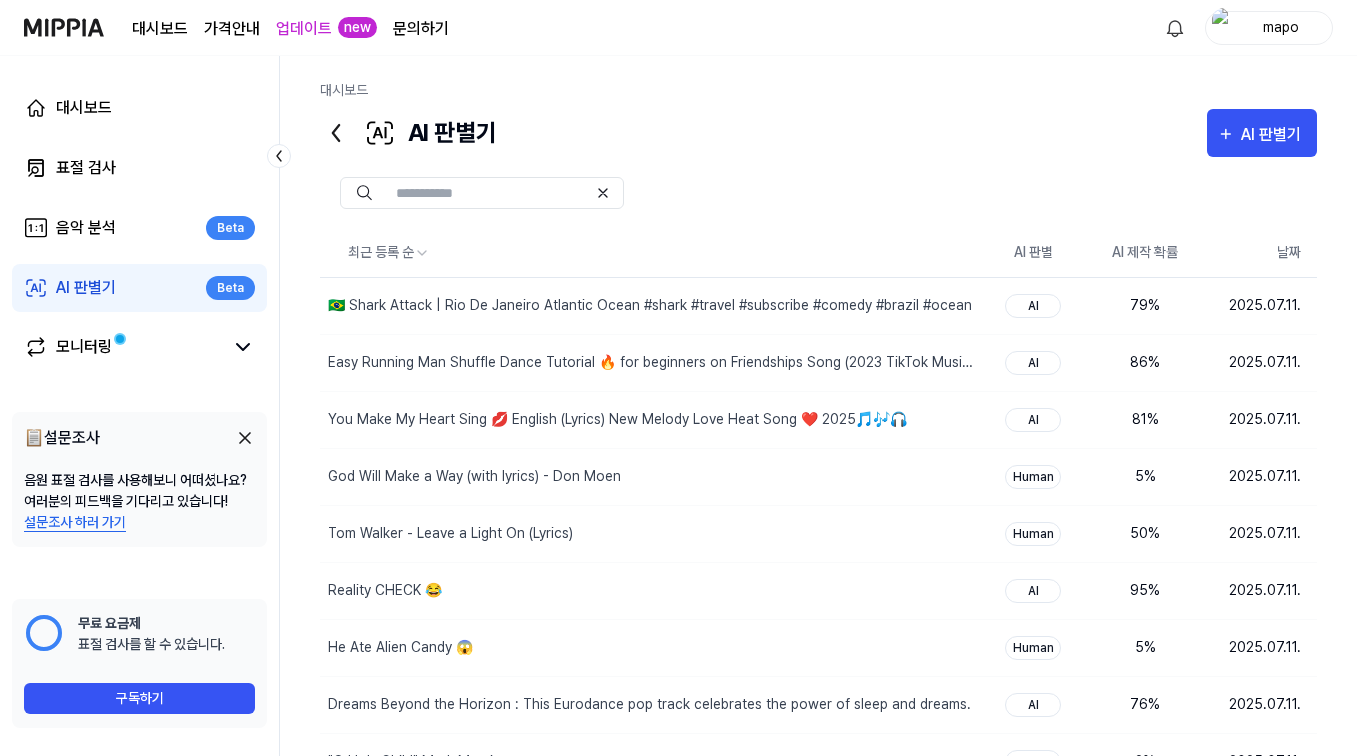 click on "AI 판별기" at bounding box center [1274, 135] 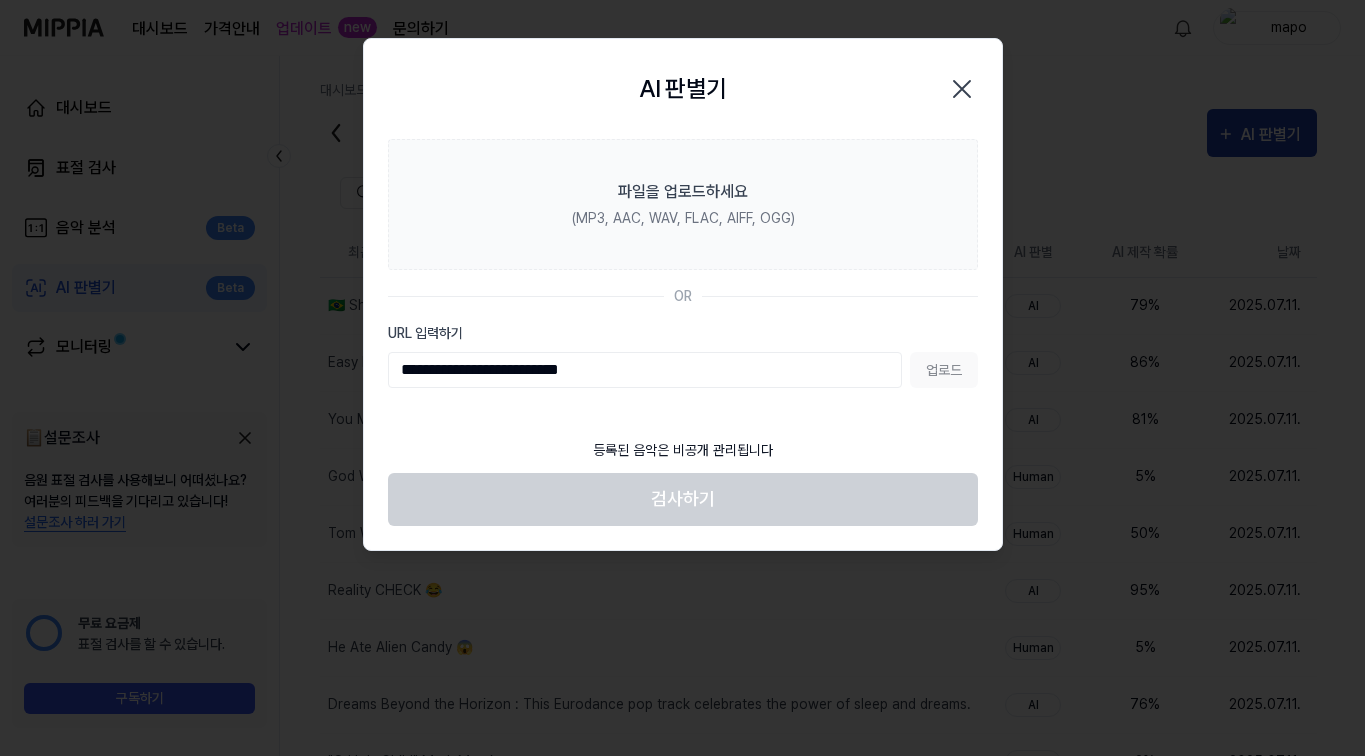type on "**********" 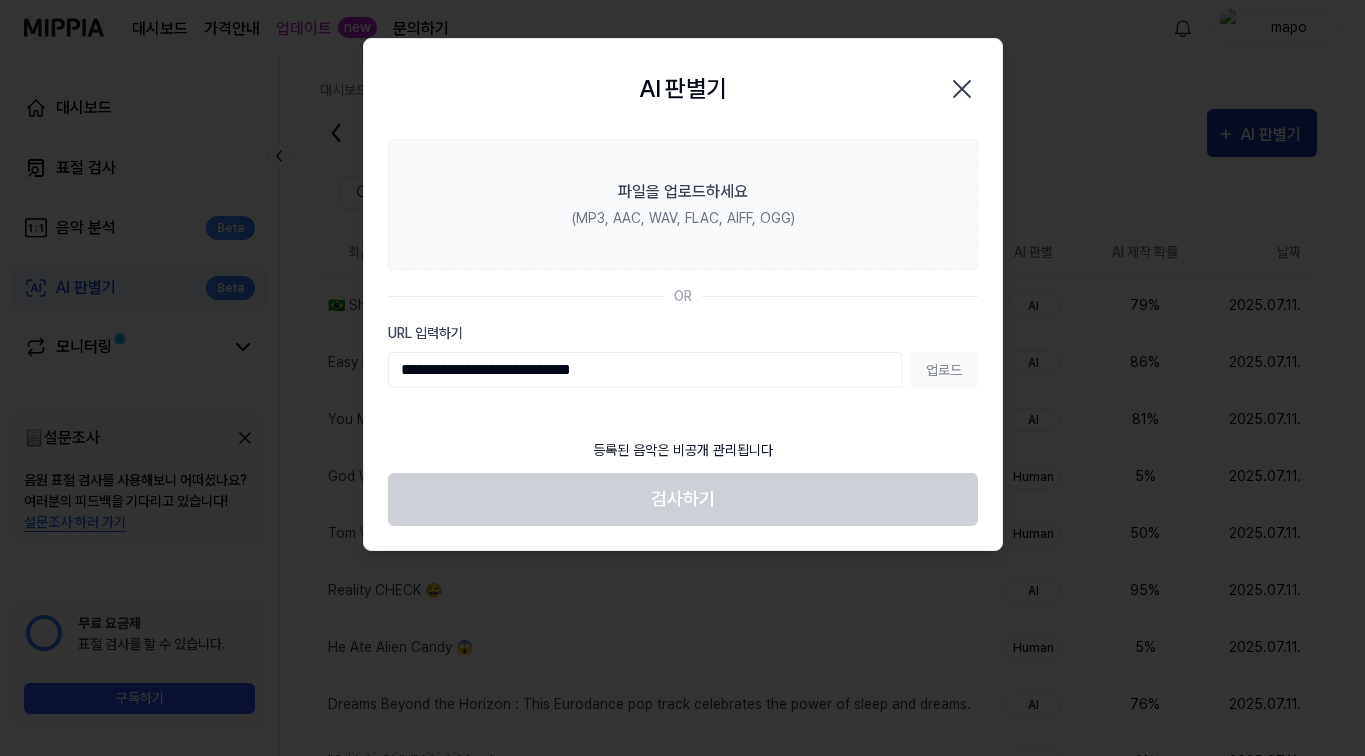 click on "업로드" at bounding box center (944, 370) 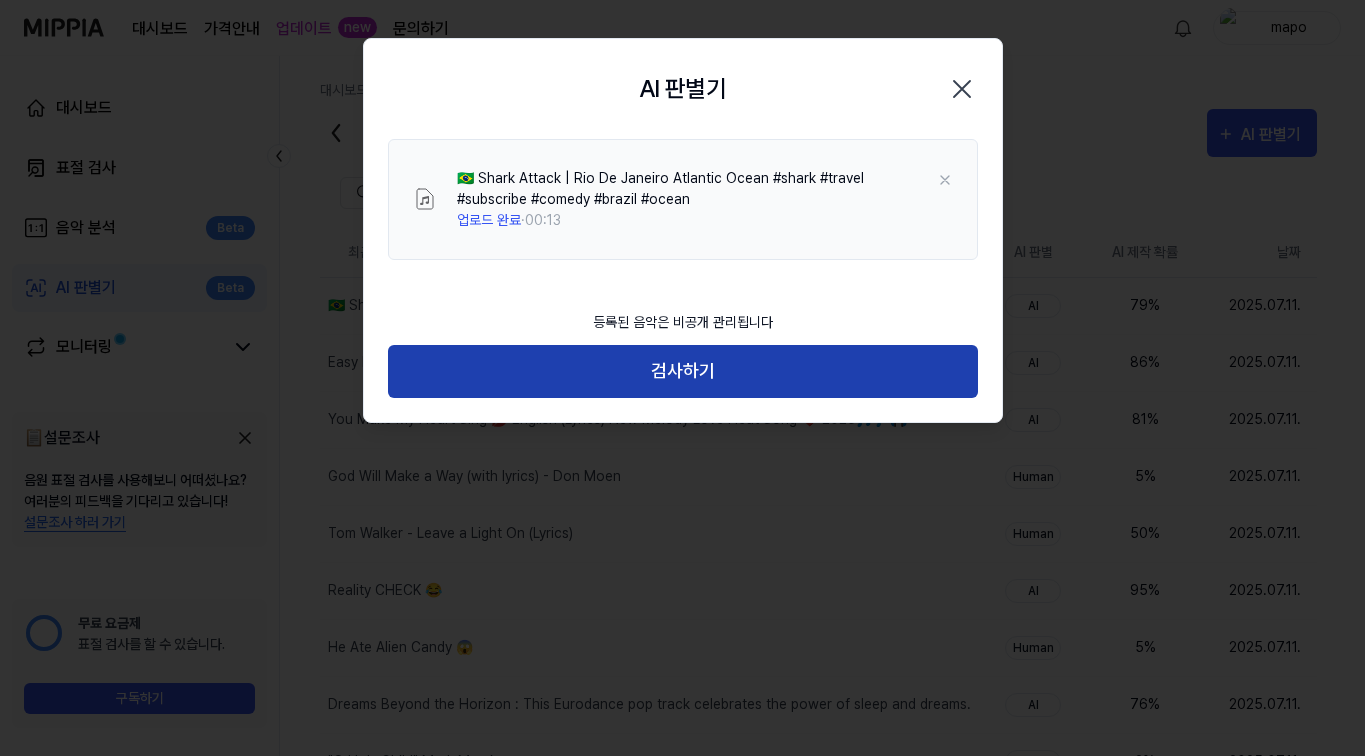 click on "검사하기" at bounding box center (683, 371) 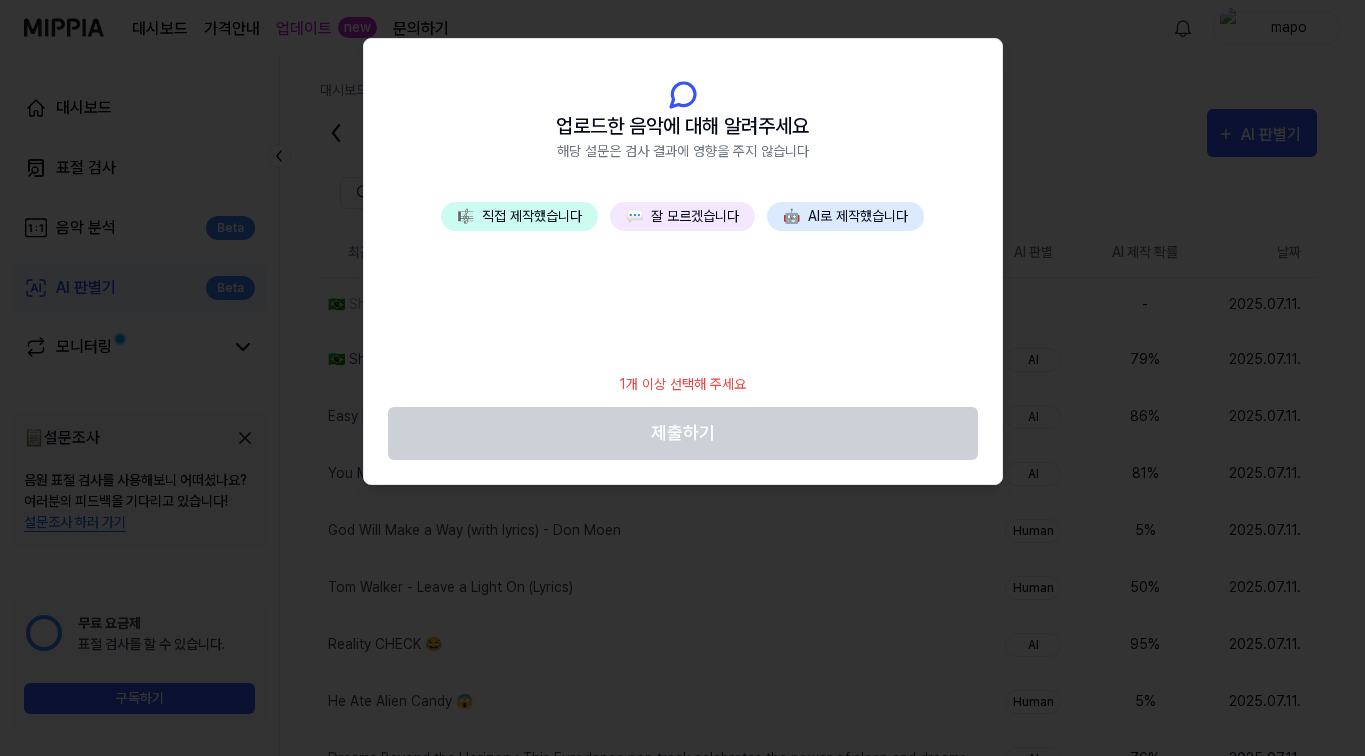 click on "💬 잘 모르겠습니다" at bounding box center (682, 216) 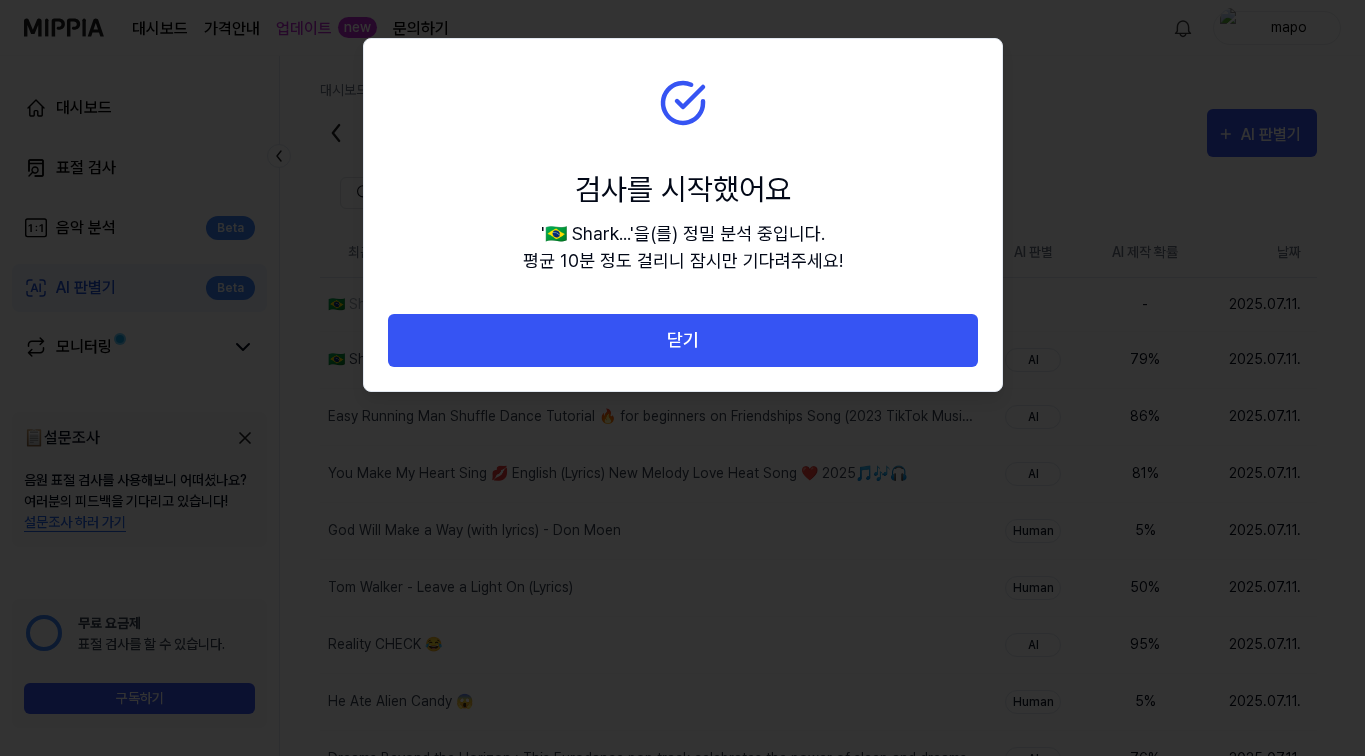 click on "닫기" at bounding box center [683, 340] 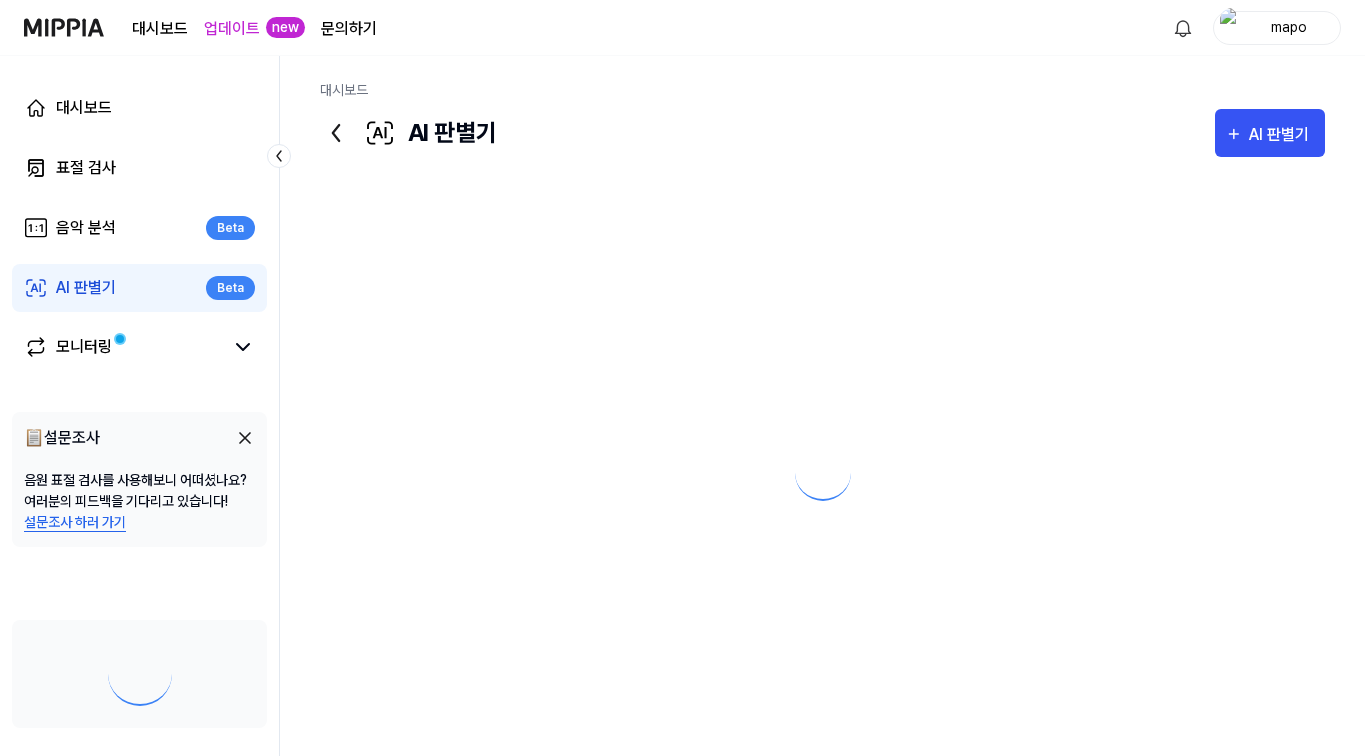scroll, scrollTop: 0, scrollLeft: 0, axis: both 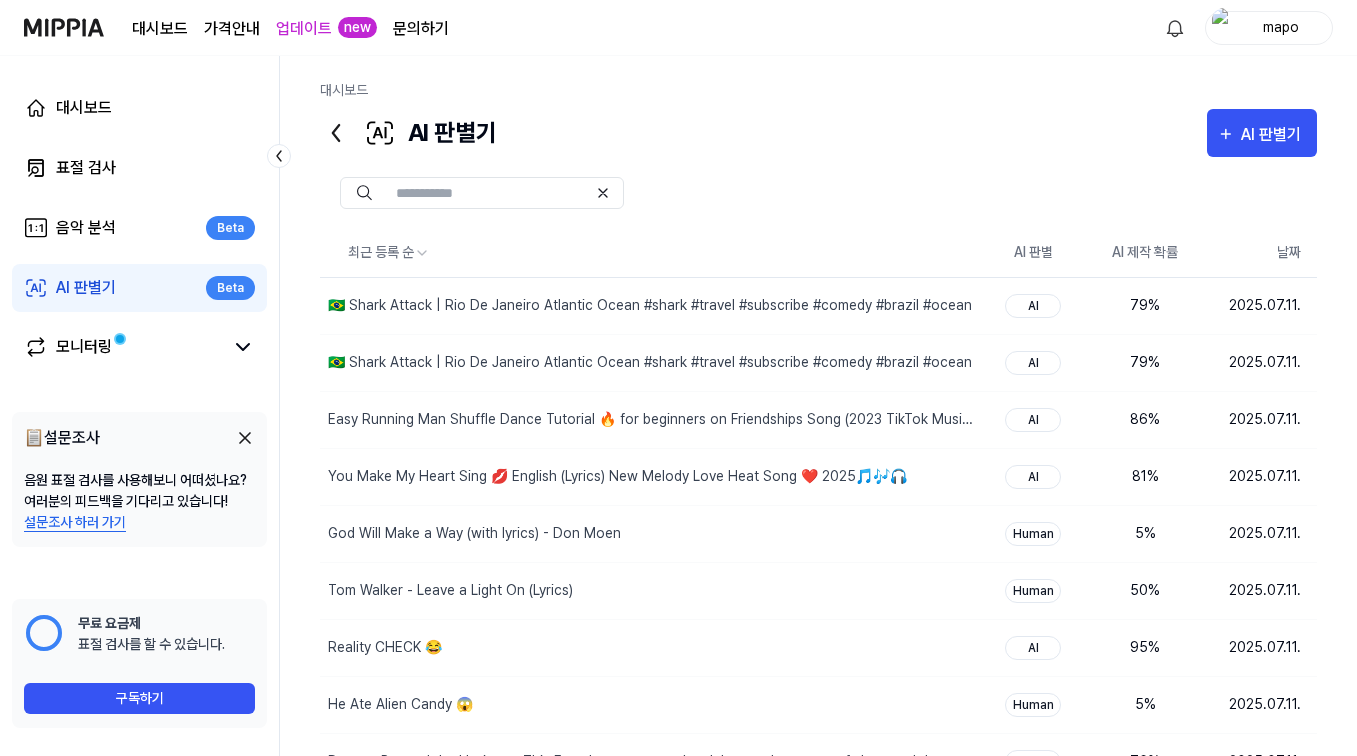 click on "AI 판별기" at bounding box center (1274, 135) 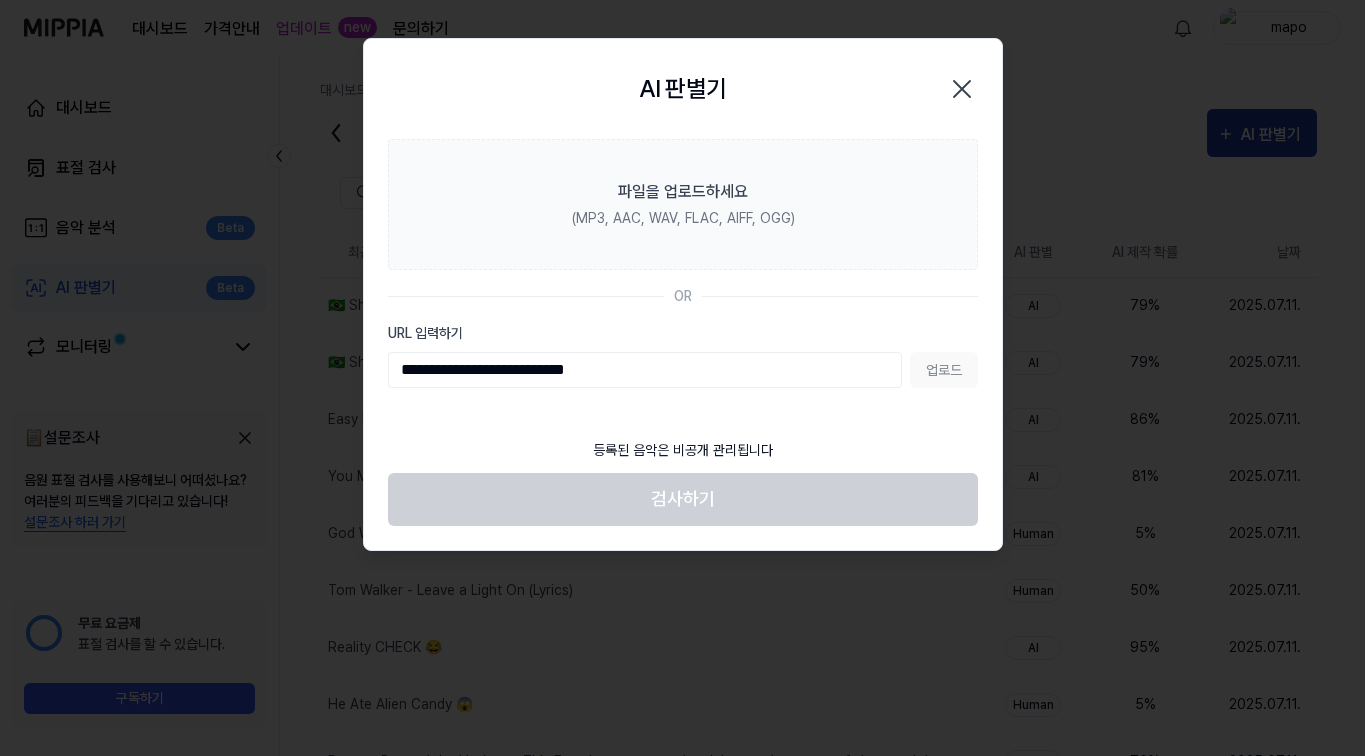 type on "**********" 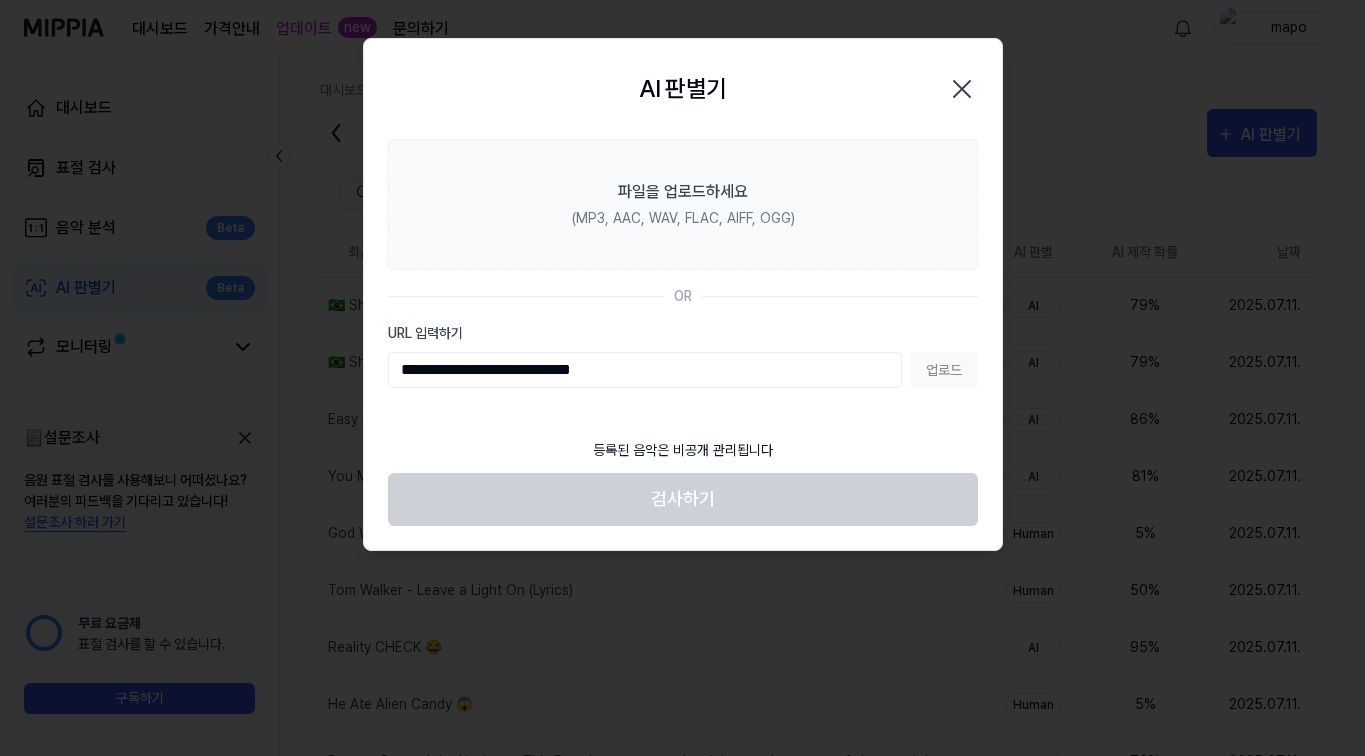 click on "업로드" at bounding box center [944, 370] 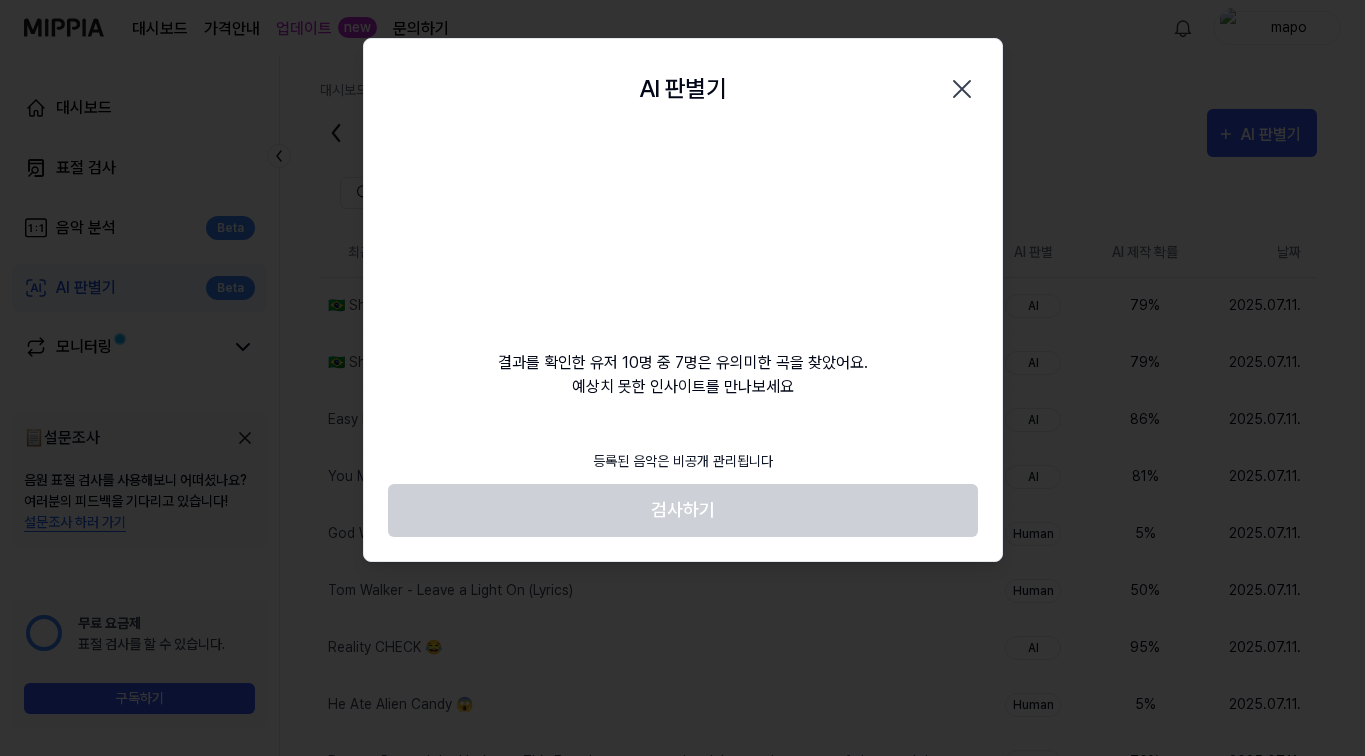 click on "검사하기" at bounding box center (683, 510) 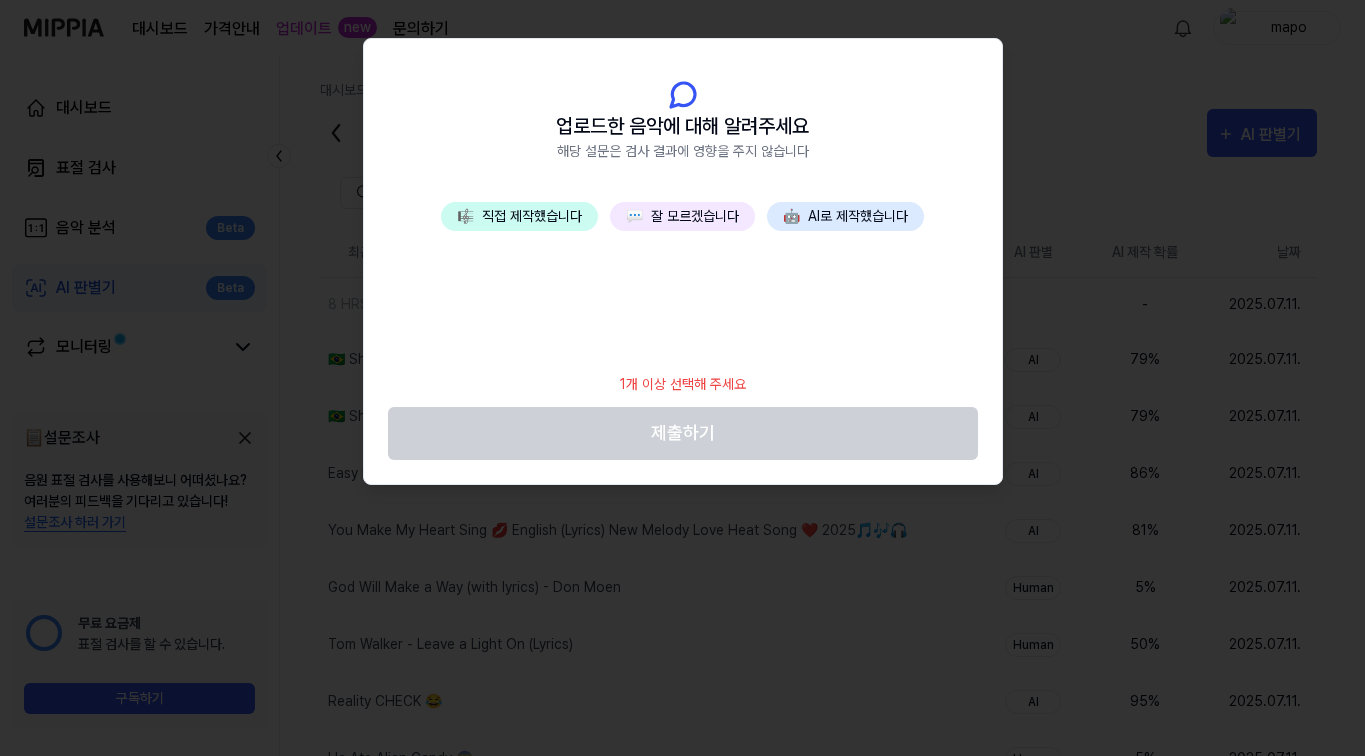 click on "💬 잘 모르겠습니다" at bounding box center [682, 216] 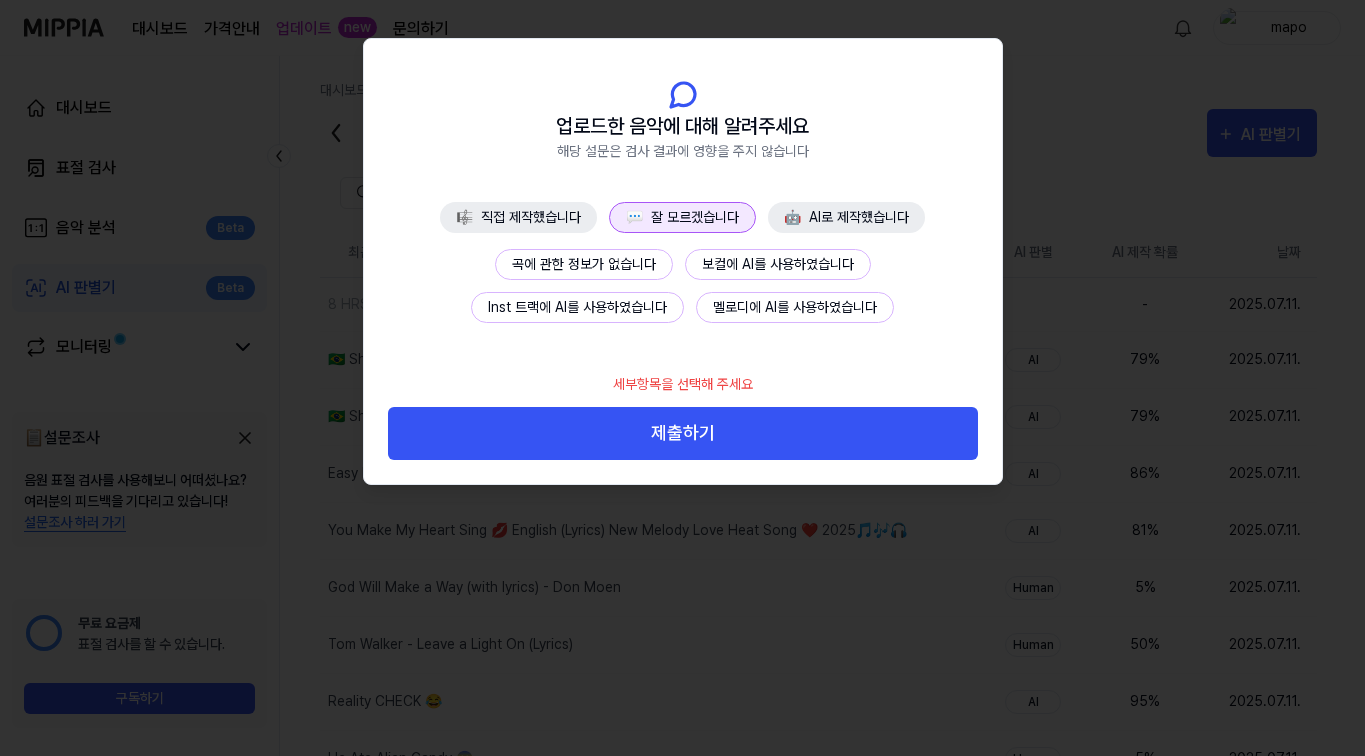 click on "제출하기" at bounding box center (683, 433) 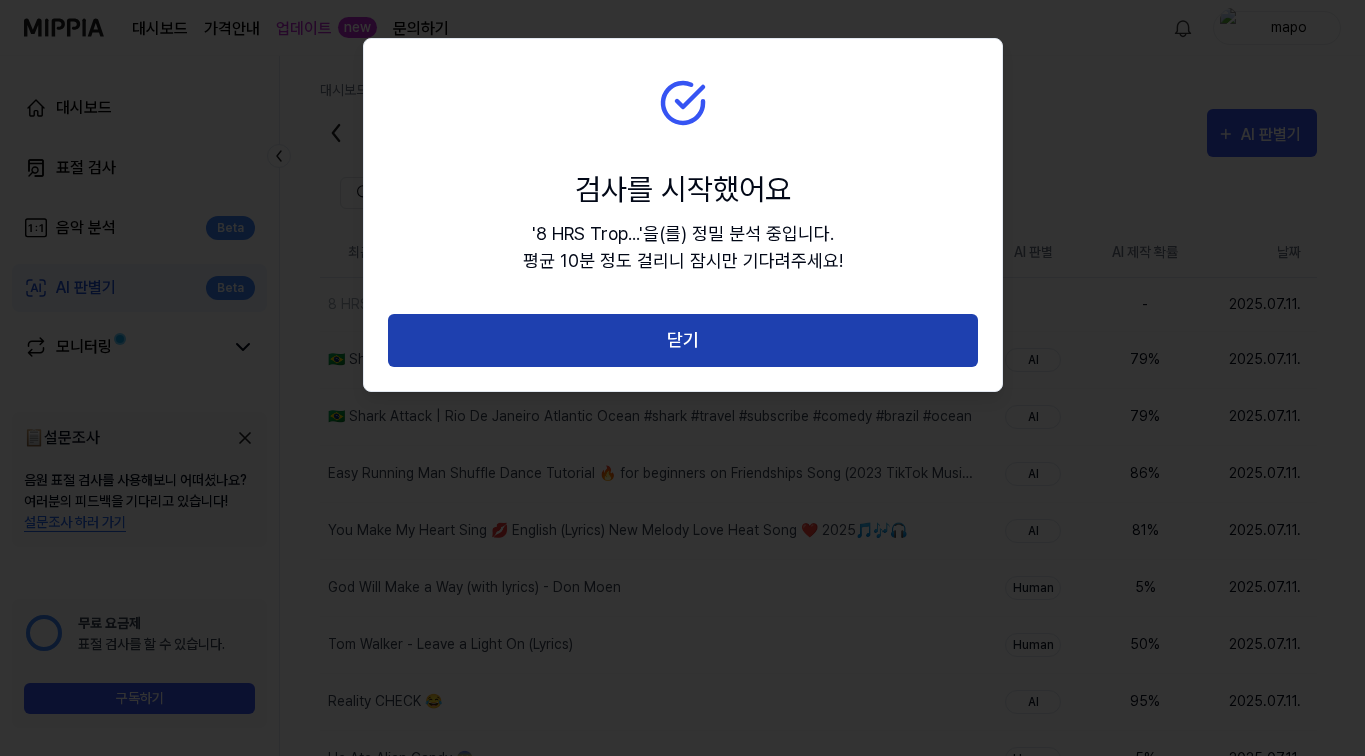 click on "닫기" at bounding box center (683, 340) 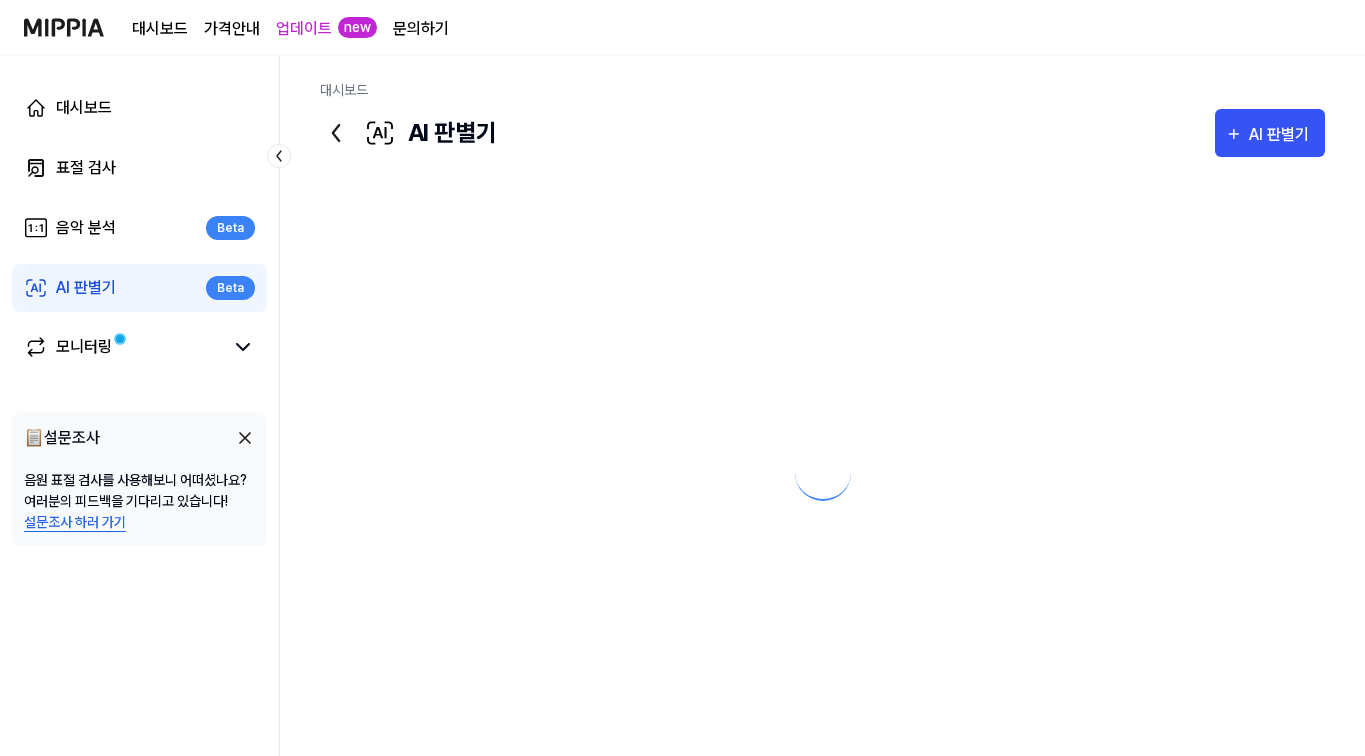 scroll, scrollTop: 0, scrollLeft: 0, axis: both 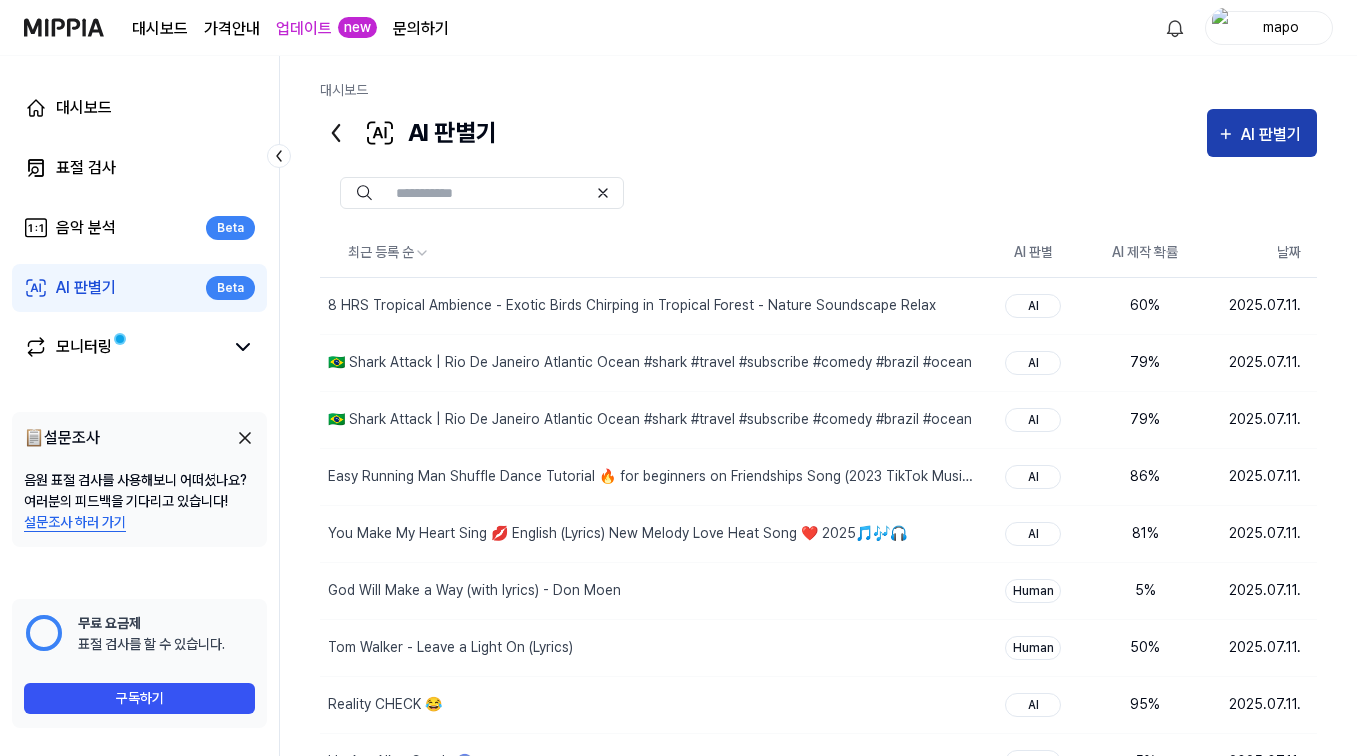 click on "AI 판별기" at bounding box center (1274, 135) 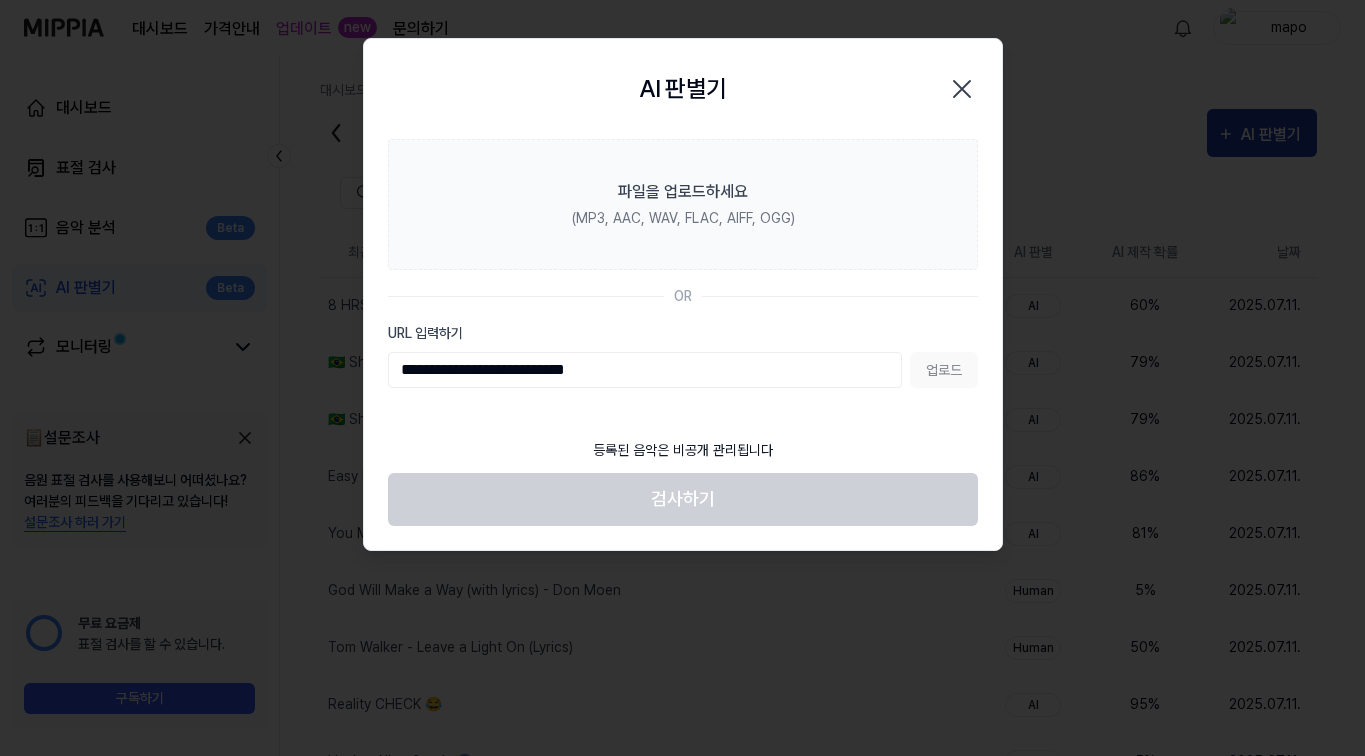 type on "**********" 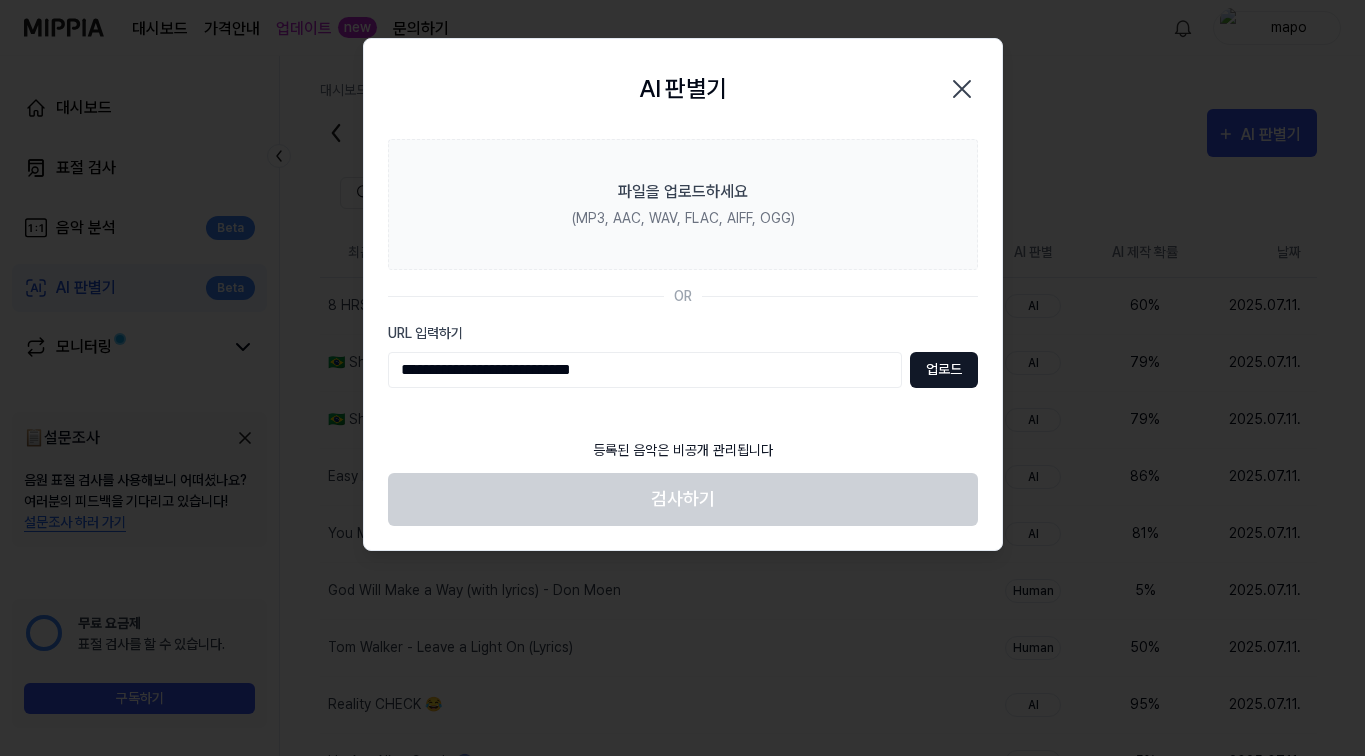 click on "업로드" at bounding box center (944, 370) 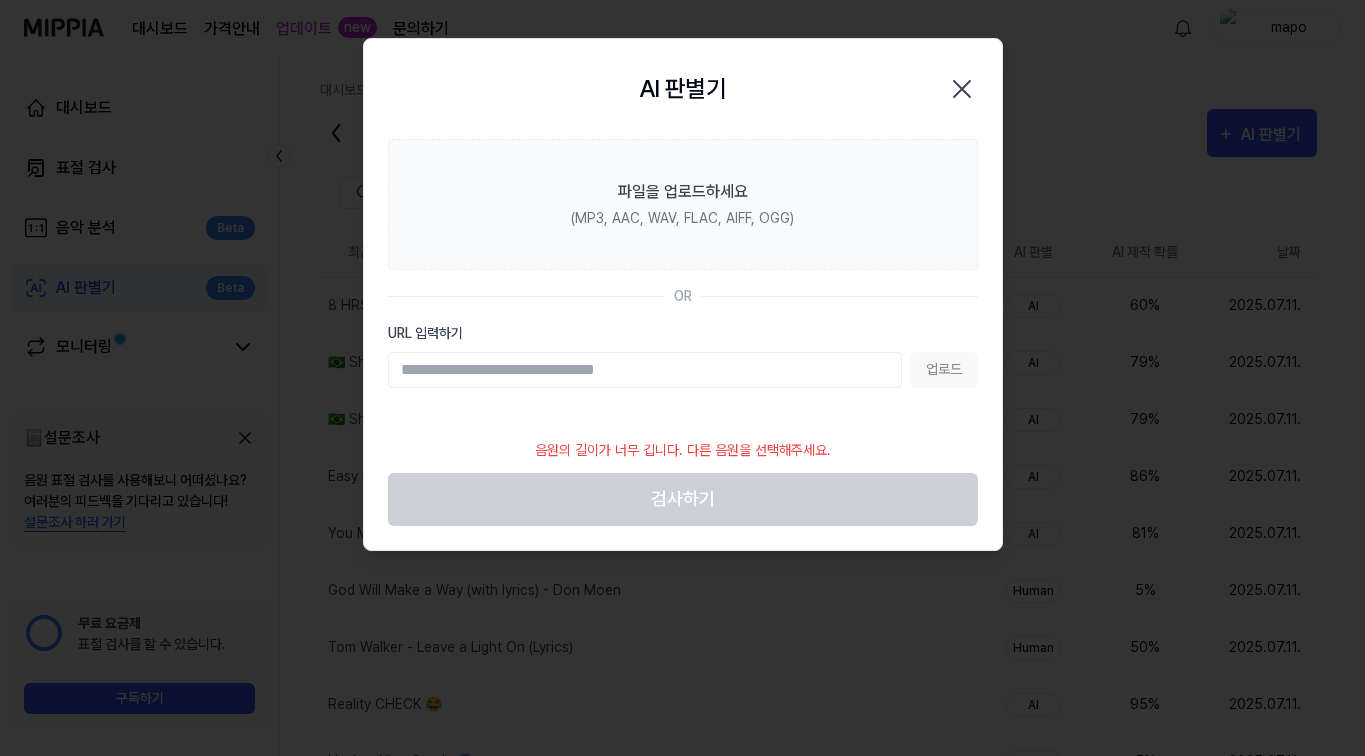 click 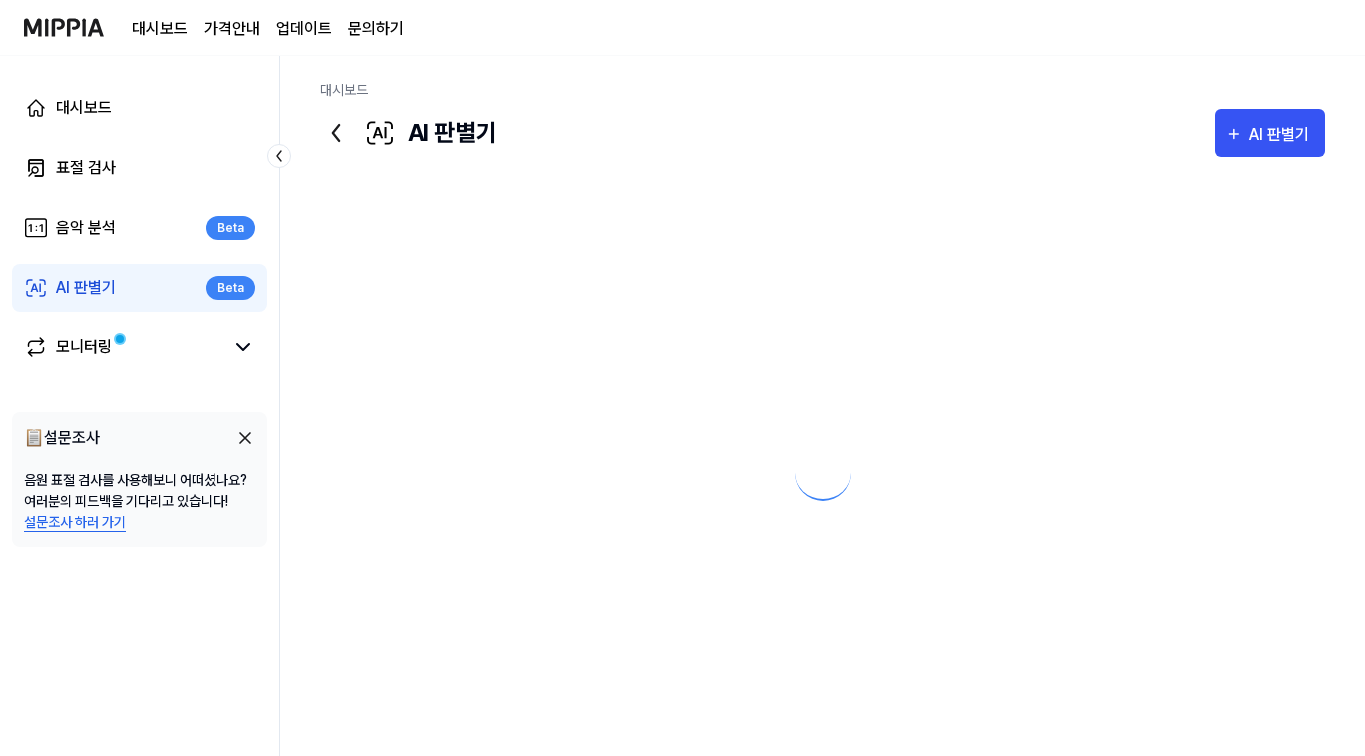scroll, scrollTop: 0, scrollLeft: 0, axis: both 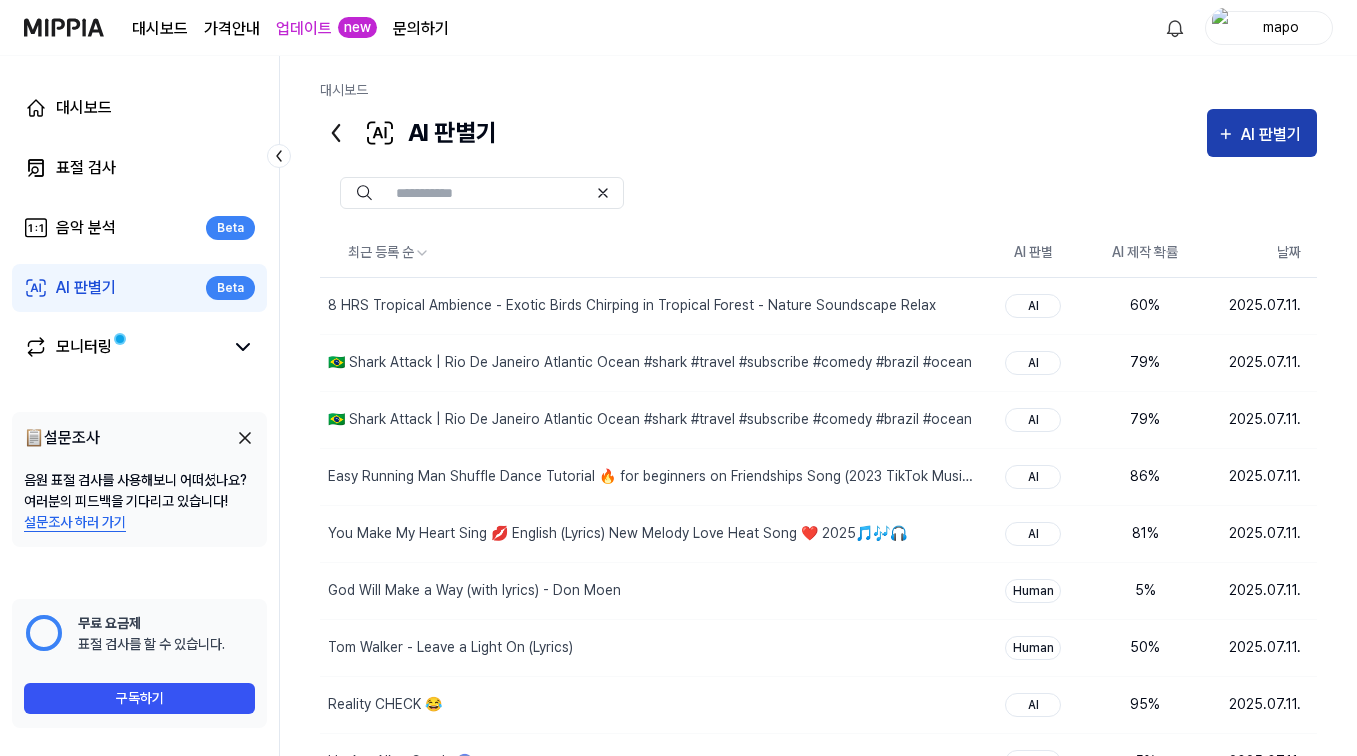 click on "AI 판별기" at bounding box center (1274, 135) 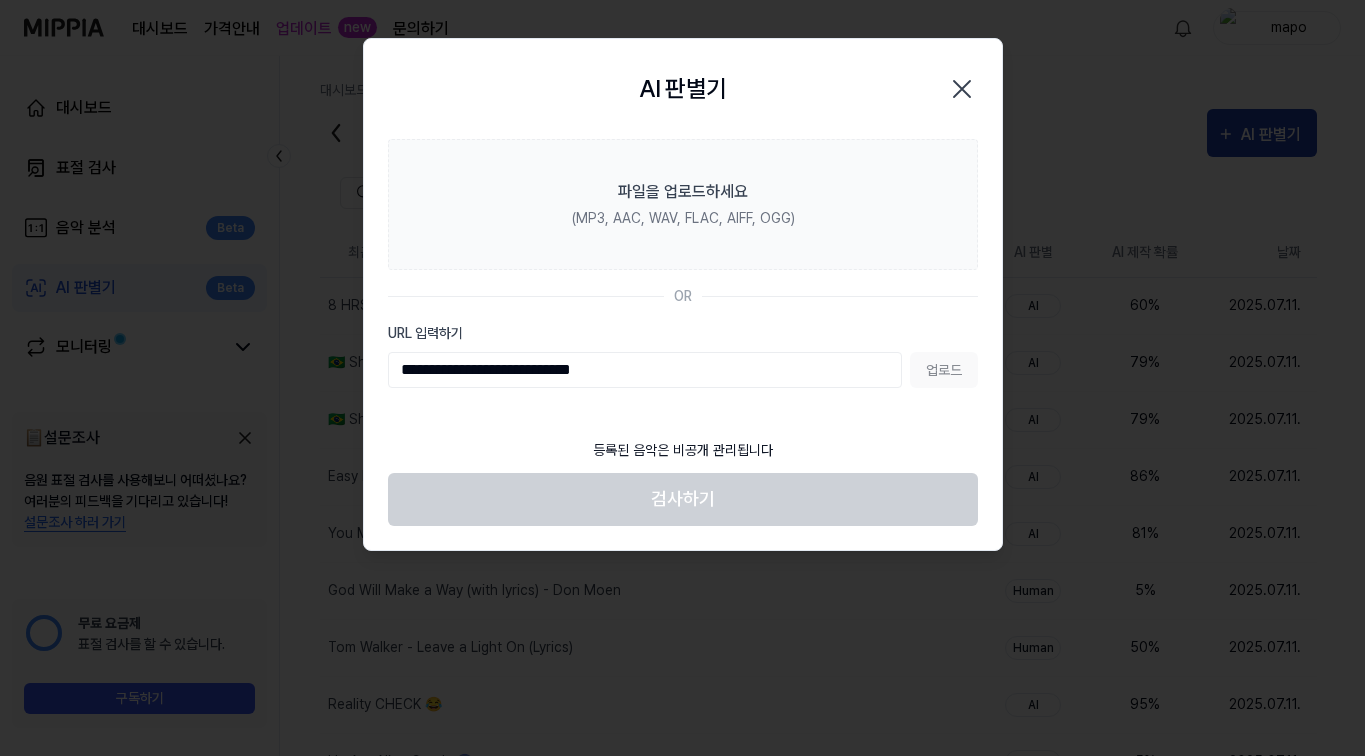 type on "**********" 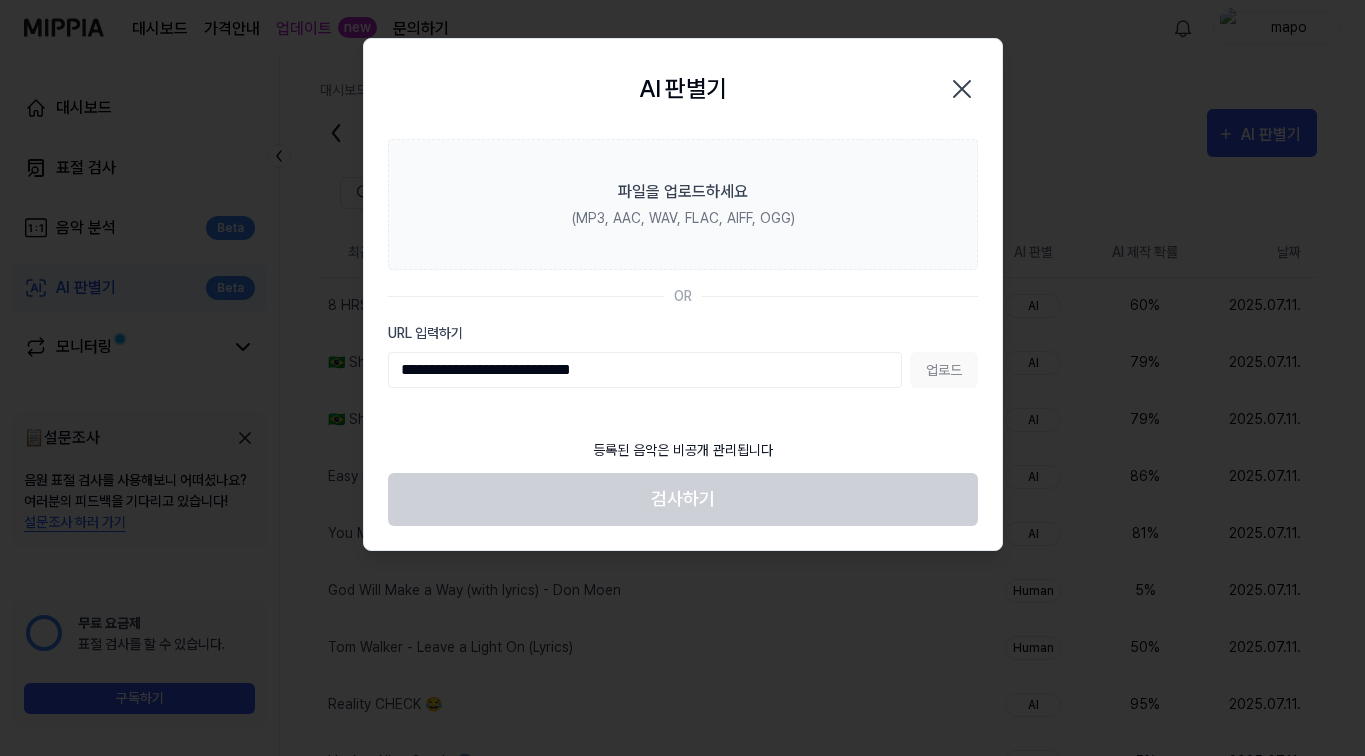 click on "업로드" at bounding box center (944, 370) 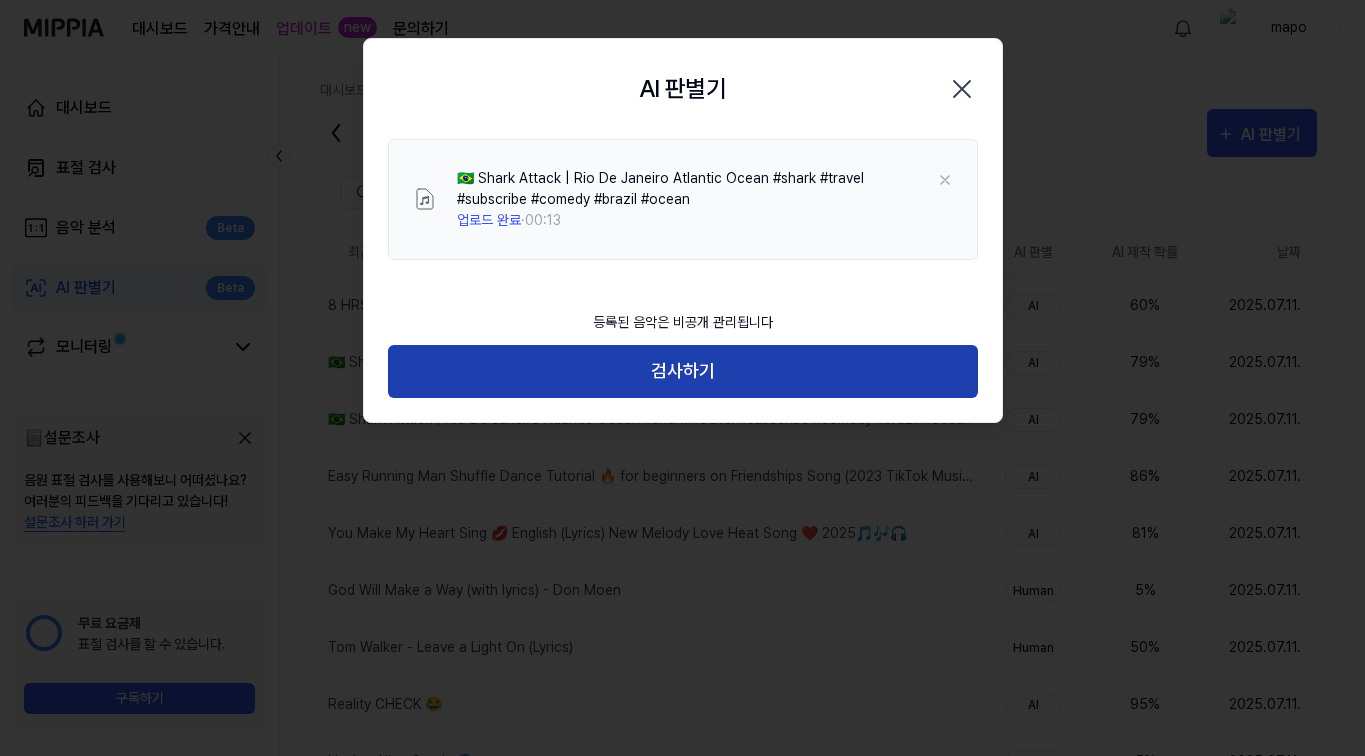 click on "검사하기" at bounding box center [683, 371] 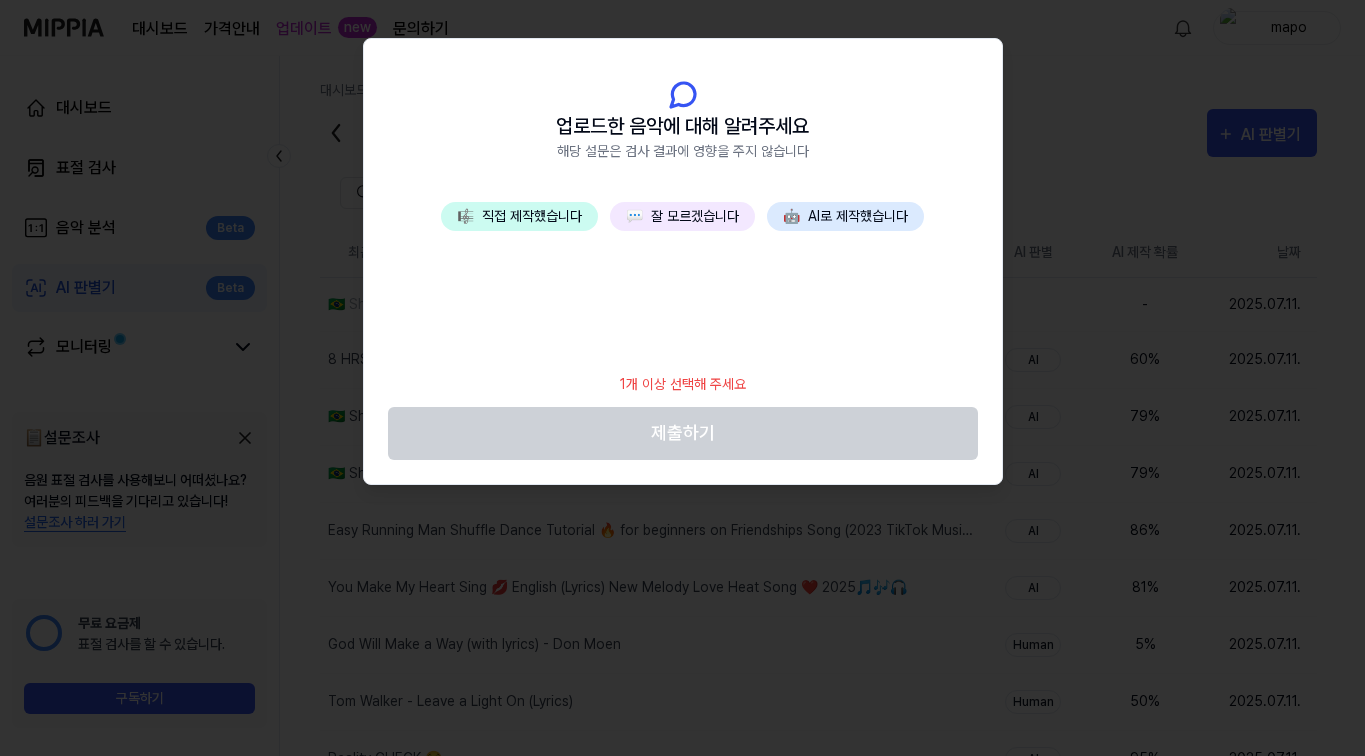 click on "💬 잘 모르겠습니다" at bounding box center [682, 216] 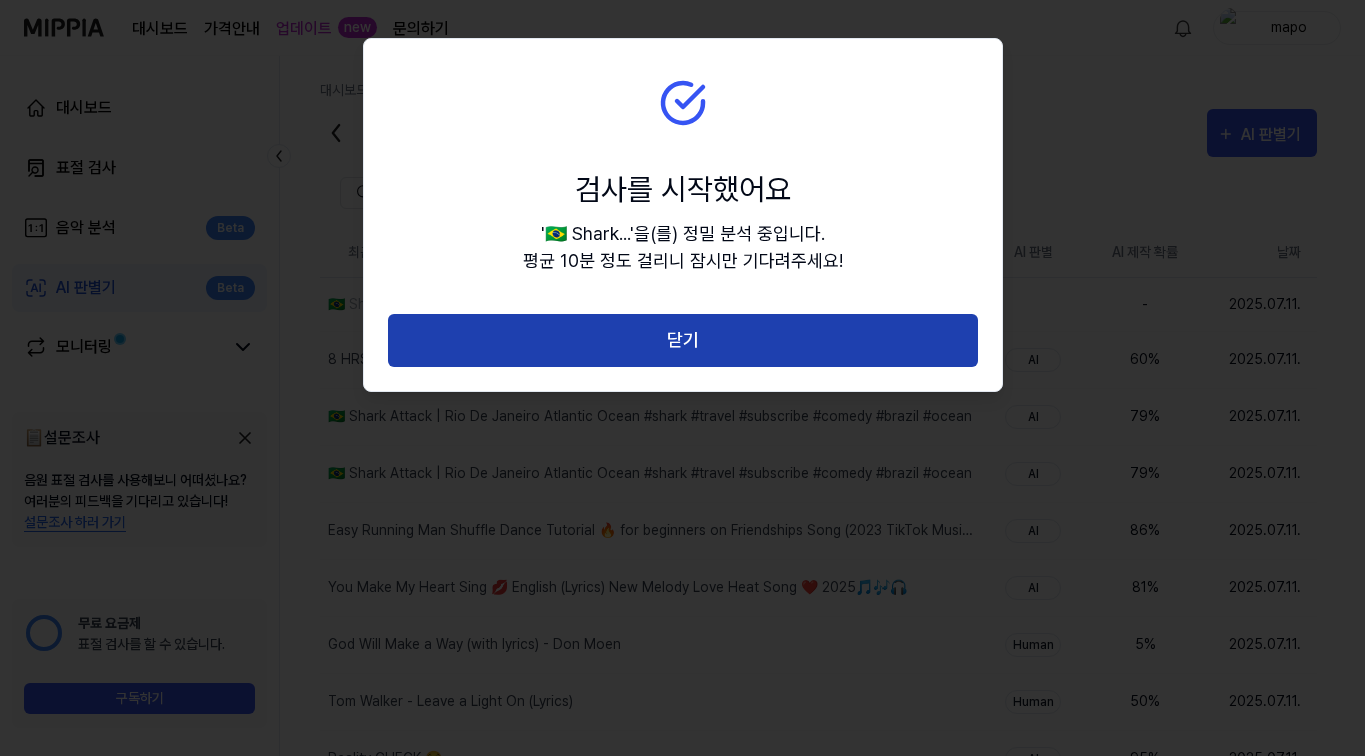 click on "닫기" at bounding box center (683, 340) 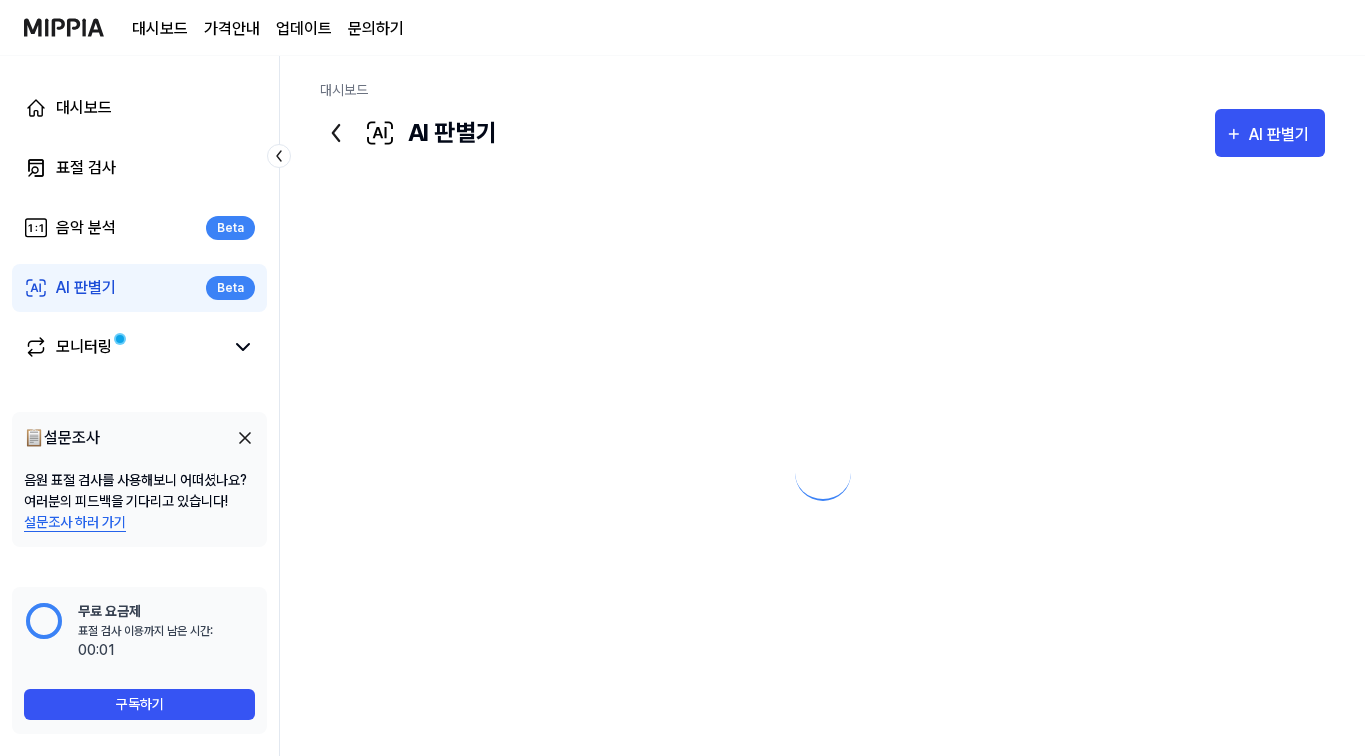 scroll, scrollTop: 0, scrollLeft: 0, axis: both 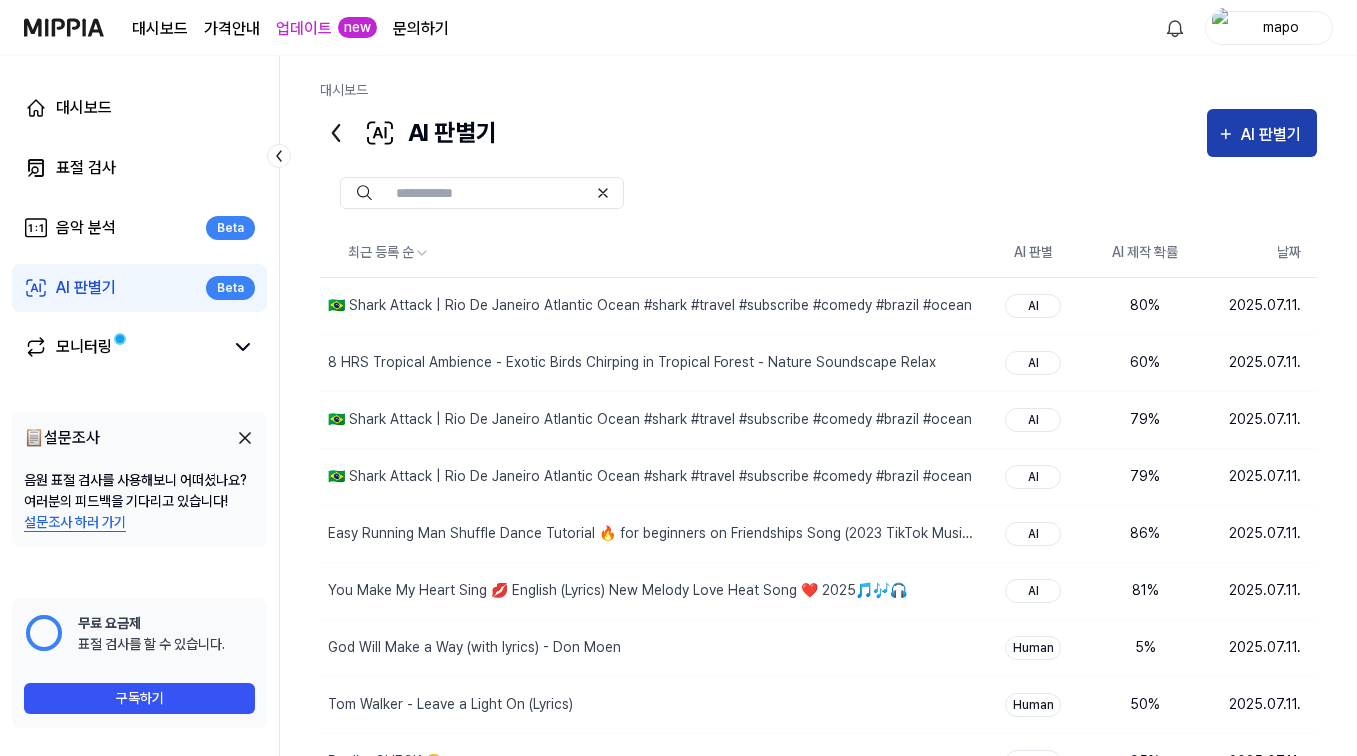 click on "AI 판별기" at bounding box center (1274, 135) 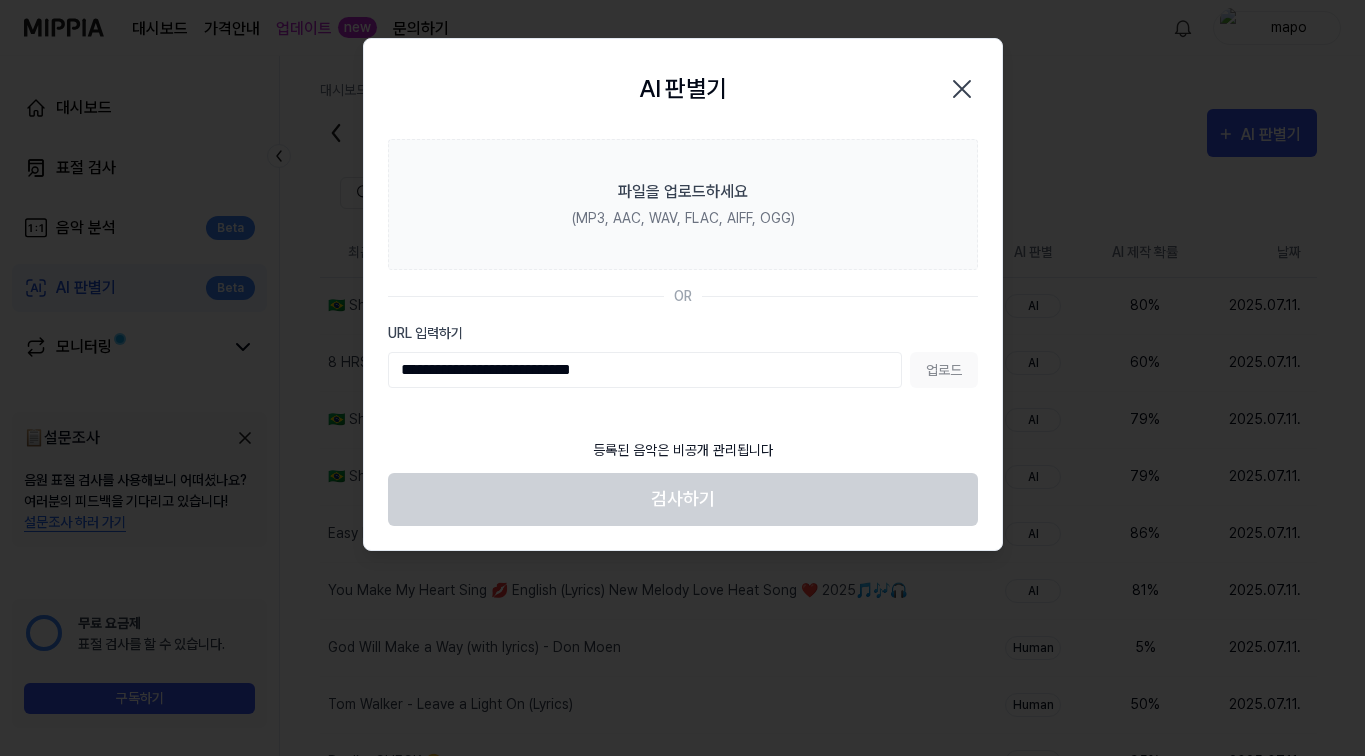 click on "업로드" at bounding box center (944, 370) 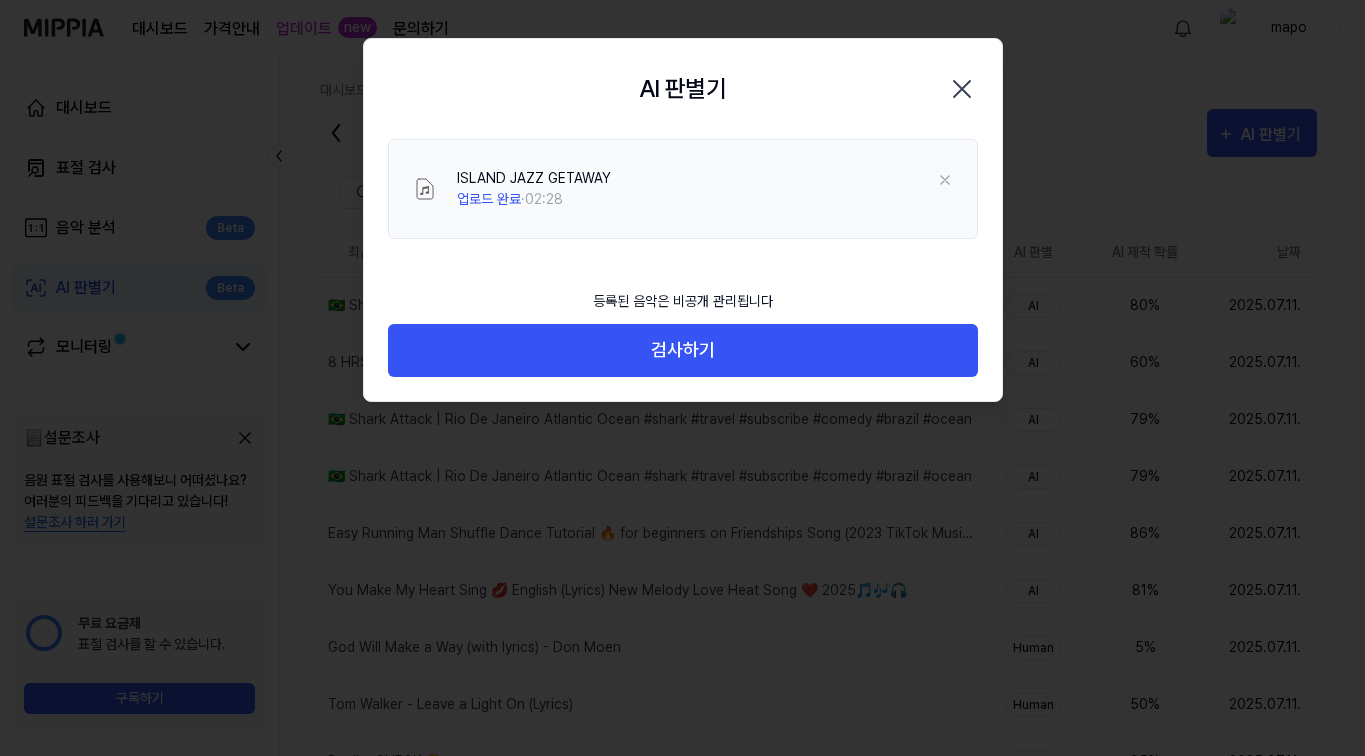 click on "검사하기" at bounding box center [683, 350] 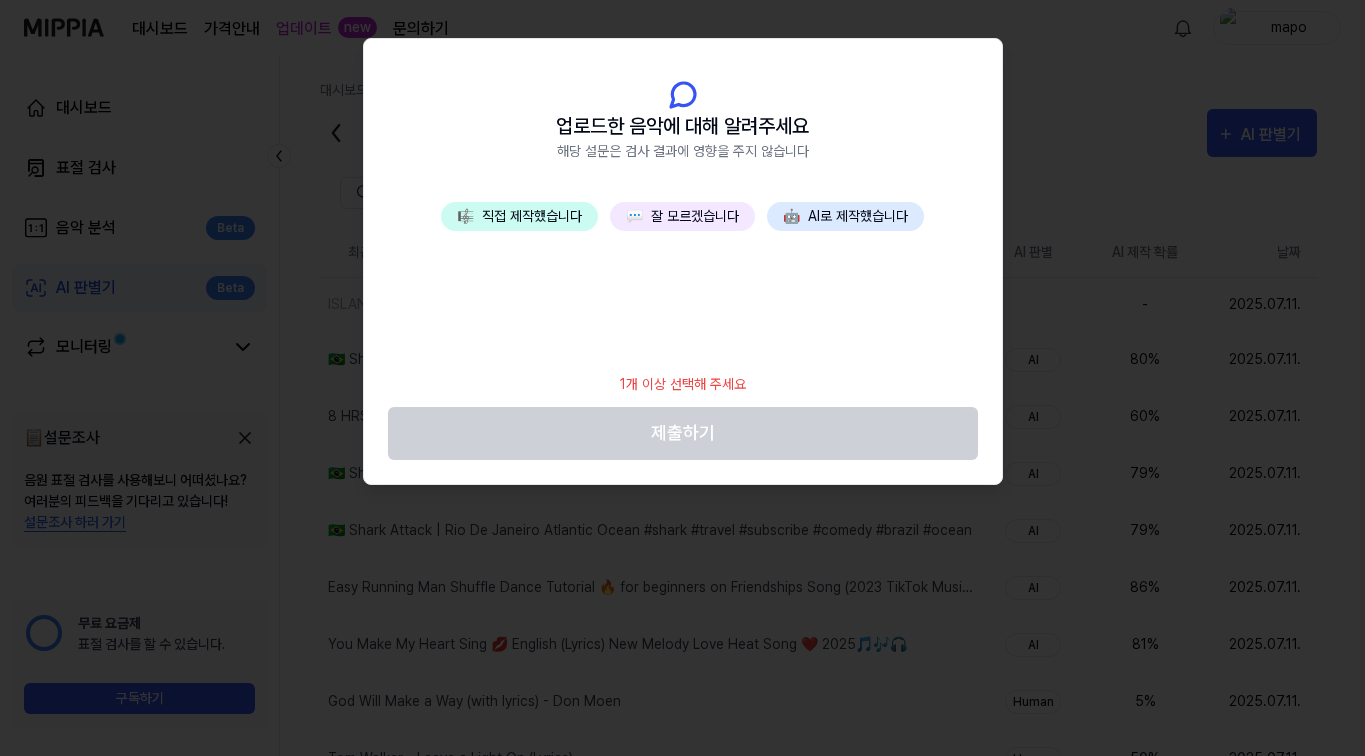 click on "💬 잘 모르겠습니다" at bounding box center (682, 216) 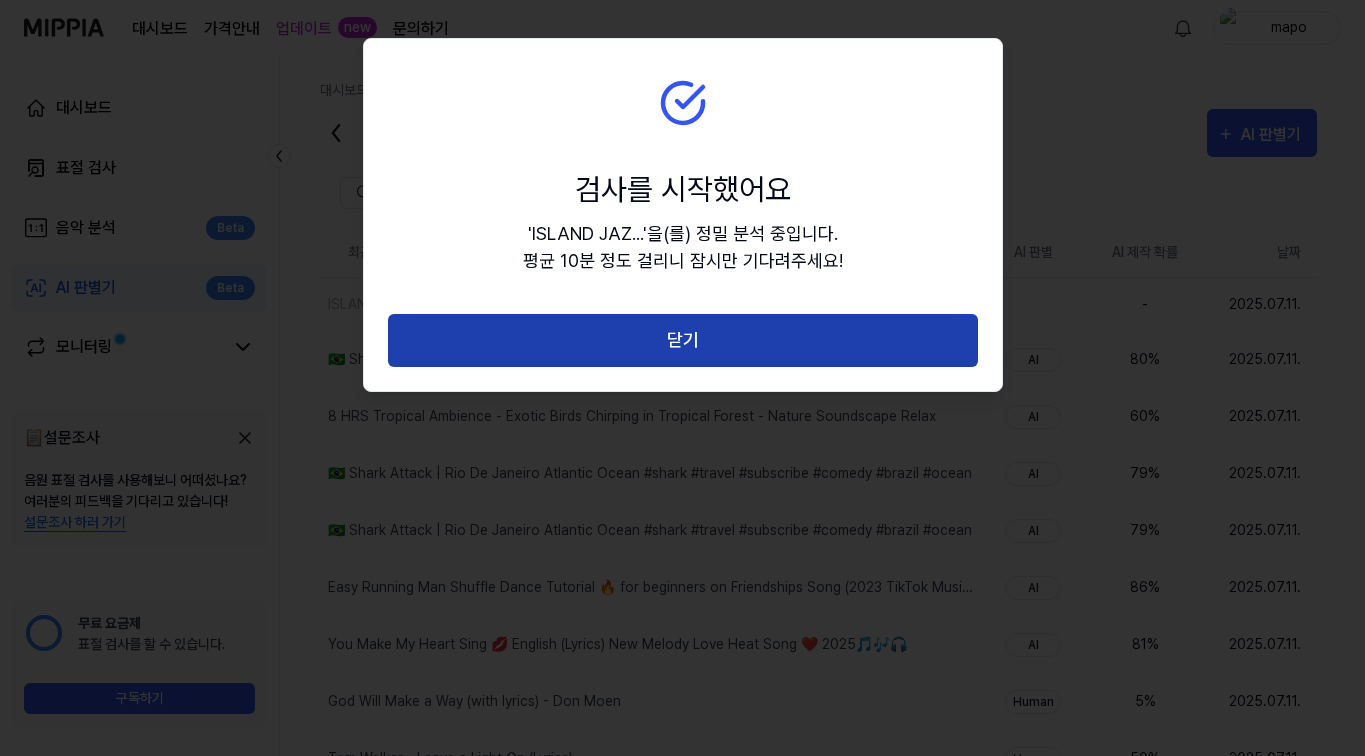 click on "닫기" at bounding box center [683, 340] 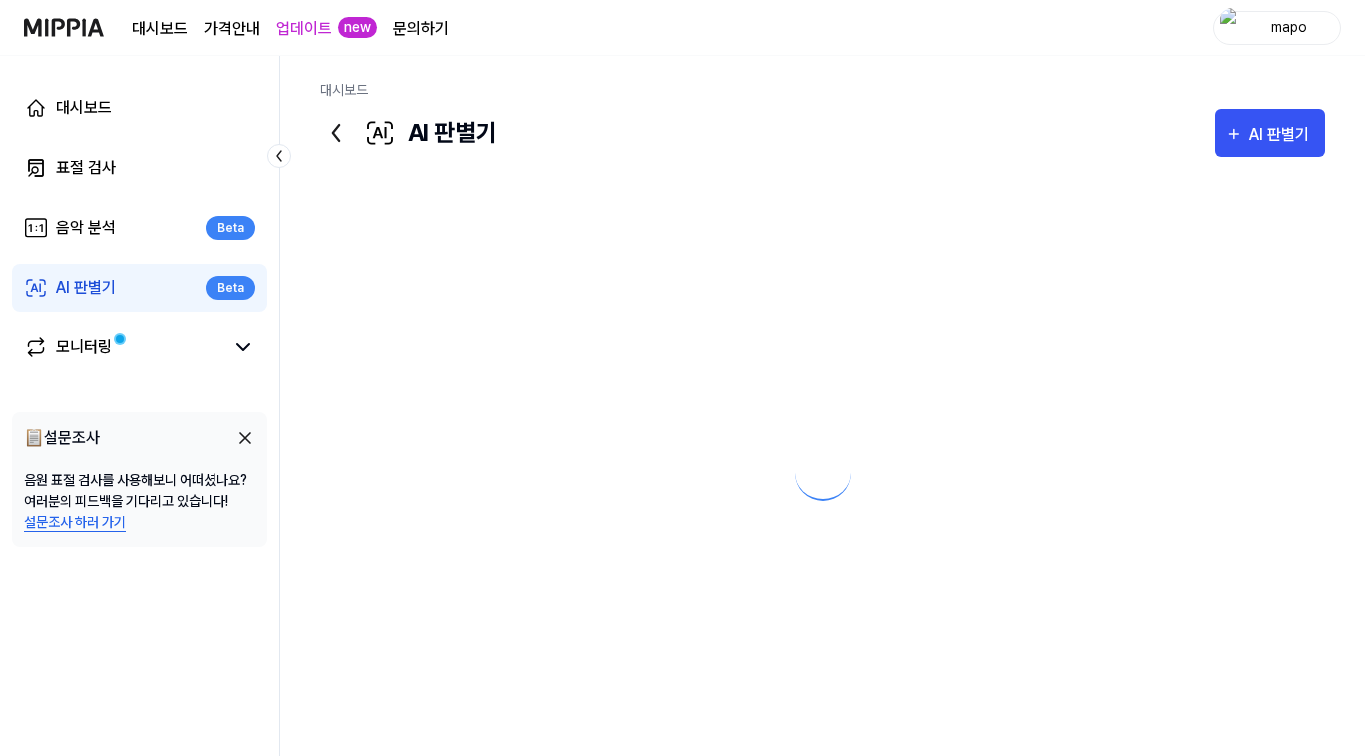 scroll, scrollTop: 0, scrollLeft: 0, axis: both 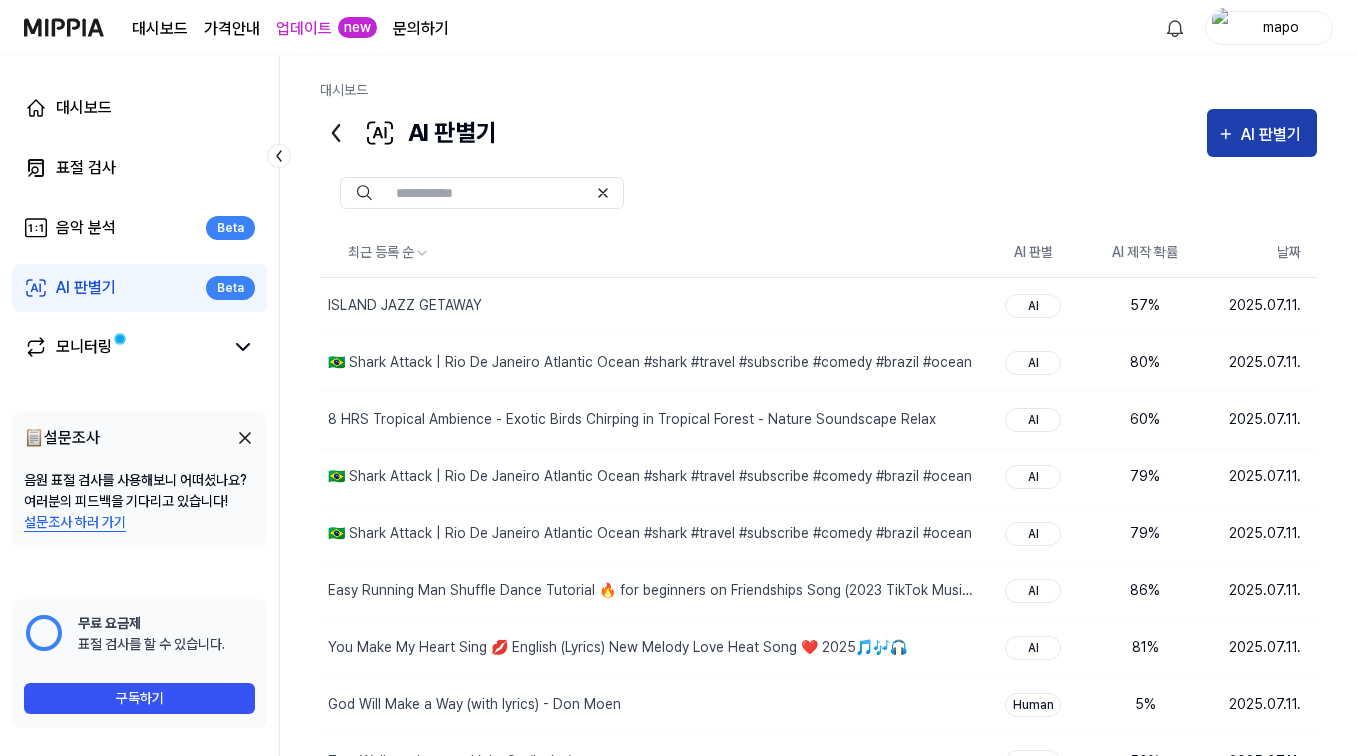 click on "AI 판별기" at bounding box center (1274, 135) 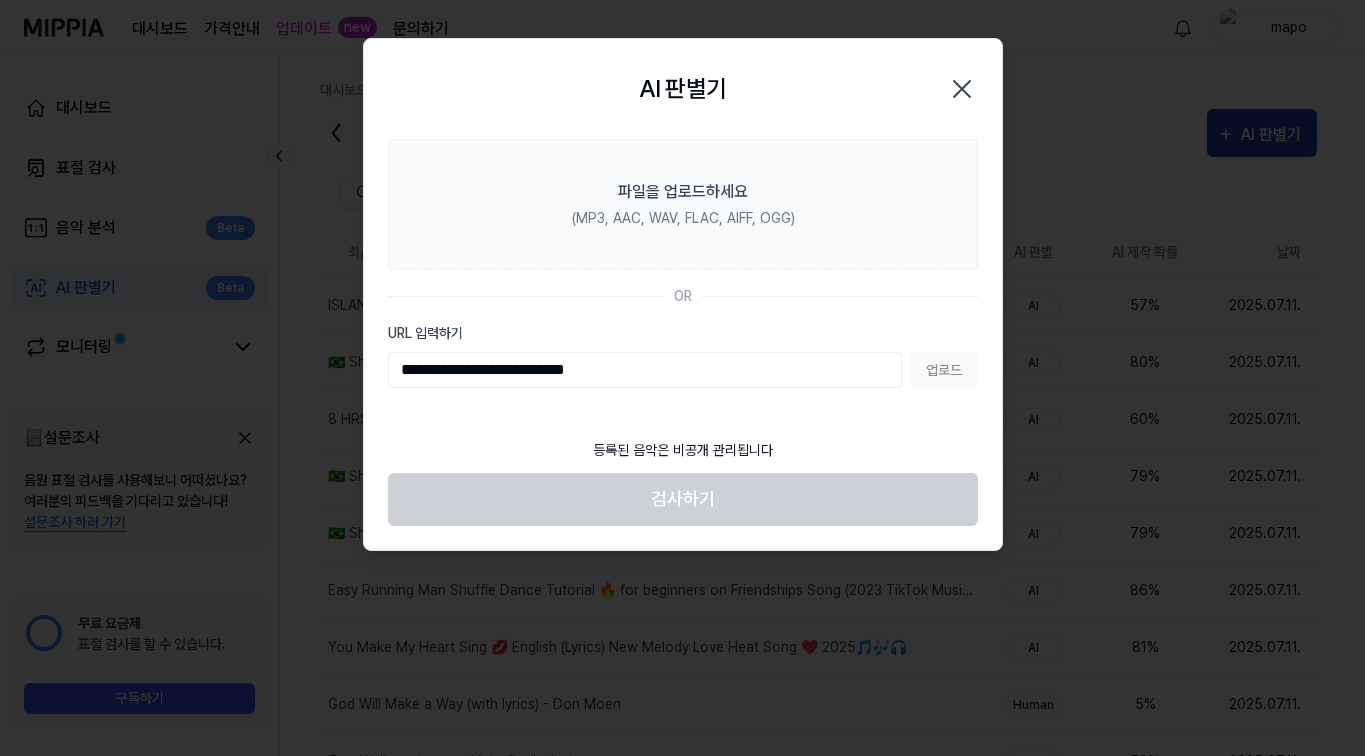 type on "**********" 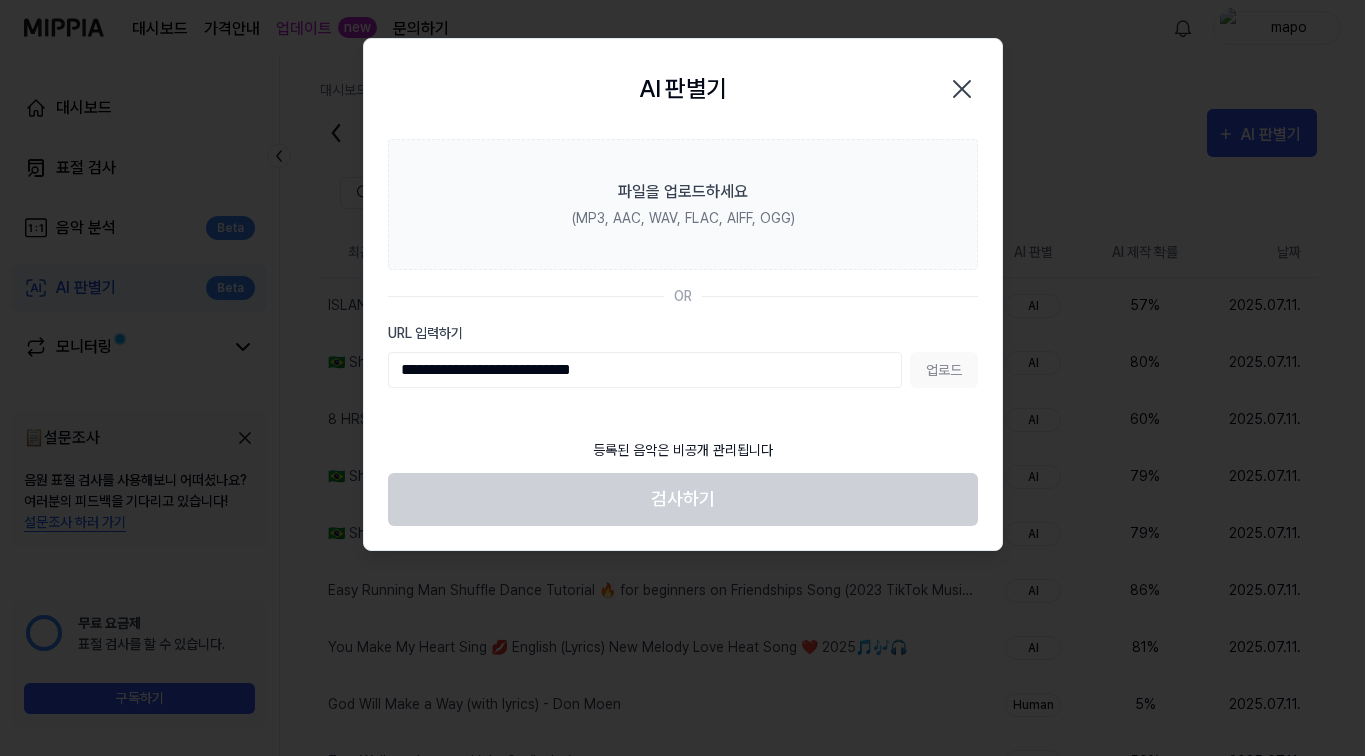 click on "업로드" at bounding box center [944, 370] 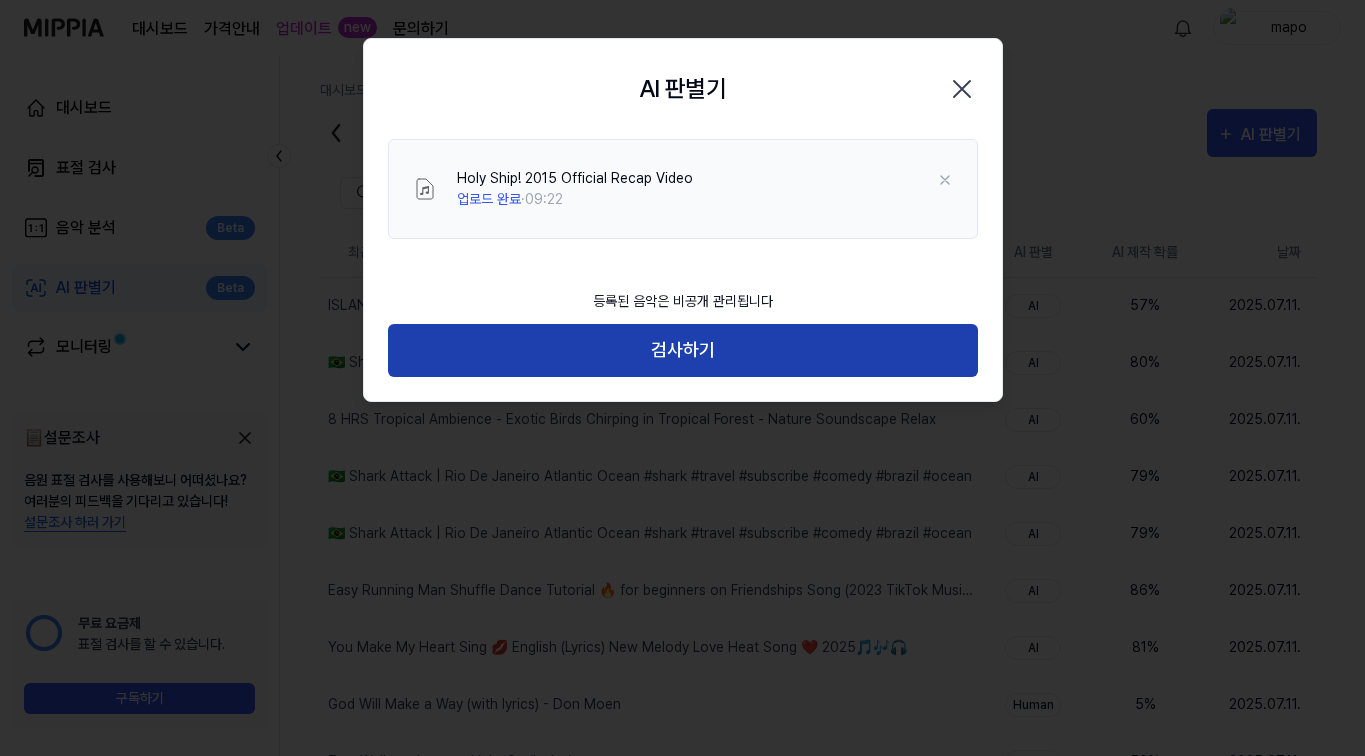 click on "검사하기" at bounding box center (683, 350) 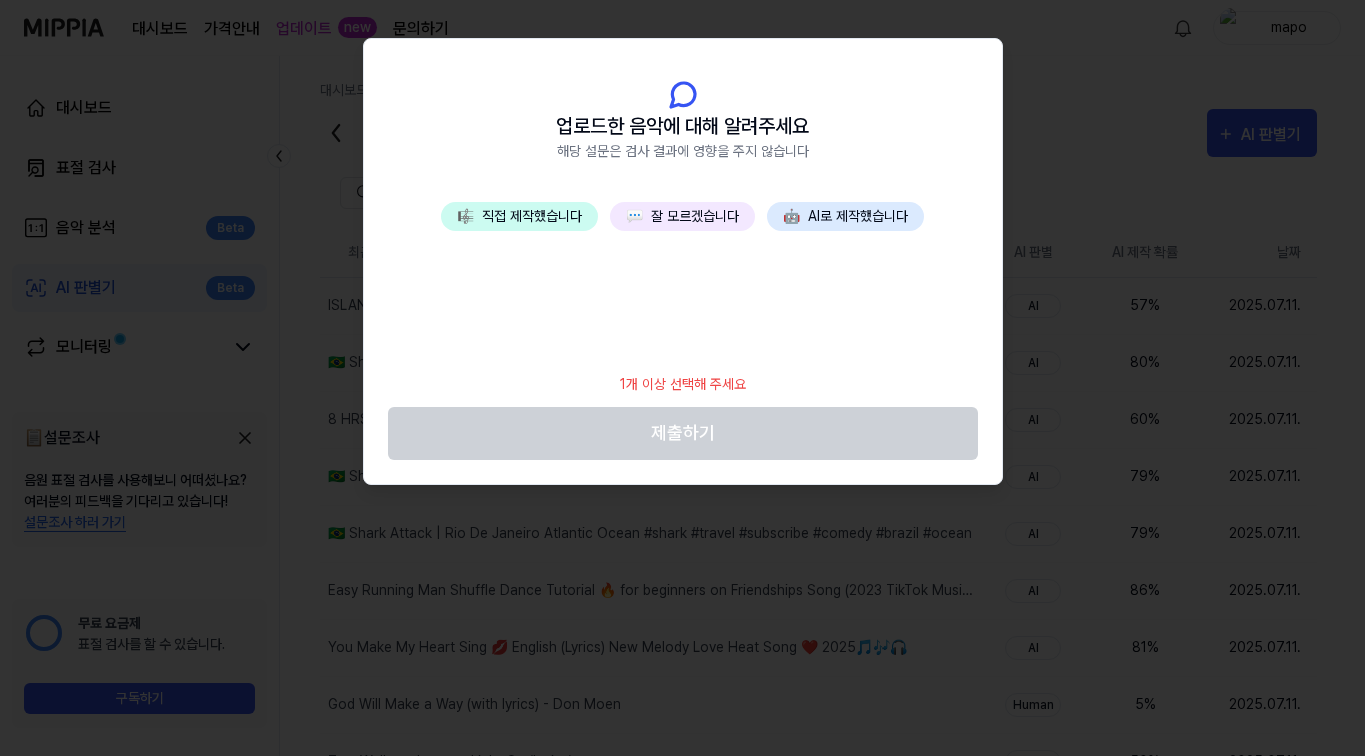 click on "💬 잘 모르겠습니다" at bounding box center [682, 216] 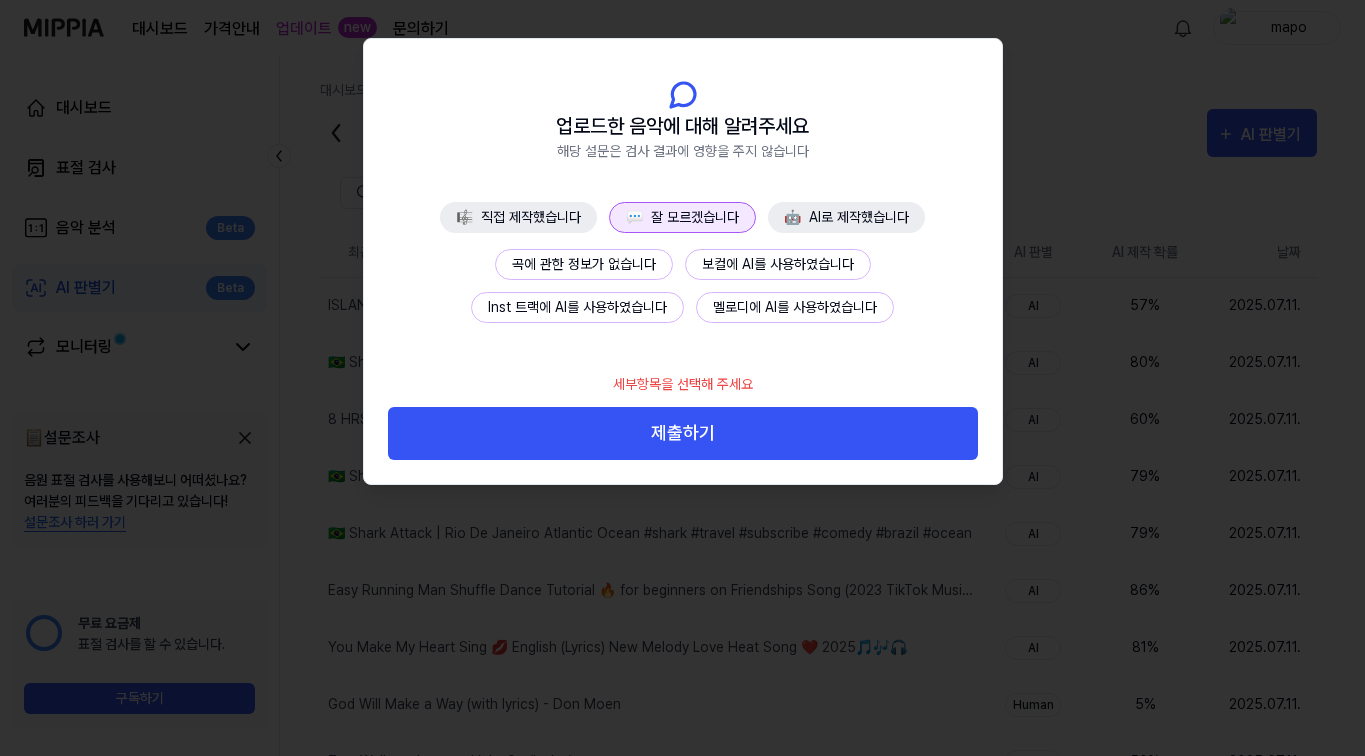 click on "제출하기" at bounding box center [683, 433] 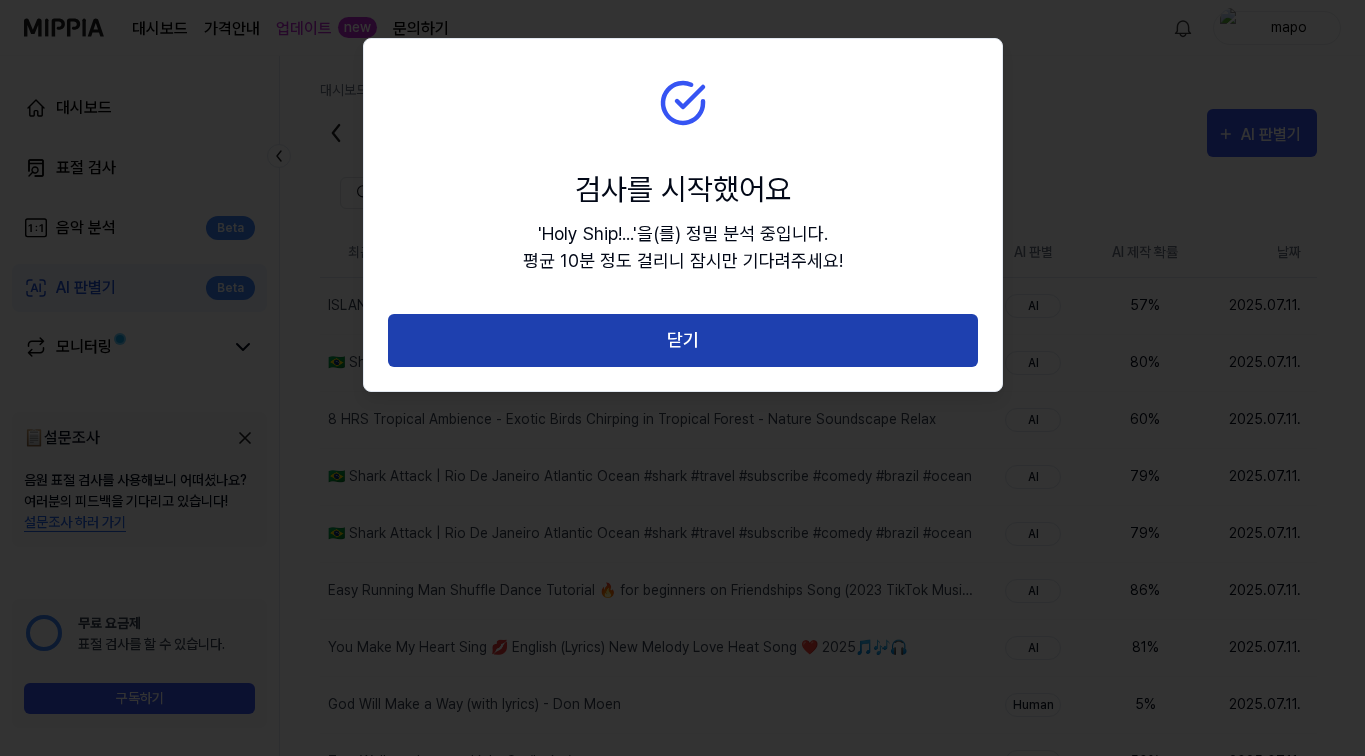 click on "닫기" at bounding box center [683, 340] 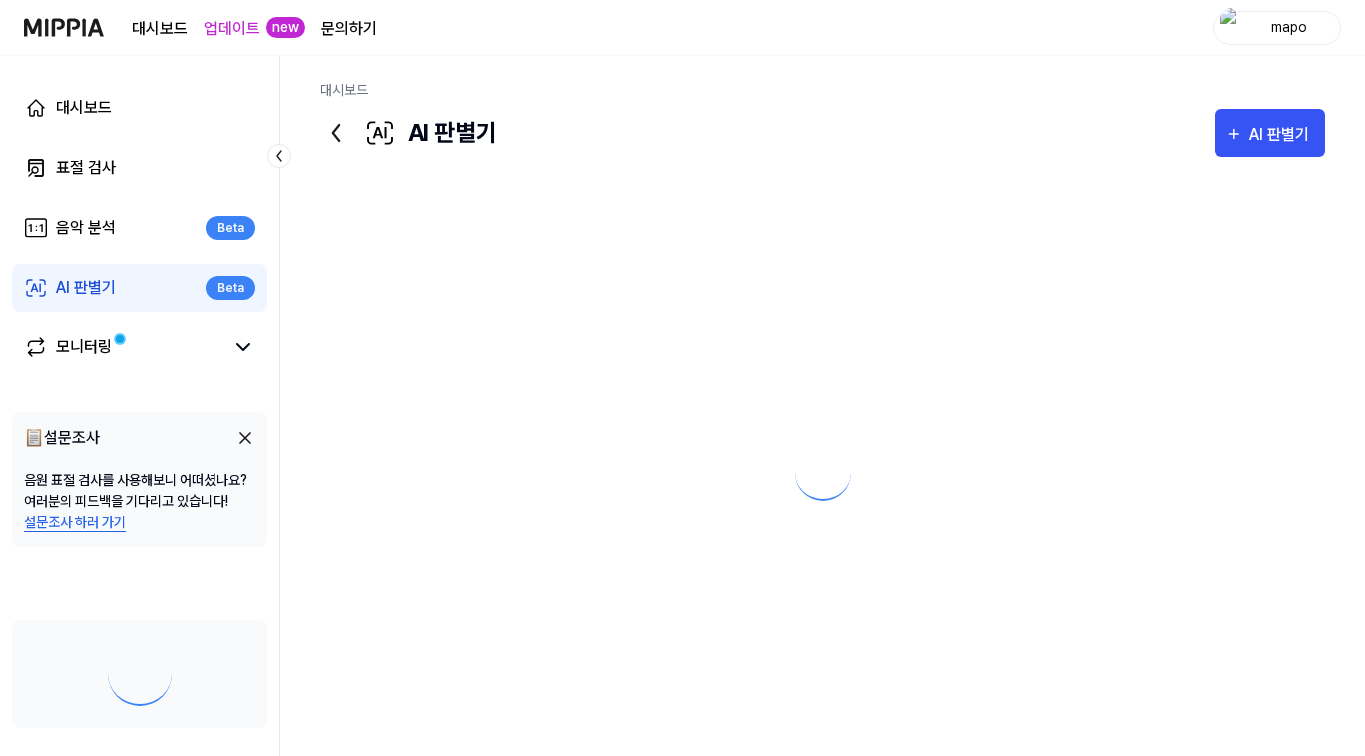 scroll, scrollTop: 0, scrollLeft: 0, axis: both 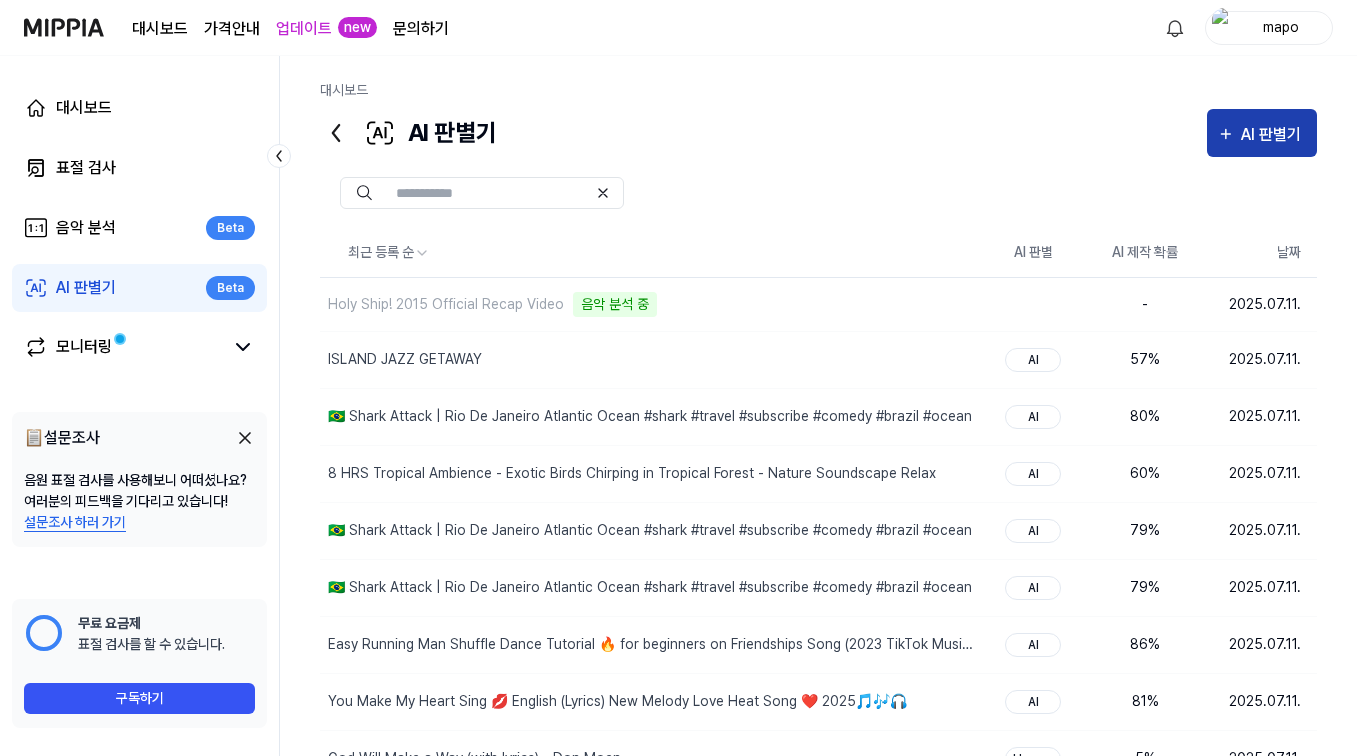click on "AI 판별기" at bounding box center [1274, 135] 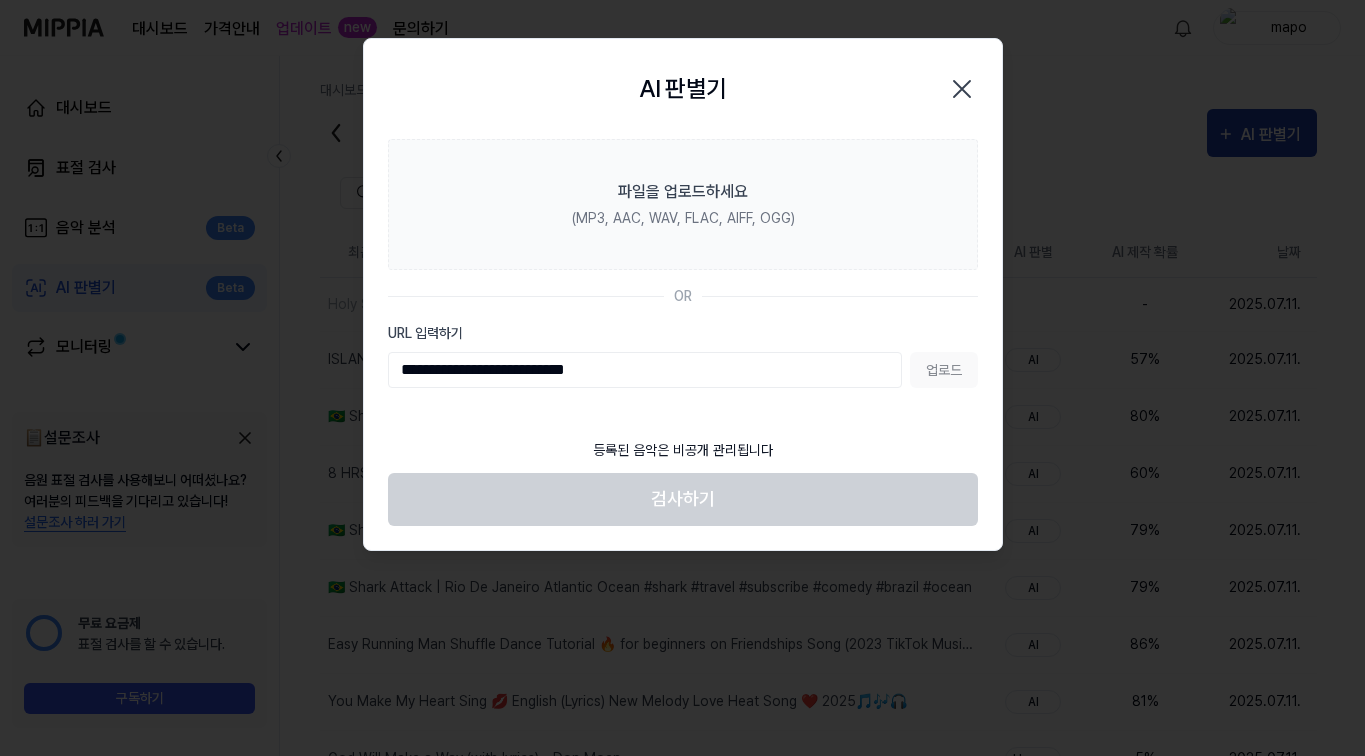 type on "**********" 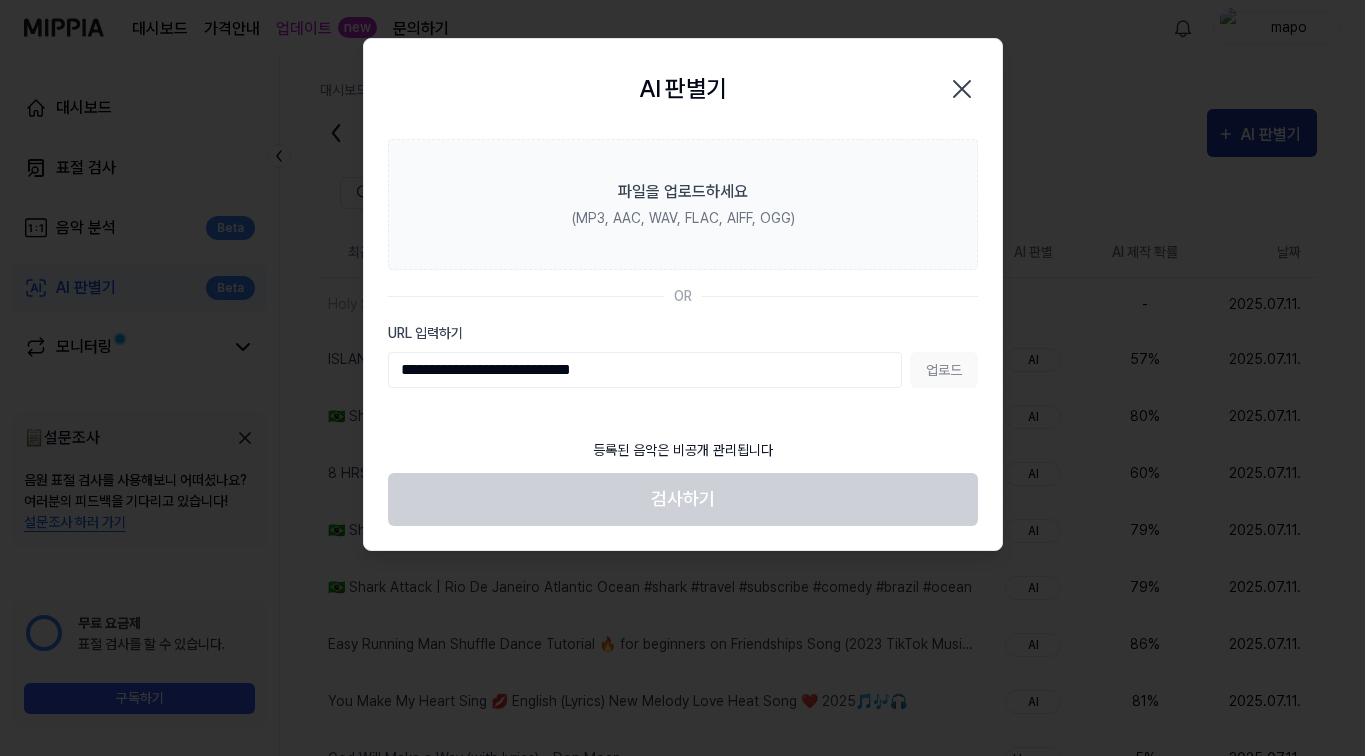 click on "업로드" at bounding box center (944, 370) 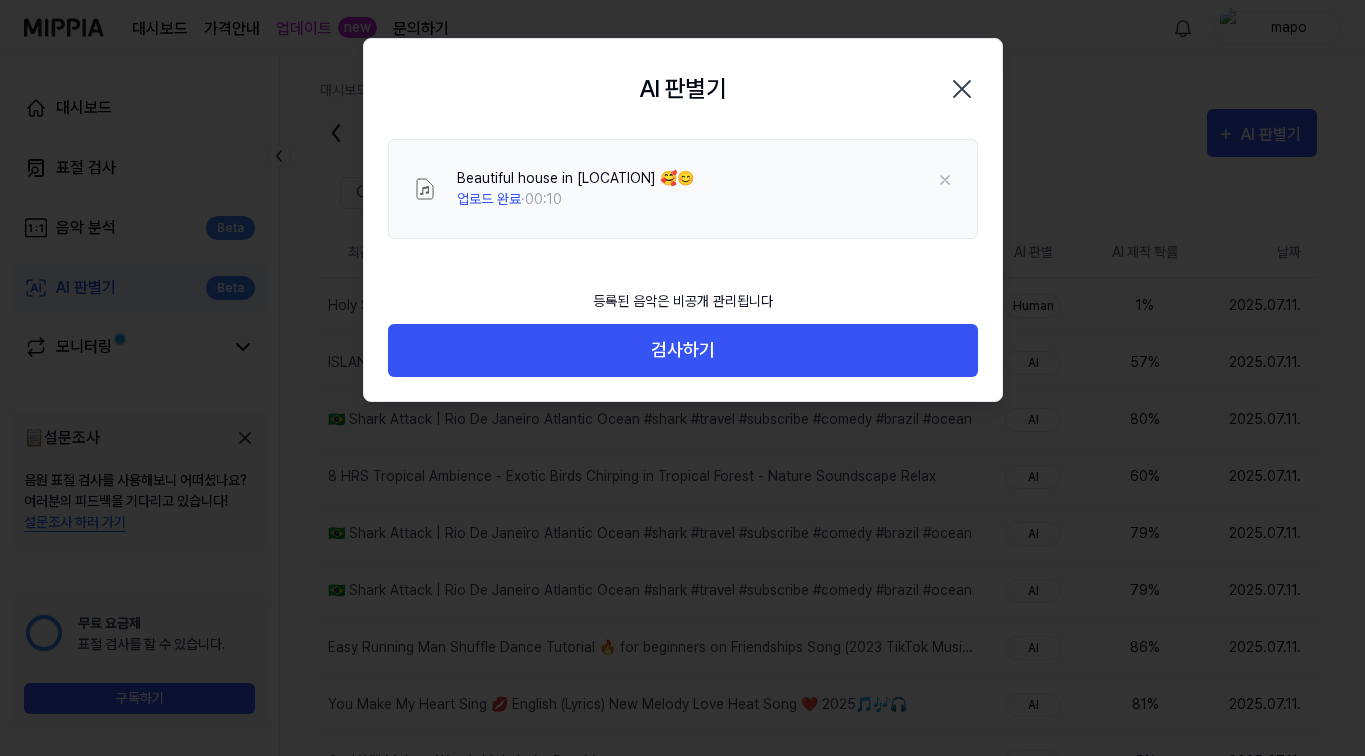 click on "검사하기" at bounding box center [683, 350] 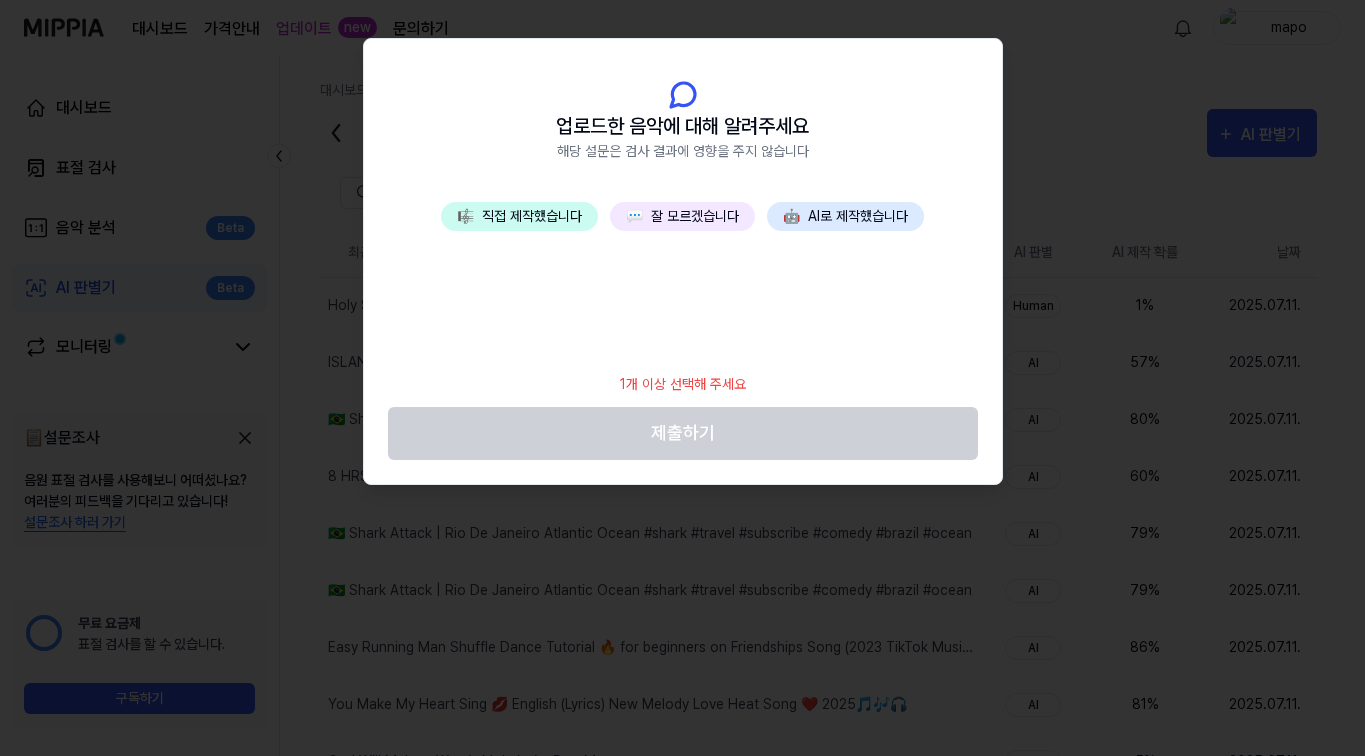 click on "💬 잘 모르겠습니다" at bounding box center [682, 216] 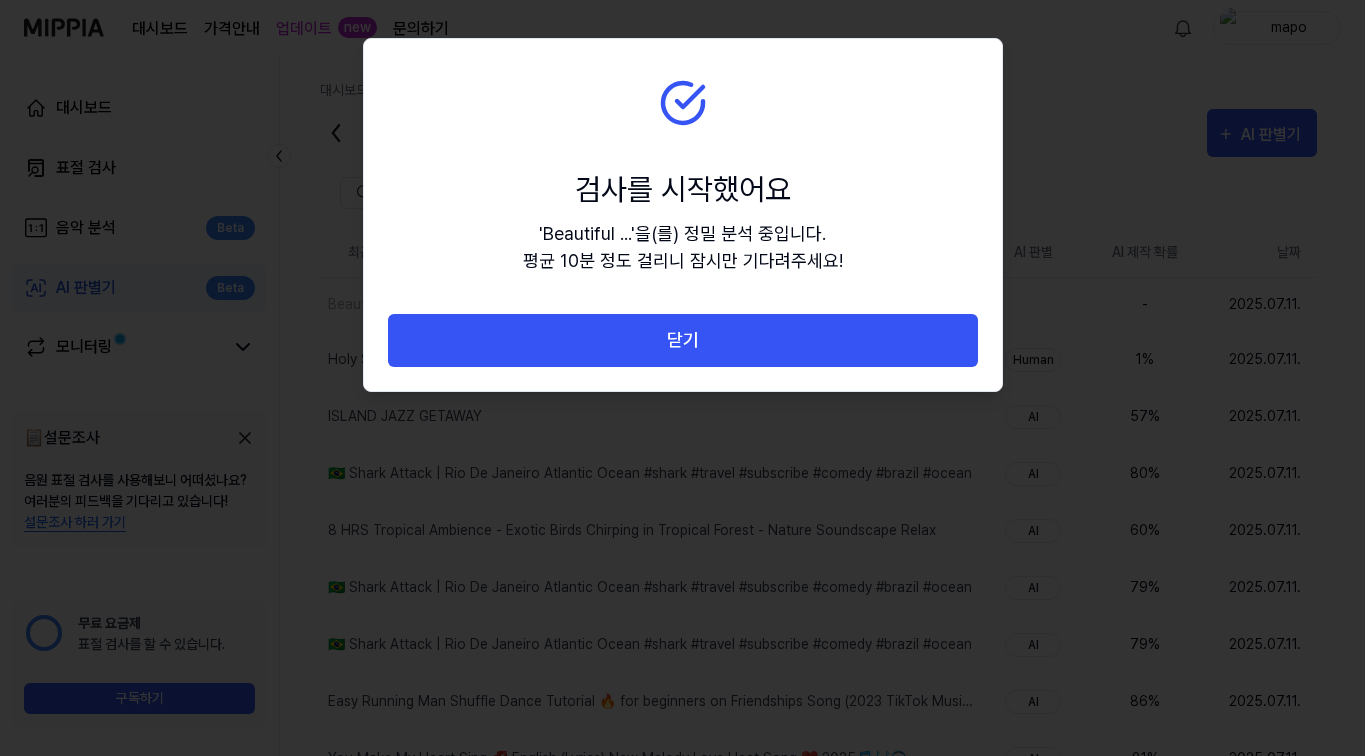 click on "닫기" at bounding box center (683, 340) 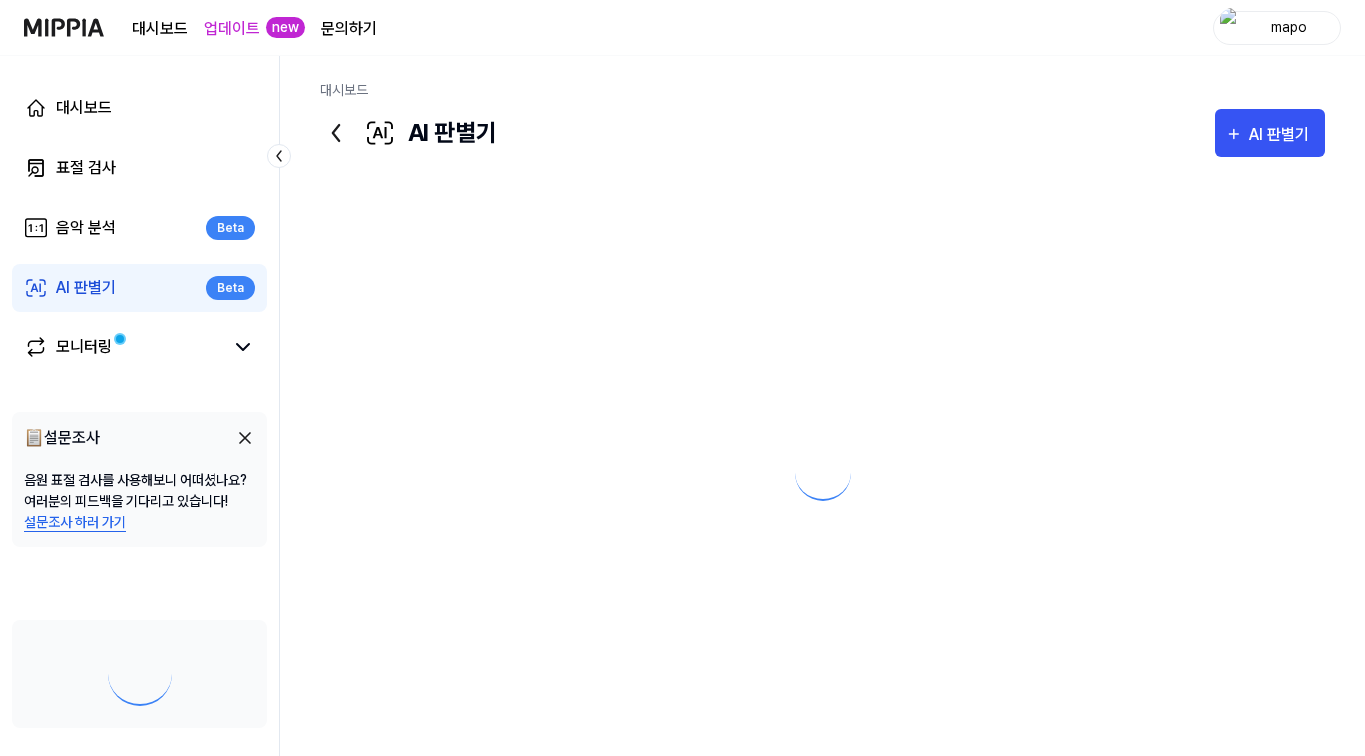 scroll, scrollTop: 0, scrollLeft: 0, axis: both 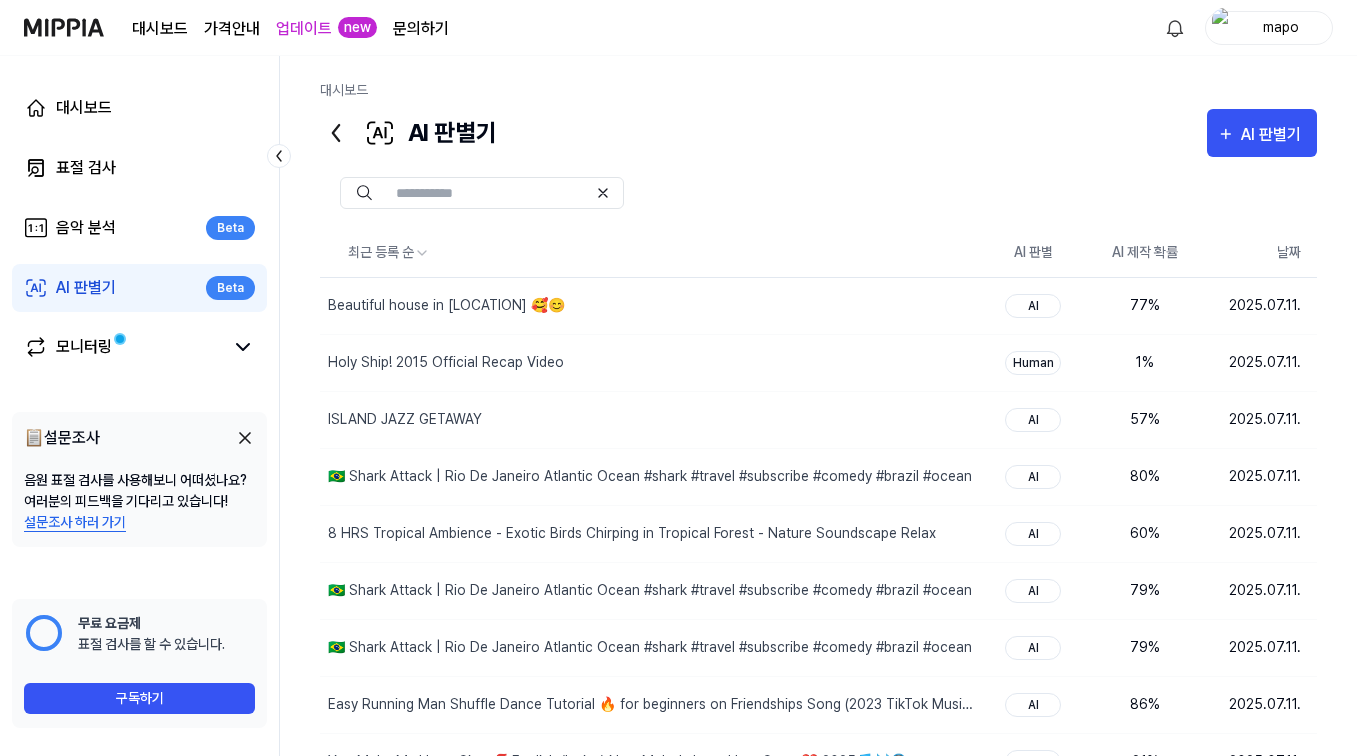 click on "AI 판별기" at bounding box center [1274, 135] 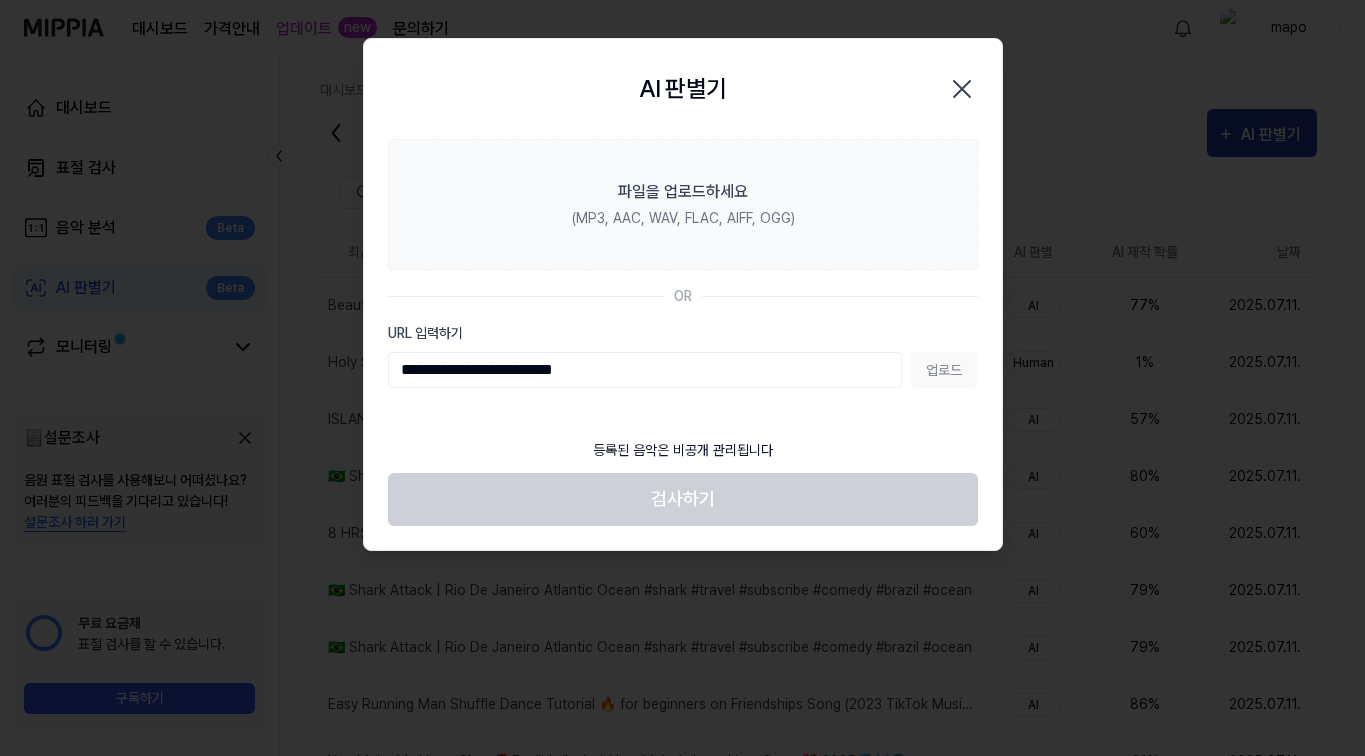 type on "**********" 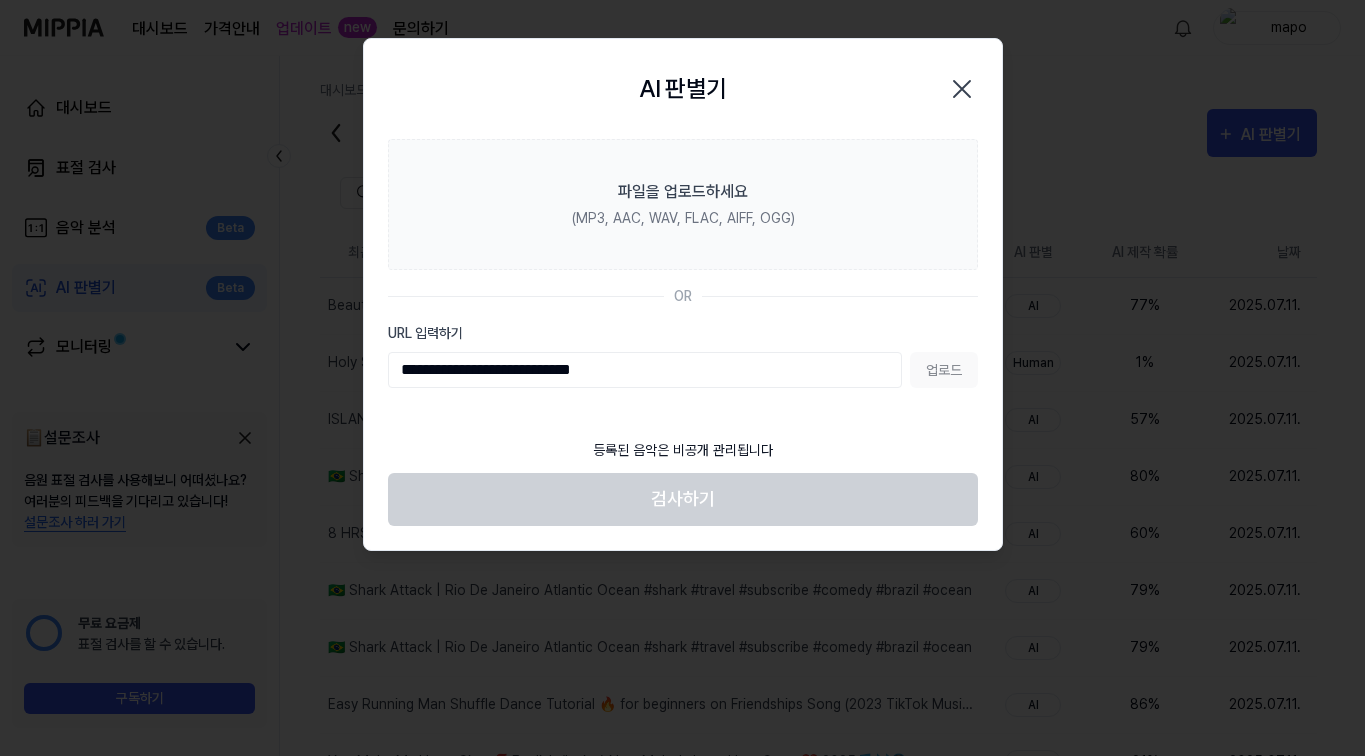 click on "업로드" at bounding box center [944, 370] 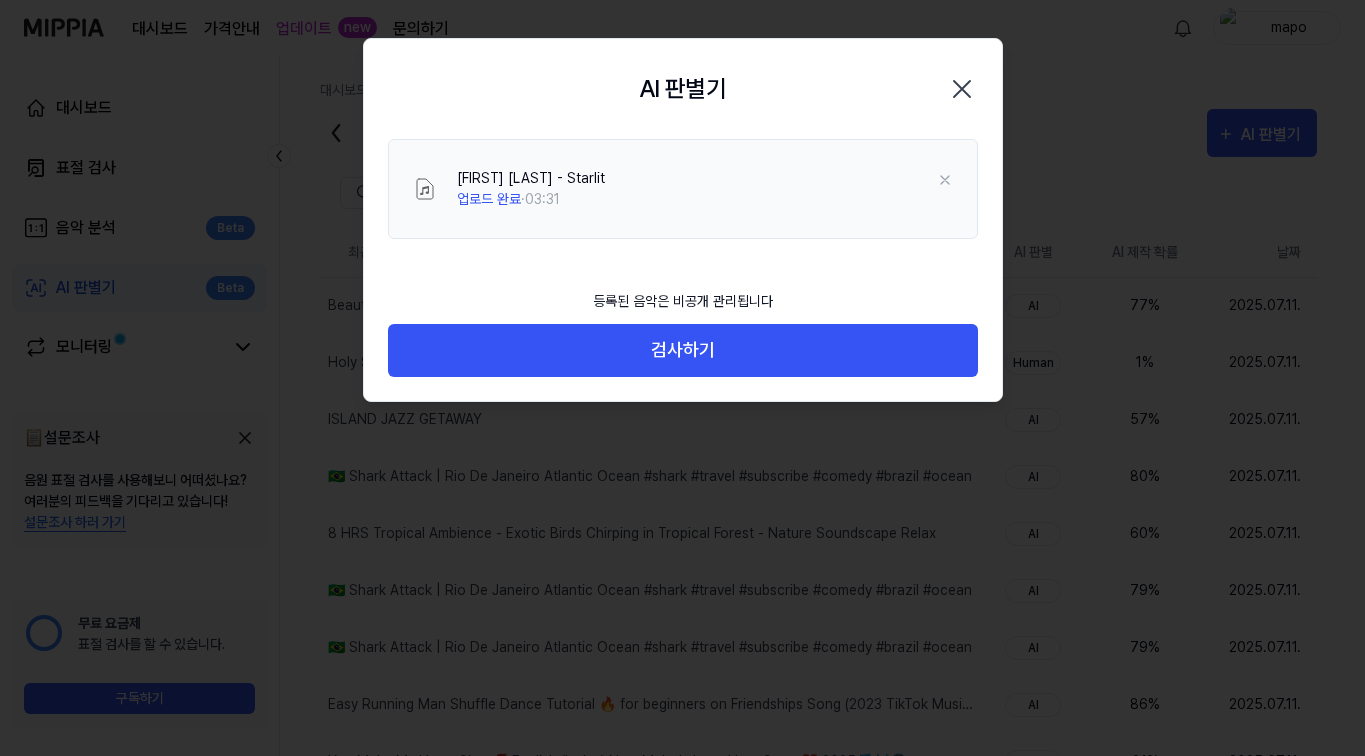 click on "검사하기" at bounding box center [683, 350] 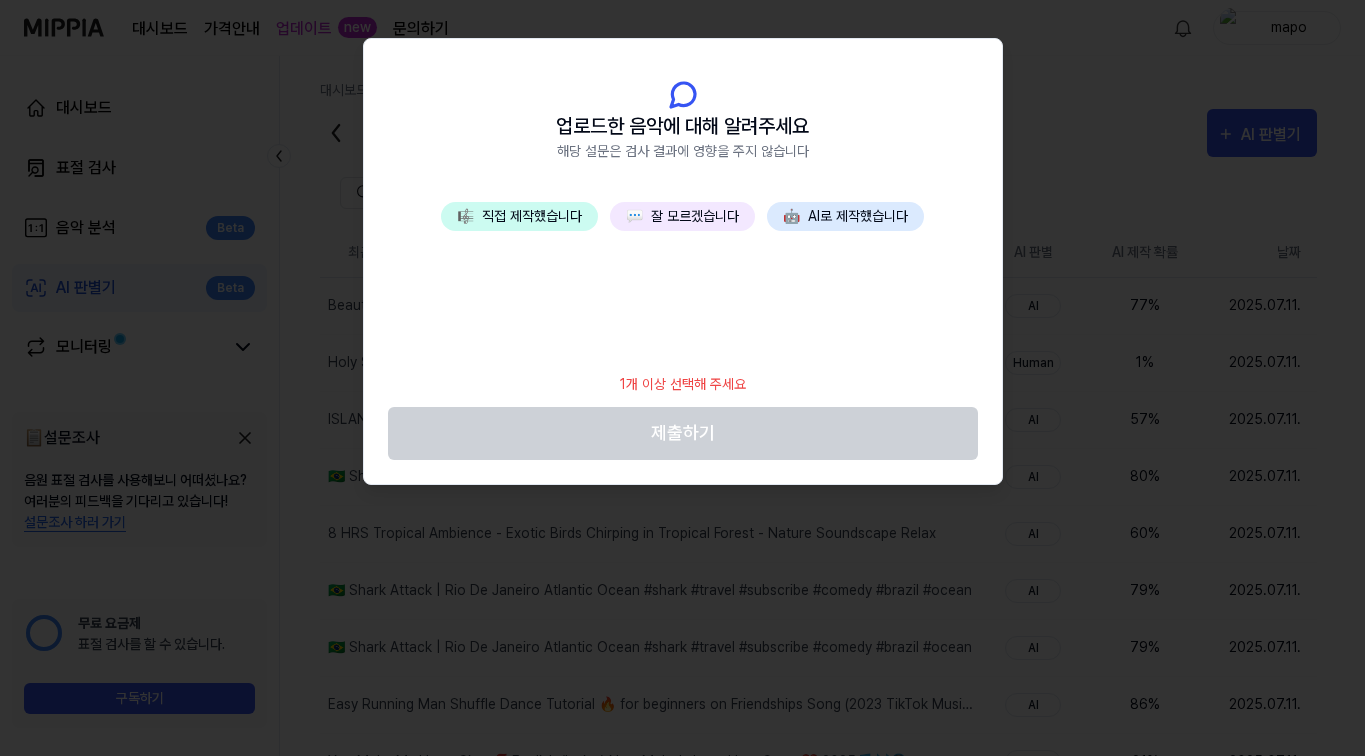 click on "💬 잘 모르겠습니다" at bounding box center (682, 216) 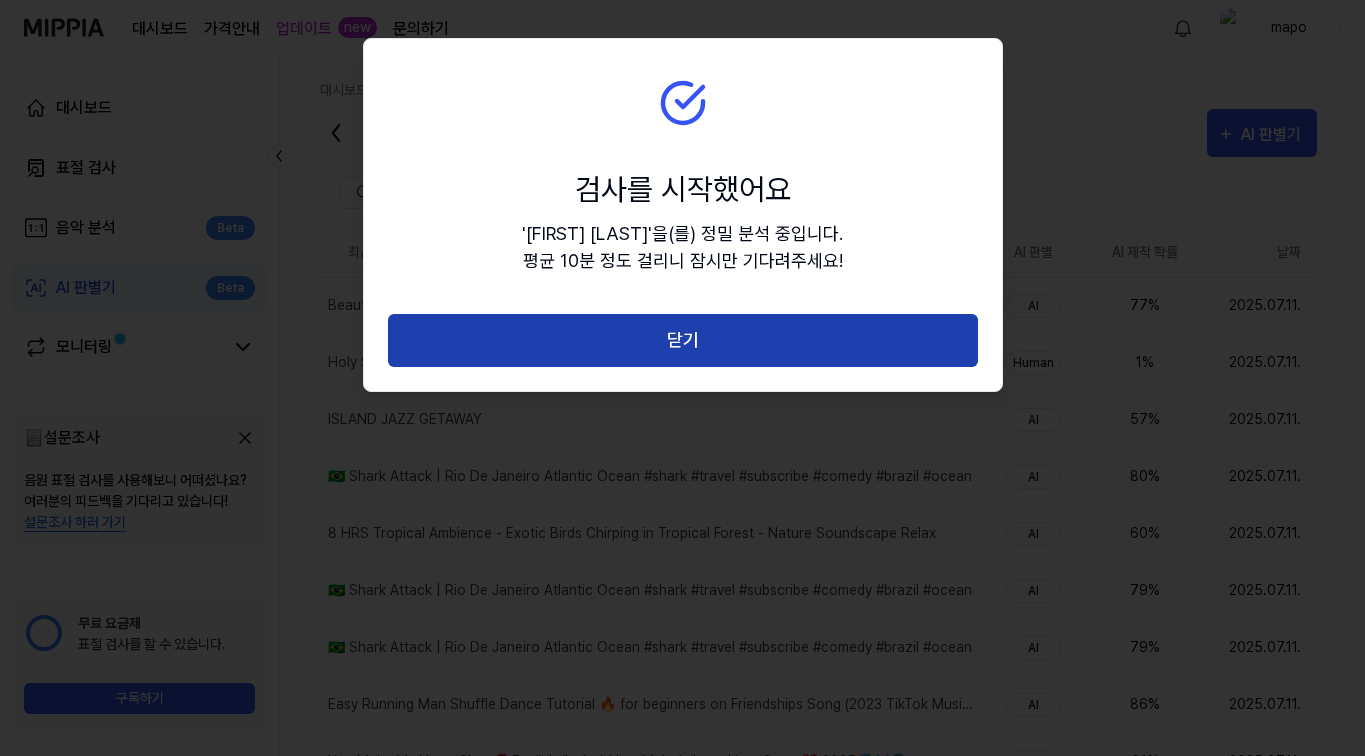 click on "닫기" at bounding box center (683, 340) 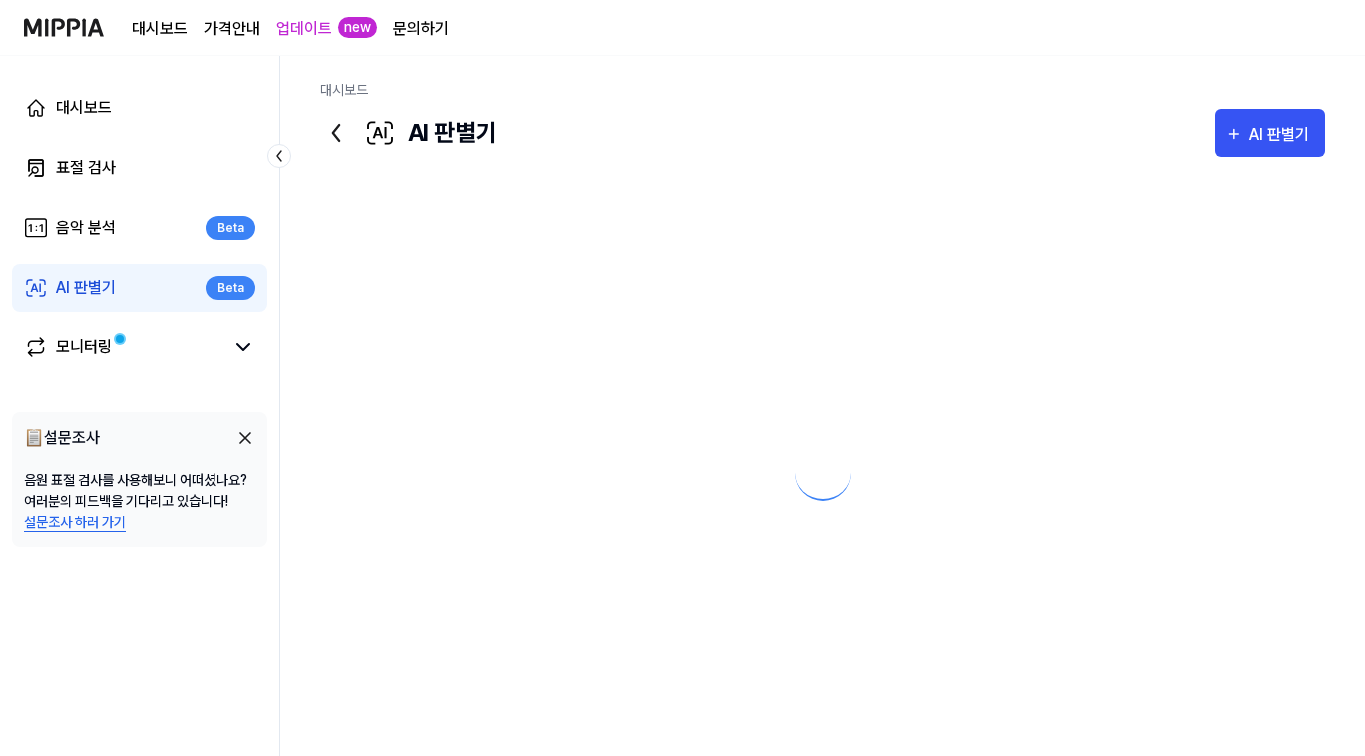 scroll, scrollTop: 0, scrollLeft: 0, axis: both 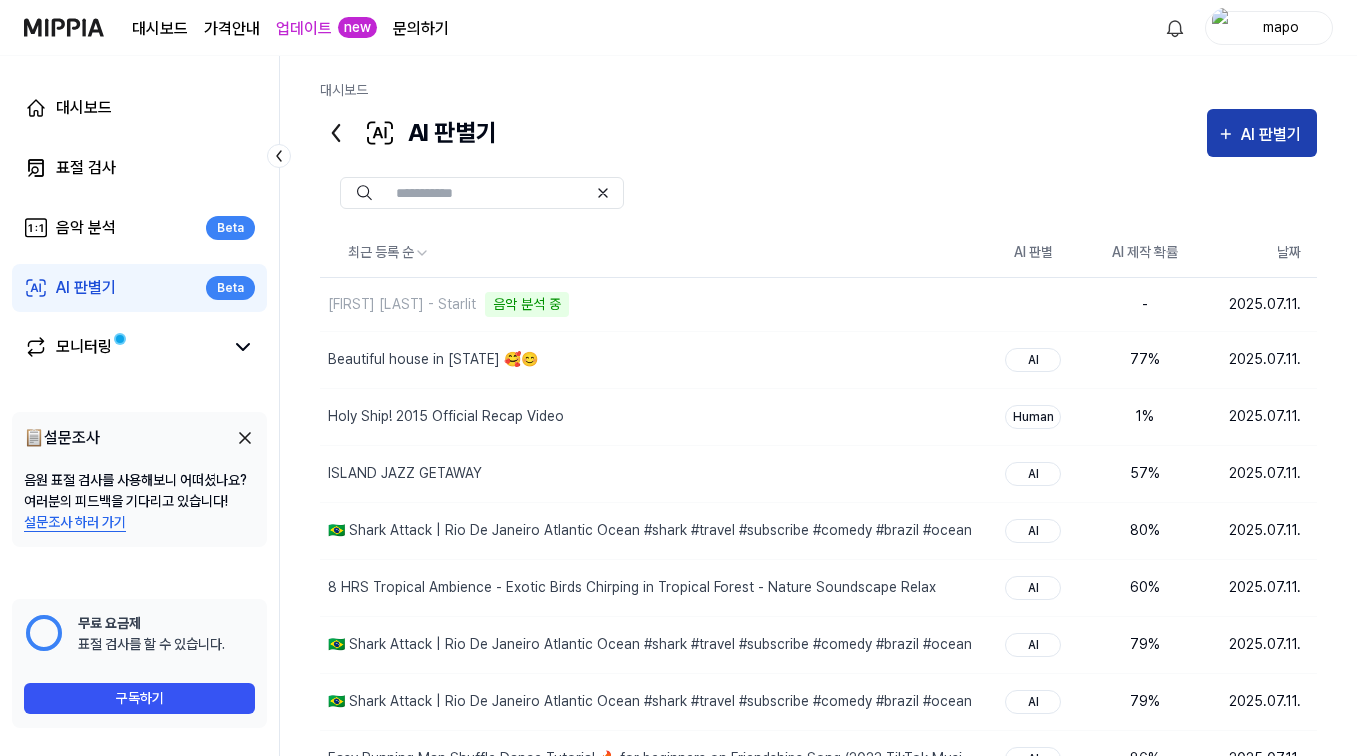 click on "AI 판별기" at bounding box center (1274, 135) 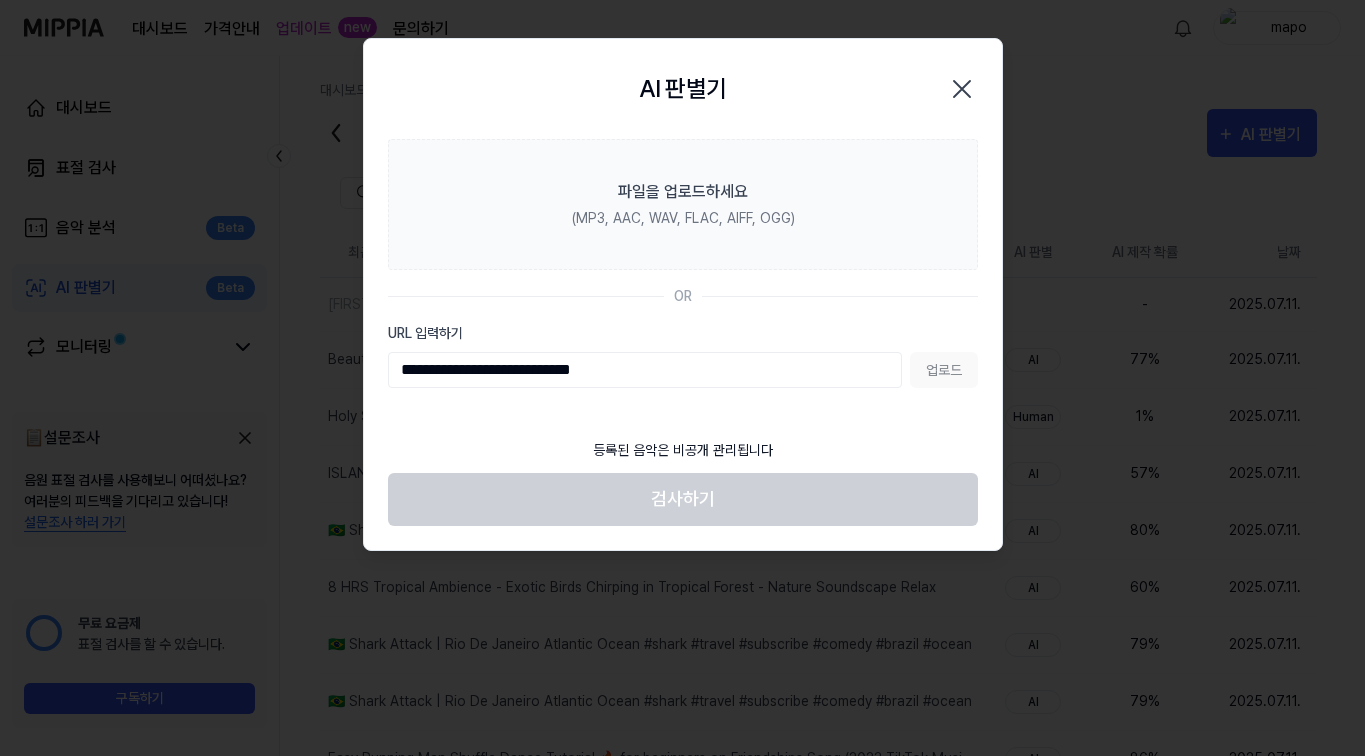 click on "업로드" at bounding box center (944, 370) 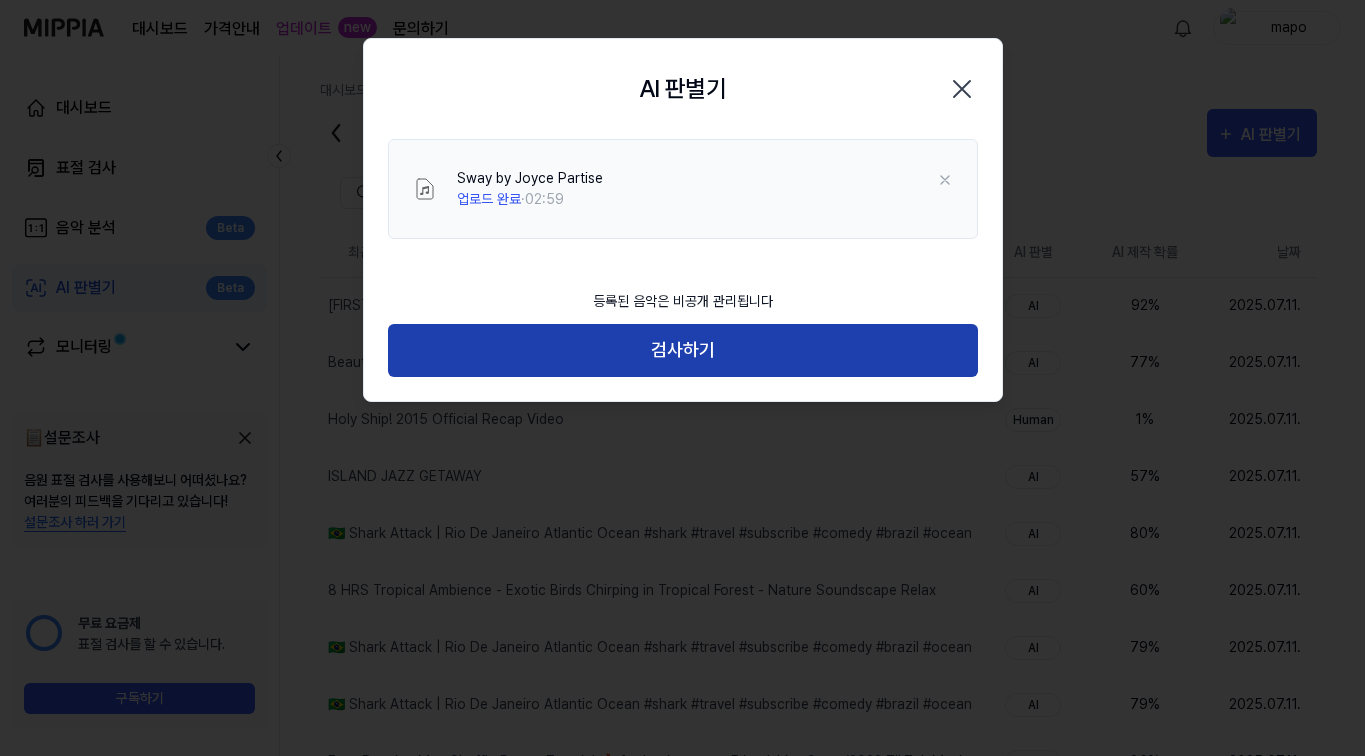 click on "검사하기" at bounding box center [683, 350] 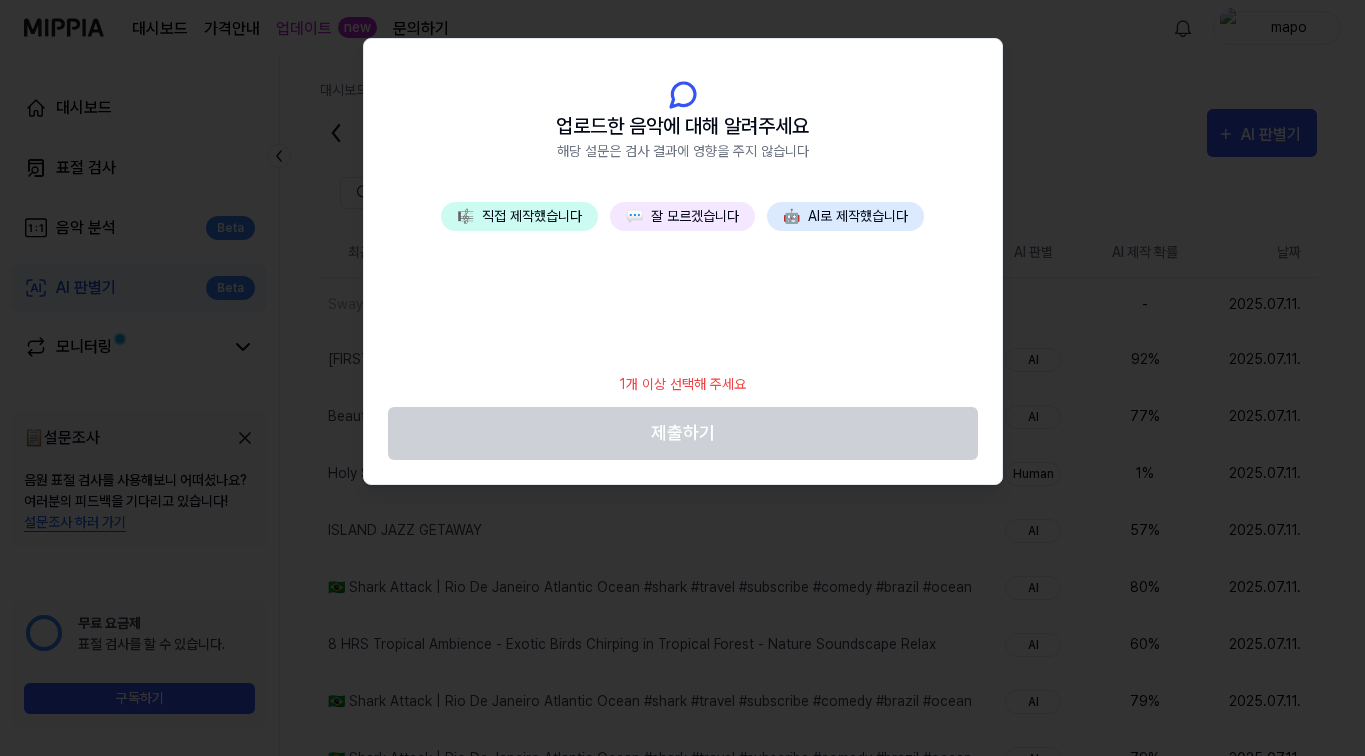 click on "💬 잘 모르겠습니다" at bounding box center (682, 216) 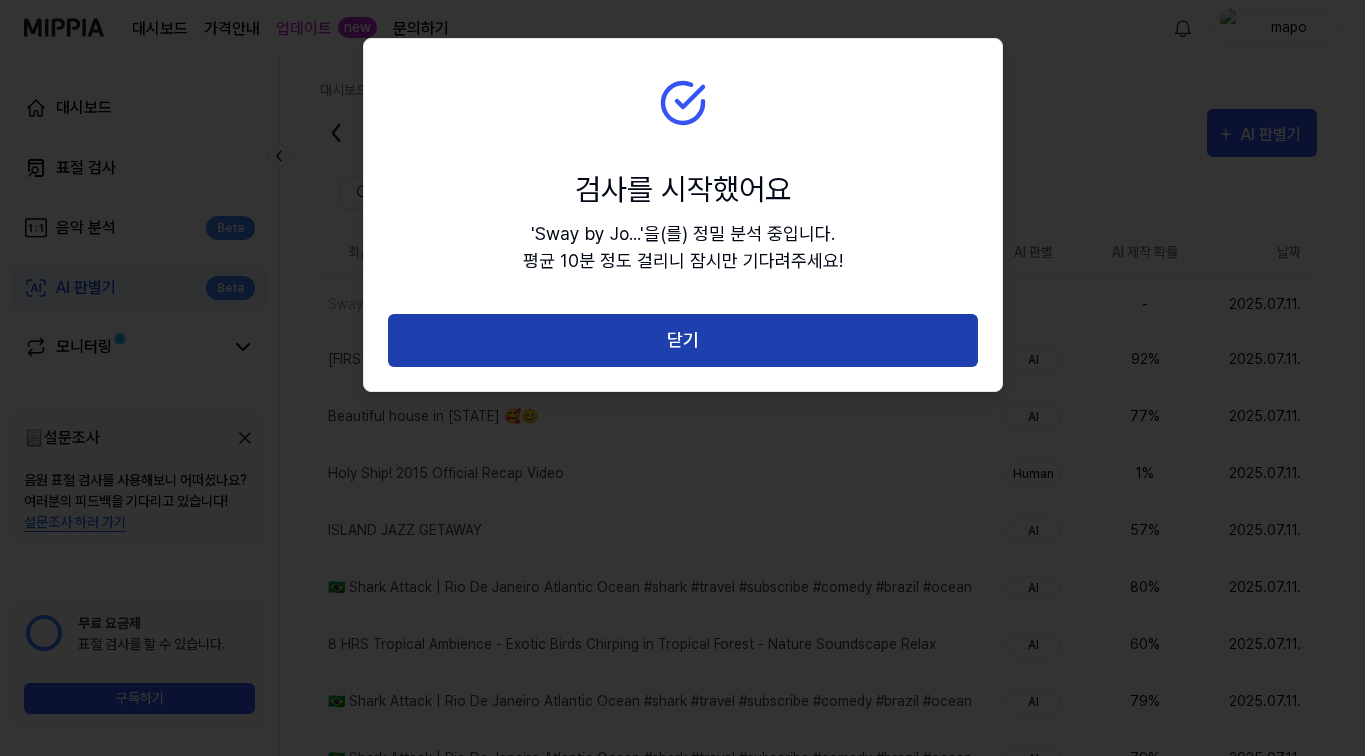 click on "닫기" at bounding box center [683, 340] 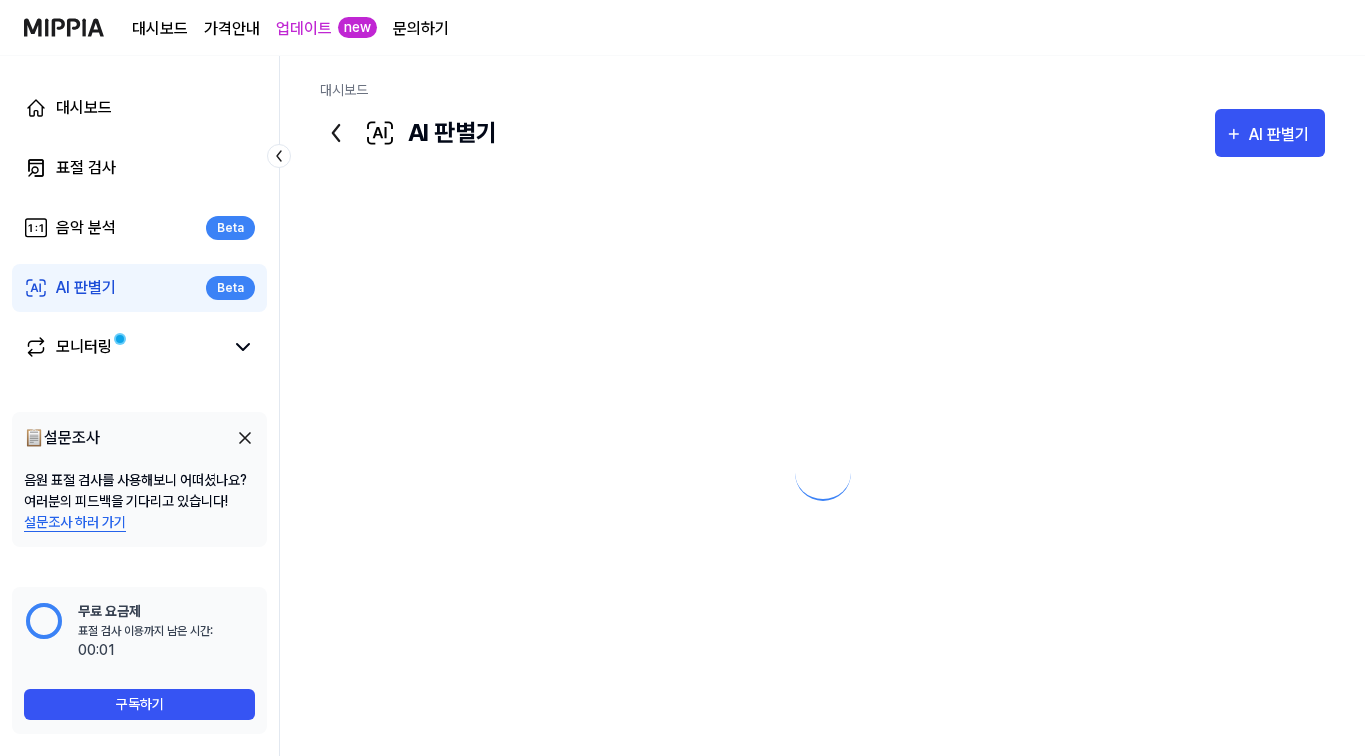 scroll, scrollTop: 0, scrollLeft: 0, axis: both 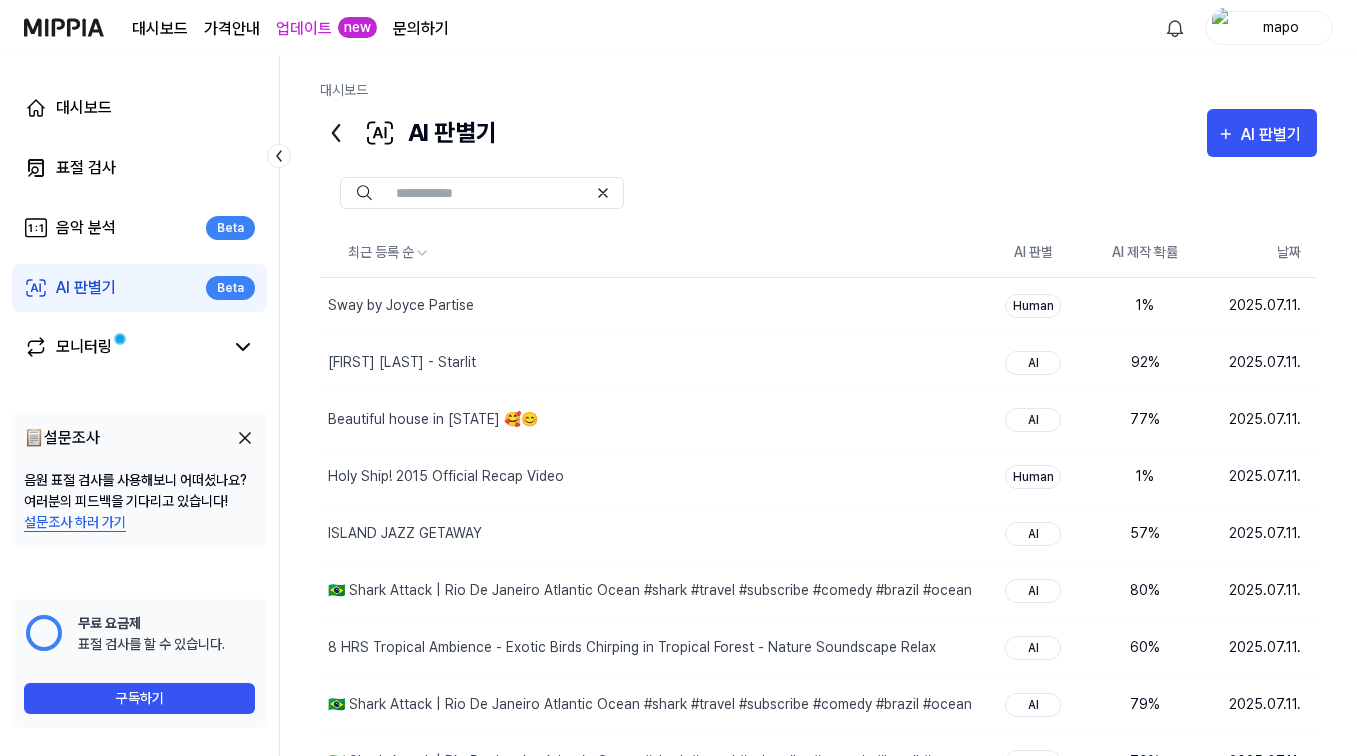click on "AI 판별기" at bounding box center [1274, 135] 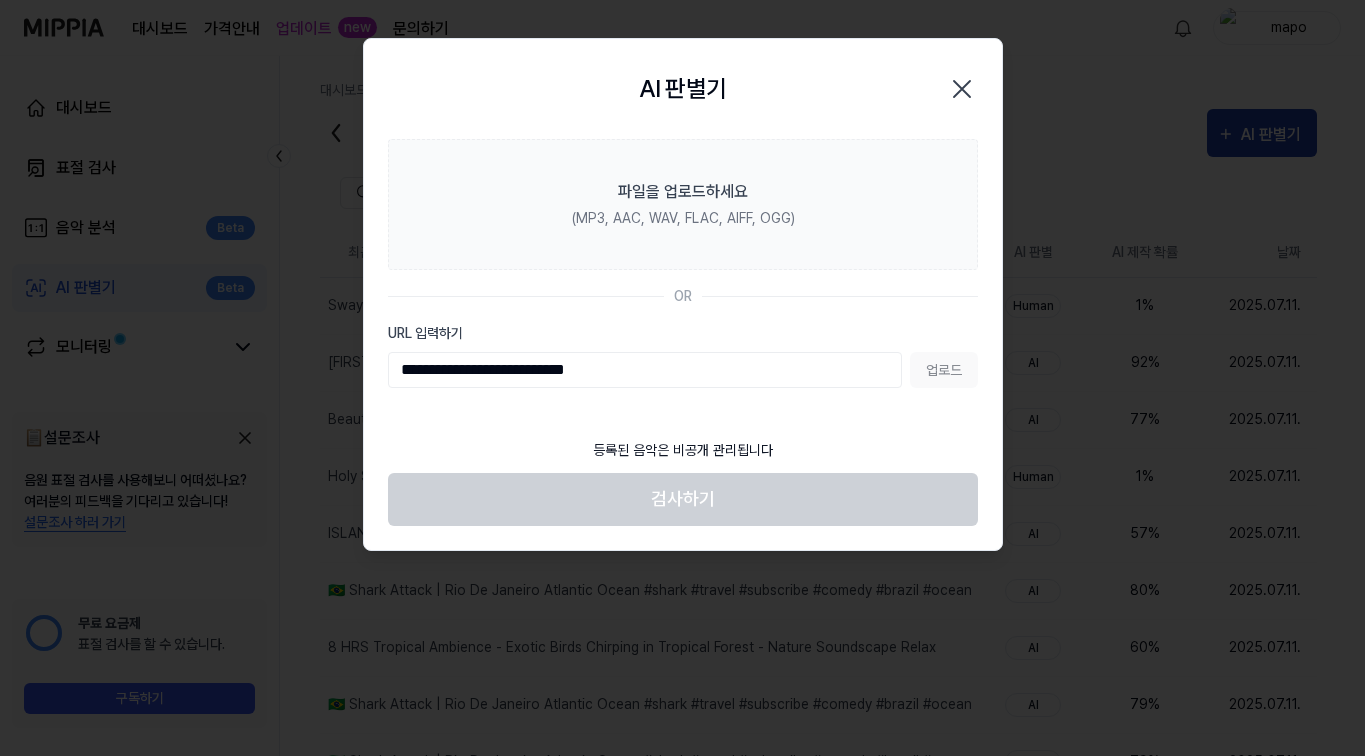 type on "**********" 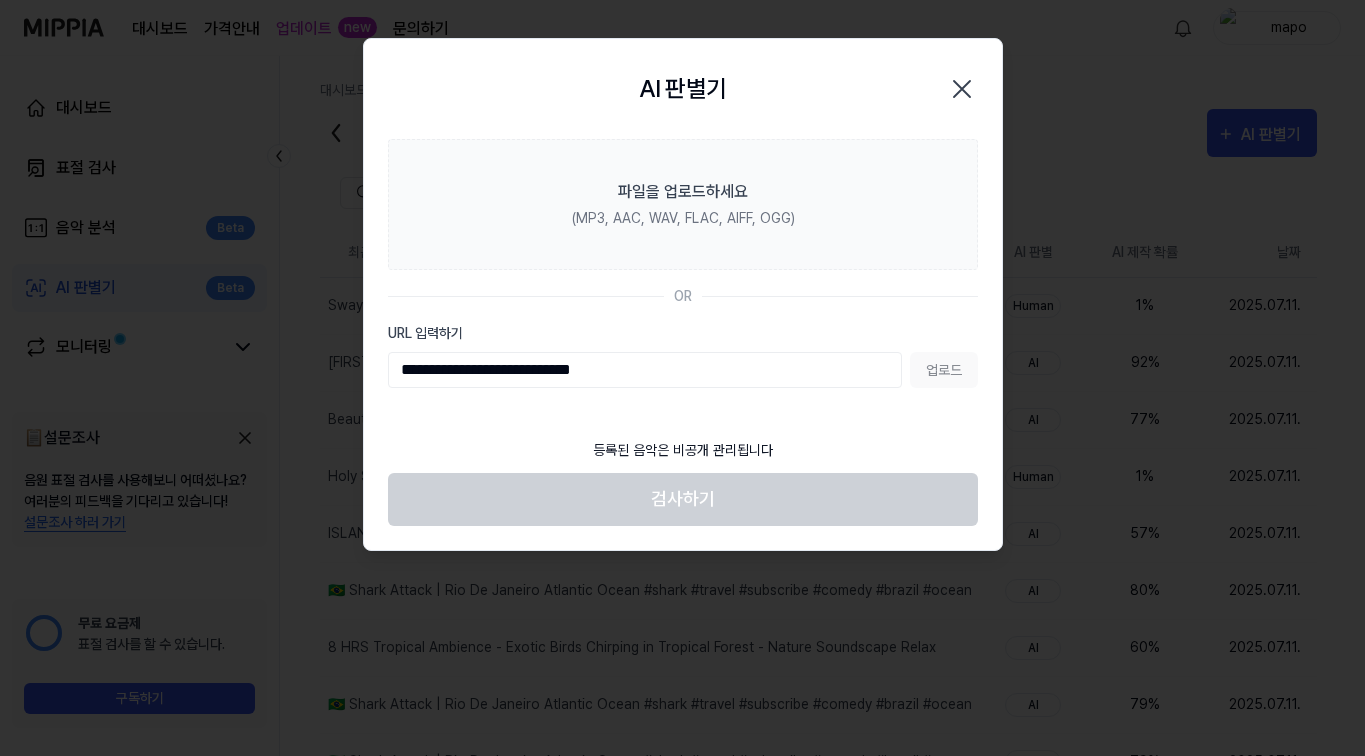 click on "업로드" at bounding box center (944, 370) 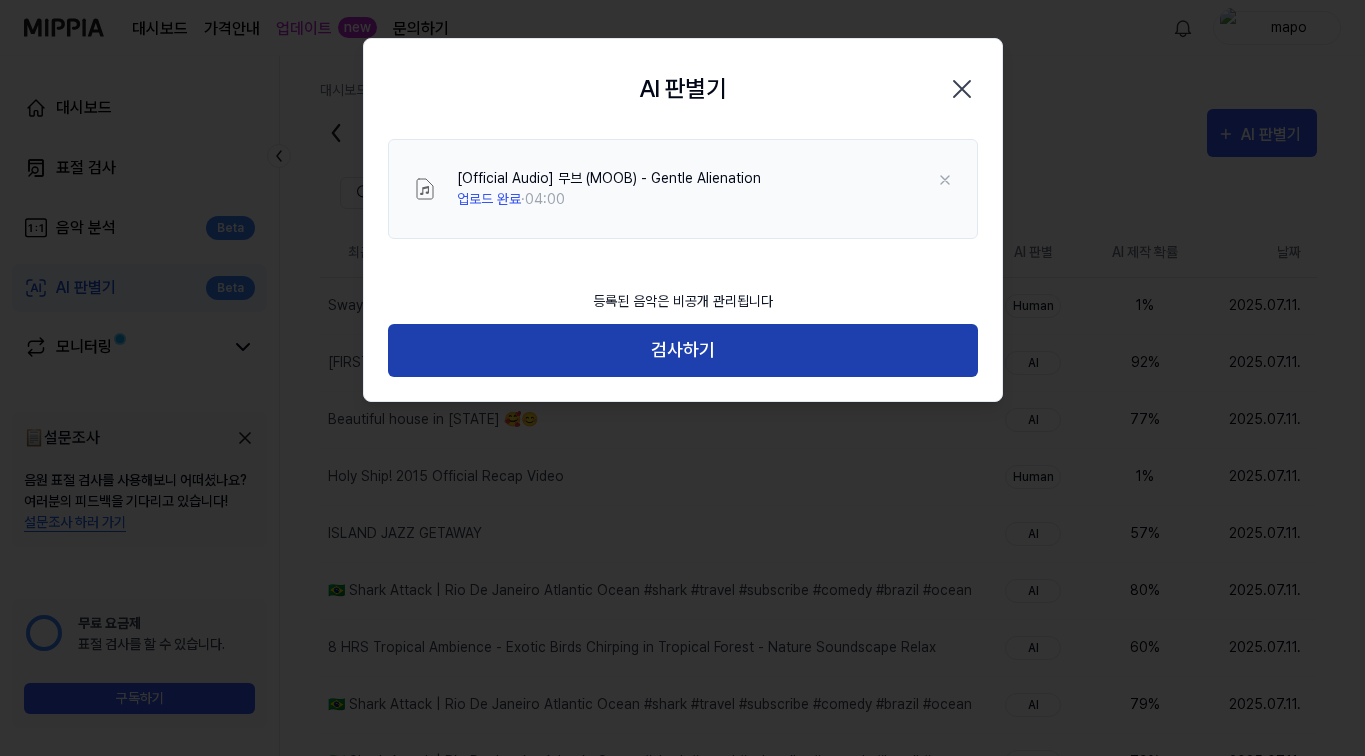 click on "검사하기" at bounding box center (683, 350) 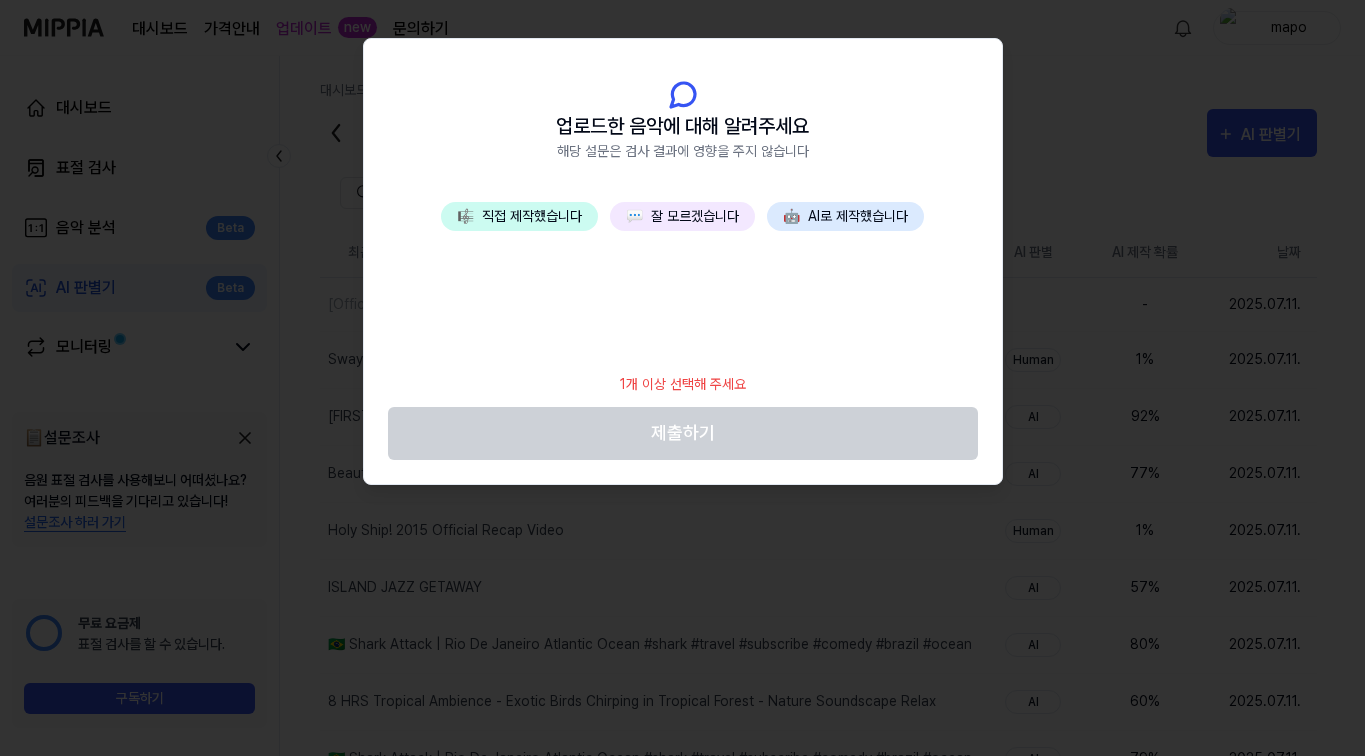 click on "💬 잘 모르겠습니다" at bounding box center (682, 216) 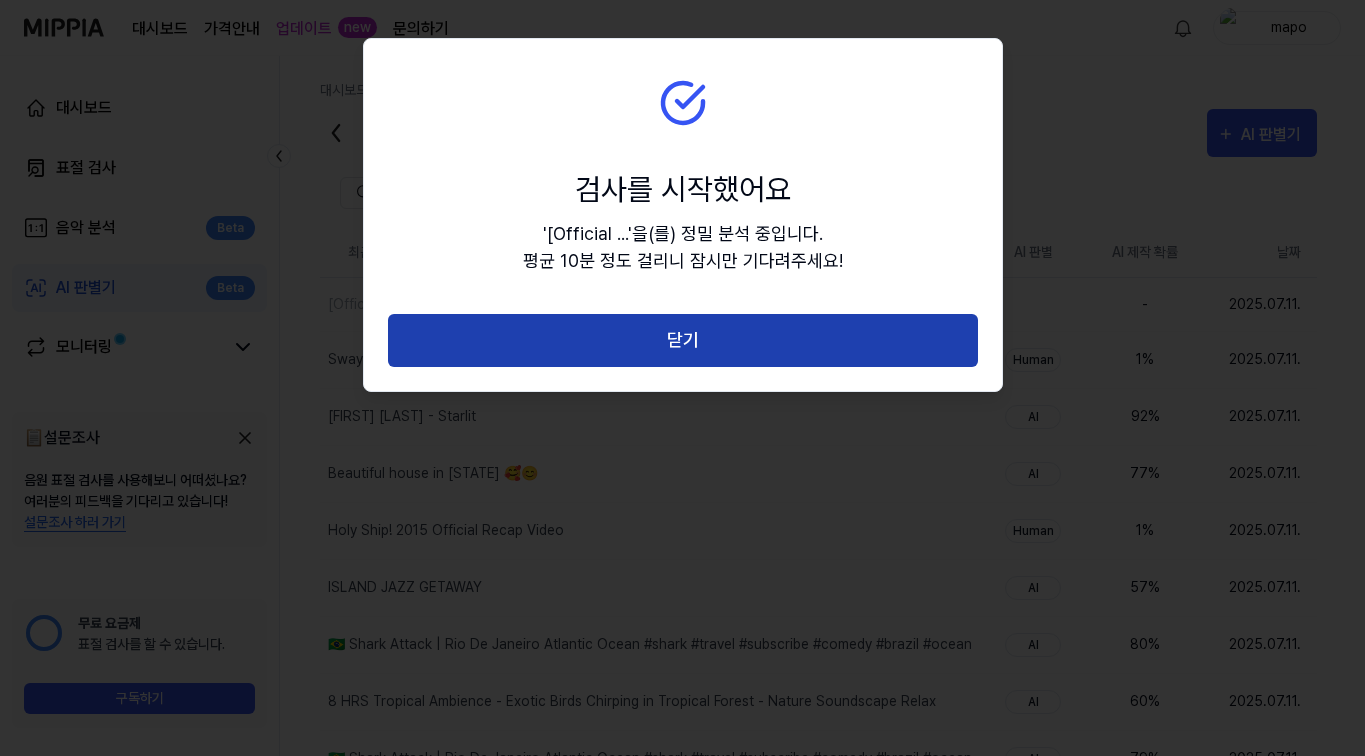 click on "닫기" at bounding box center (683, 340) 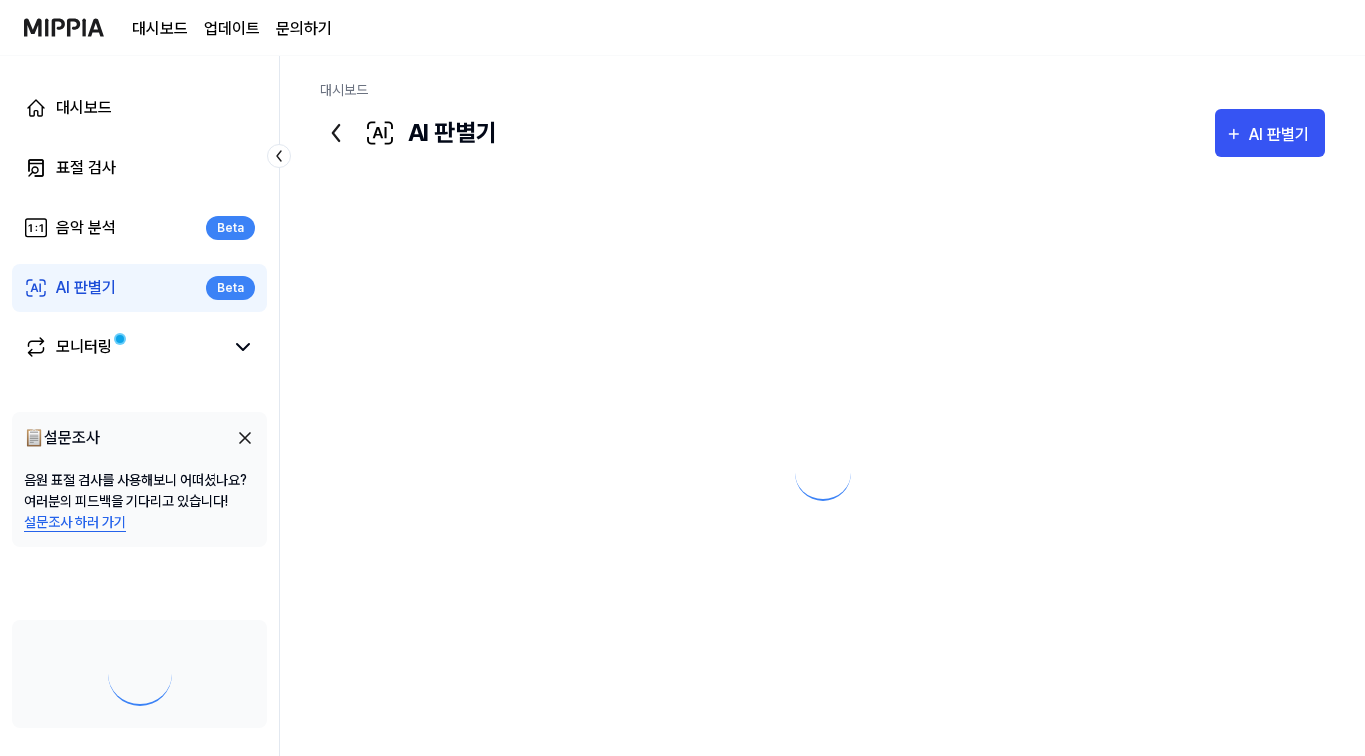 scroll, scrollTop: 0, scrollLeft: 0, axis: both 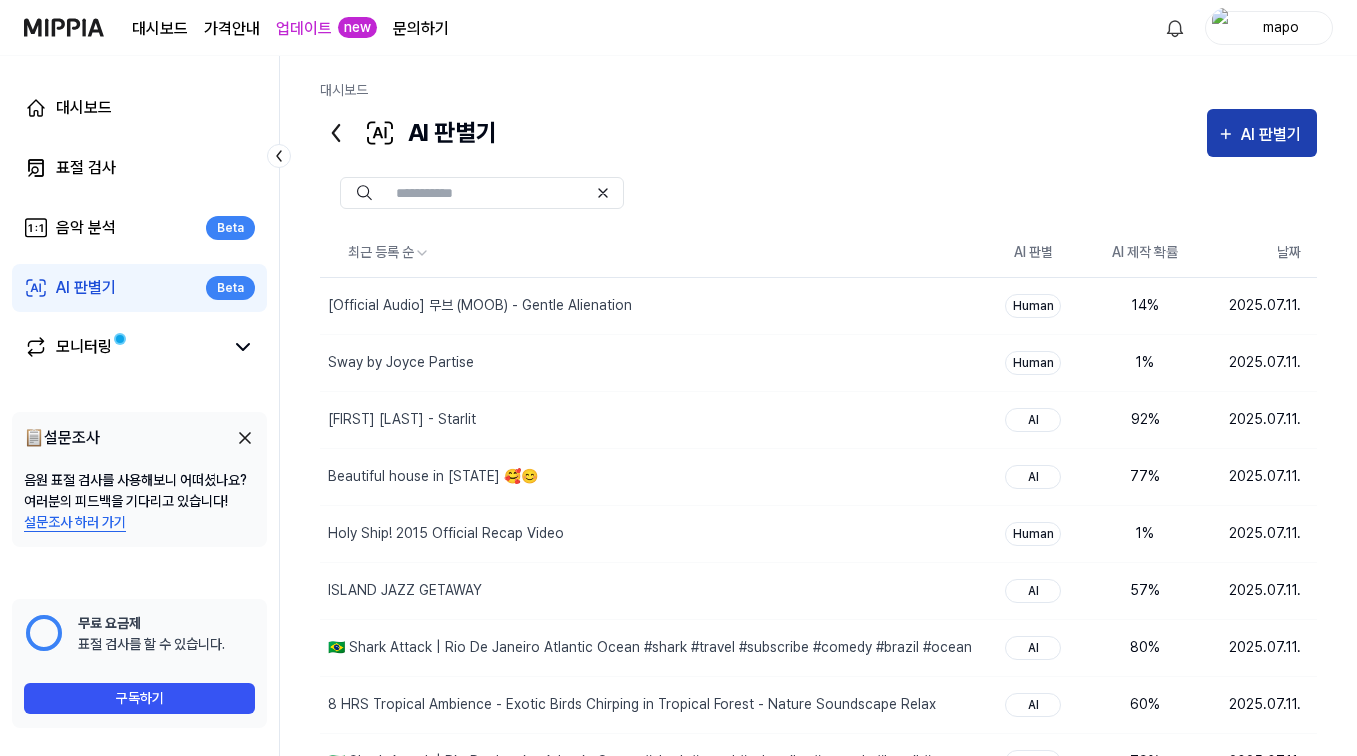 click on "AI 판별기" at bounding box center [1274, 135] 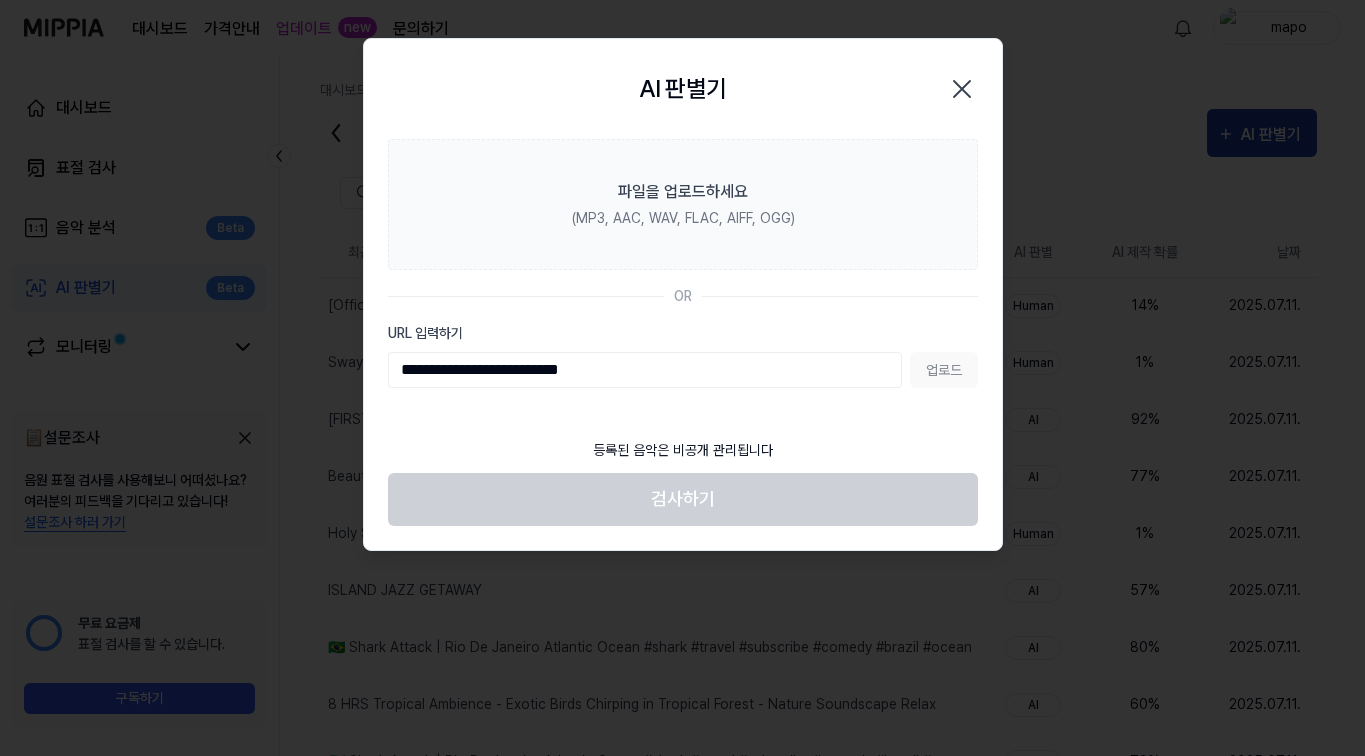 type on "**********" 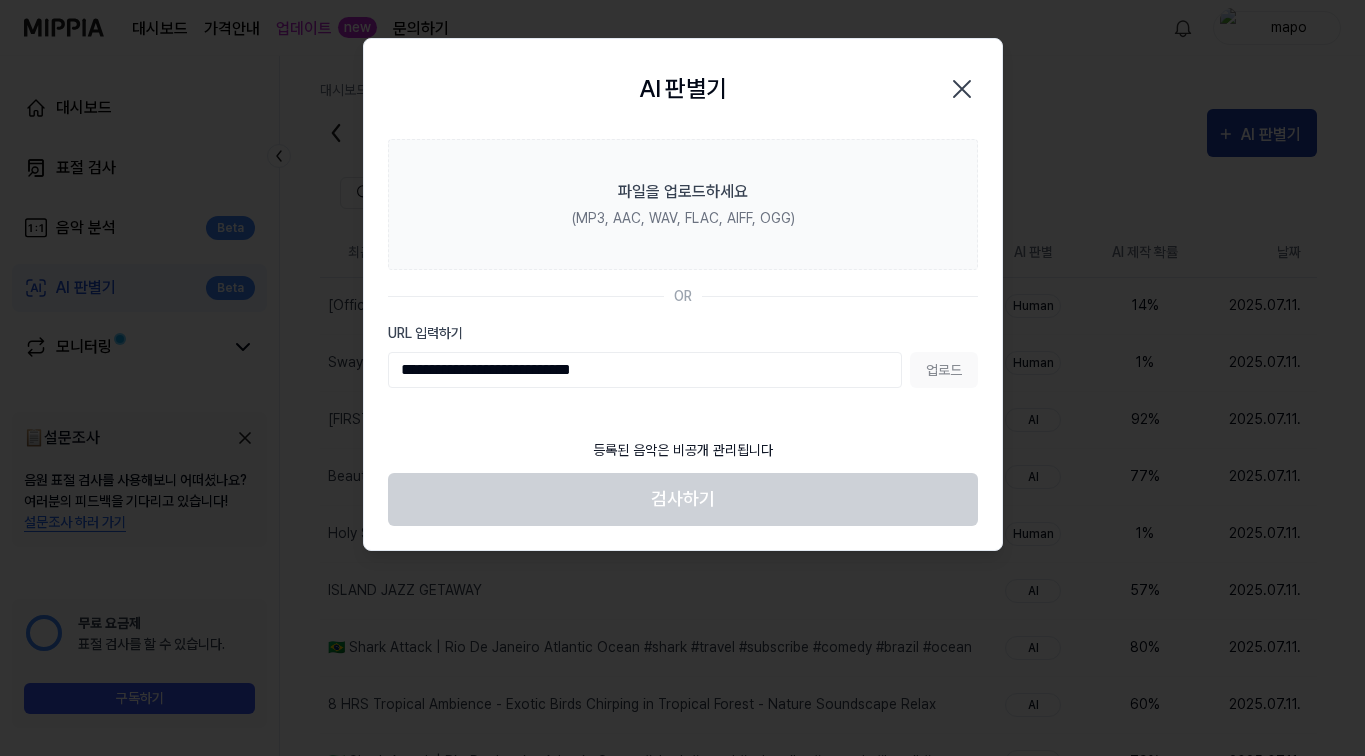 click on "업로드" at bounding box center [944, 370] 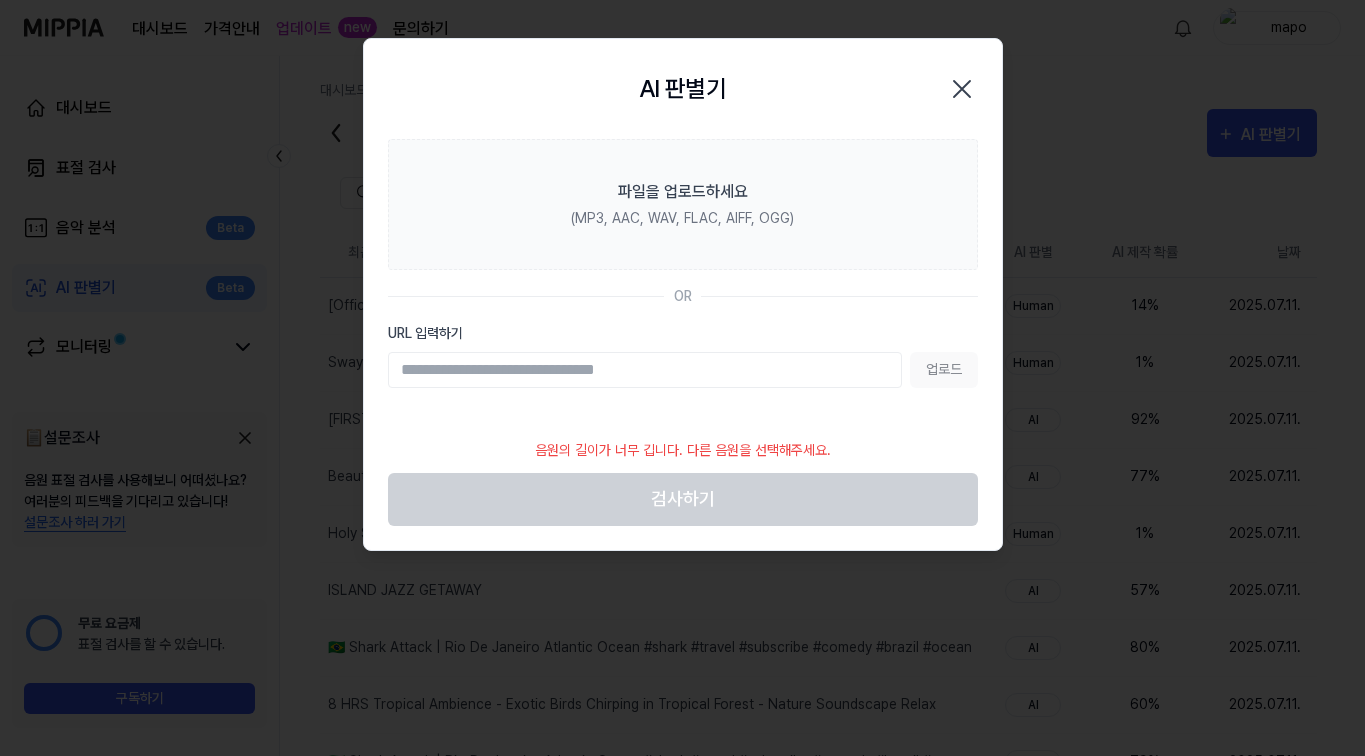 click 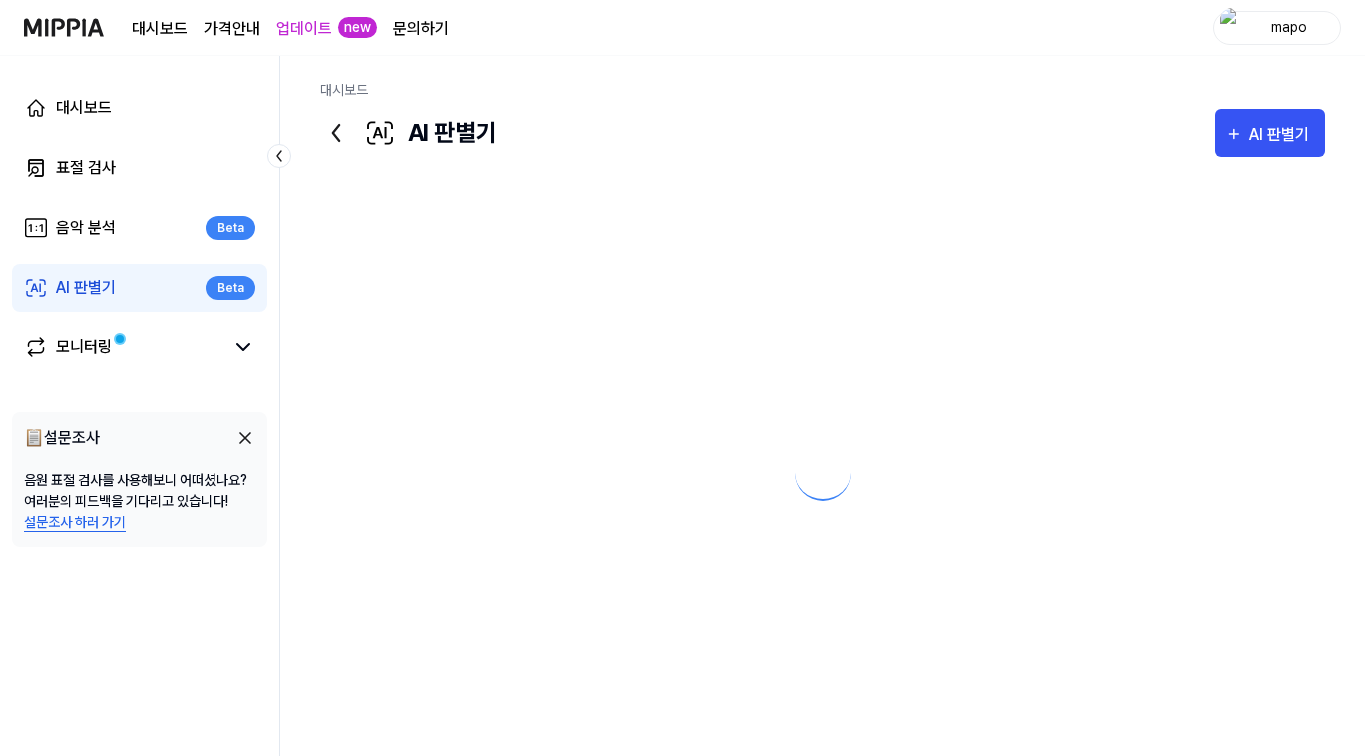 scroll, scrollTop: 0, scrollLeft: 0, axis: both 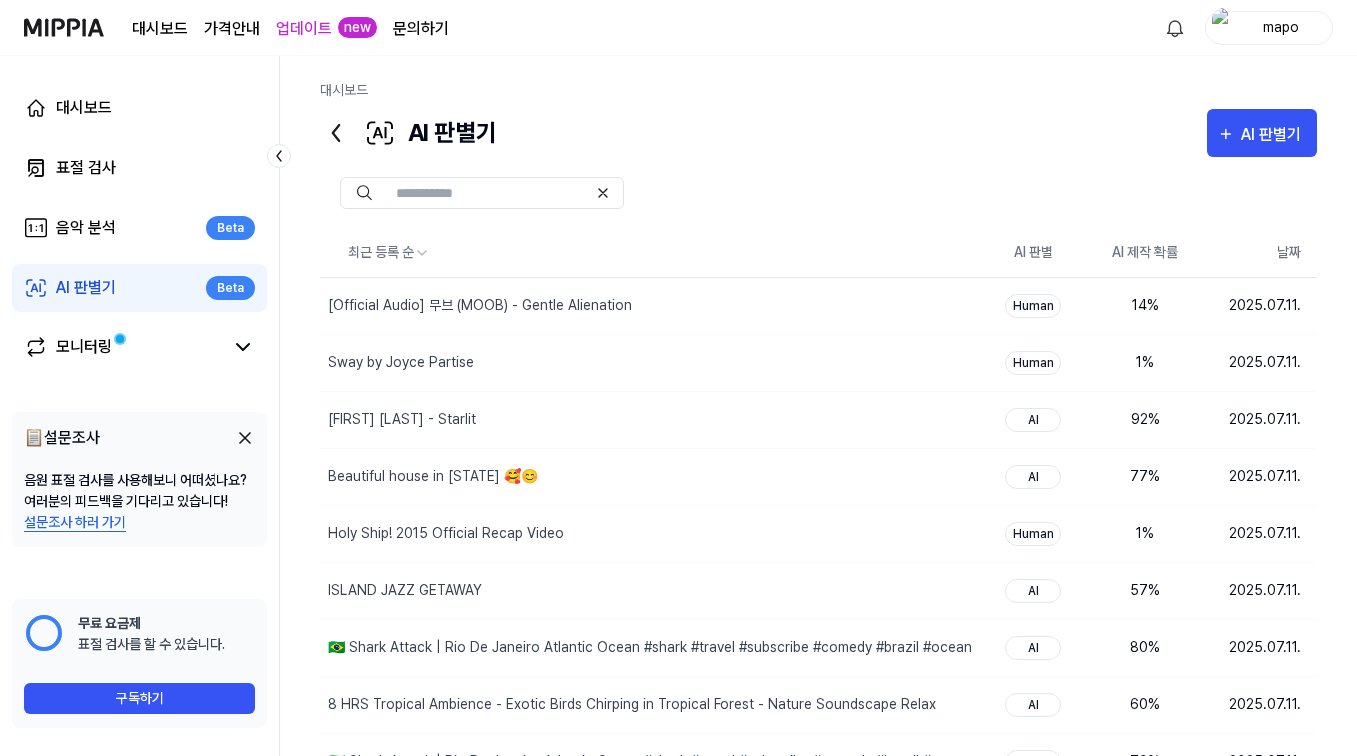 click on "AI 판별기" at bounding box center (1274, 135) 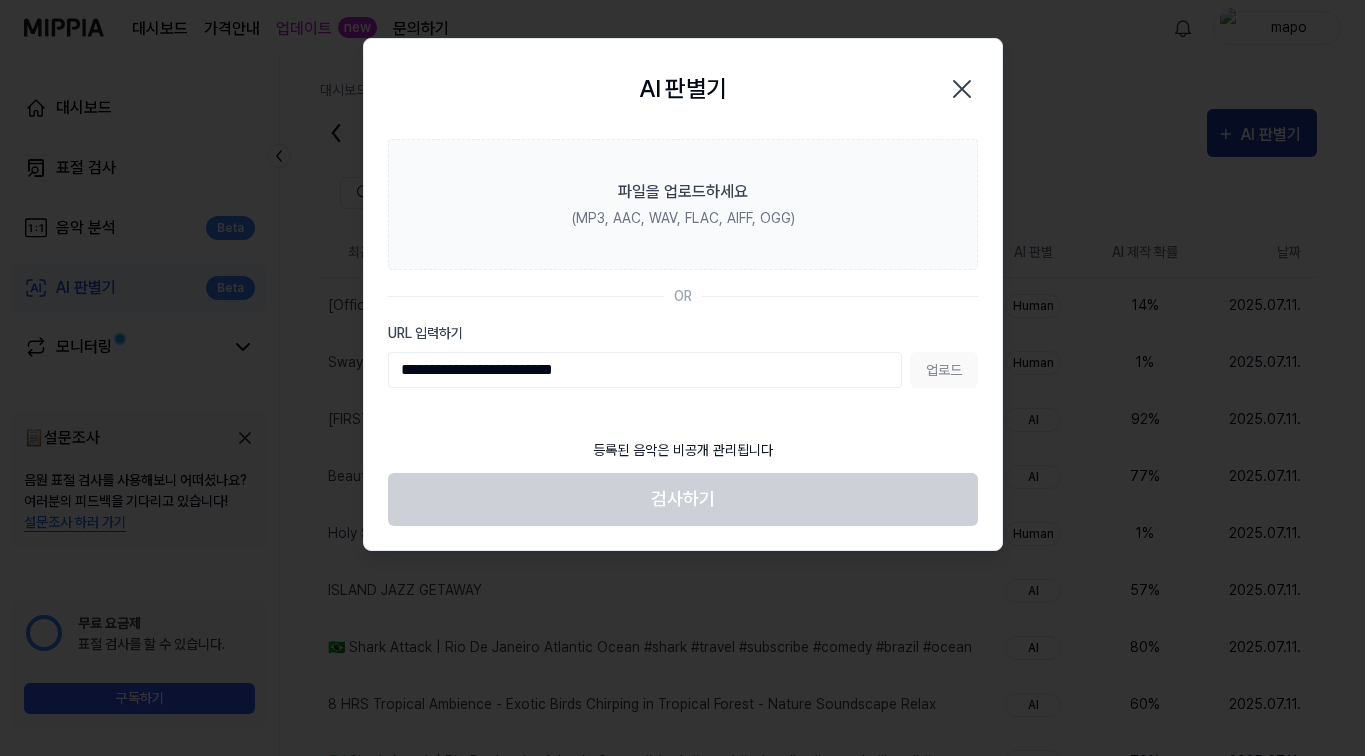 type on "**********" 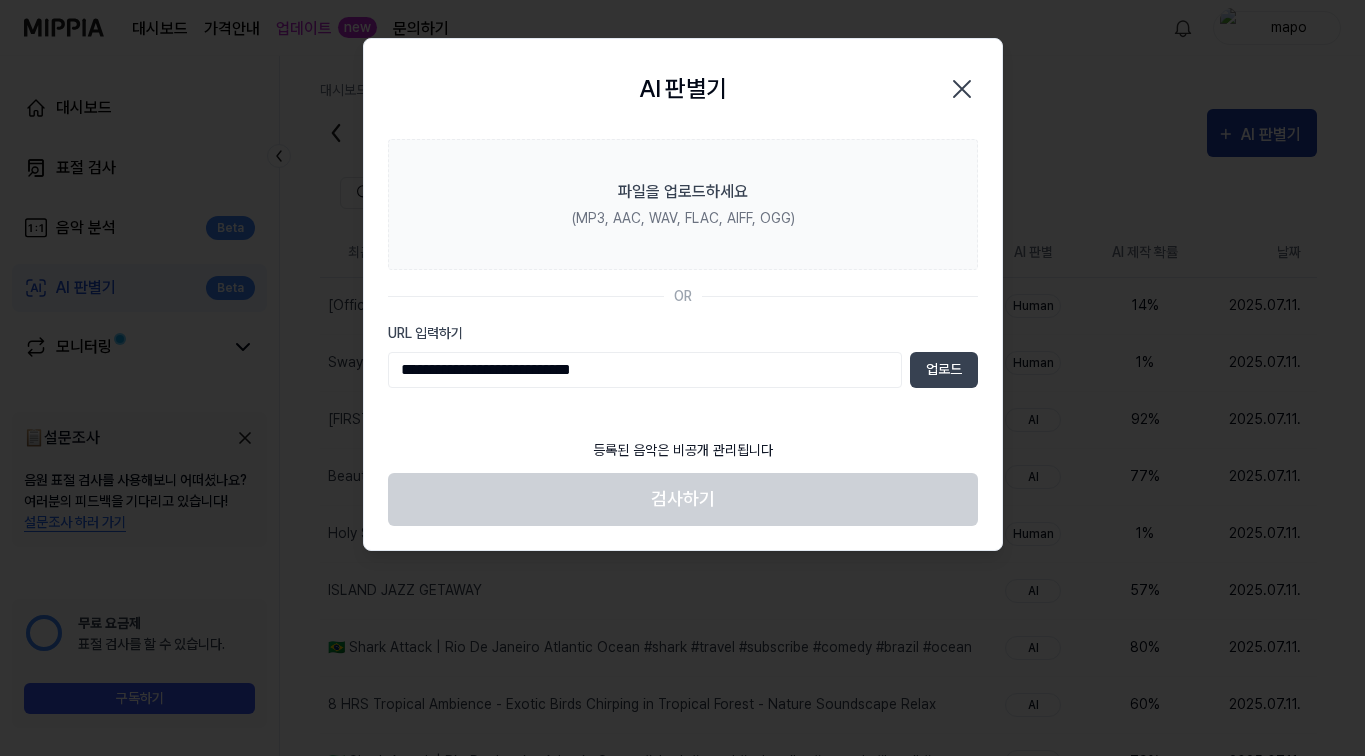 click on "업로드" at bounding box center [944, 370] 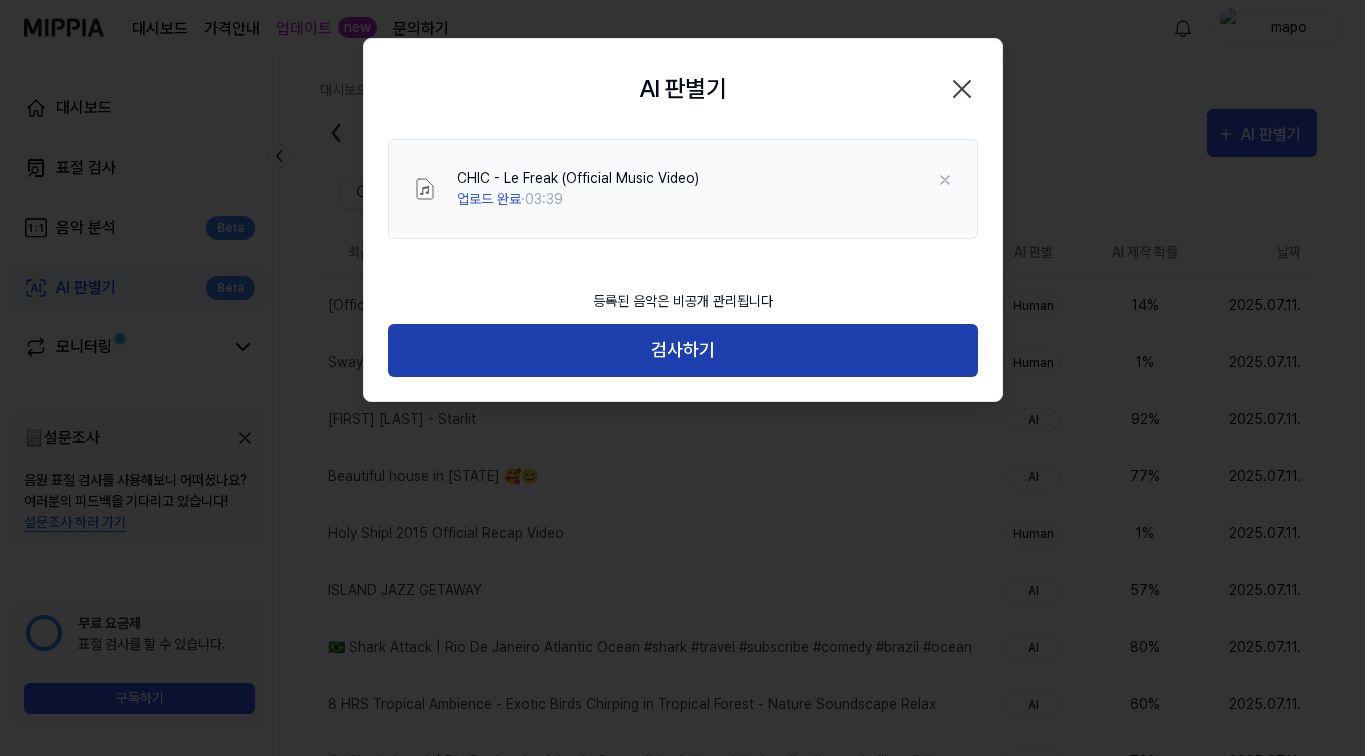 click on "검사하기" at bounding box center [683, 350] 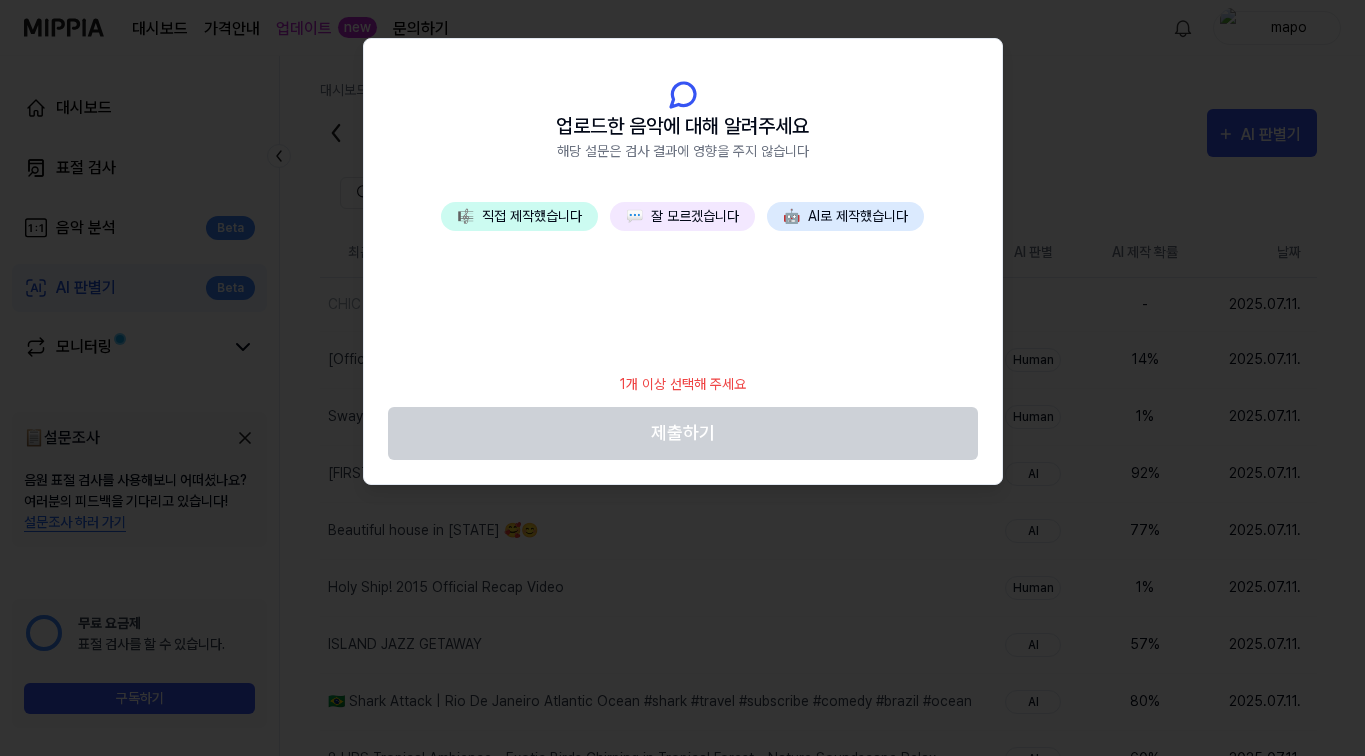 click on "💬 잘 모르겠습니다" at bounding box center (682, 216) 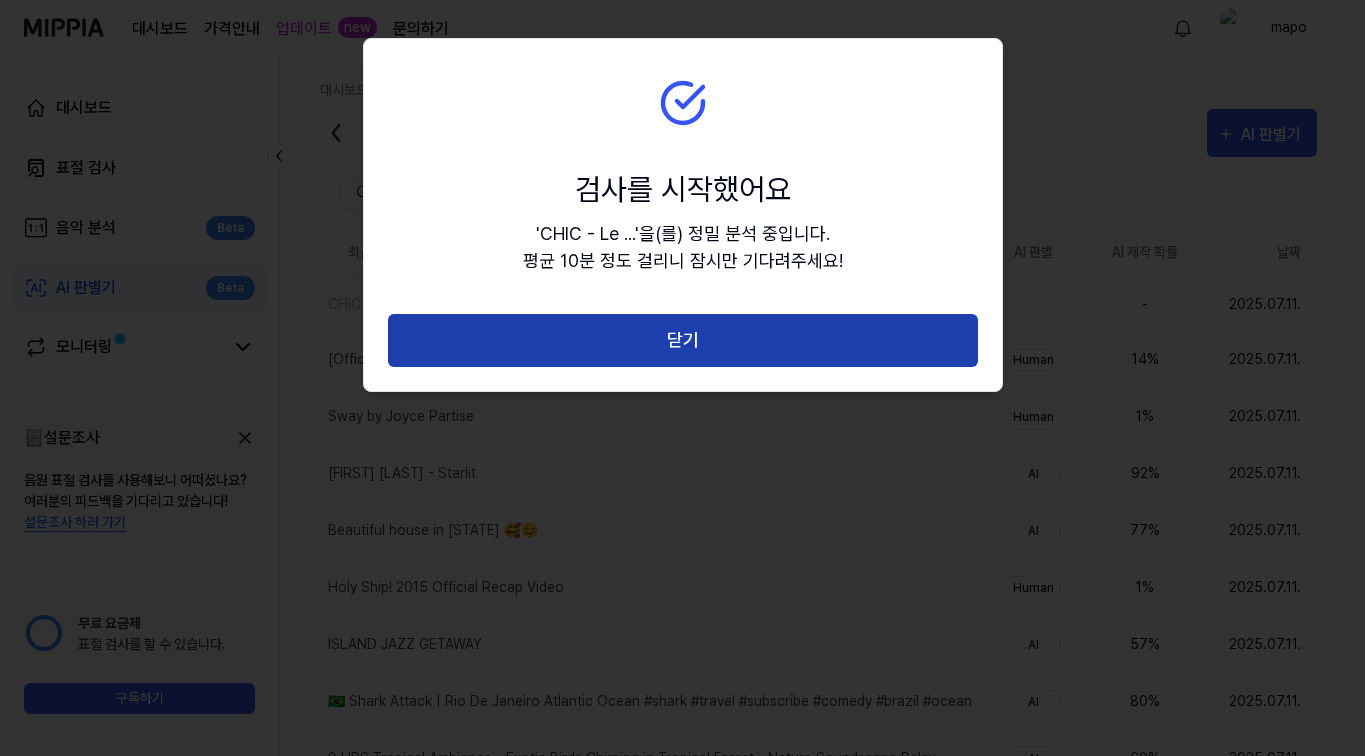 click on "닫기" at bounding box center [683, 340] 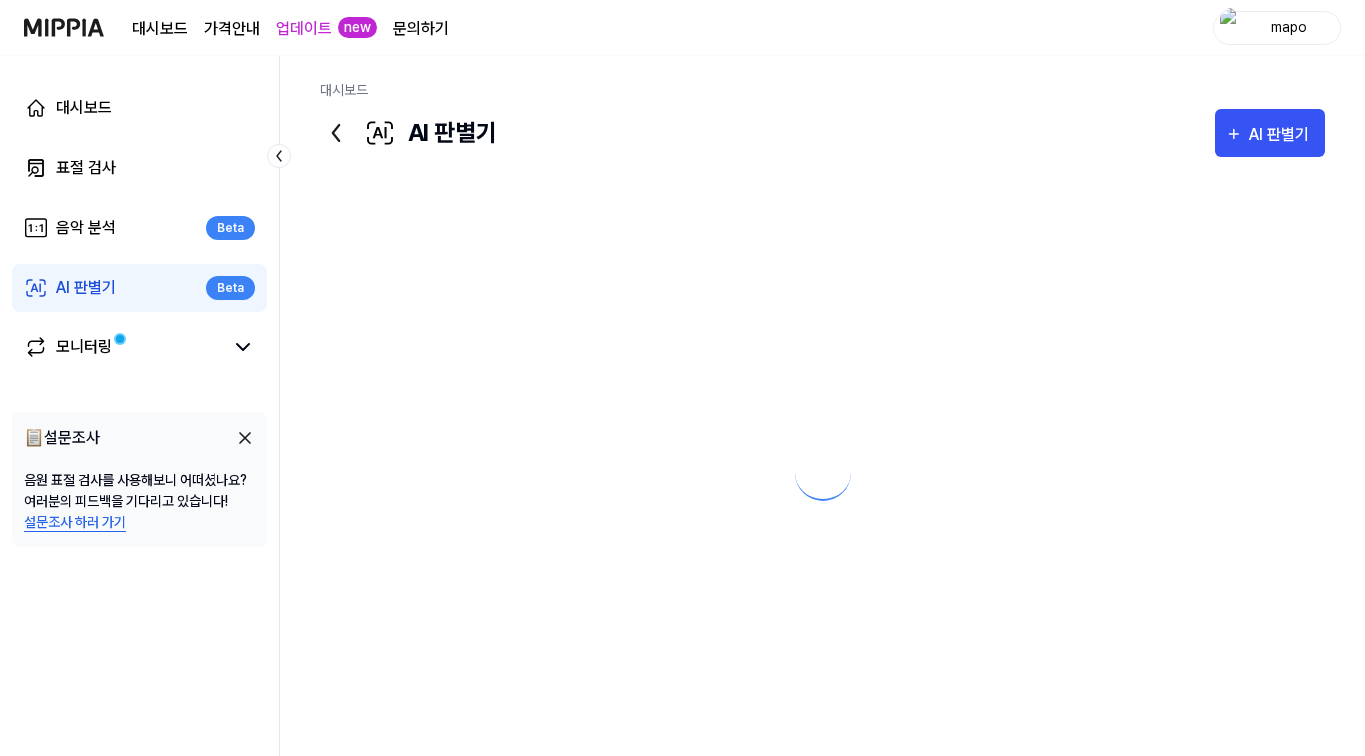 scroll, scrollTop: 0, scrollLeft: 0, axis: both 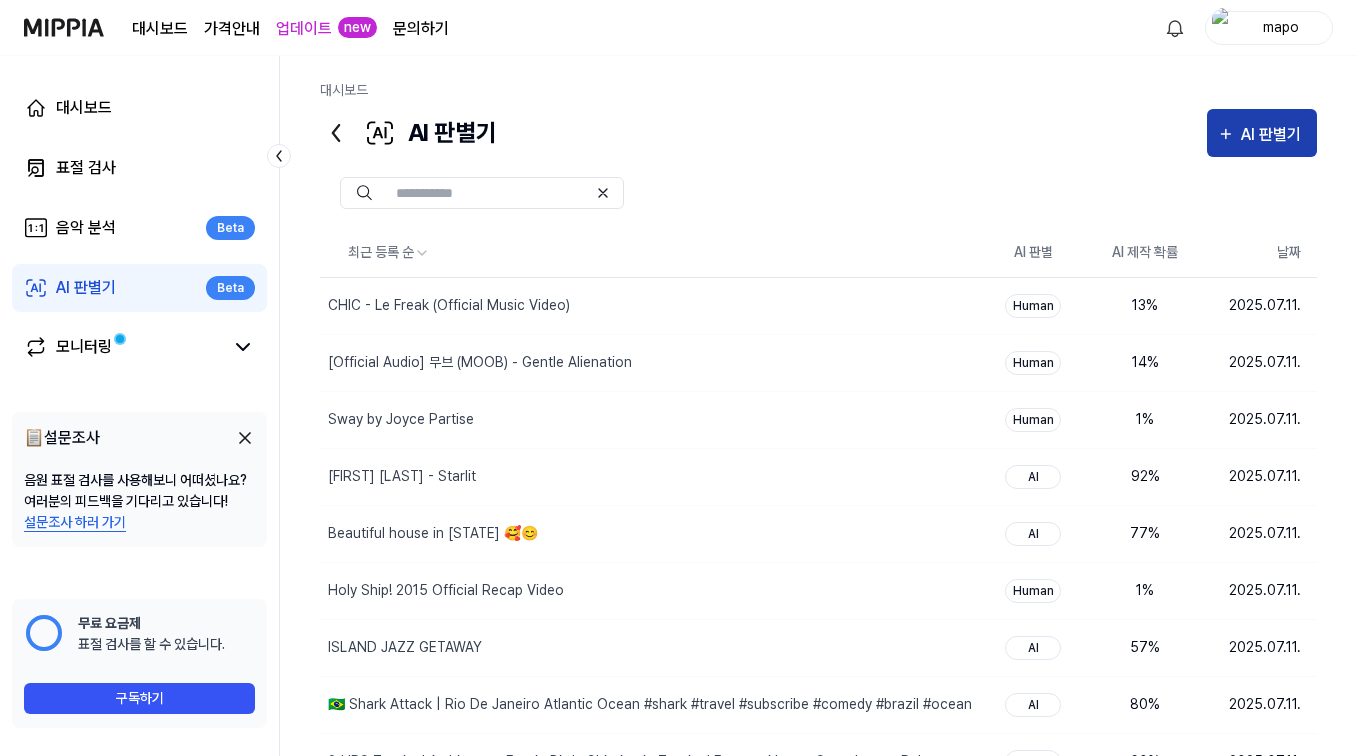 click on "AI 판별기" at bounding box center [1274, 135] 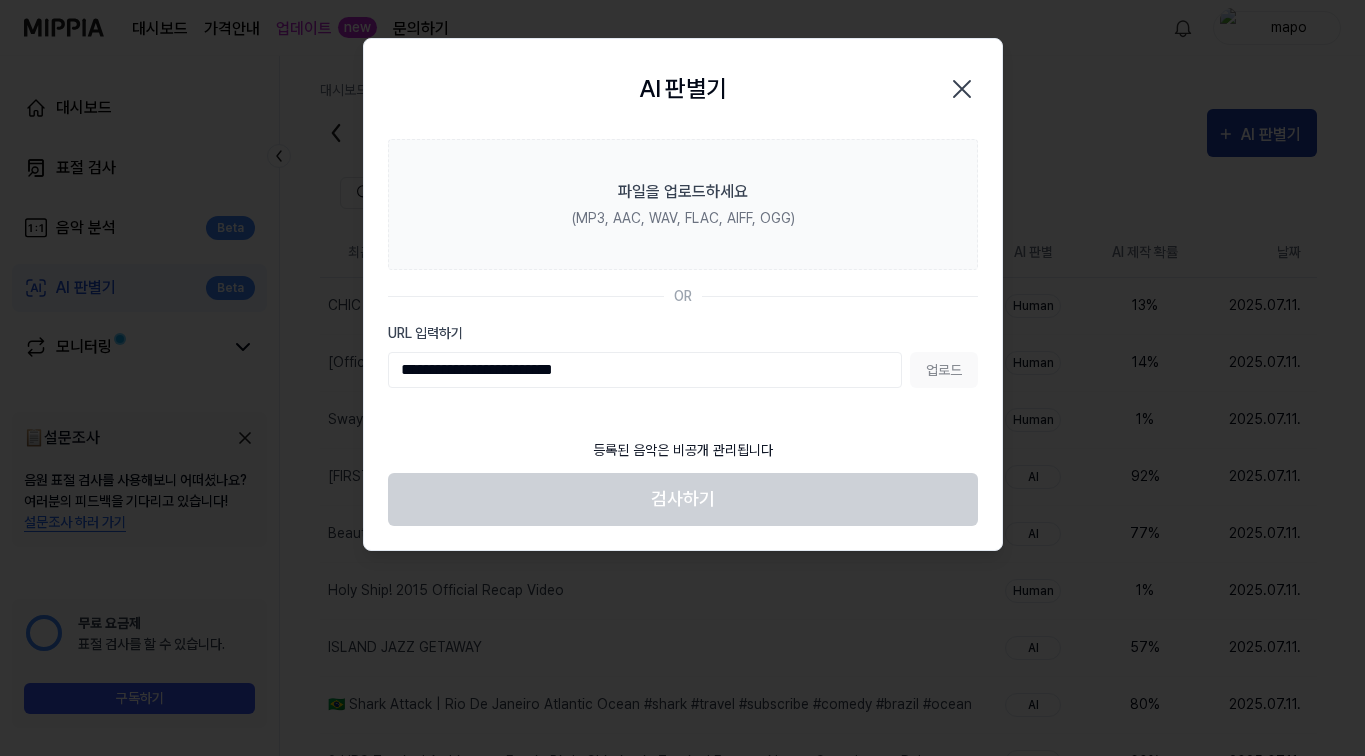 type on "**********" 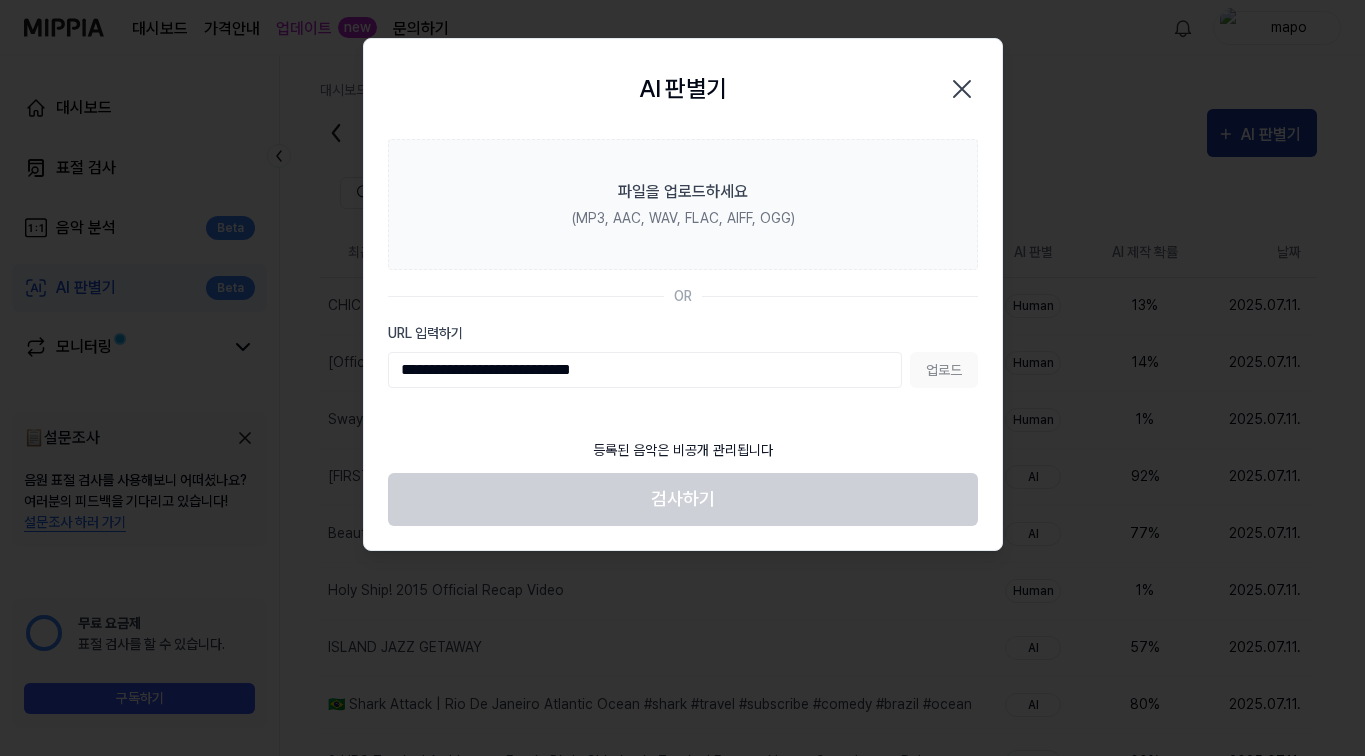 click on "업로드" at bounding box center [944, 370] 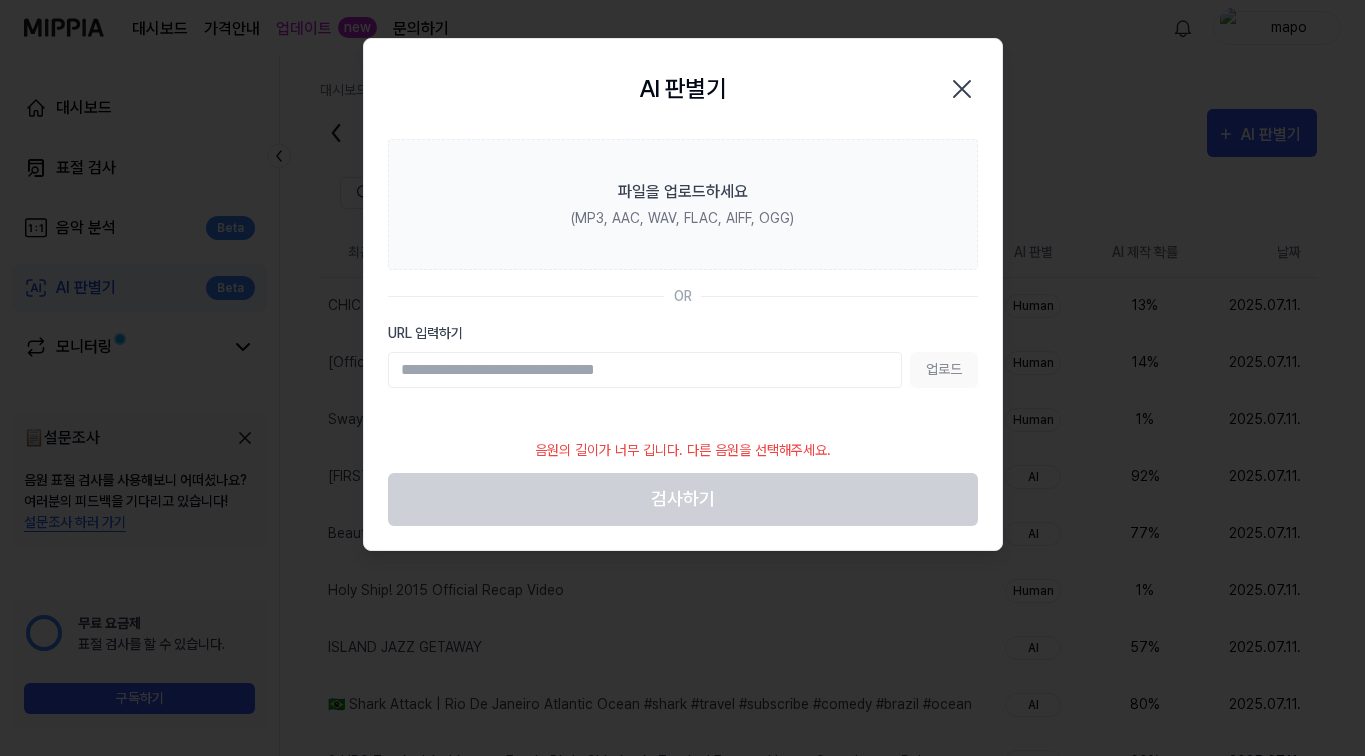 click 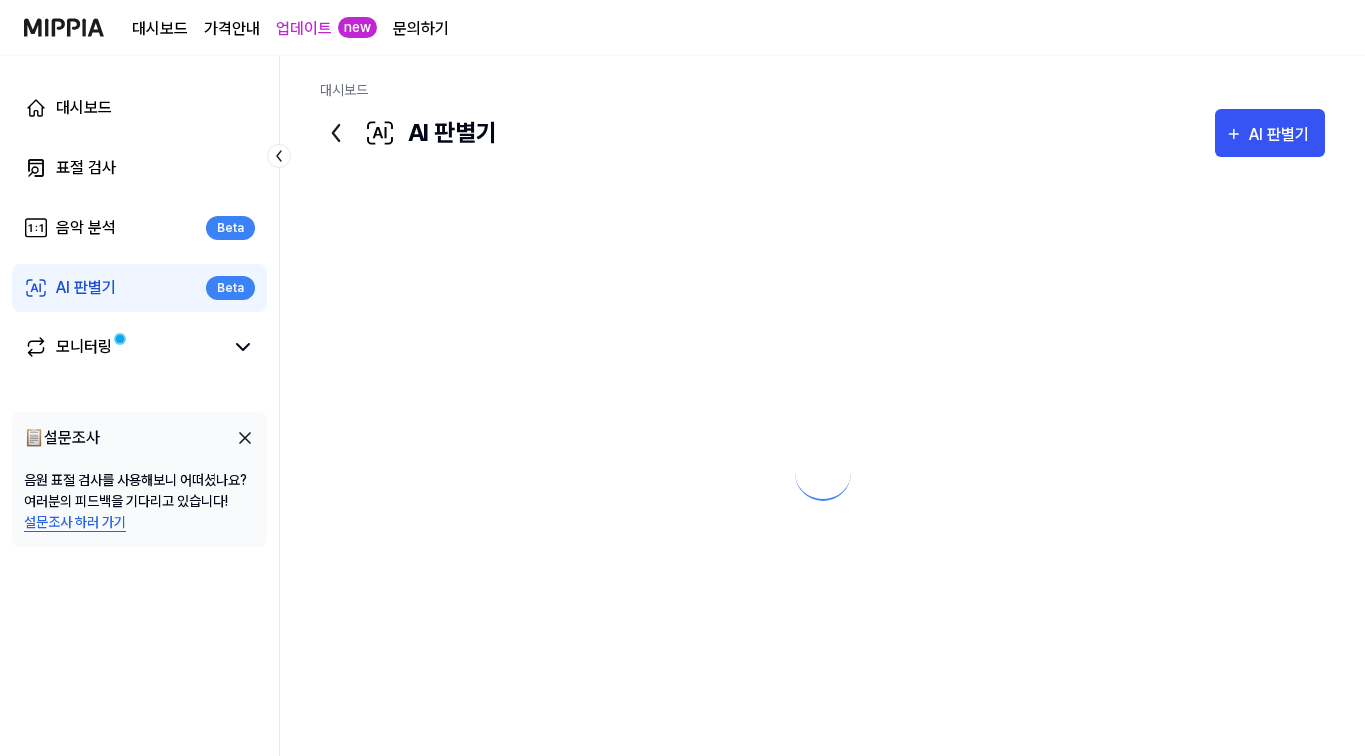 scroll, scrollTop: 0, scrollLeft: 0, axis: both 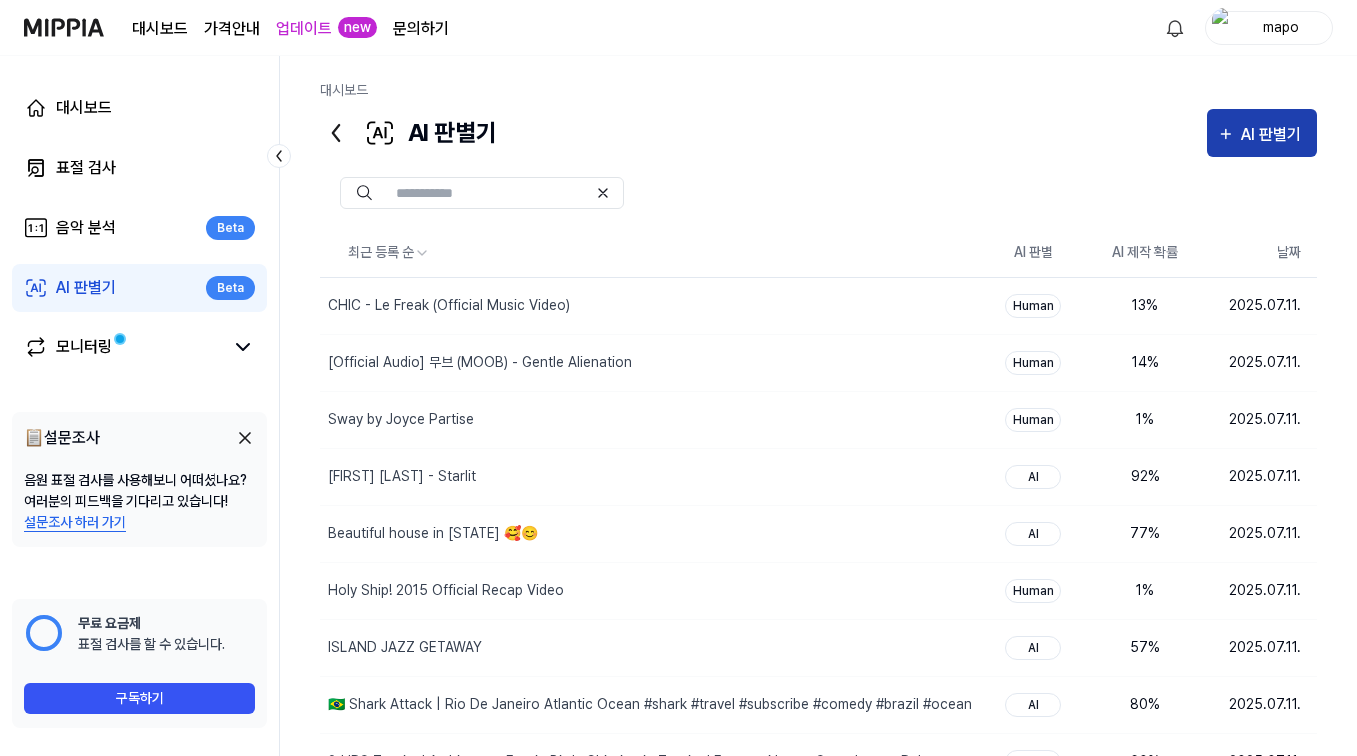 click on "AI 판별기" at bounding box center [1274, 135] 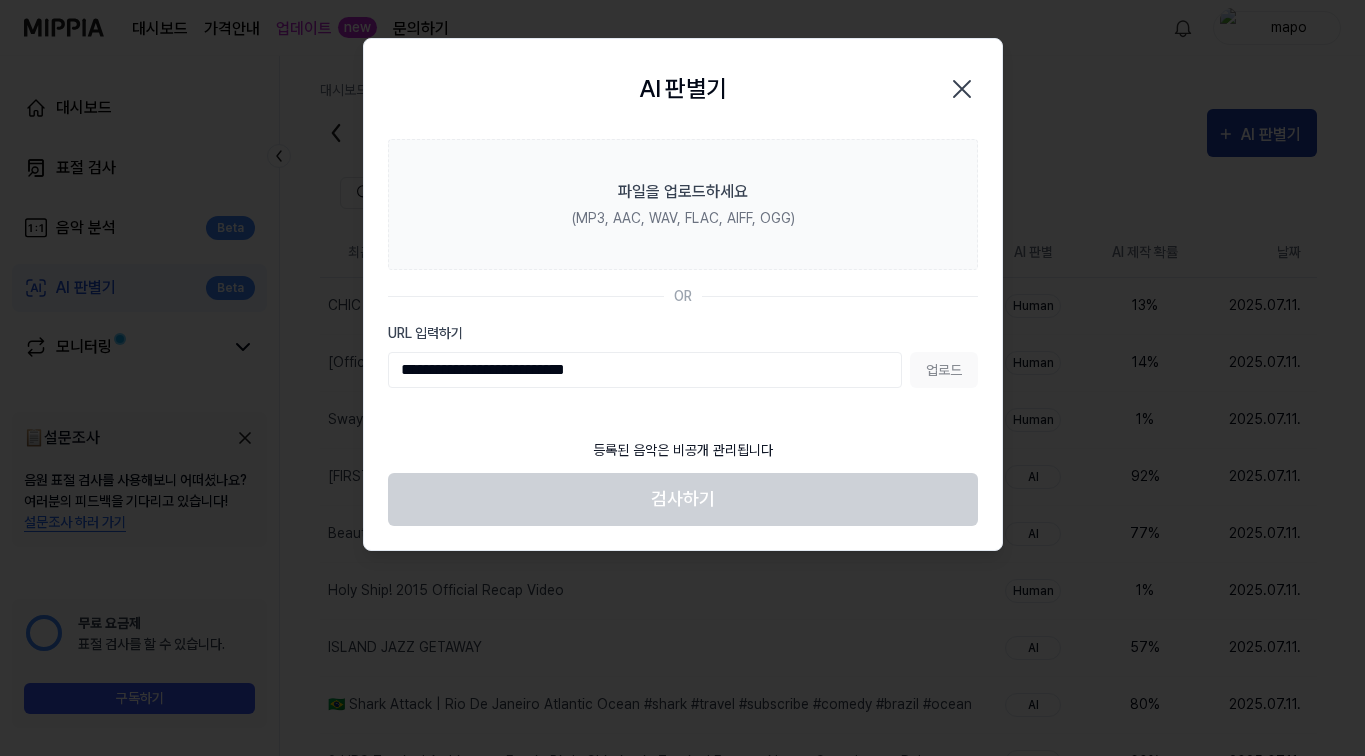 type on "**********" 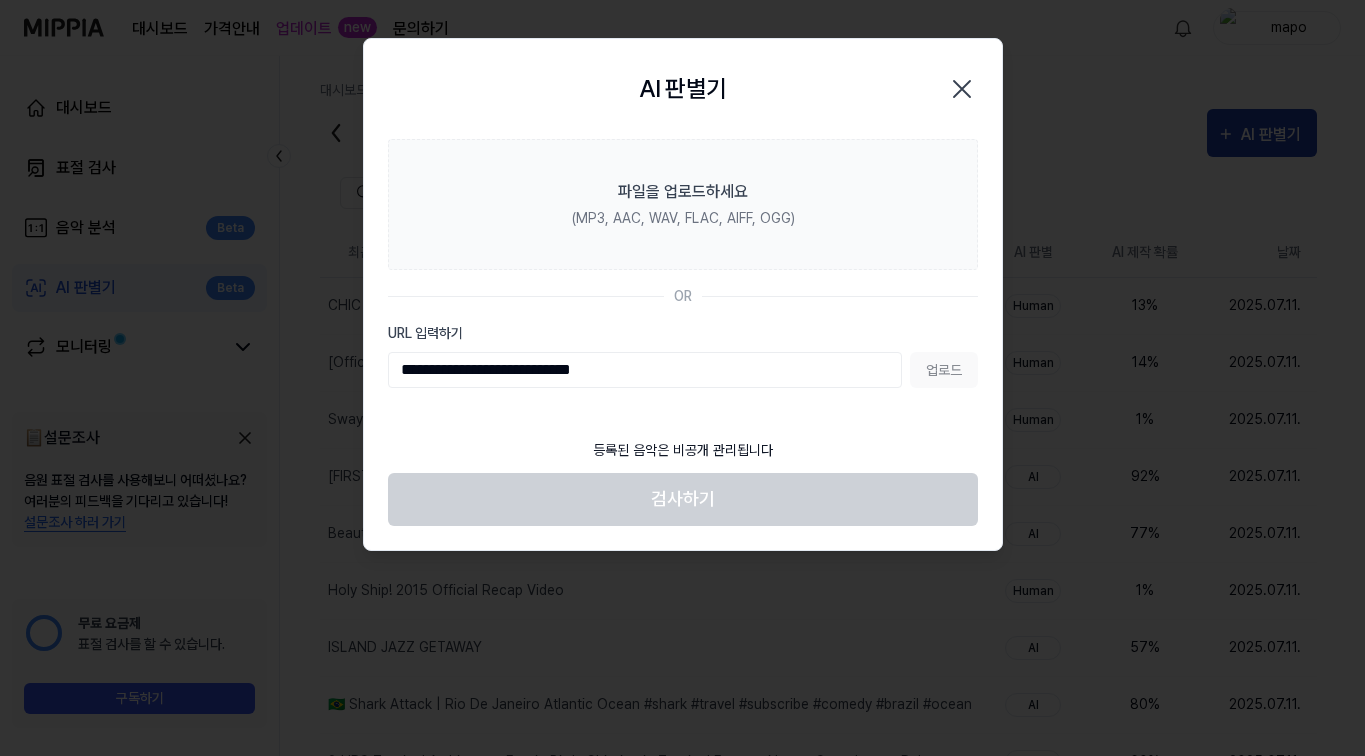 click on "업로드" at bounding box center (944, 370) 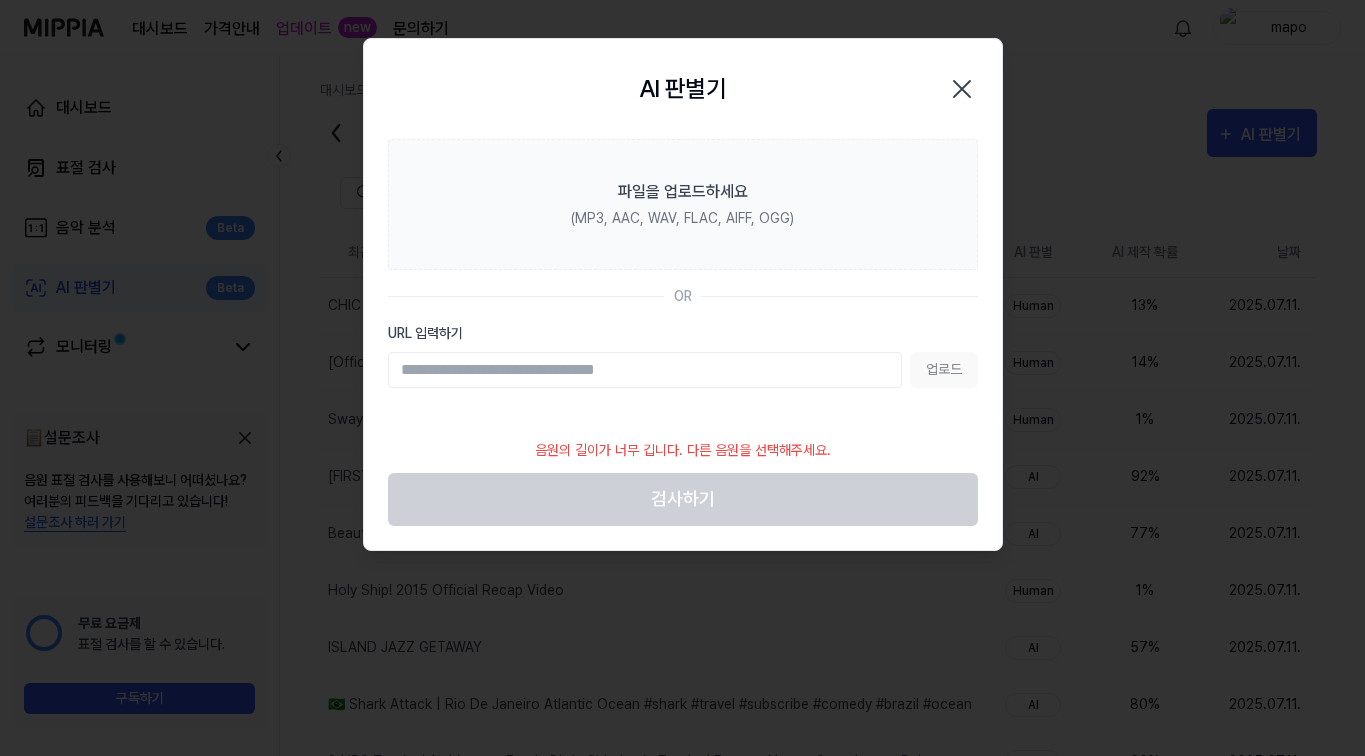 click 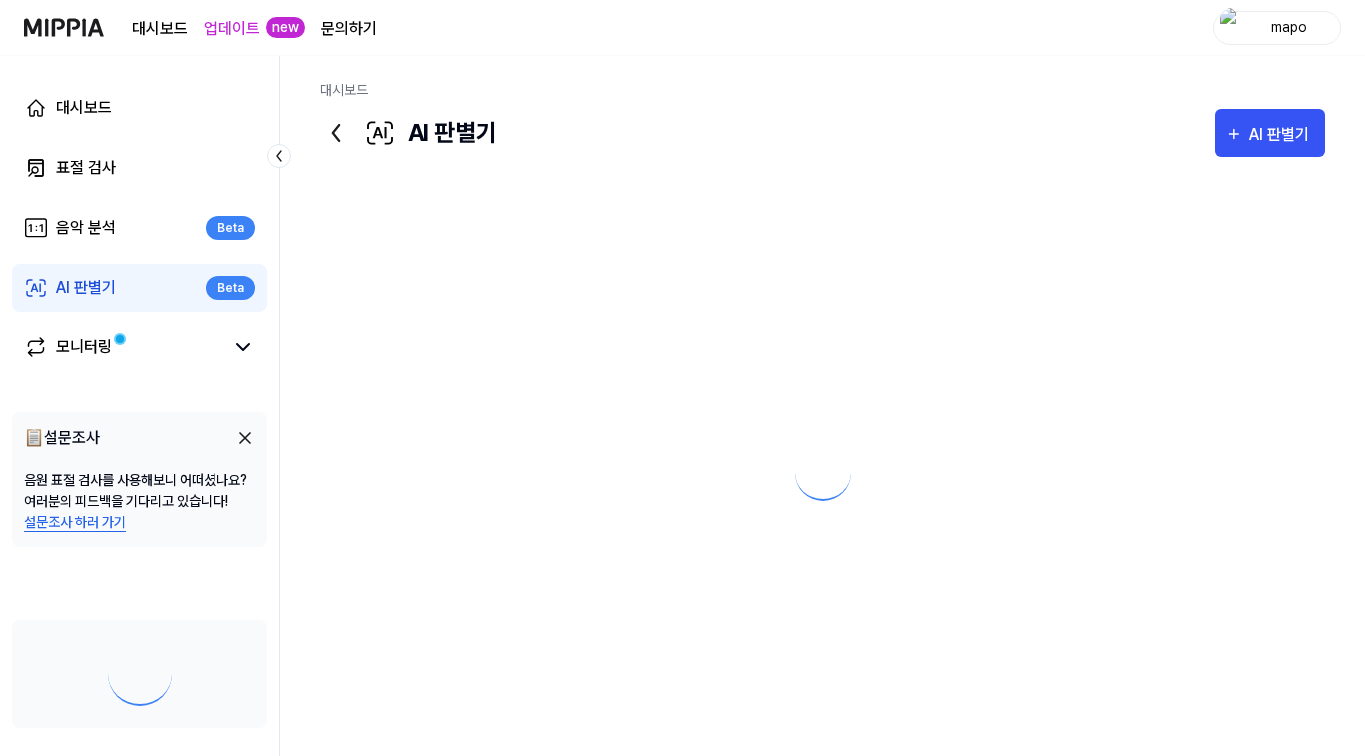 scroll, scrollTop: 0, scrollLeft: 0, axis: both 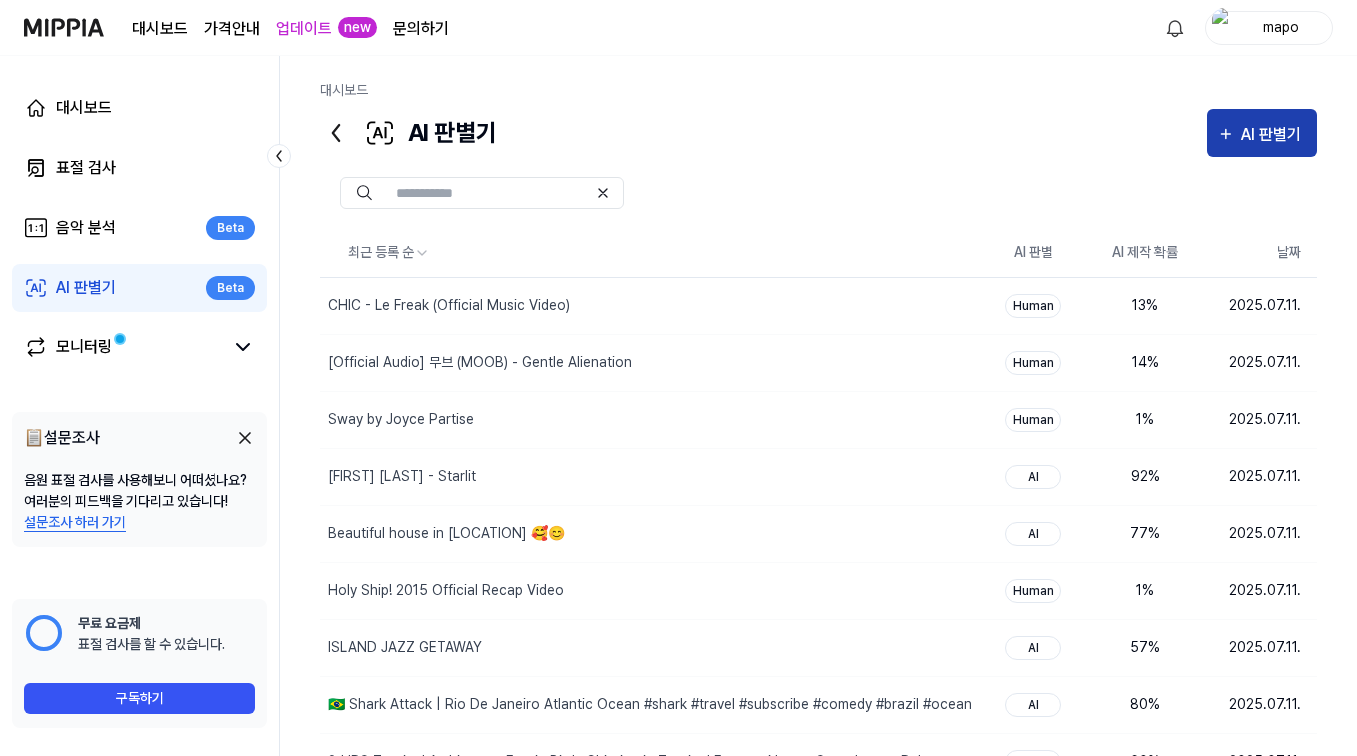 click on "AI 판별기" at bounding box center (1274, 135) 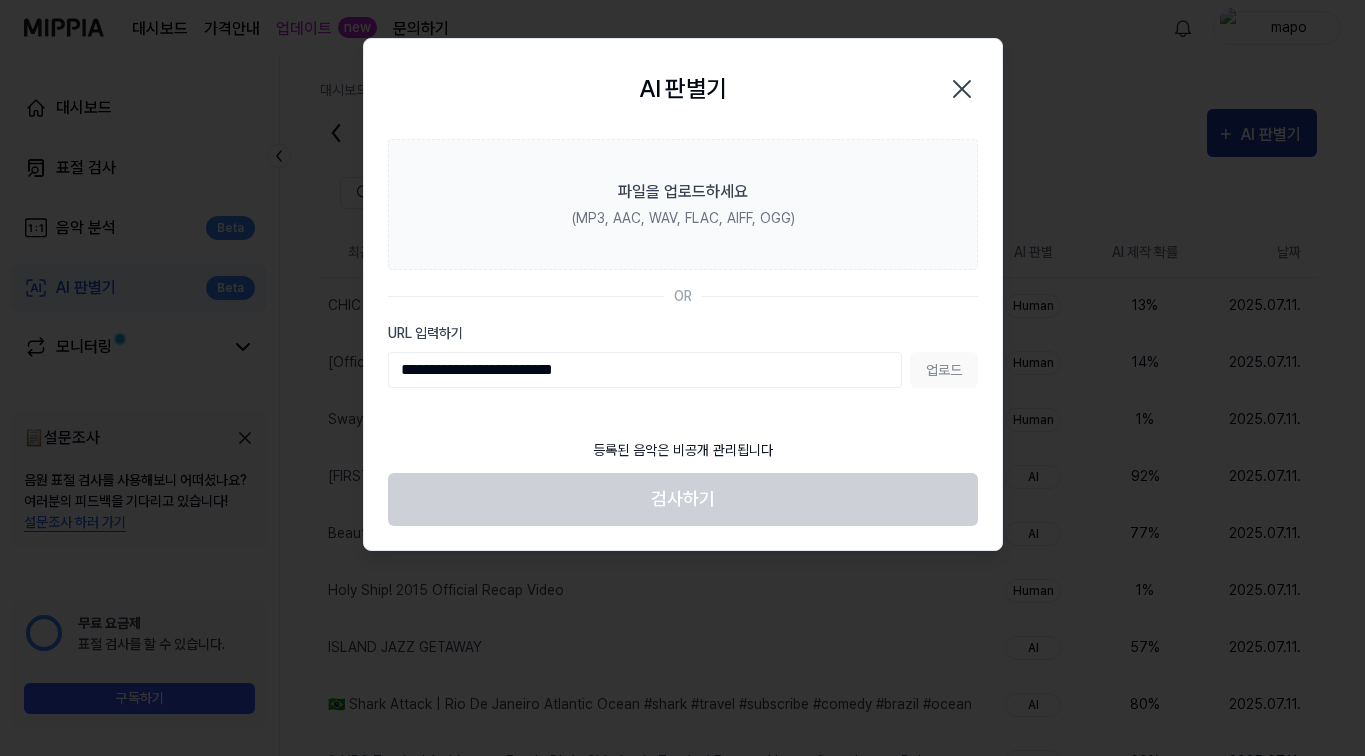 type on "**********" 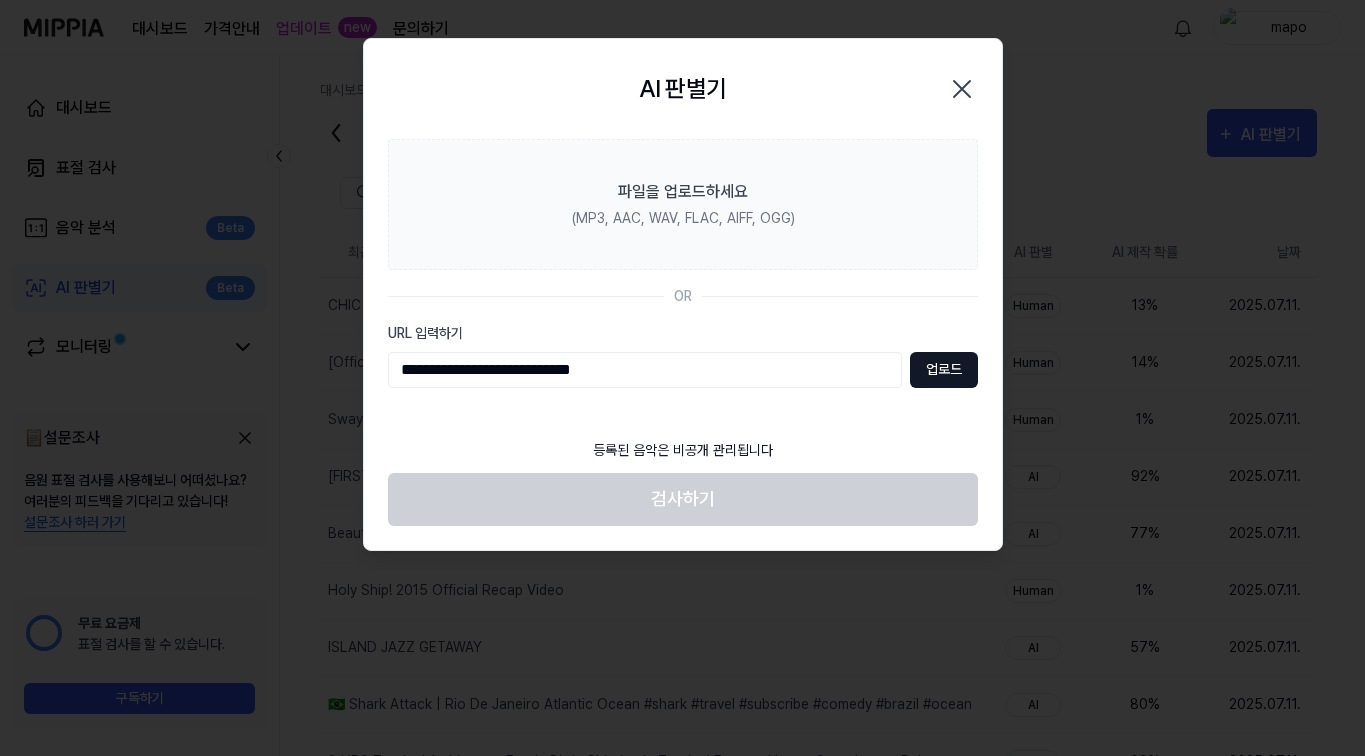 click on "업로드" at bounding box center (944, 370) 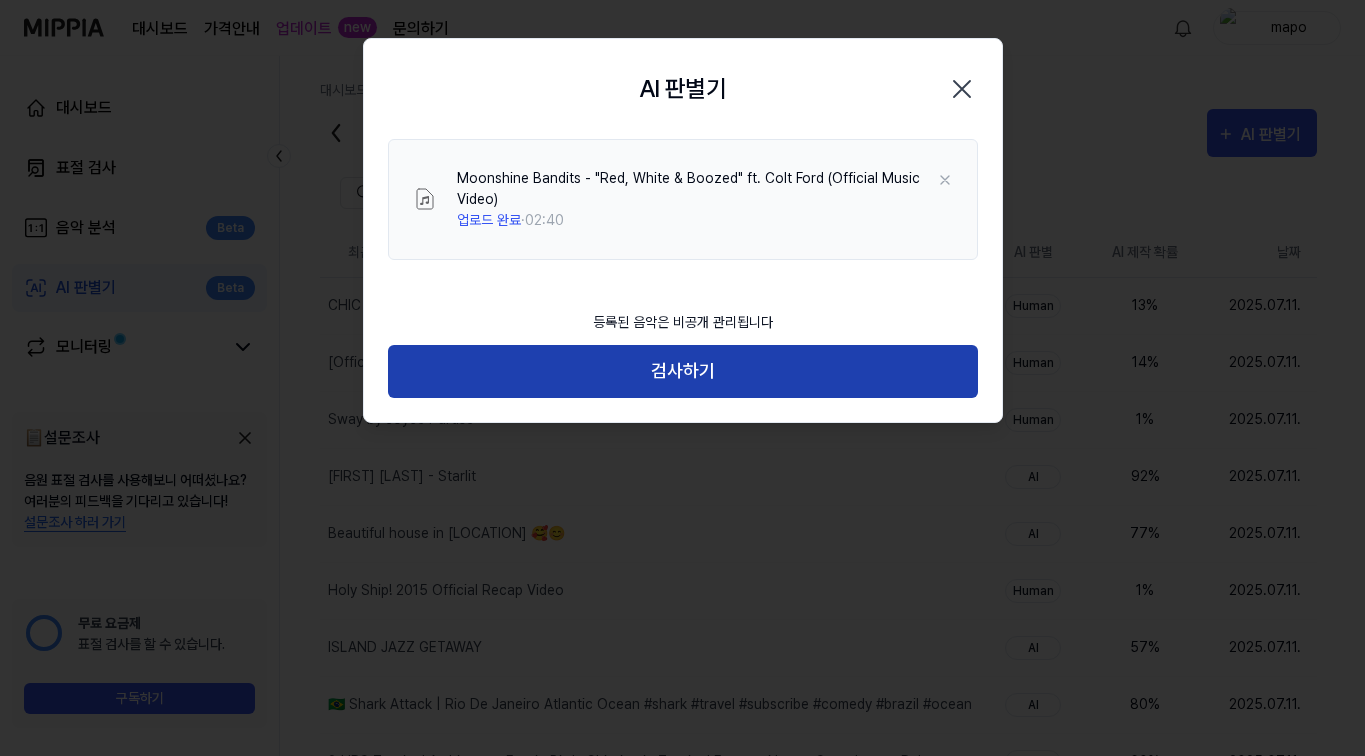 click on "검사하기" at bounding box center (683, 371) 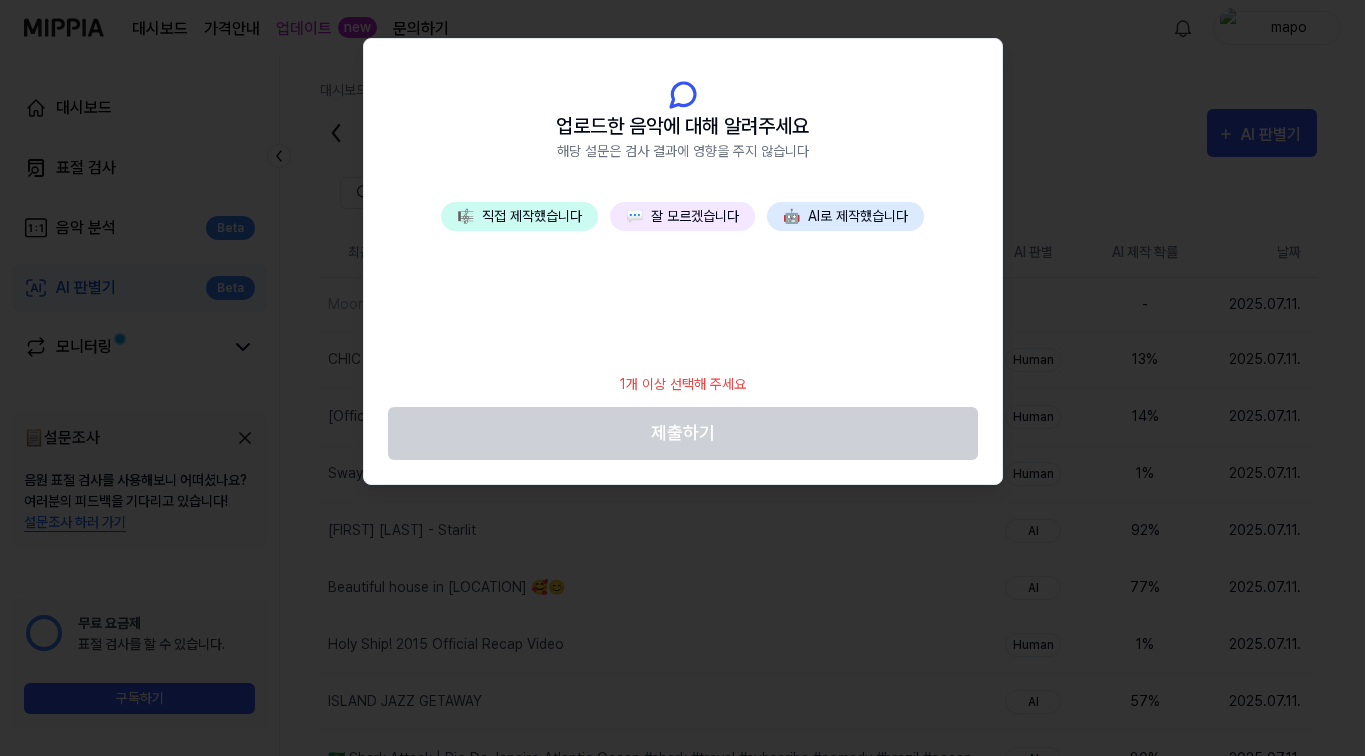click on "💬 잘 모르겠습니다" at bounding box center [682, 216] 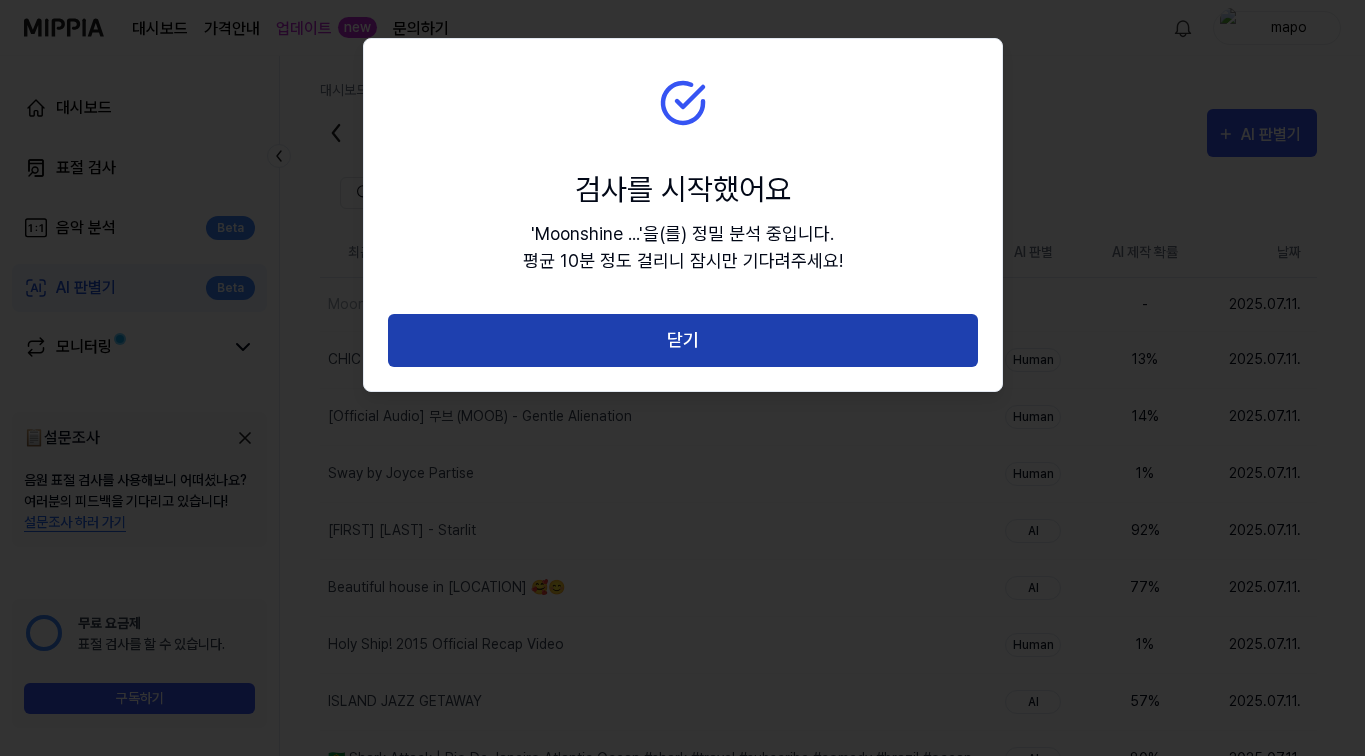 click on "닫기" at bounding box center (683, 340) 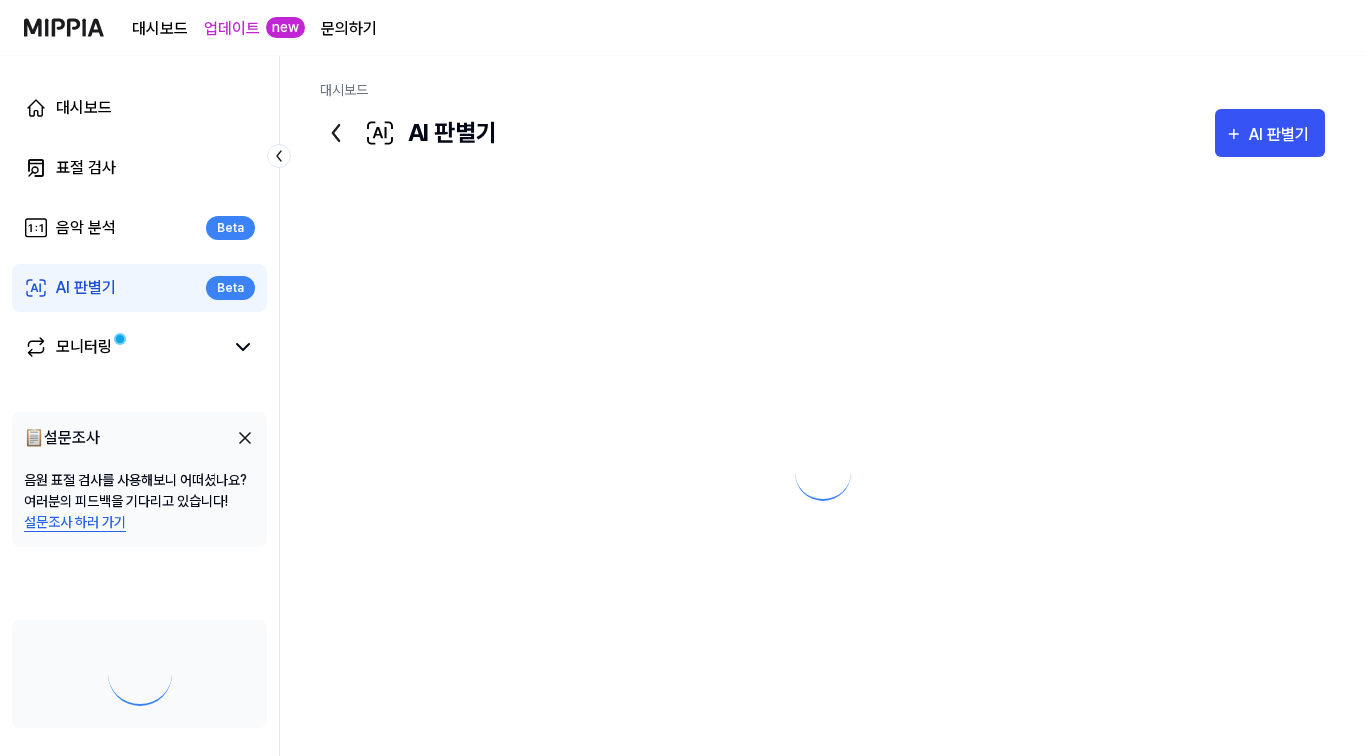 scroll, scrollTop: 0, scrollLeft: 0, axis: both 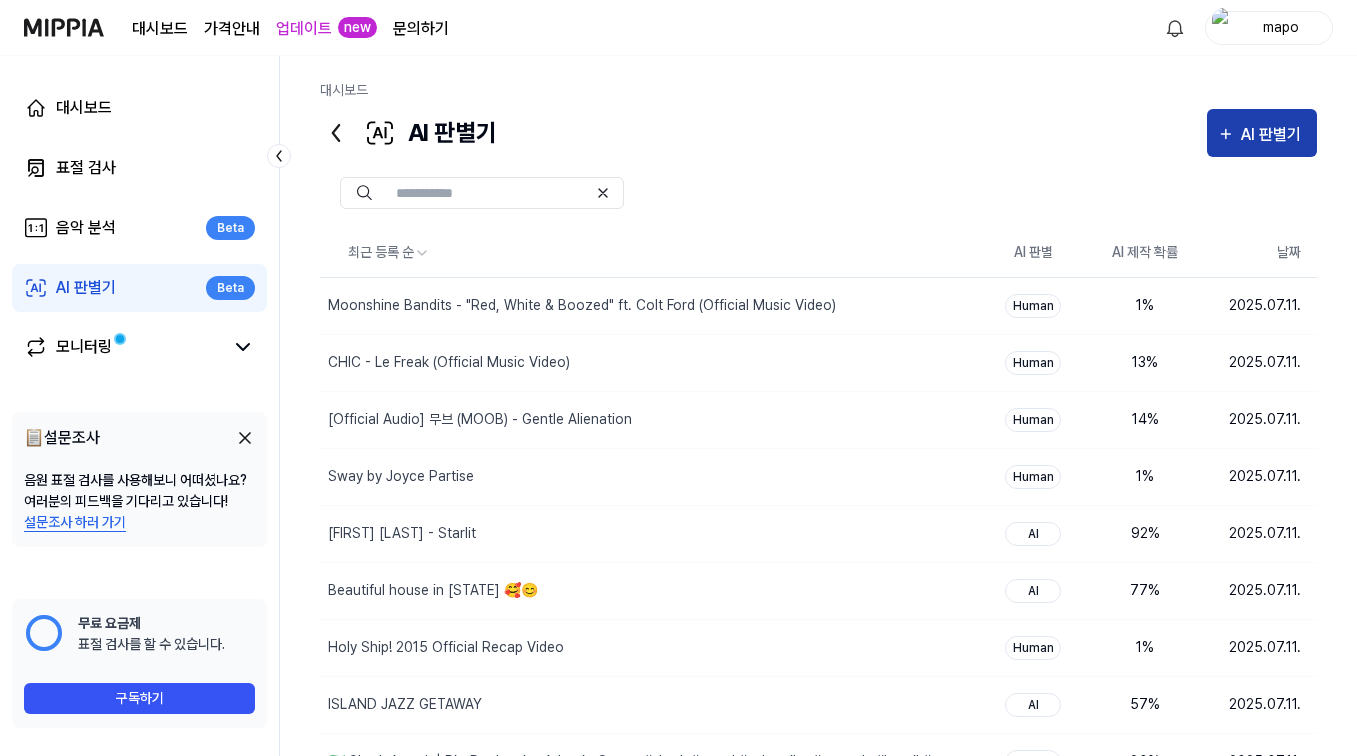 click on "AI 판별기" at bounding box center [1274, 135] 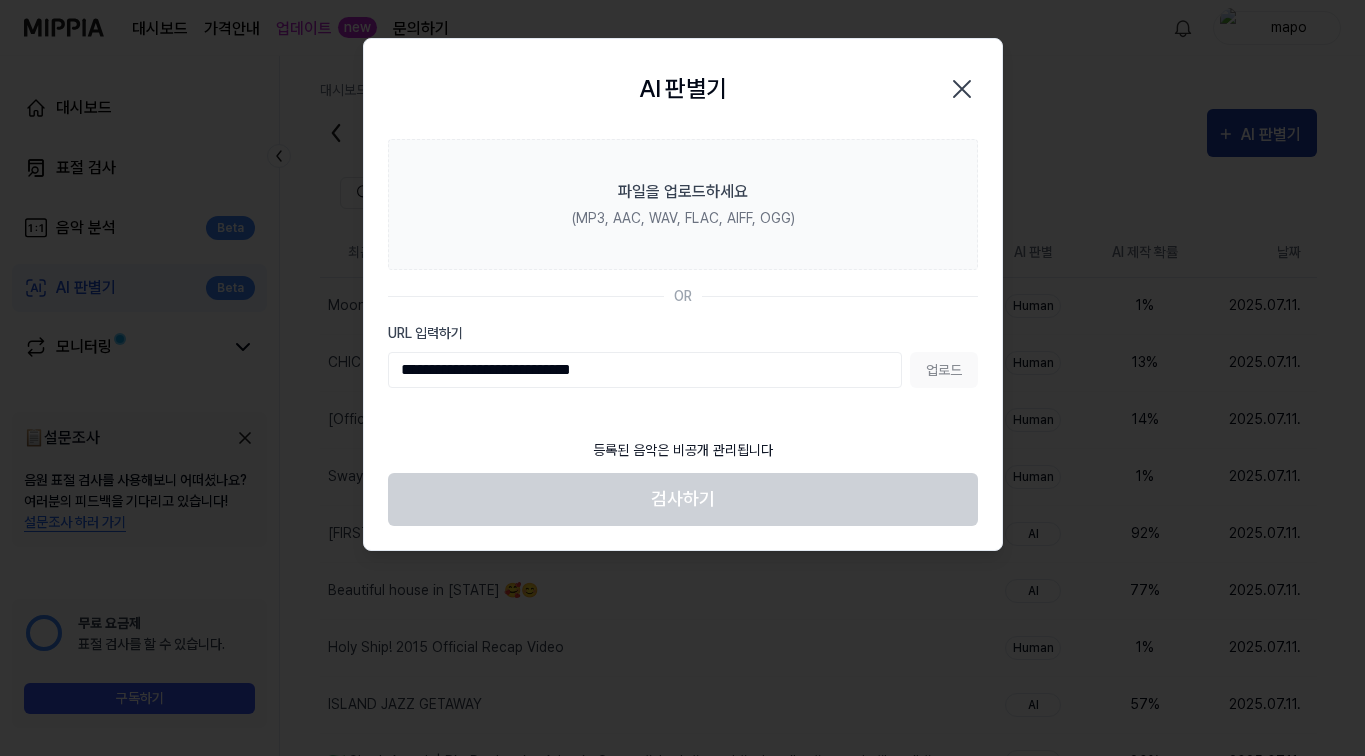 click on "업로드" at bounding box center (944, 370) 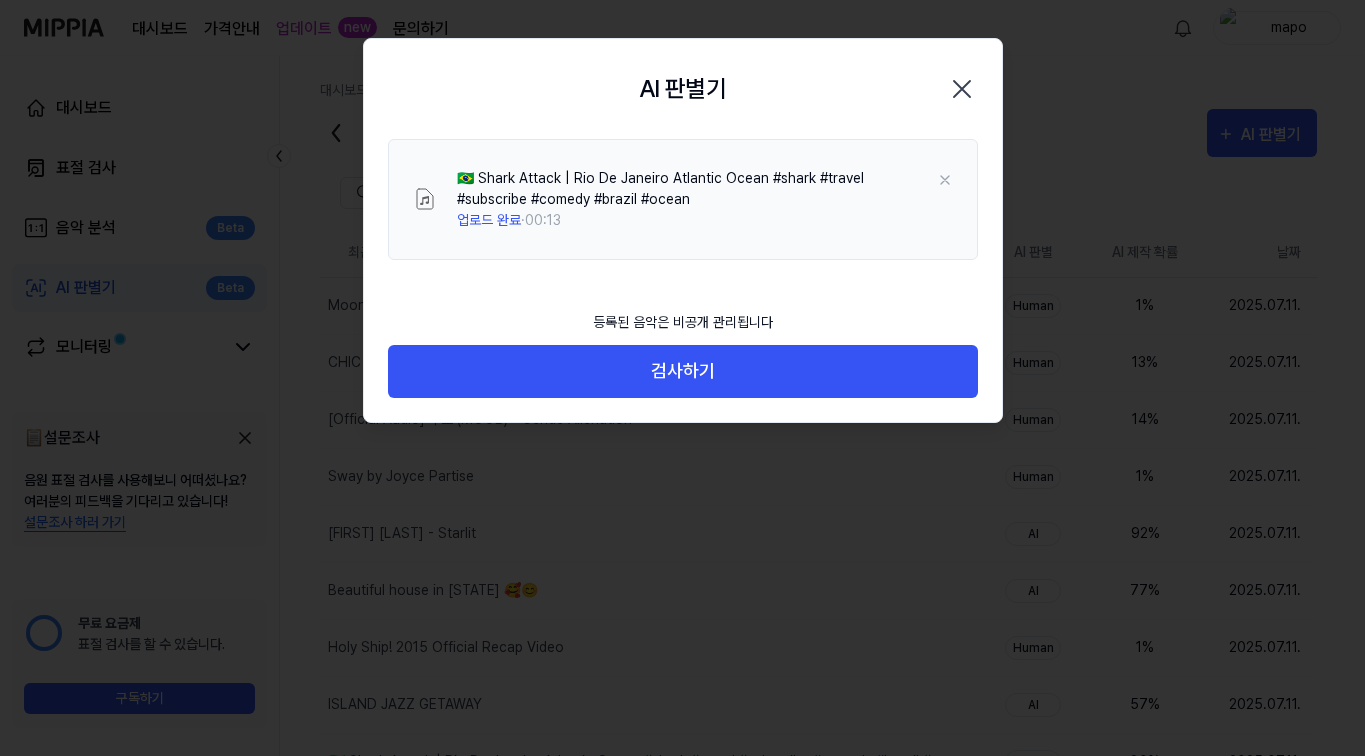 click on "검사하기" at bounding box center [683, 371] 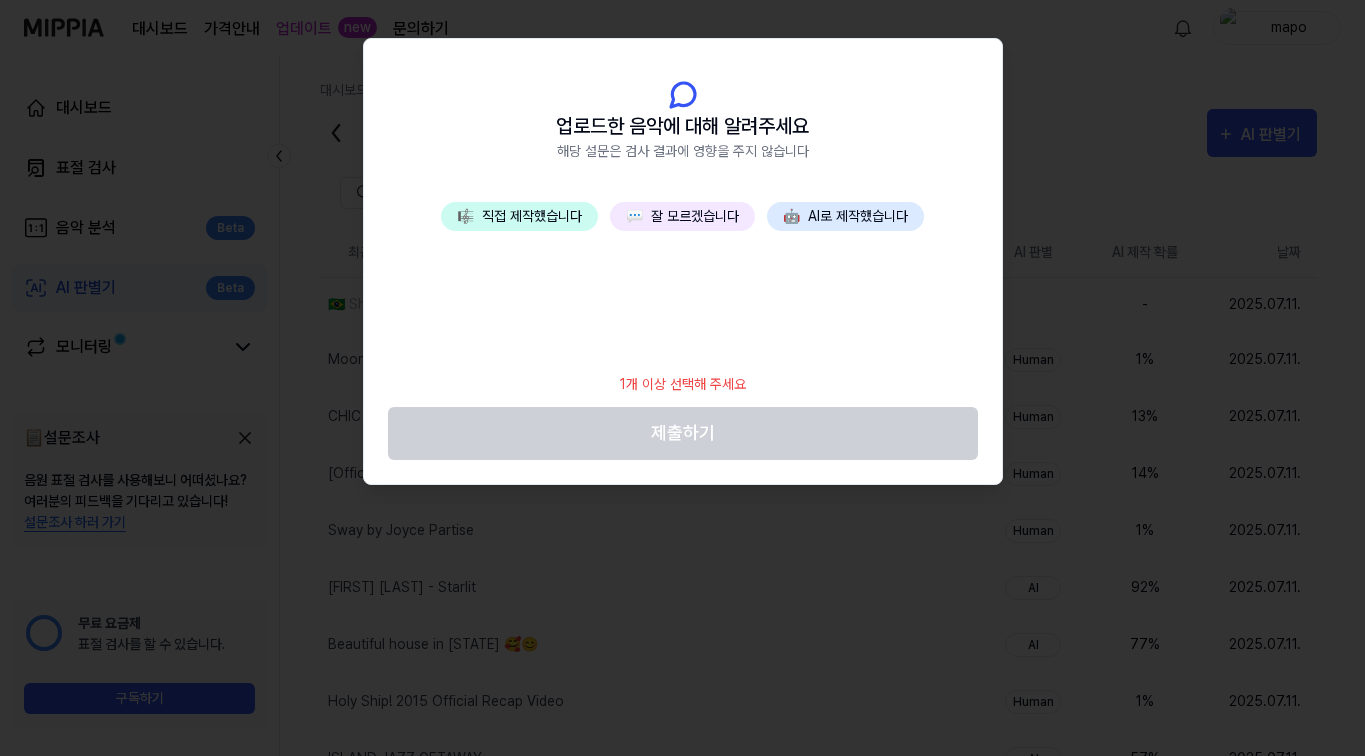 click on "💬 잘 모르겠습니다" at bounding box center [682, 216] 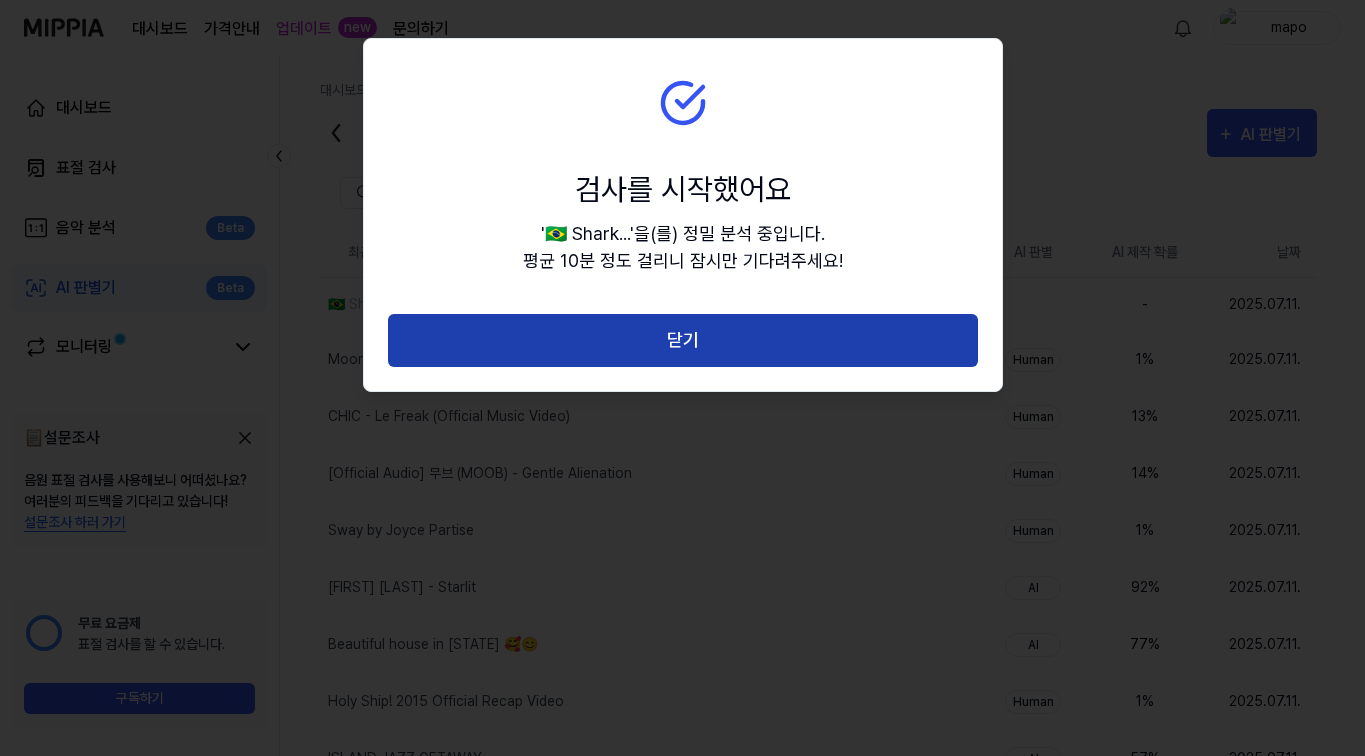 click on "닫기" at bounding box center (683, 340) 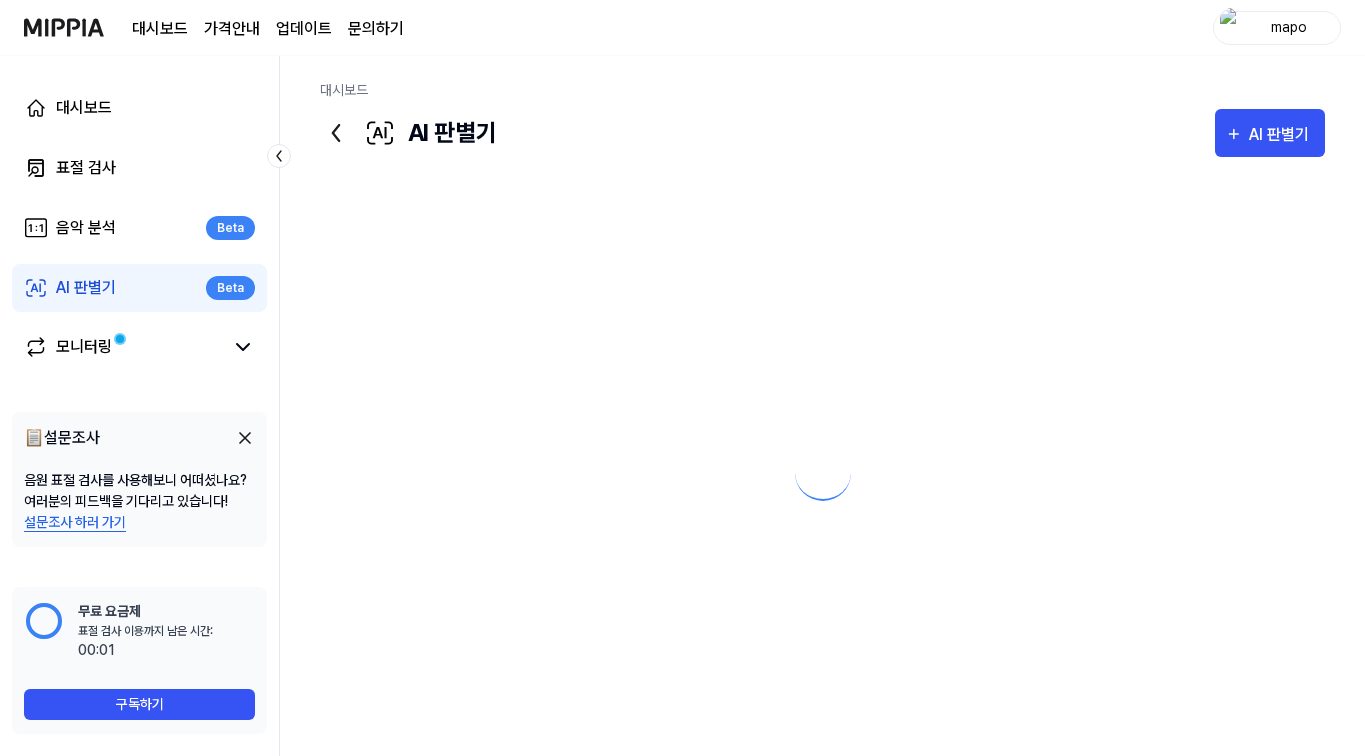 scroll, scrollTop: 0, scrollLeft: 0, axis: both 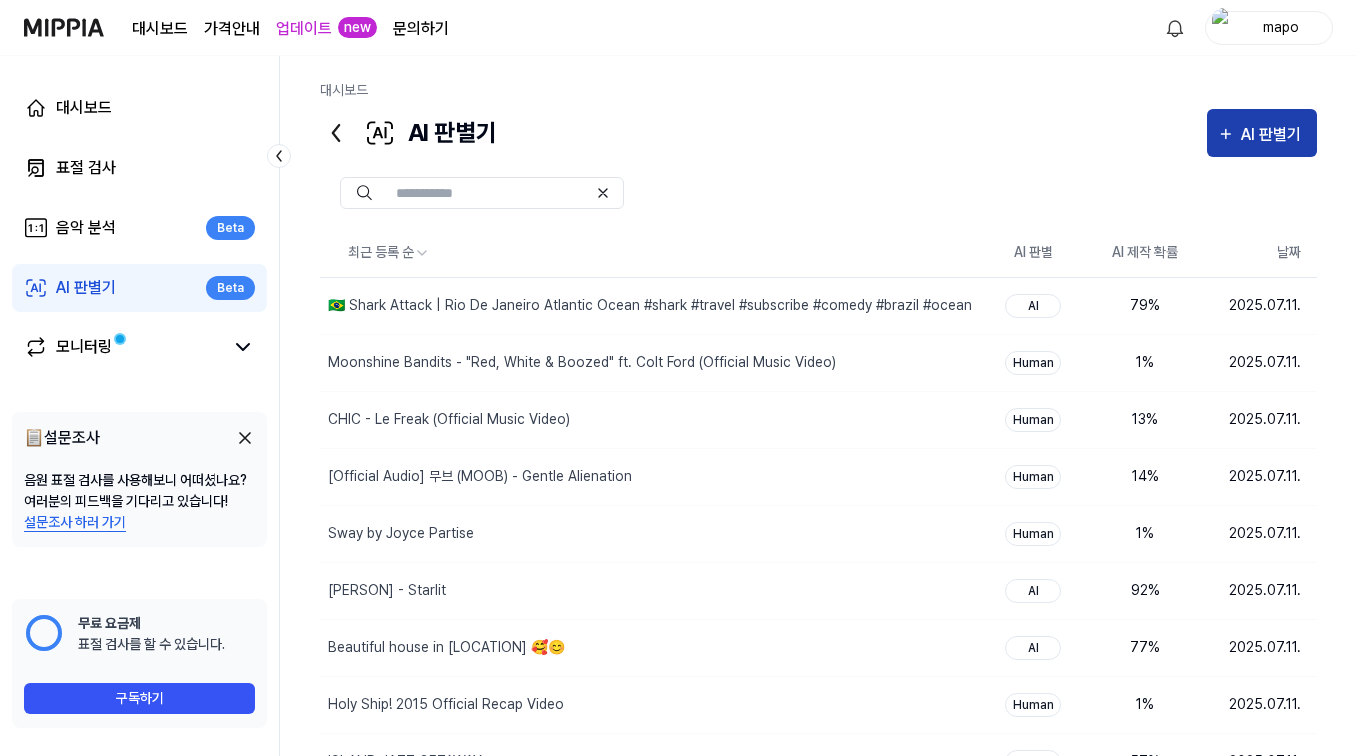 click on "AI 판별기" at bounding box center (1274, 135) 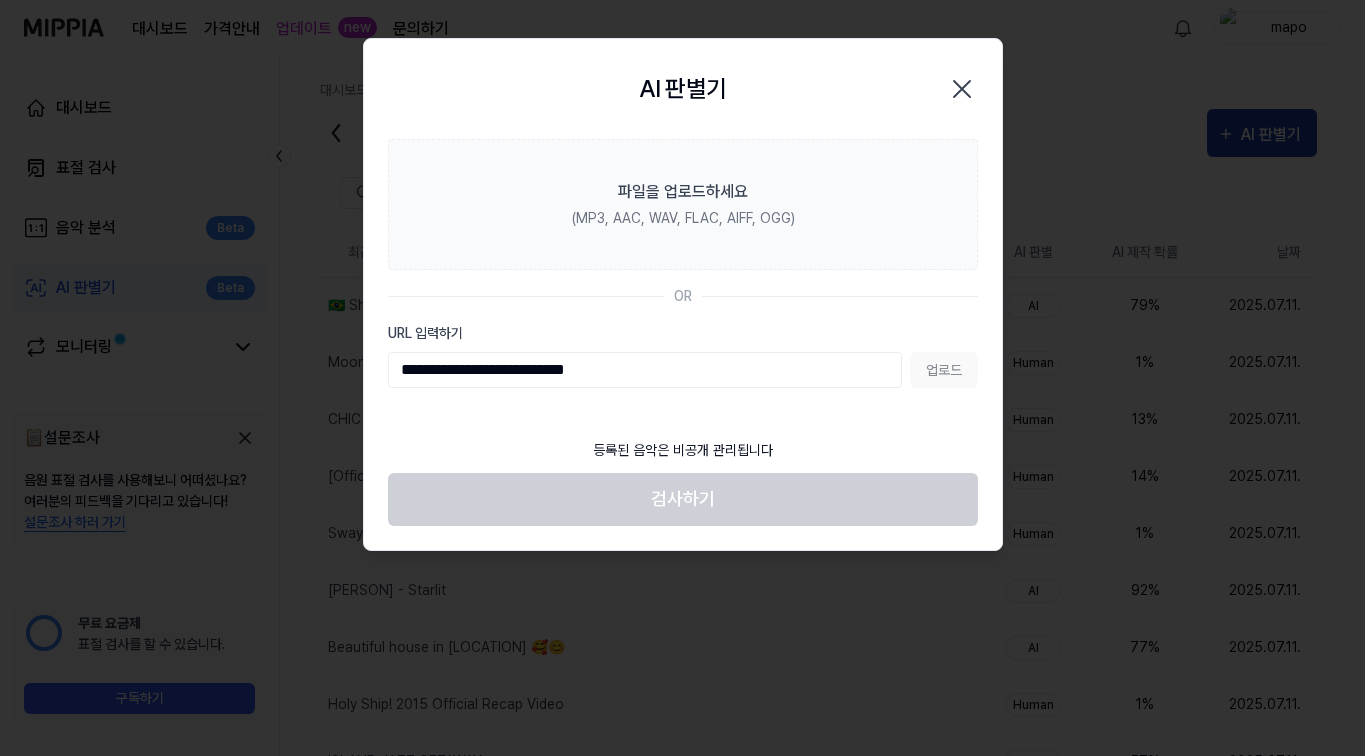 type on "**********" 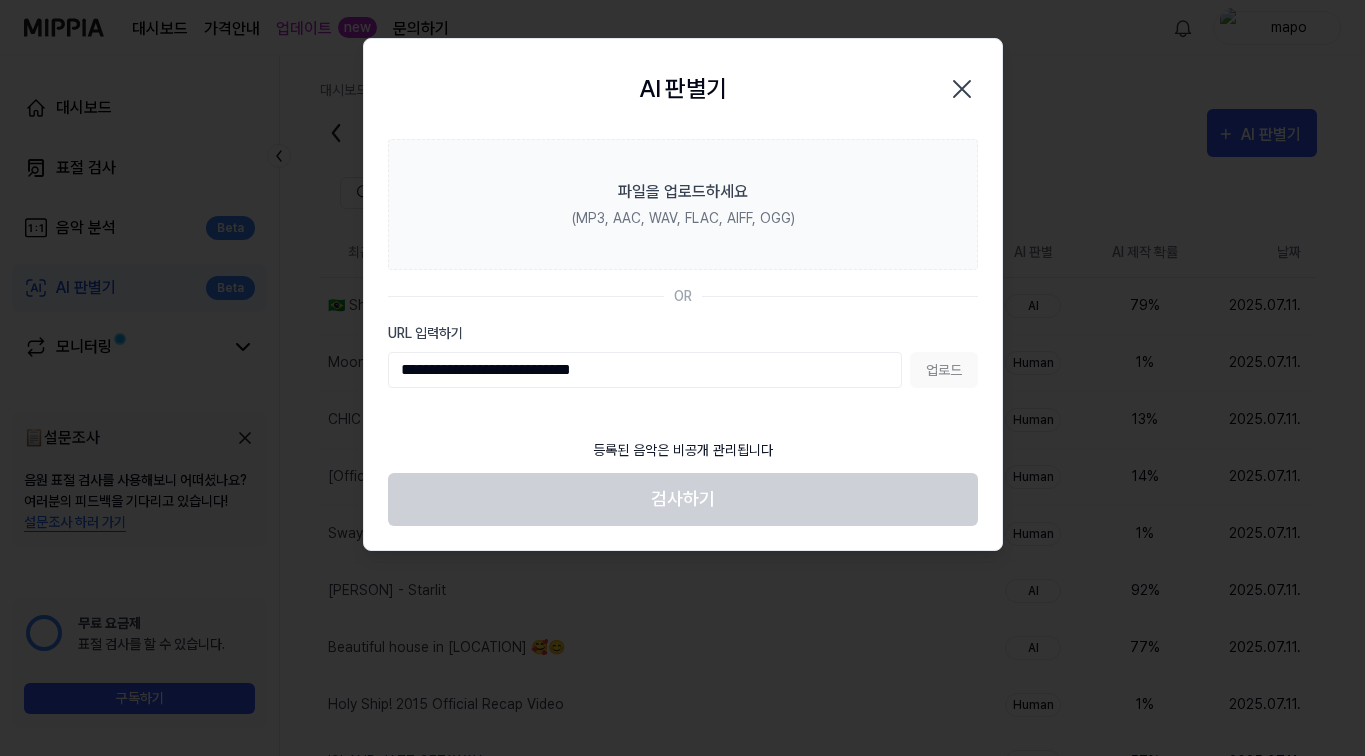 click on "업로드" at bounding box center (944, 370) 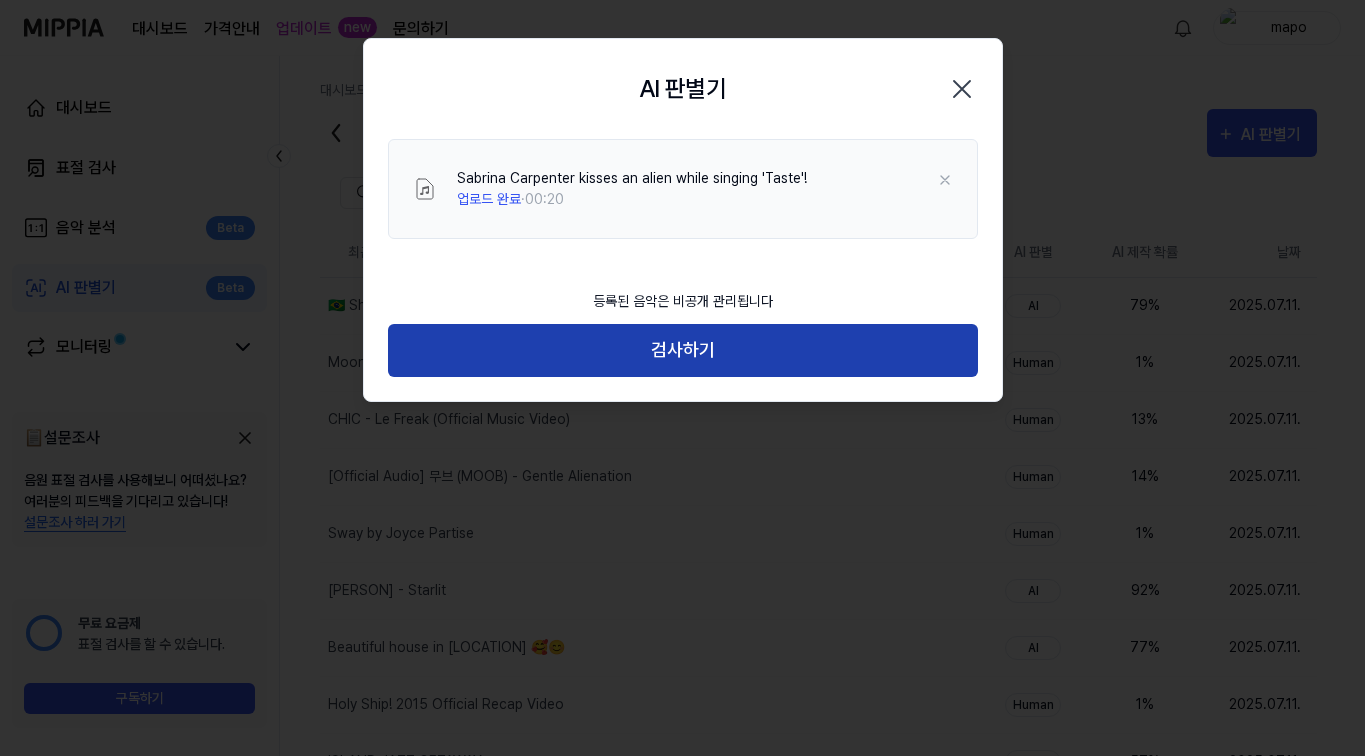 click on "검사하기" at bounding box center (683, 350) 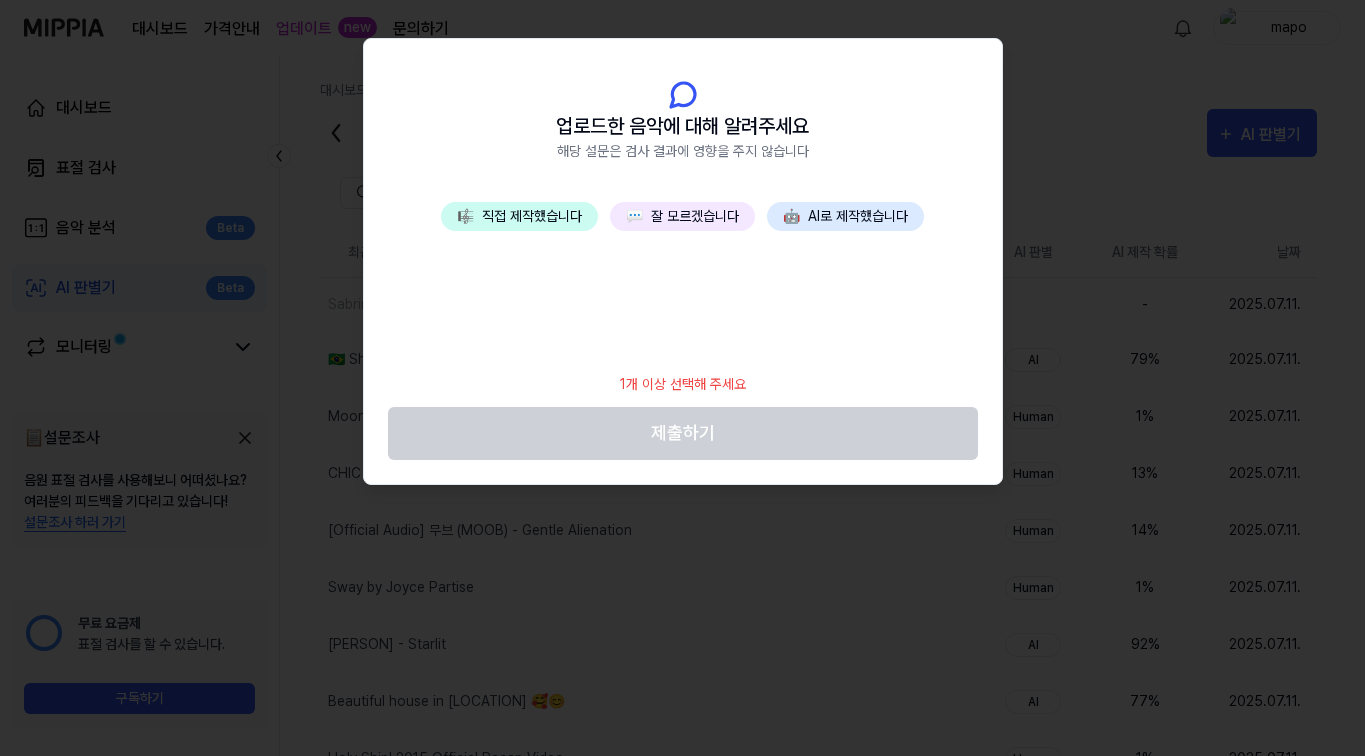 click on "💬 잘 모르겠습니다" at bounding box center (682, 216) 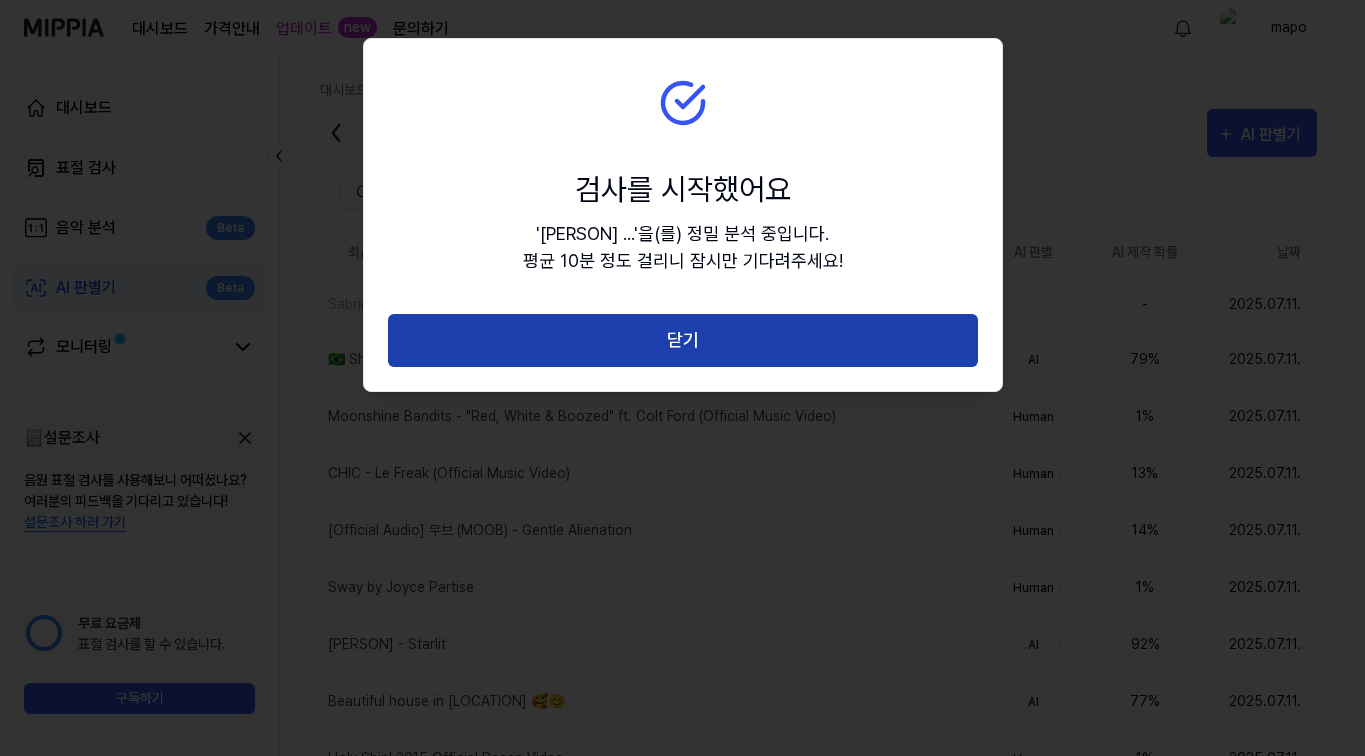 click on "닫기" at bounding box center [683, 340] 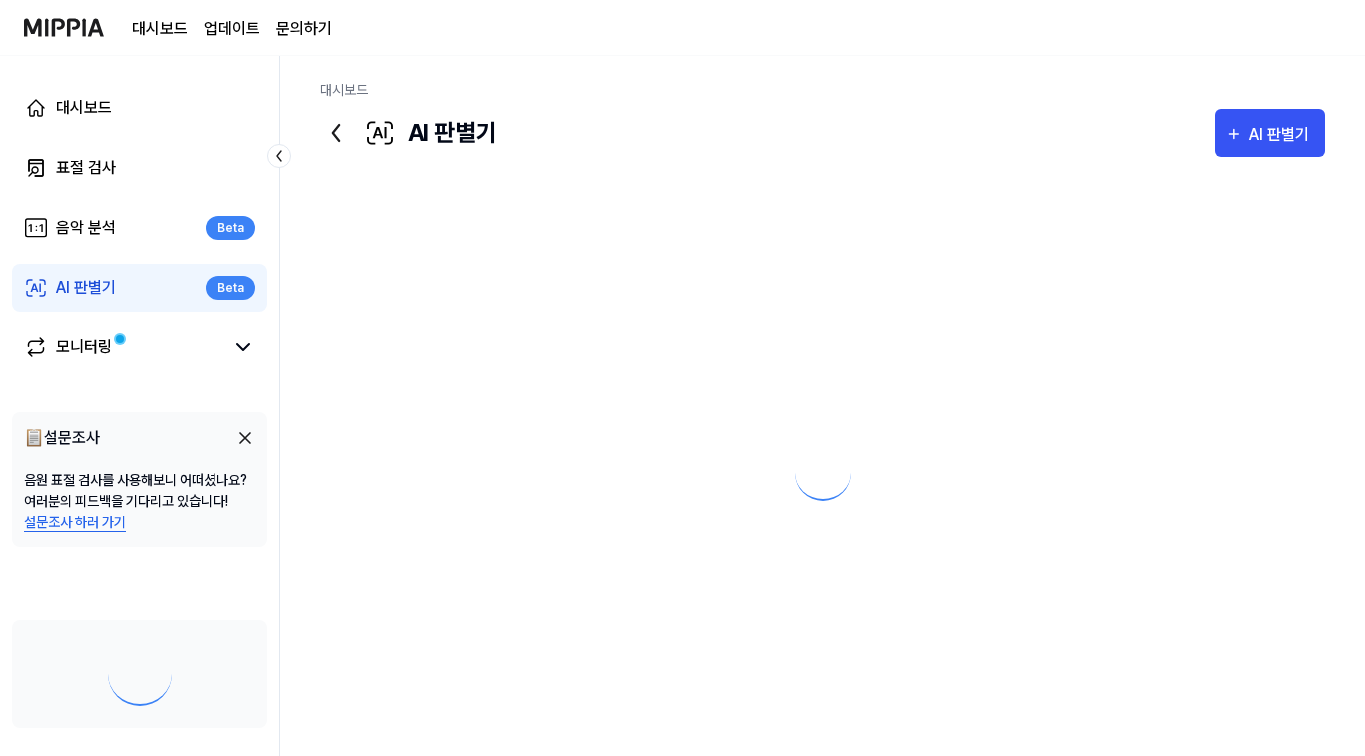 scroll, scrollTop: 0, scrollLeft: 0, axis: both 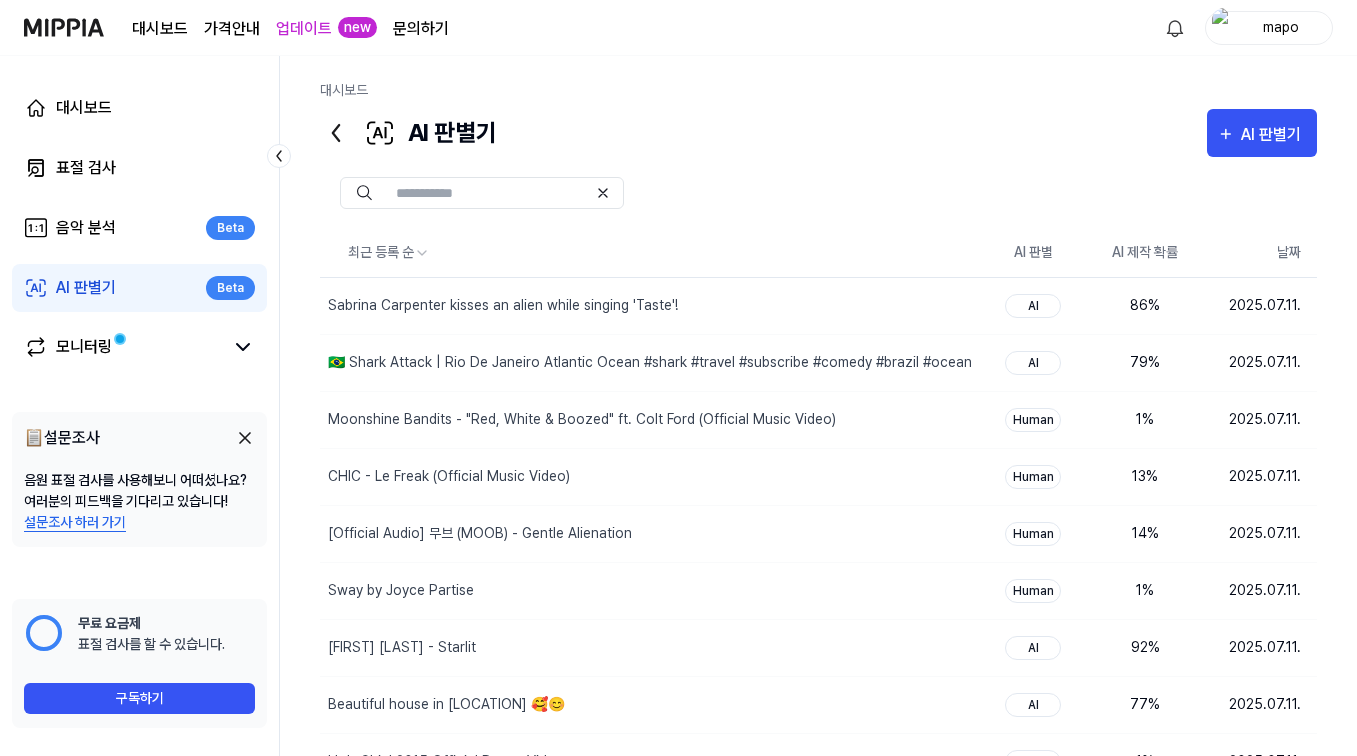click on "AI 판별기" at bounding box center [1274, 135] 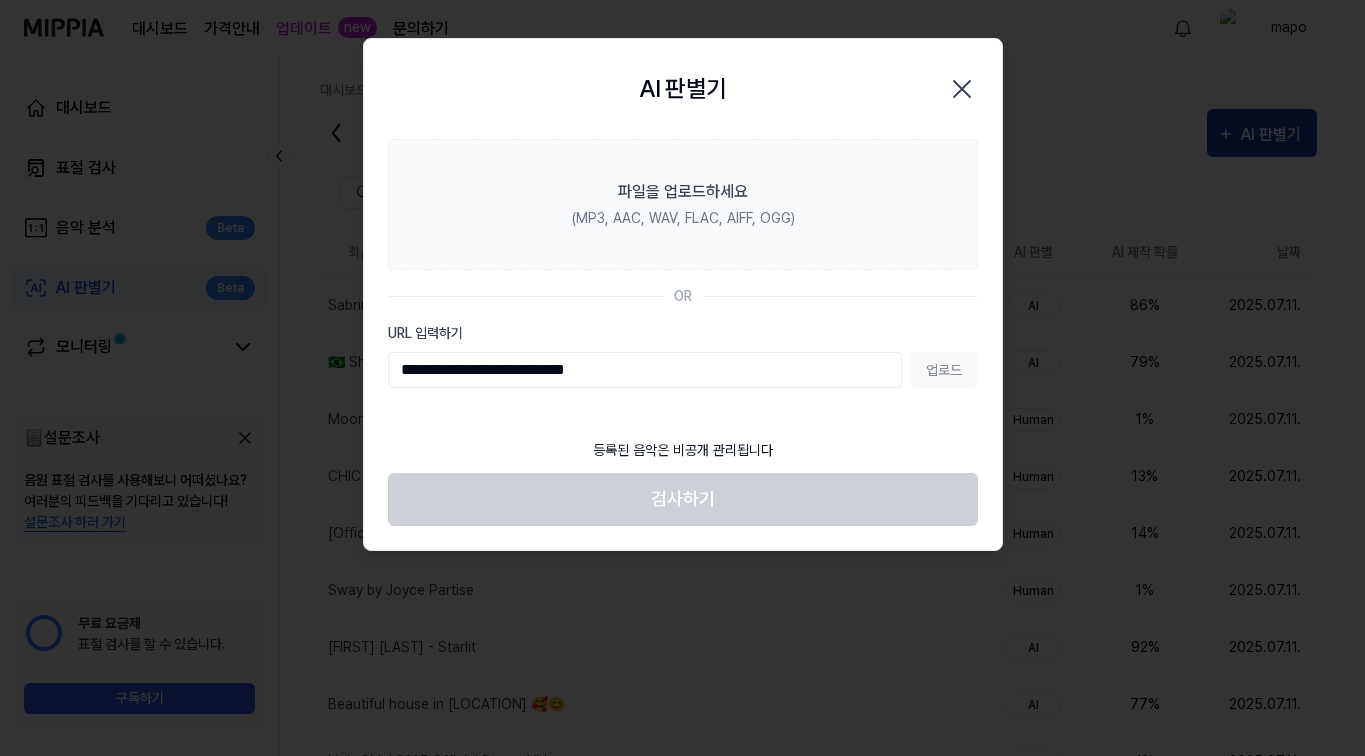 type on "**********" 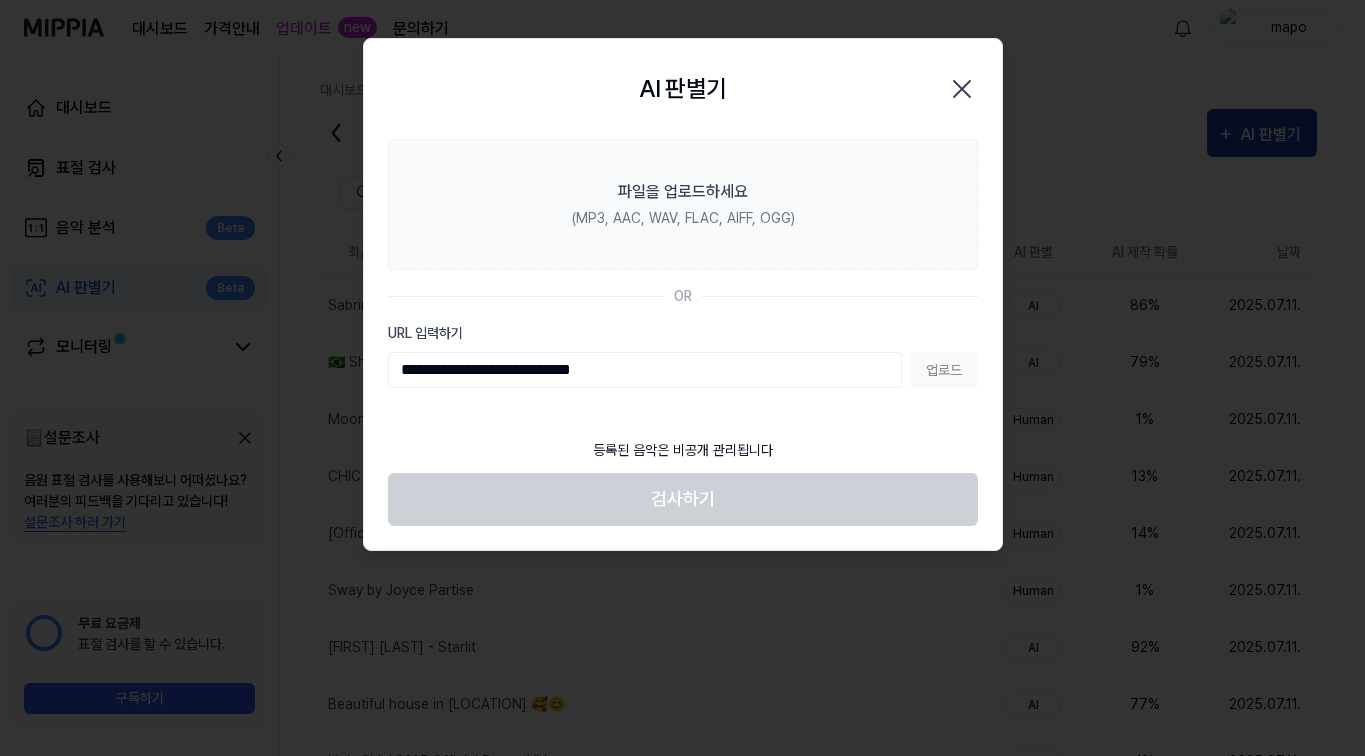 click on "업로드" at bounding box center [944, 370] 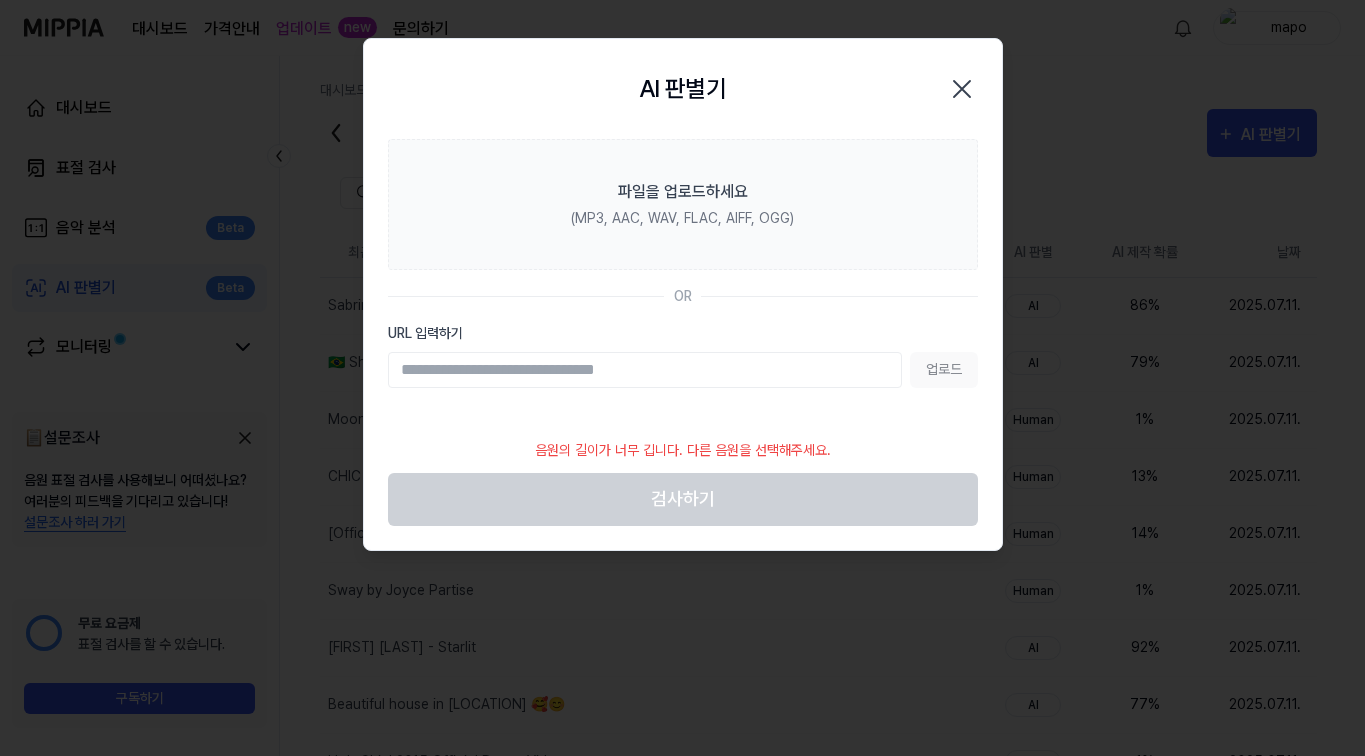 click 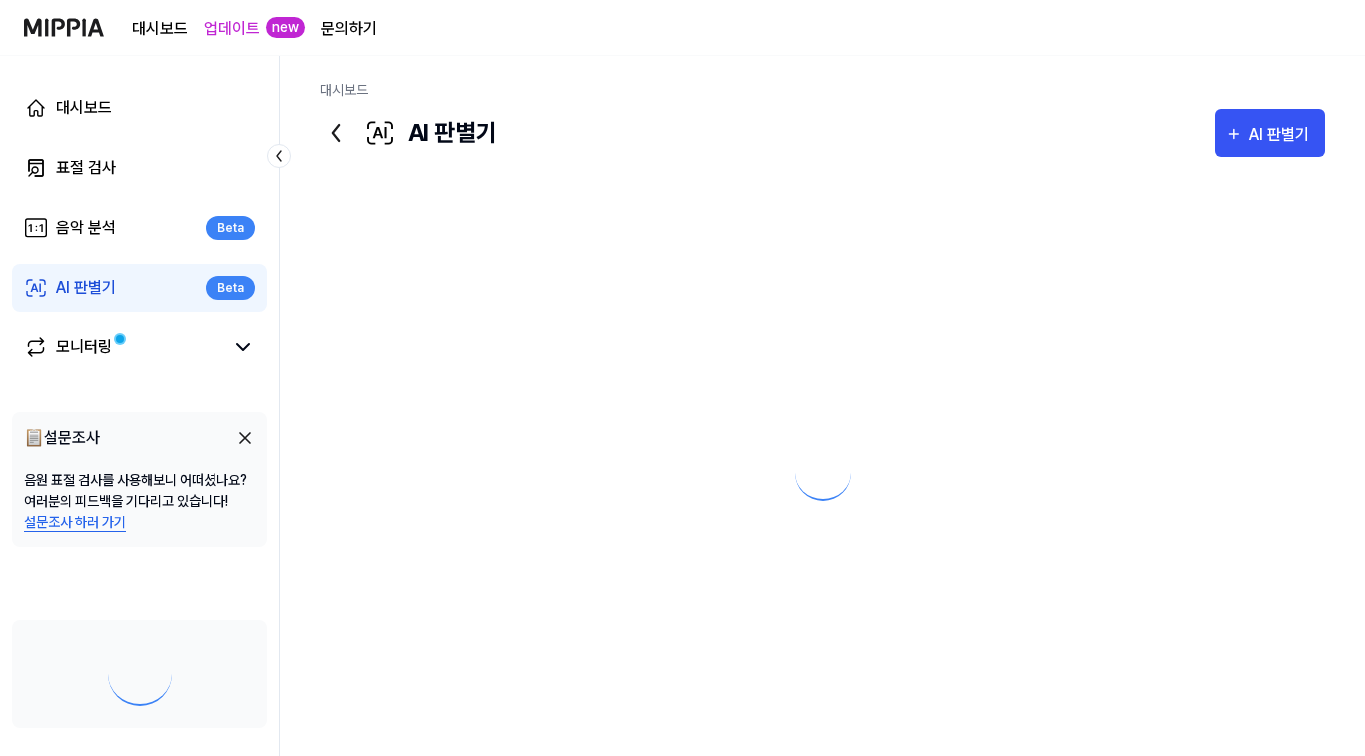 scroll, scrollTop: 0, scrollLeft: 0, axis: both 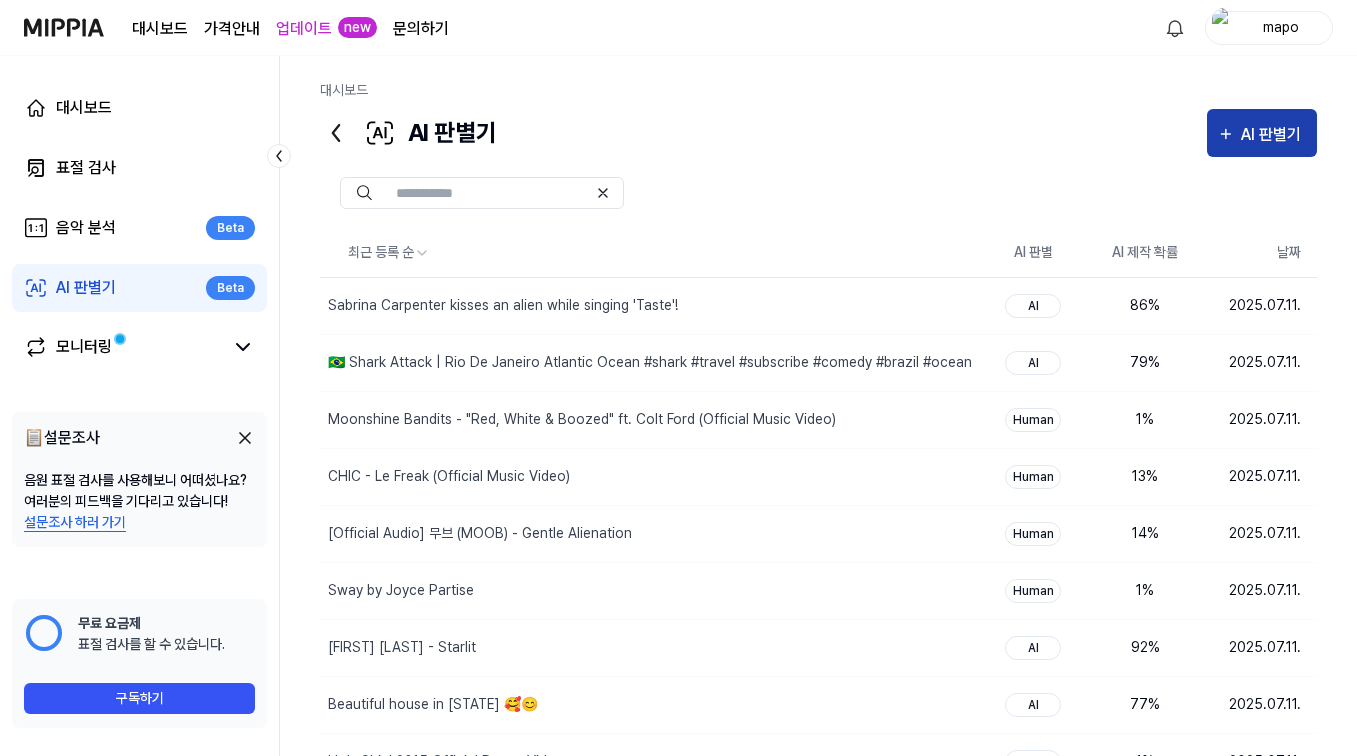 click on "AI 판별기" at bounding box center (1274, 135) 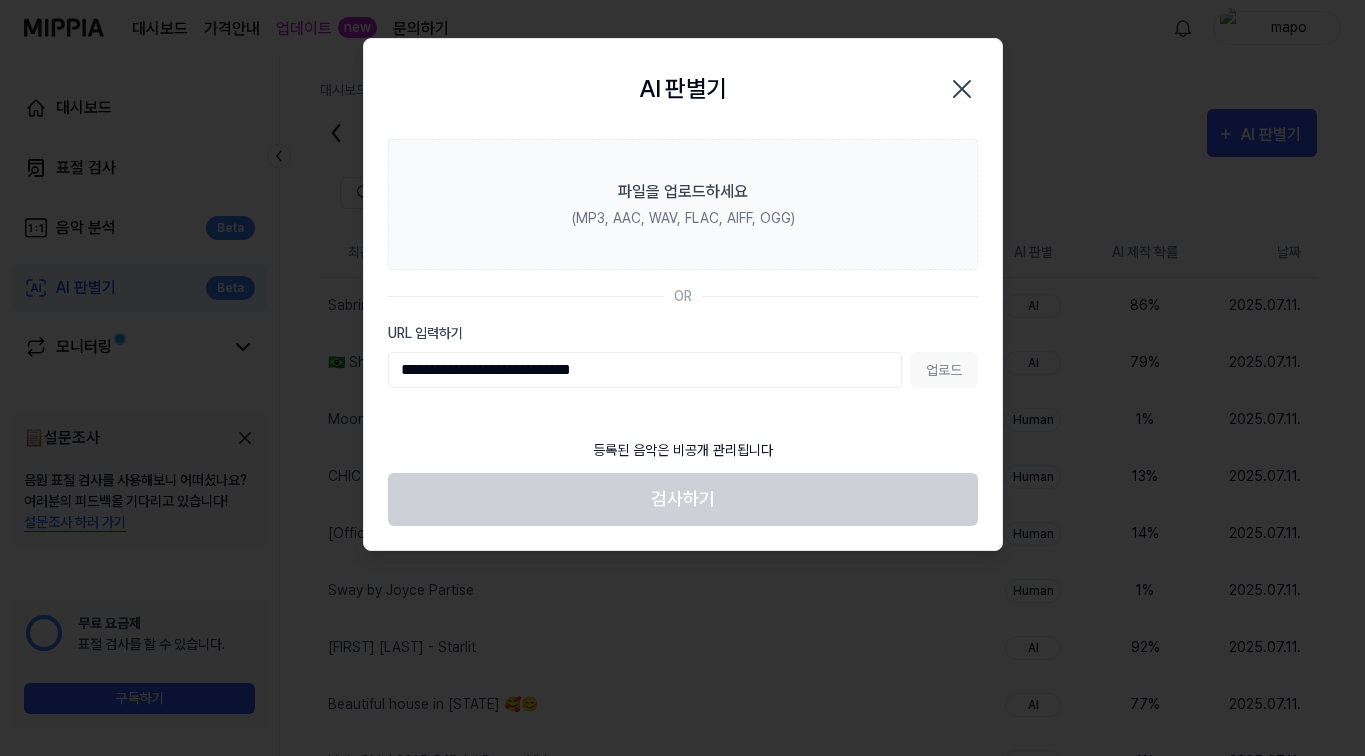 click on "업로드" at bounding box center (944, 370) 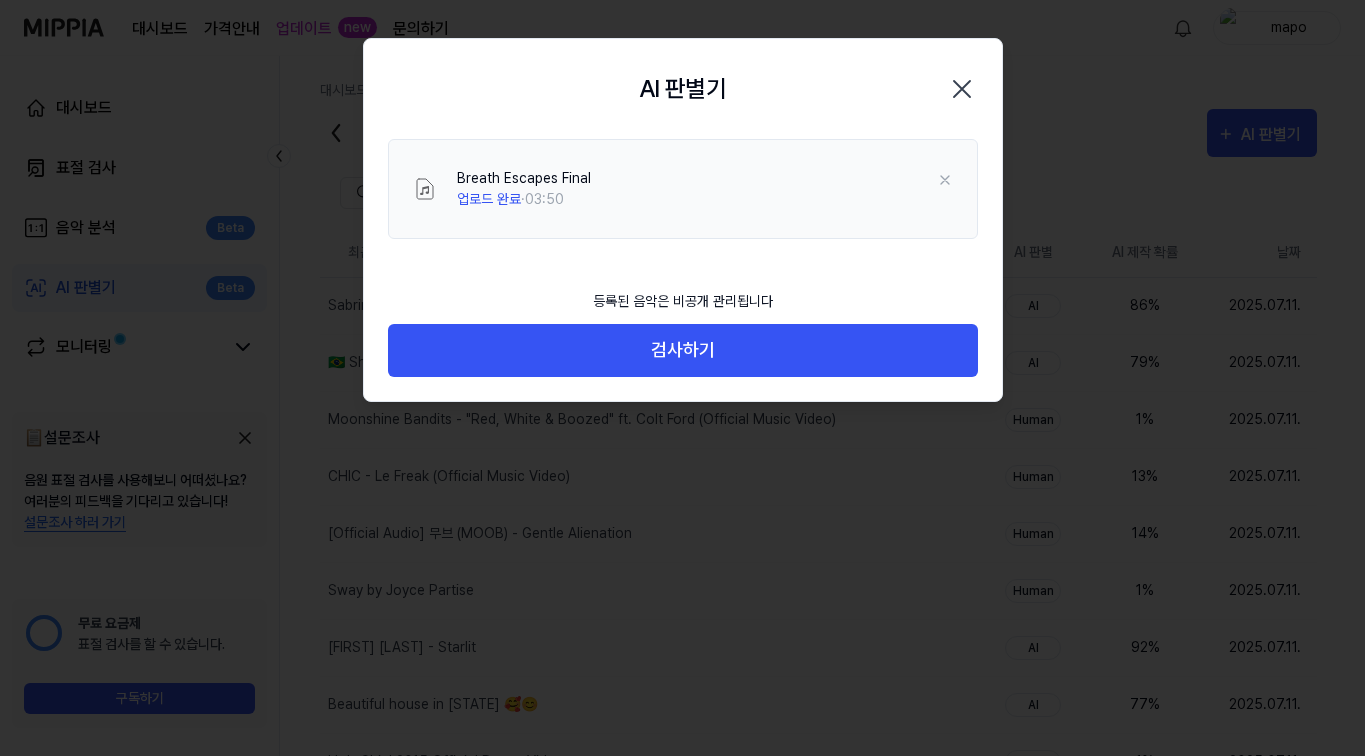 click on "검사하기" at bounding box center (683, 350) 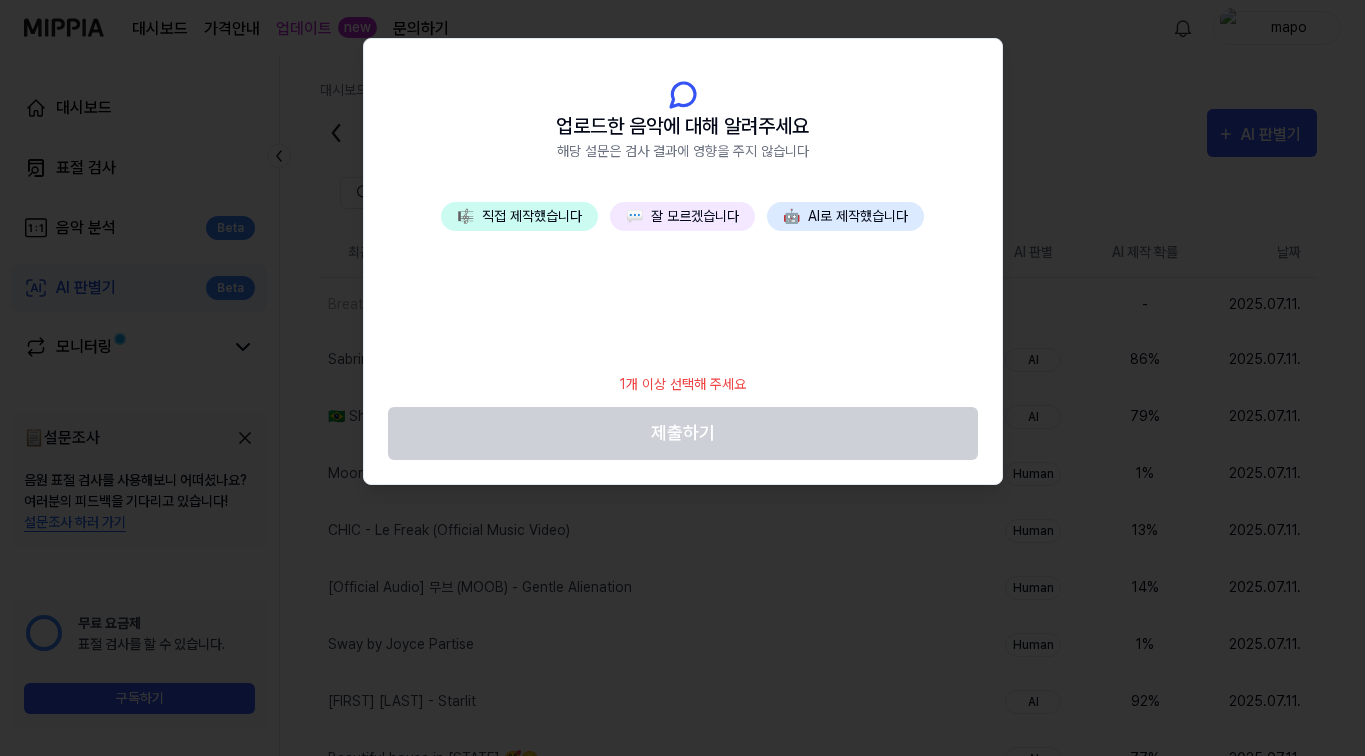 click on "💬 잘 모르겠습니다" at bounding box center (682, 216) 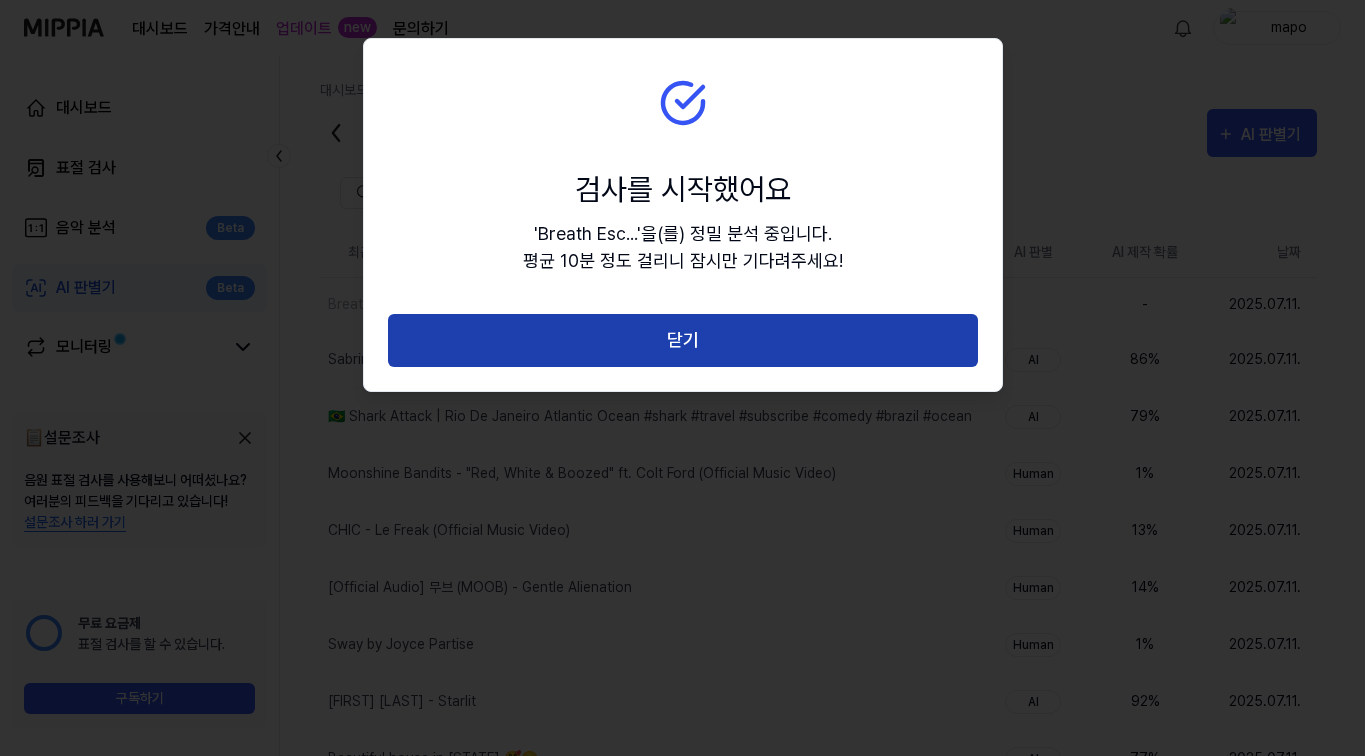 click on "닫기" at bounding box center [683, 340] 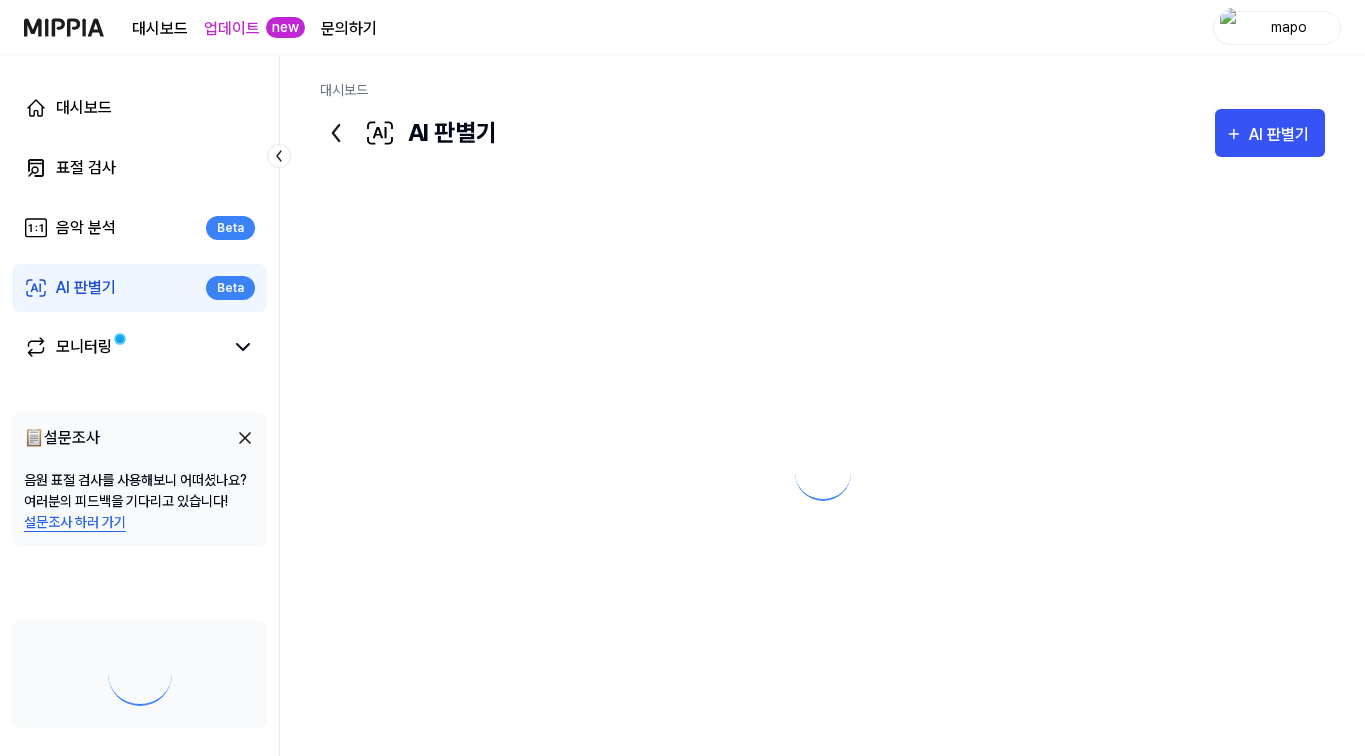 scroll, scrollTop: 0, scrollLeft: 0, axis: both 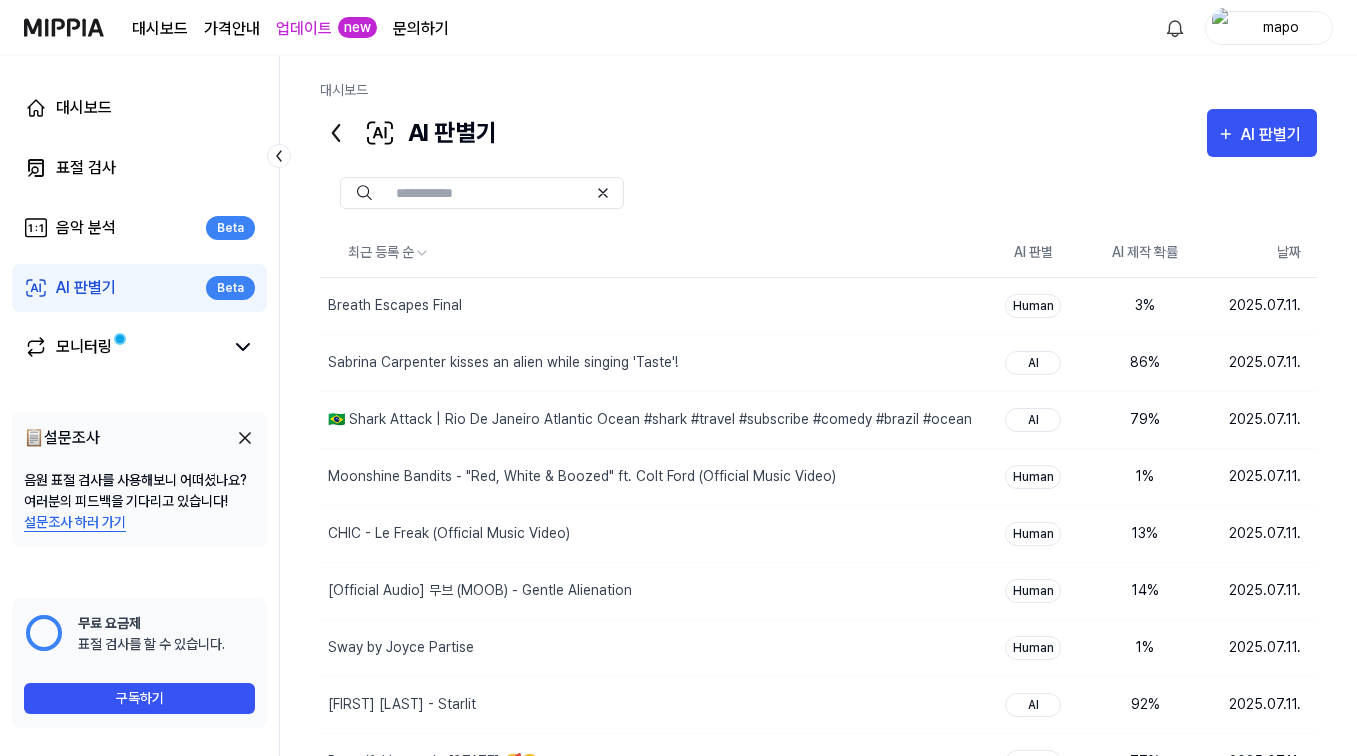 click on "AI 판별기" at bounding box center [1274, 135] 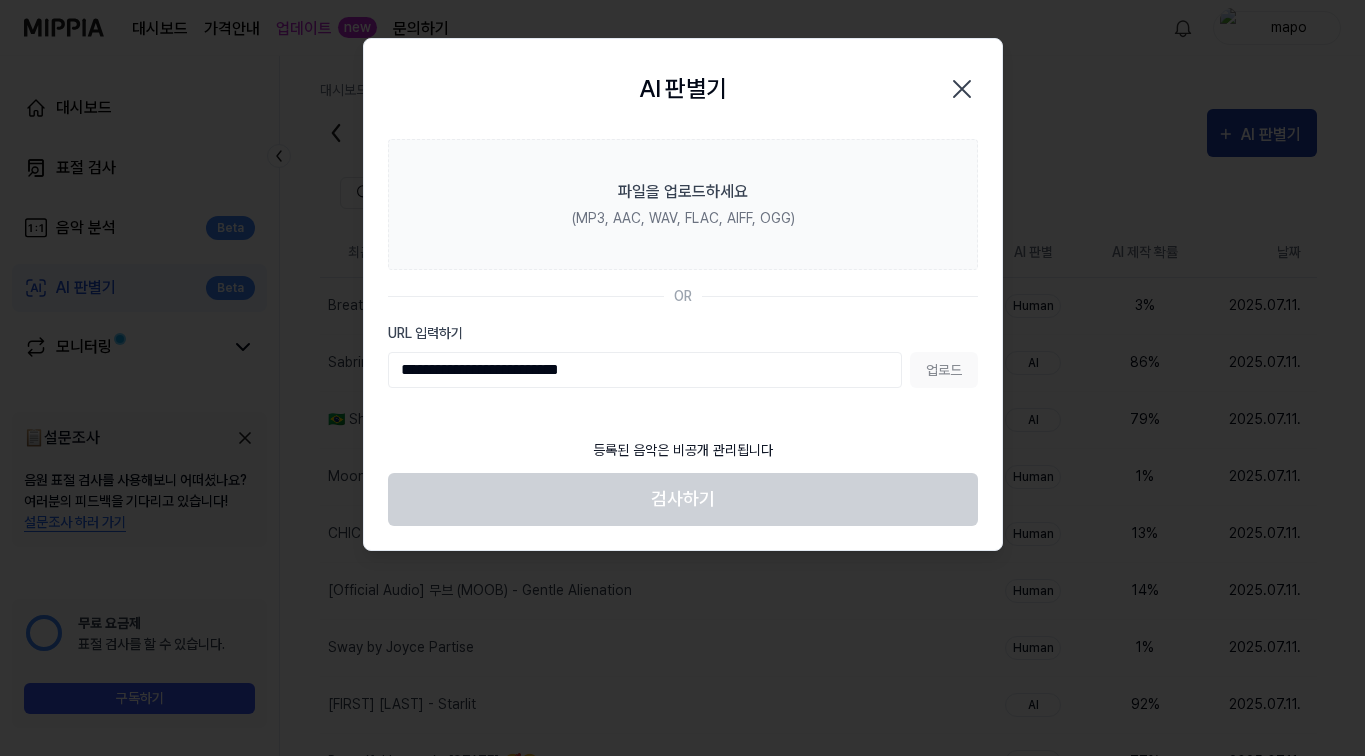 type on "**********" 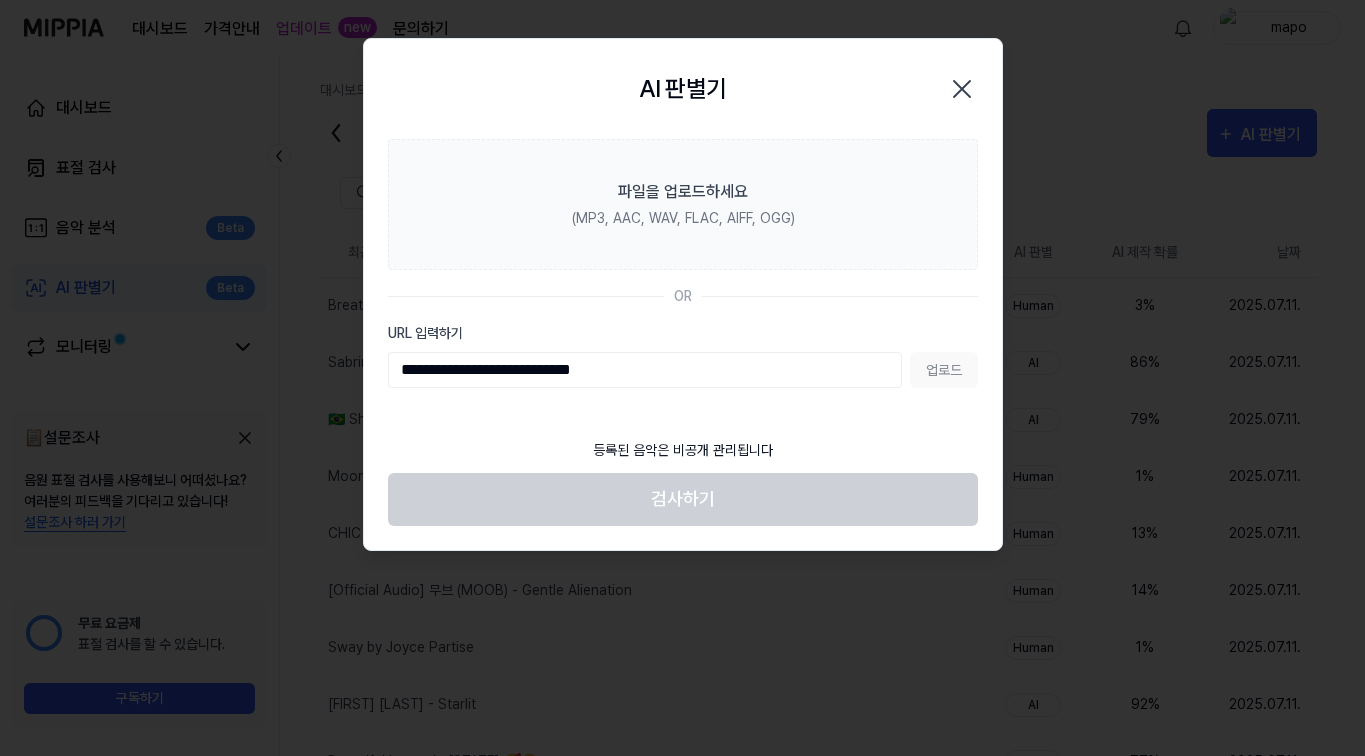 click on "업로드" at bounding box center [944, 370] 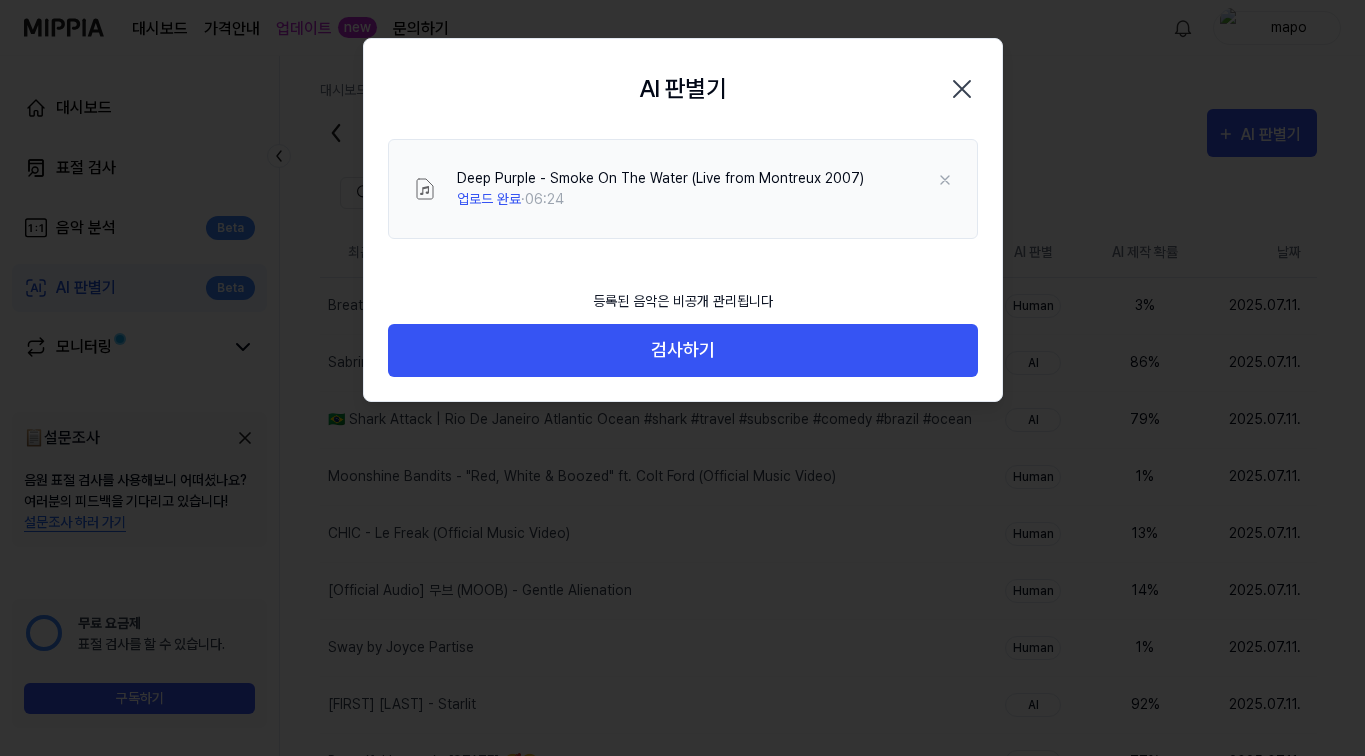 click on "검사하기" at bounding box center [683, 350] 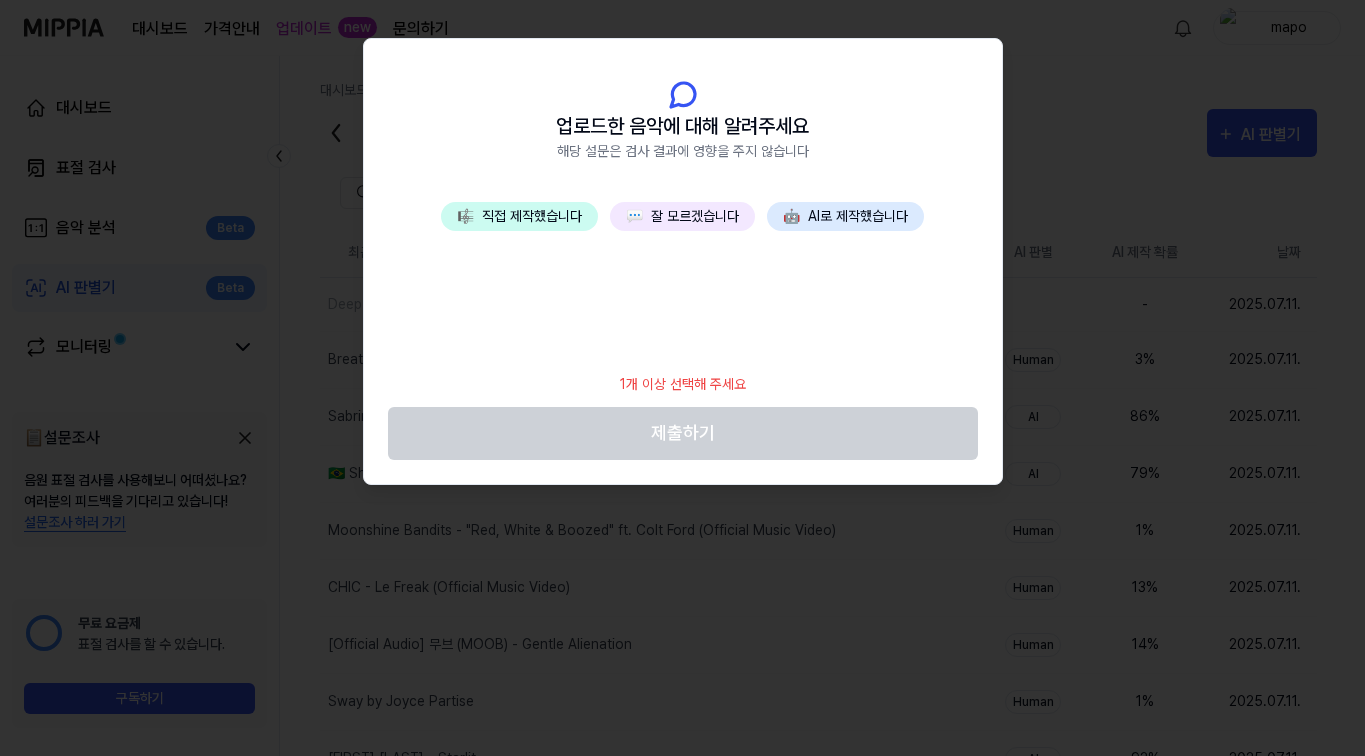 click on "💬 잘 모르겠습니다" at bounding box center [682, 216] 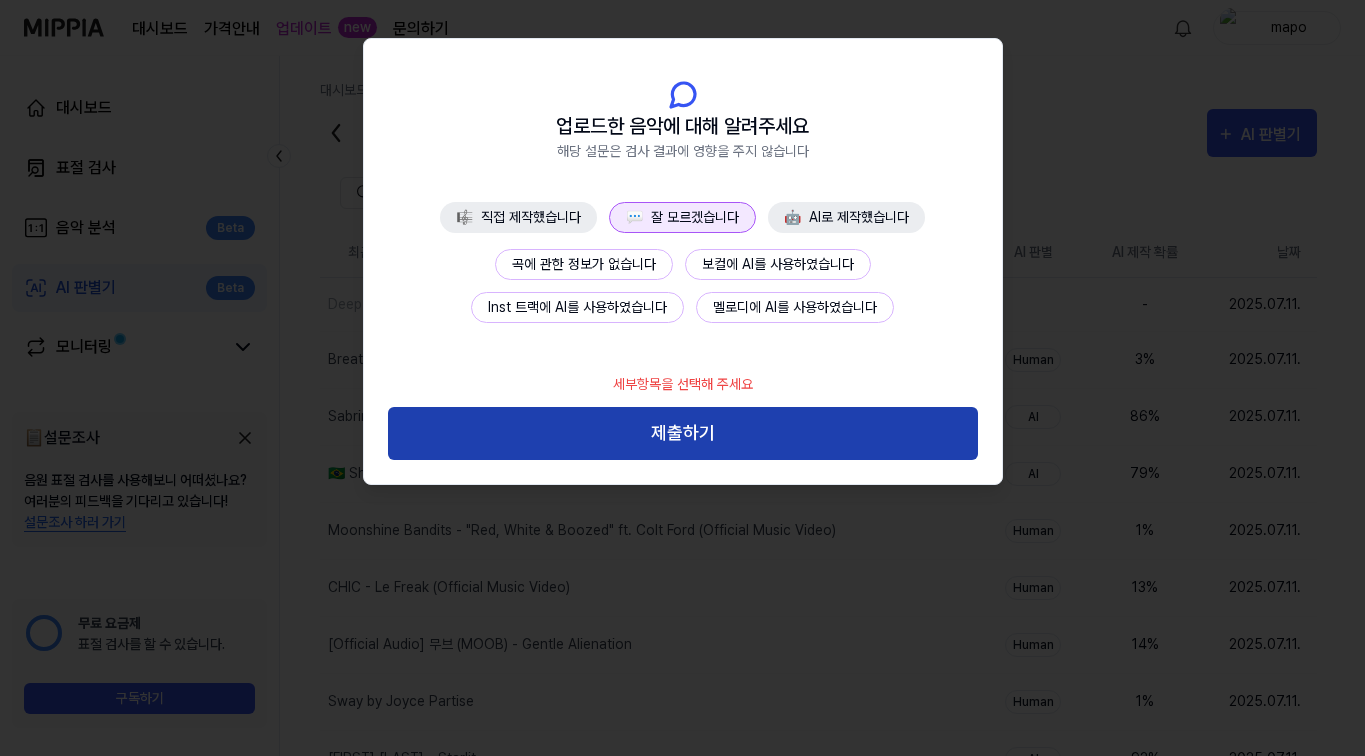 click on "제출하기" at bounding box center (683, 433) 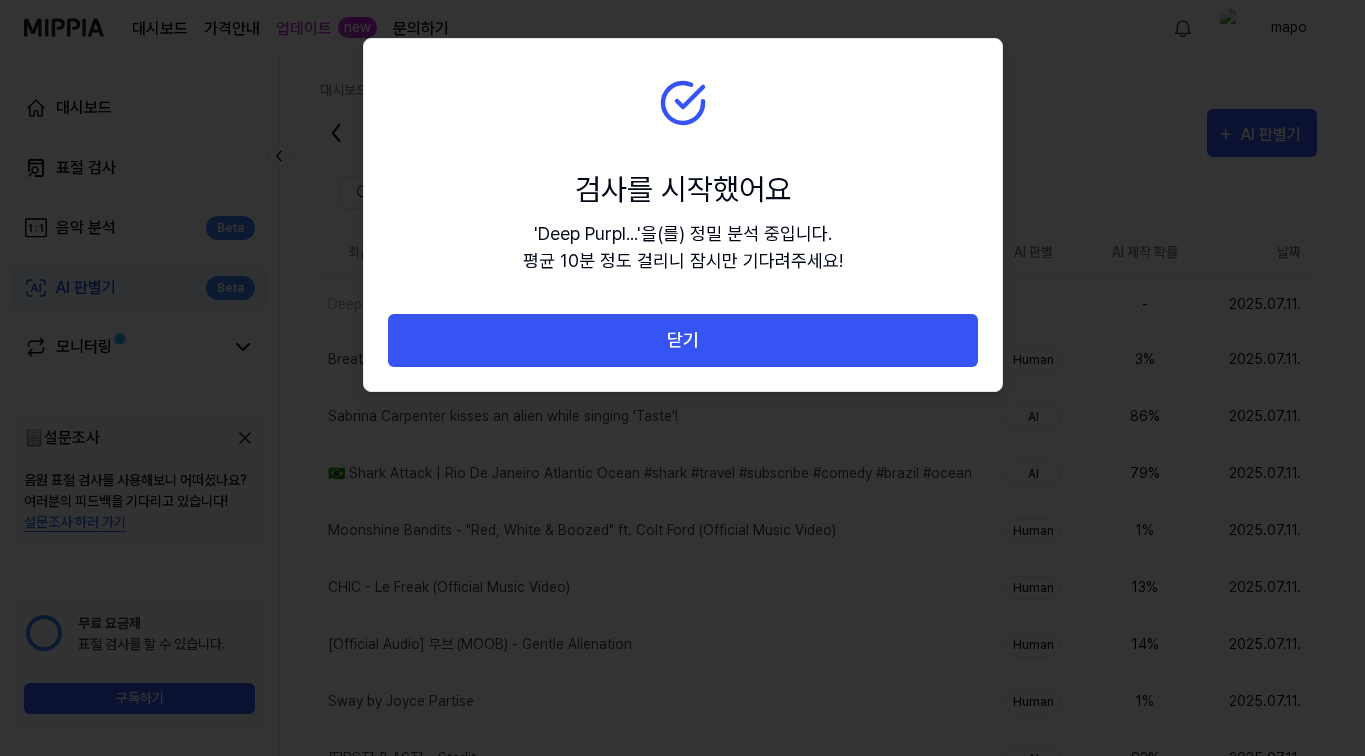 click on "닫기" at bounding box center (683, 340) 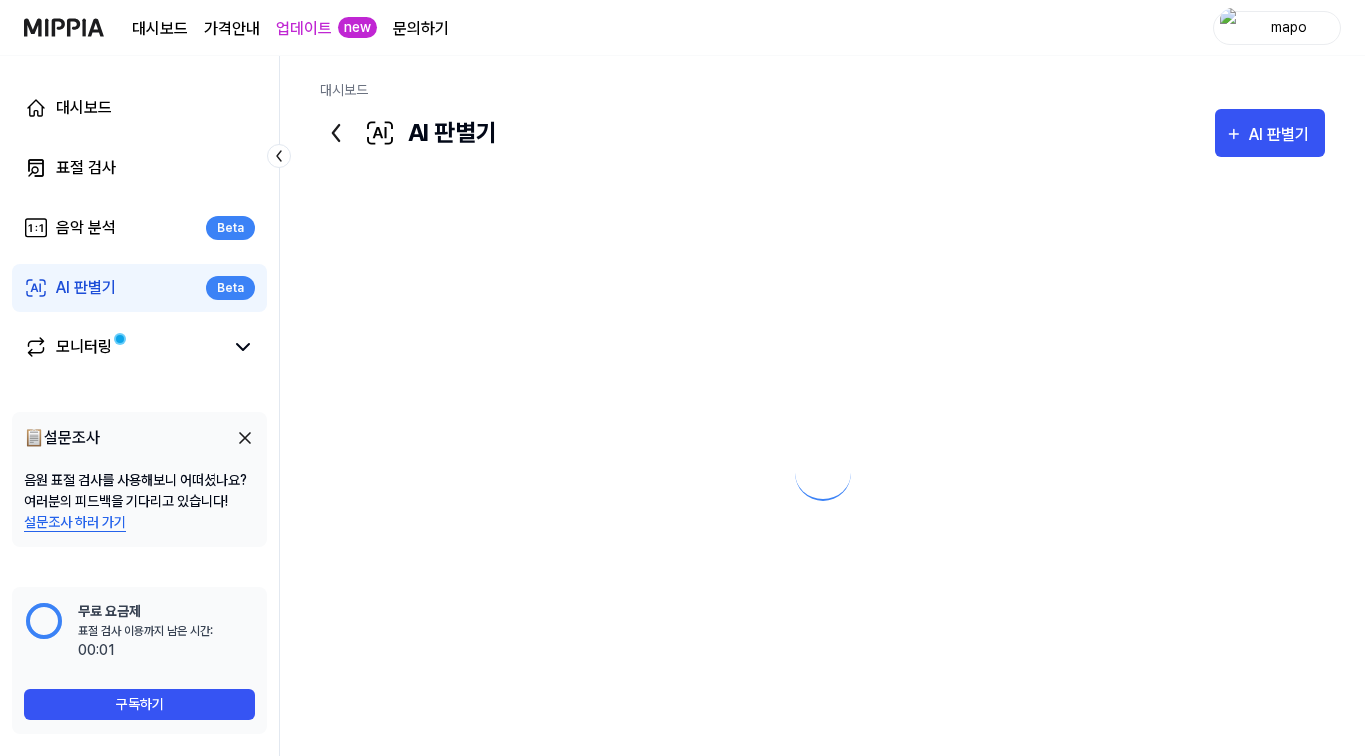 scroll, scrollTop: 0, scrollLeft: 0, axis: both 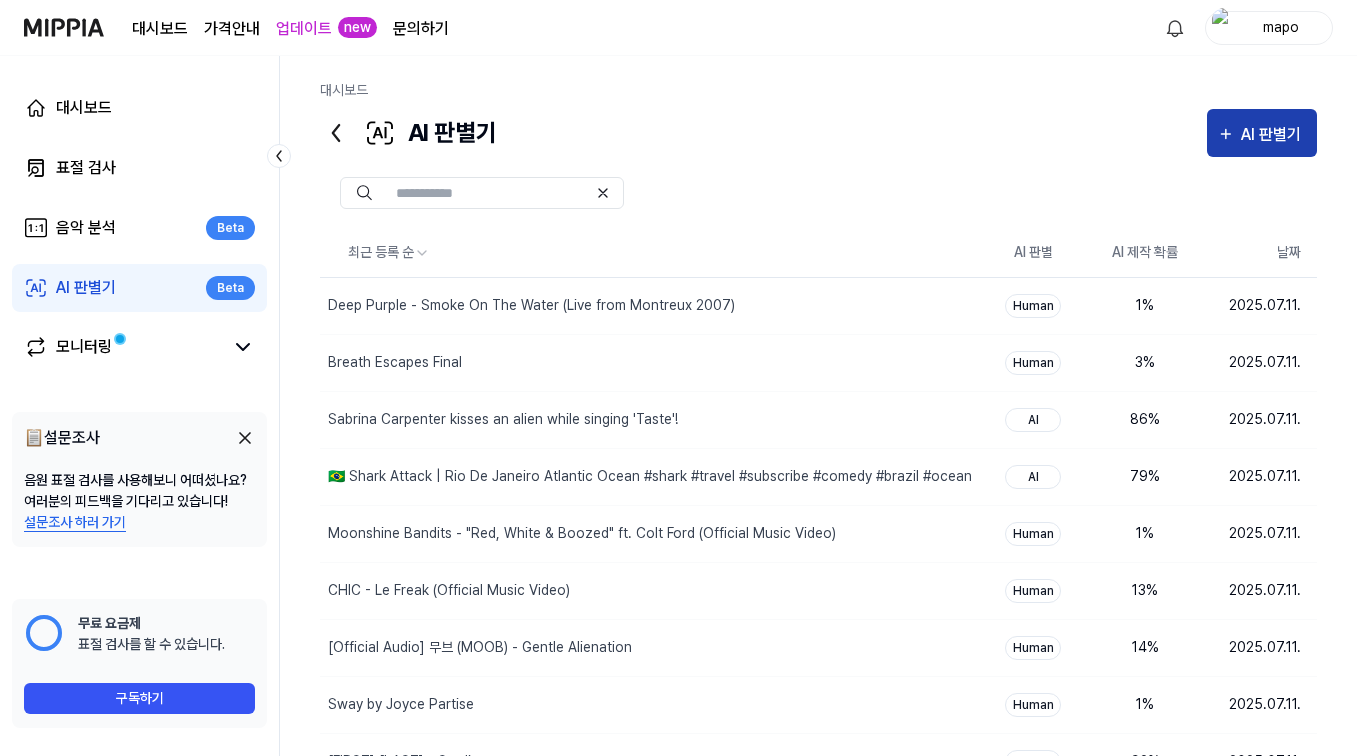 click on "AI 판별기" at bounding box center (1274, 135) 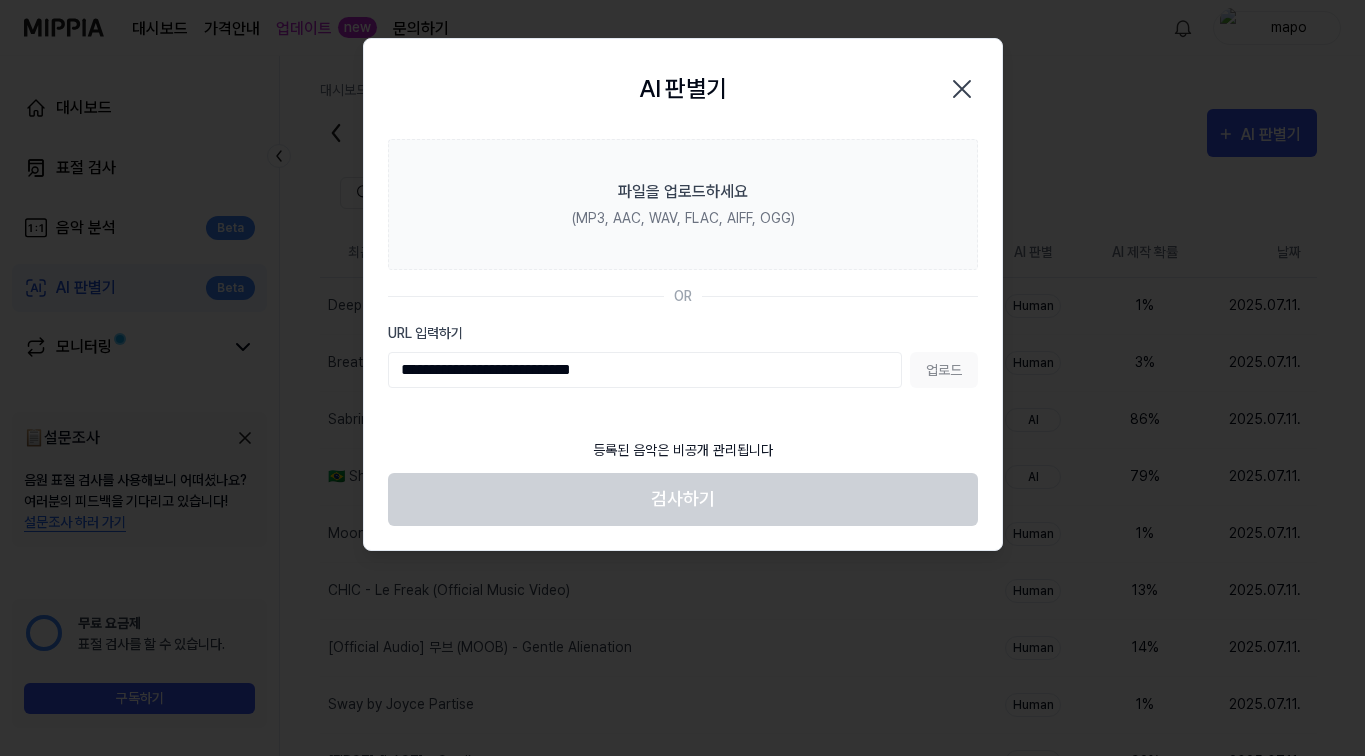 click on "업로드" at bounding box center [944, 370] 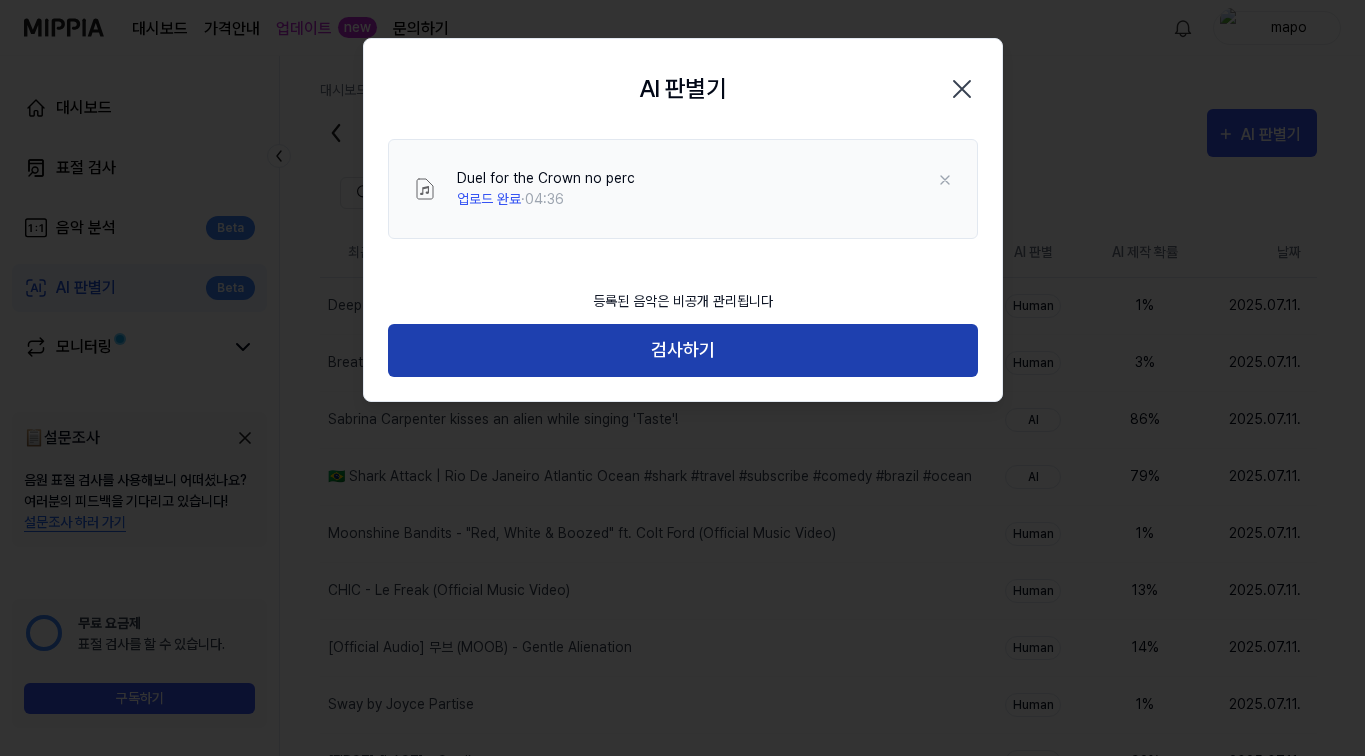 click on "검사하기" at bounding box center [683, 350] 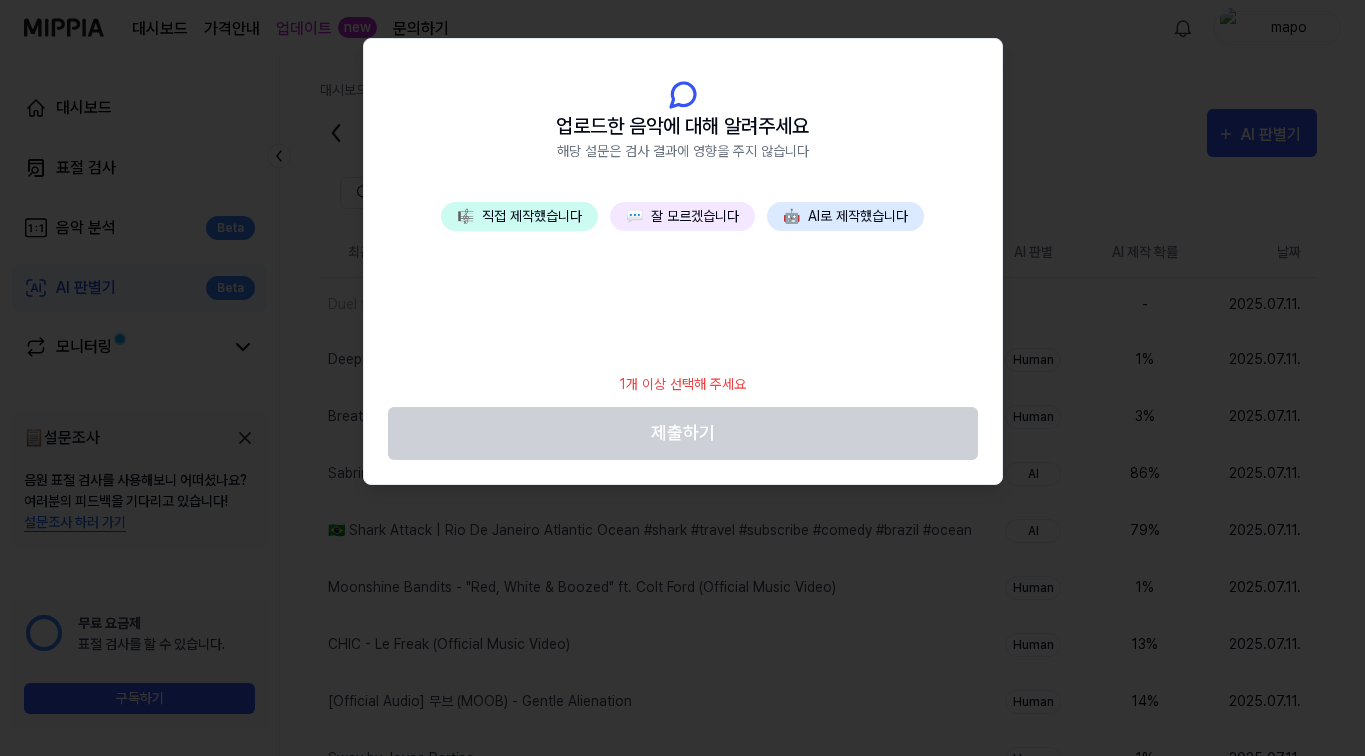 click on "💬 잘 모르겠습니다" at bounding box center [682, 216] 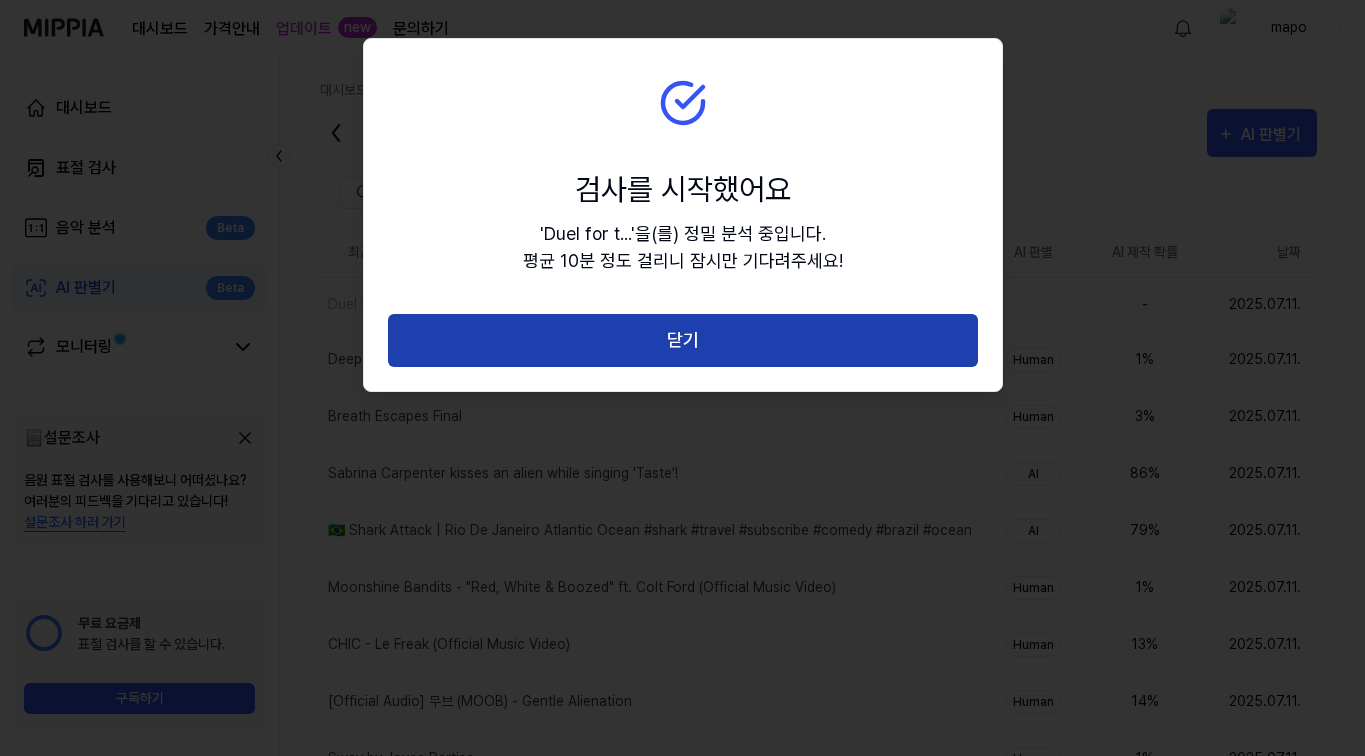 click on "닫기" at bounding box center (683, 340) 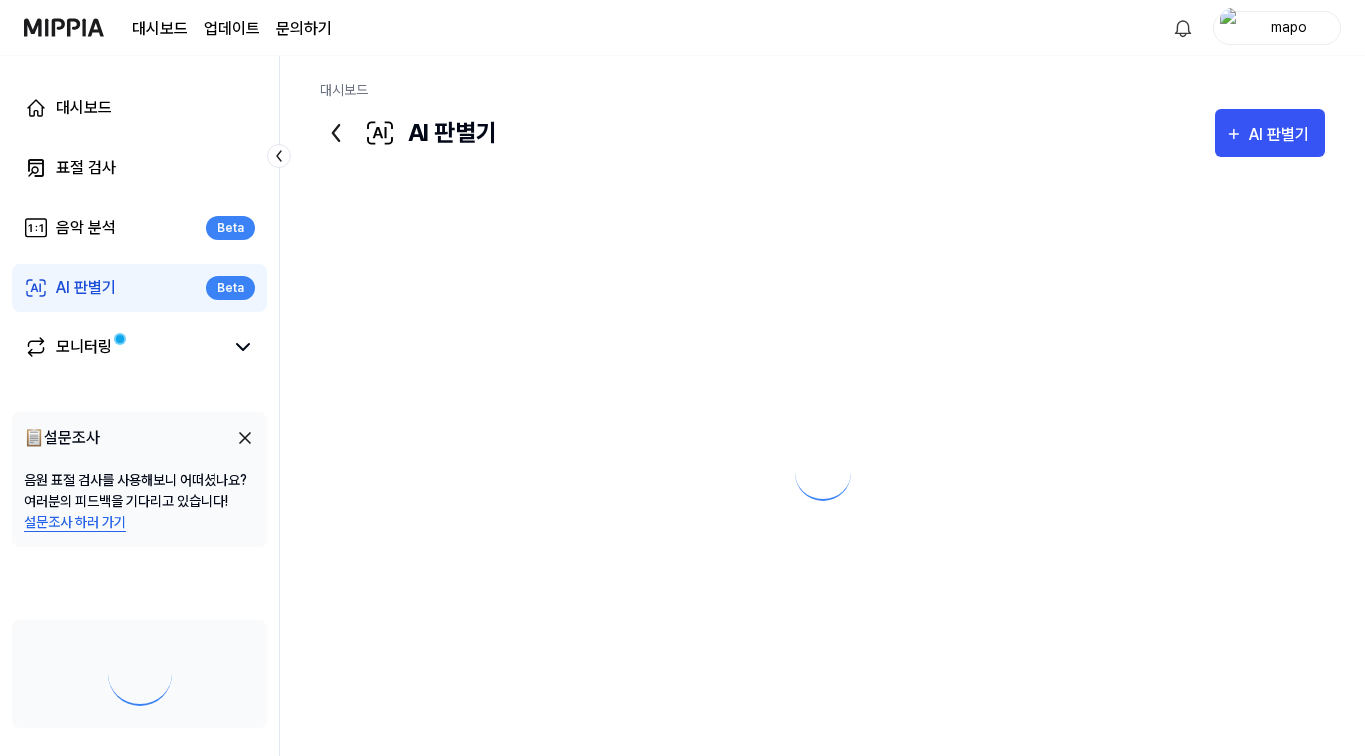 scroll, scrollTop: 0, scrollLeft: 0, axis: both 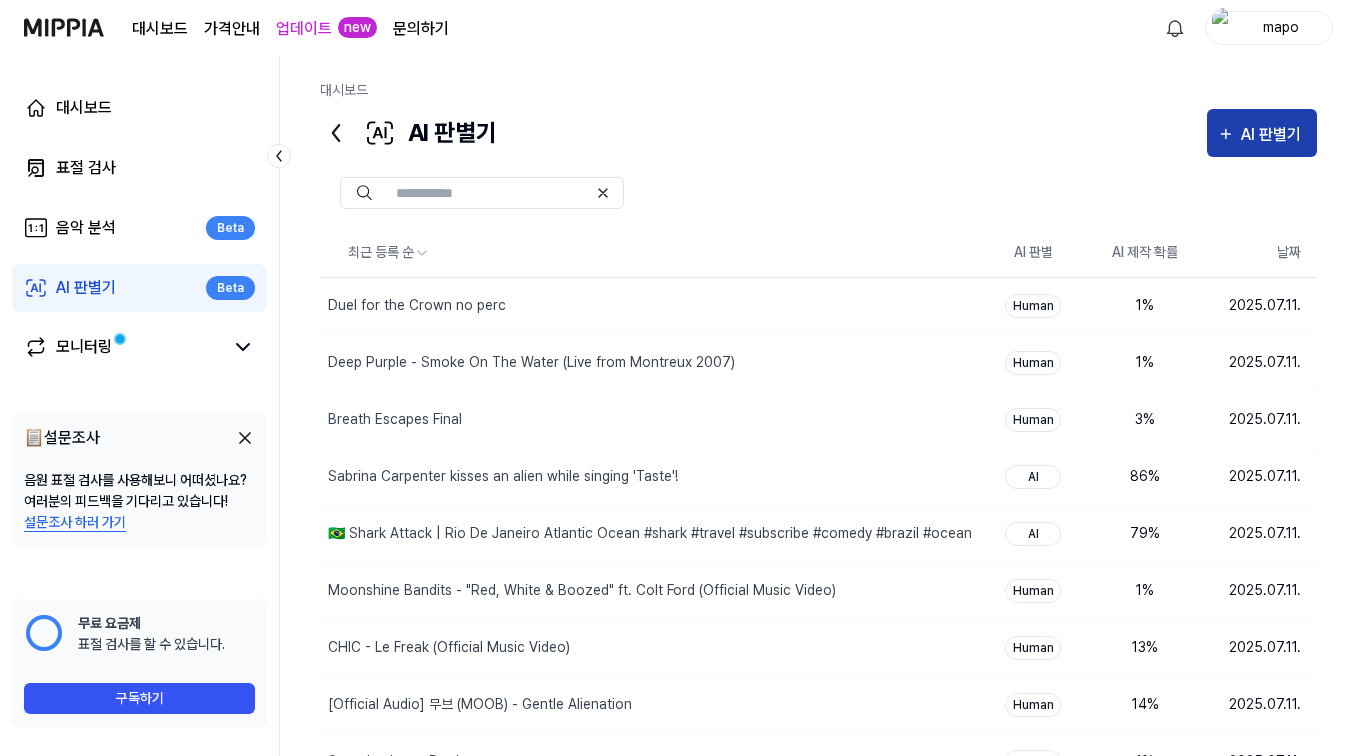 click on "AI 판별기" at bounding box center [1274, 135] 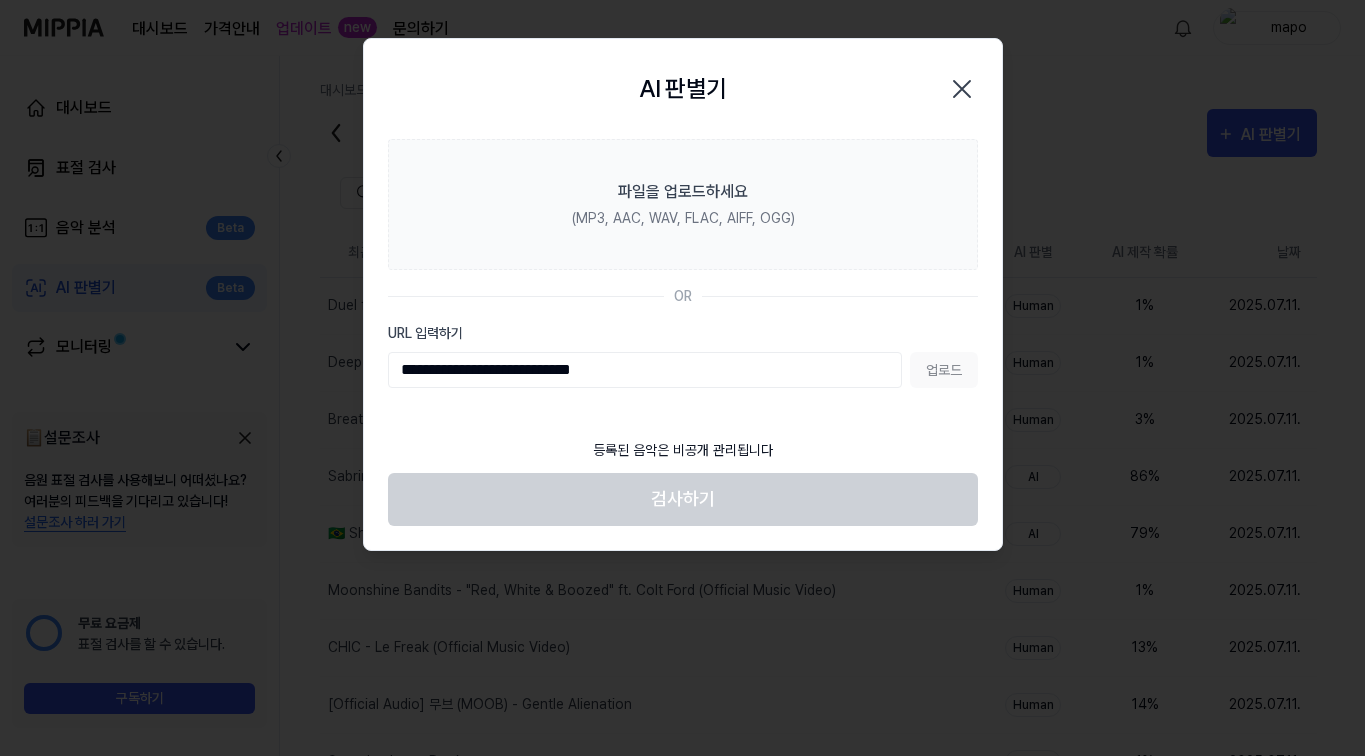 click on "업로드" at bounding box center [944, 370] 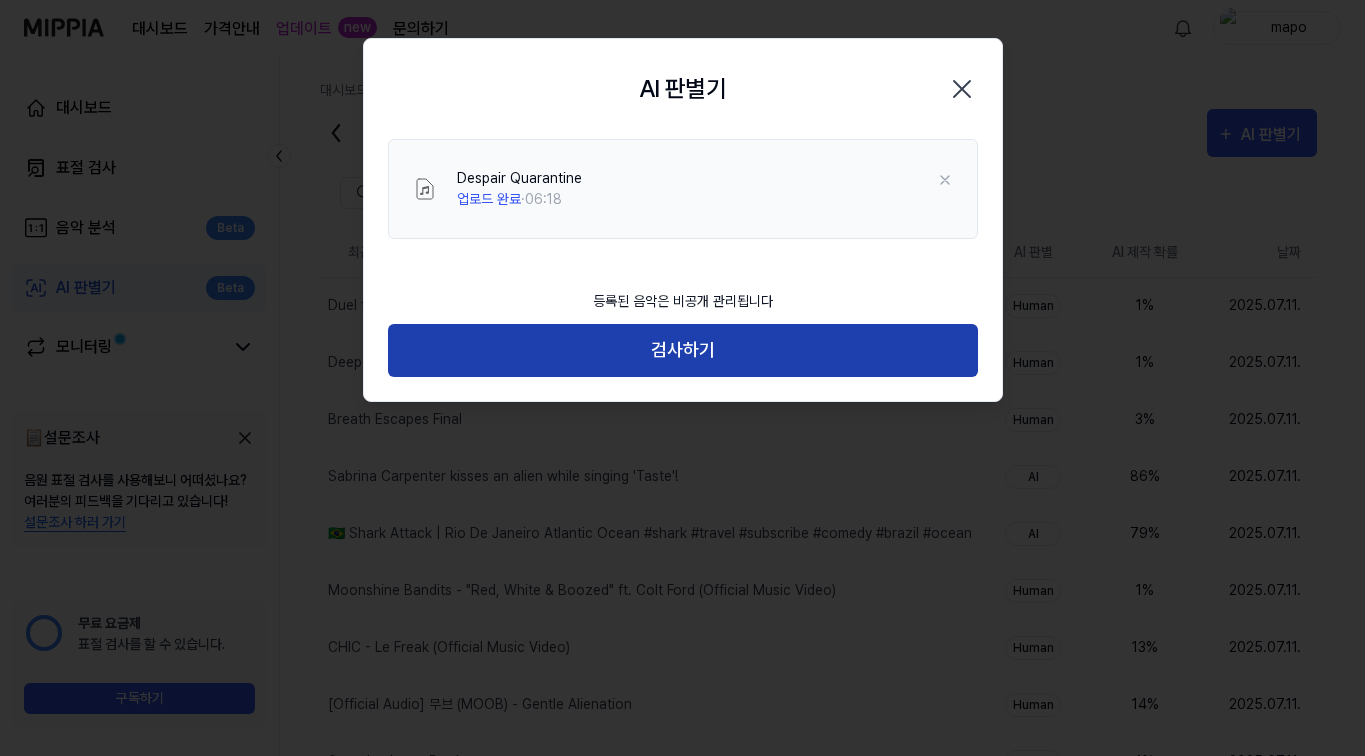 click on "검사하기" at bounding box center (683, 350) 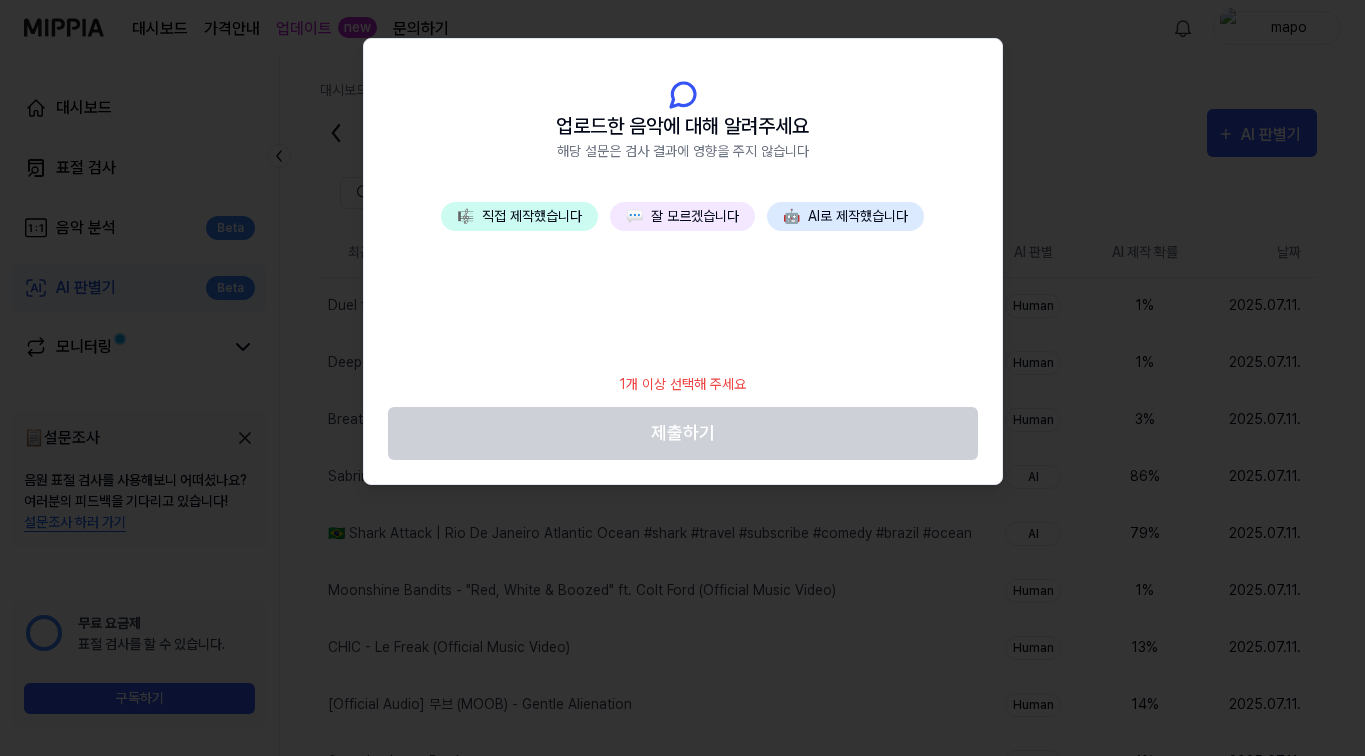 click on "💬 잘 모르겠습니다" at bounding box center (682, 216) 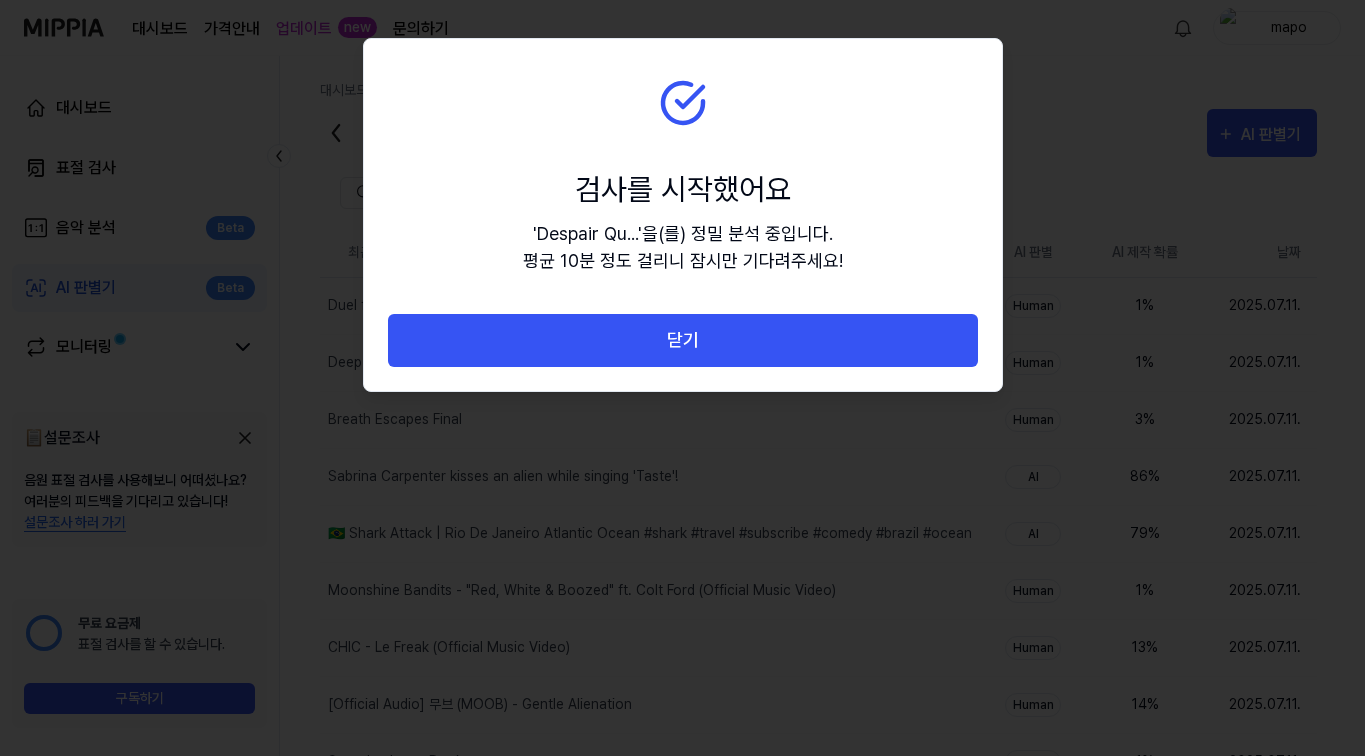 click on "닫기" at bounding box center [683, 340] 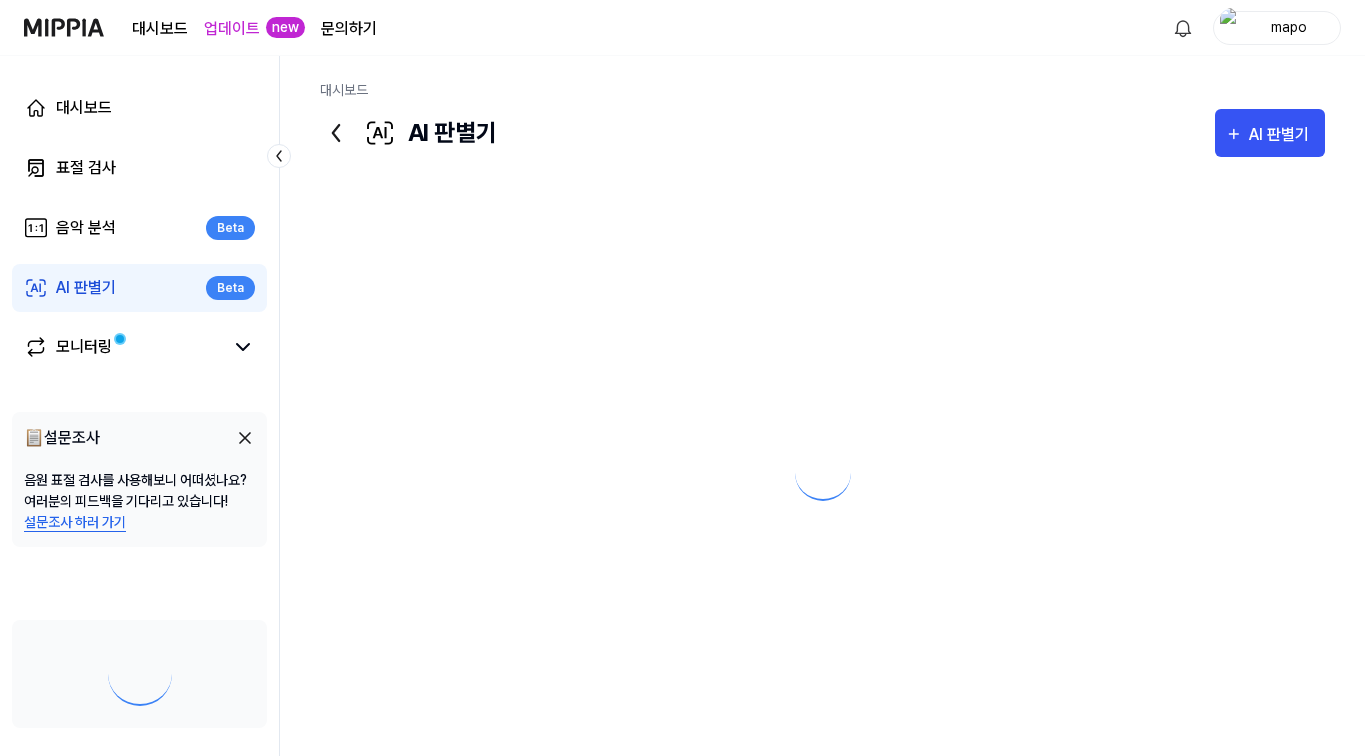 scroll, scrollTop: 0, scrollLeft: 0, axis: both 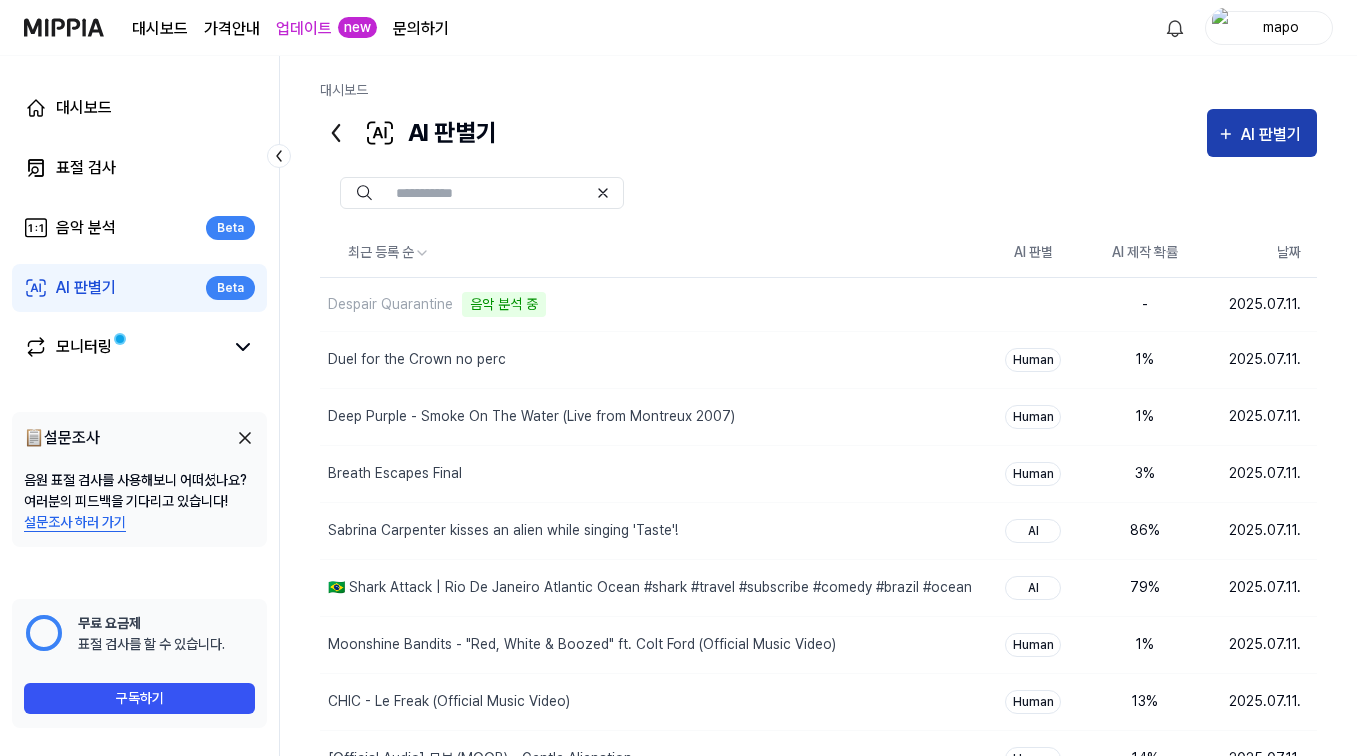 click on "AI 판별기" at bounding box center (1274, 135) 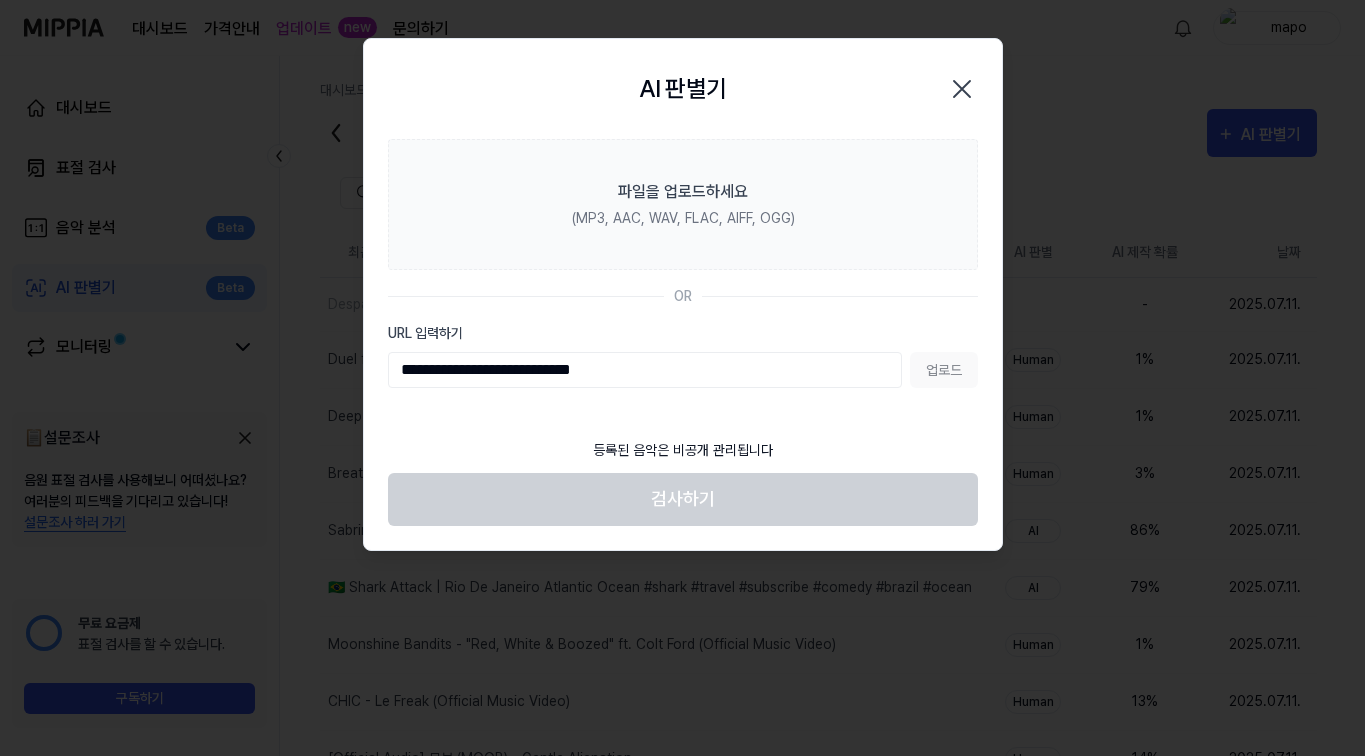 click on "업로드" at bounding box center [944, 370] 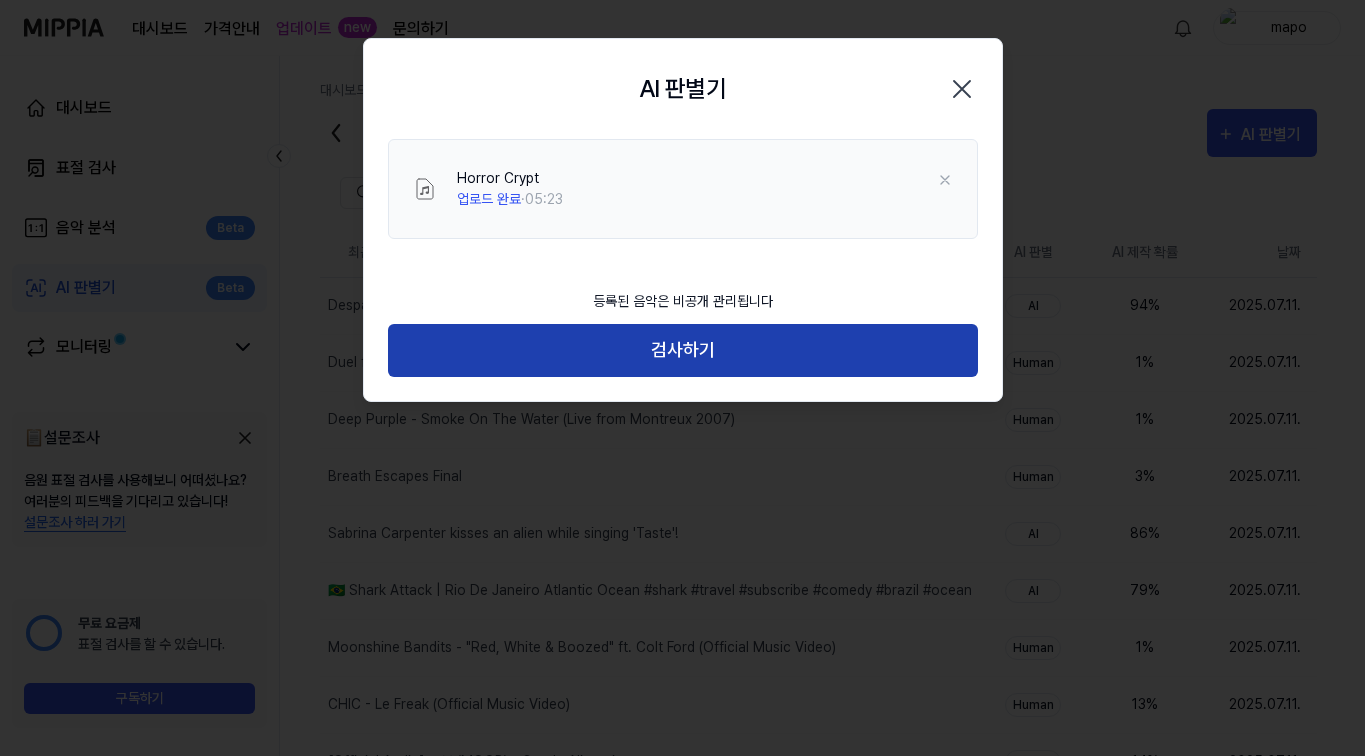 click on "검사하기" at bounding box center [683, 350] 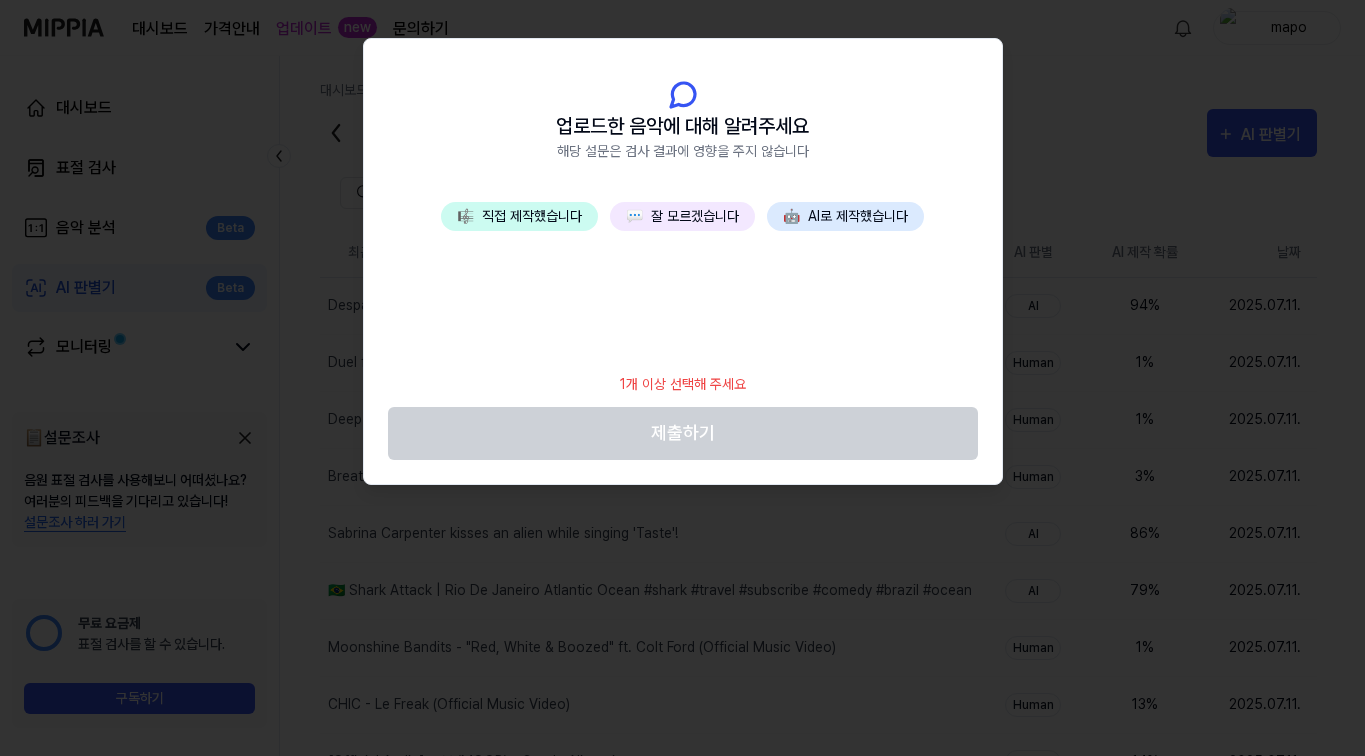 click on "💬 잘 모르겠습니다" at bounding box center (682, 216) 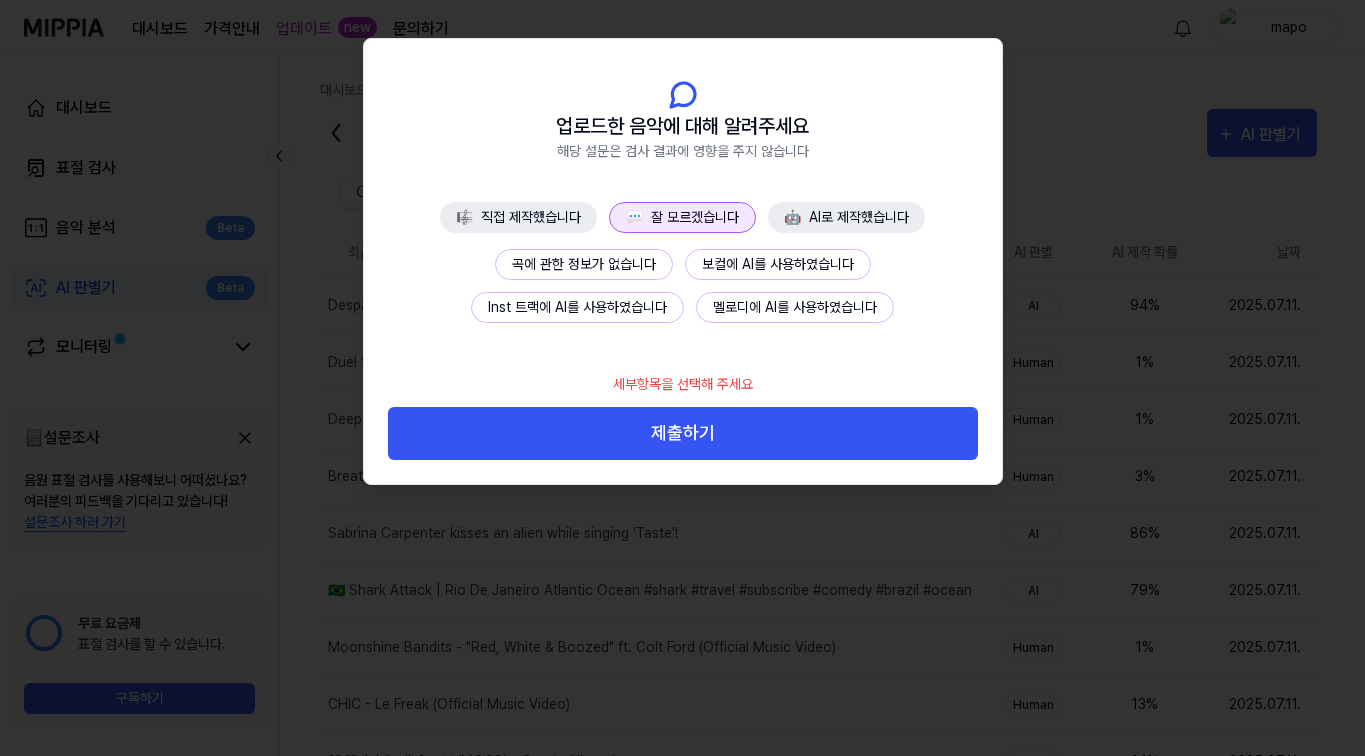 click on "제출하기" at bounding box center [683, 433] 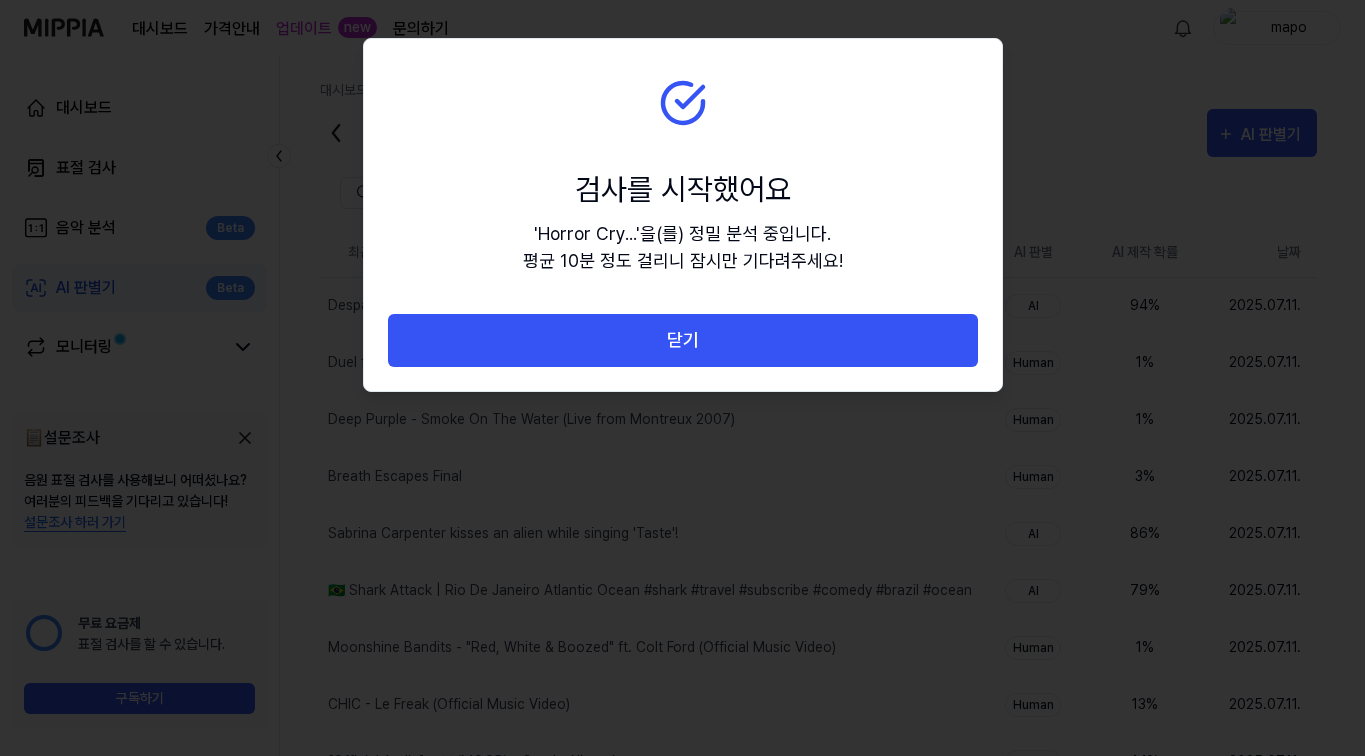 click on "닫기" at bounding box center [683, 340] 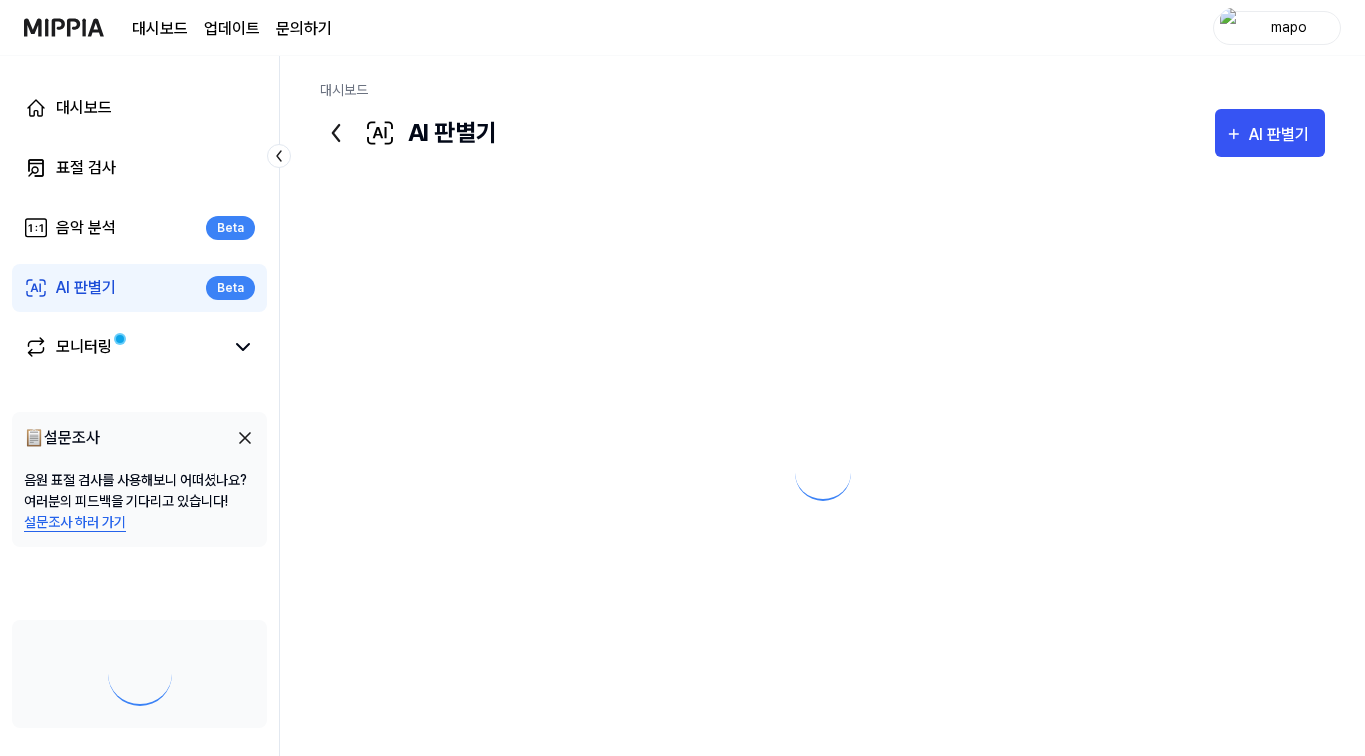 scroll, scrollTop: 0, scrollLeft: 0, axis: both 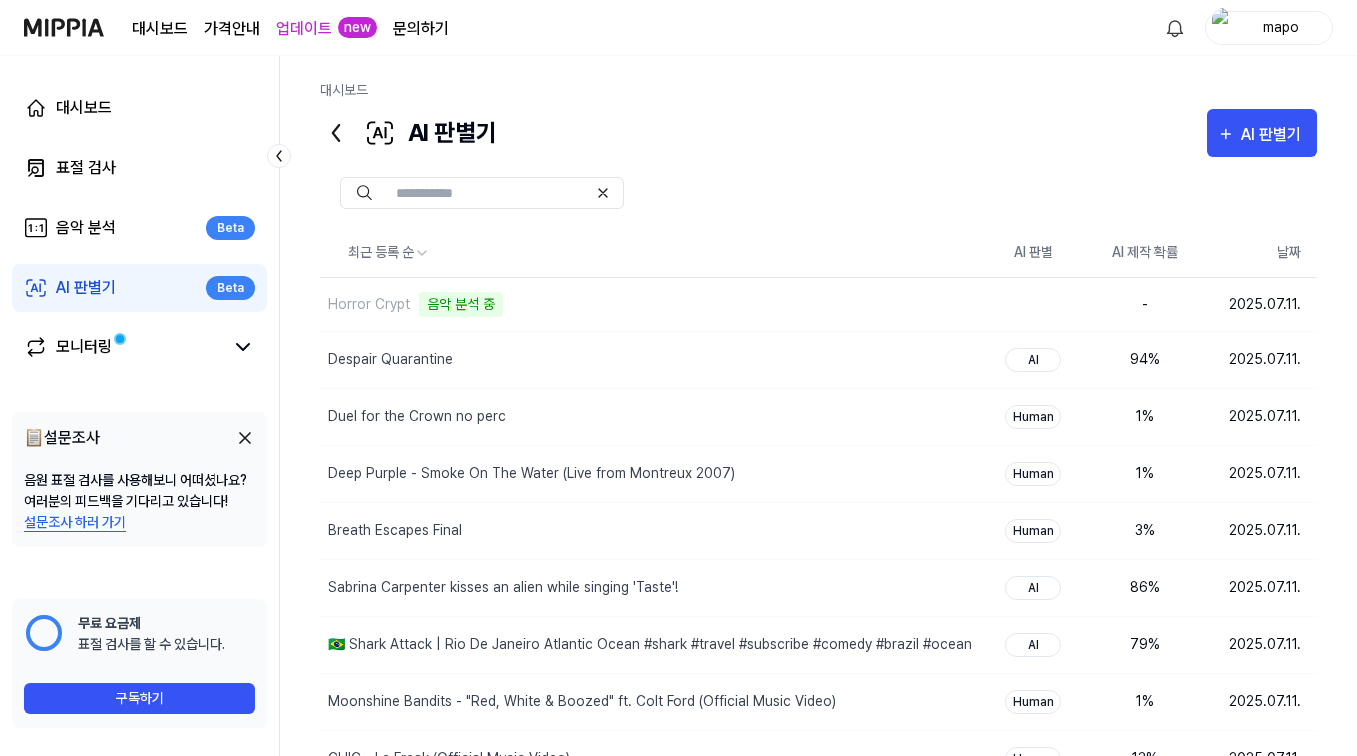 click on "AI 판별기" at bounding box center (1274, 135) 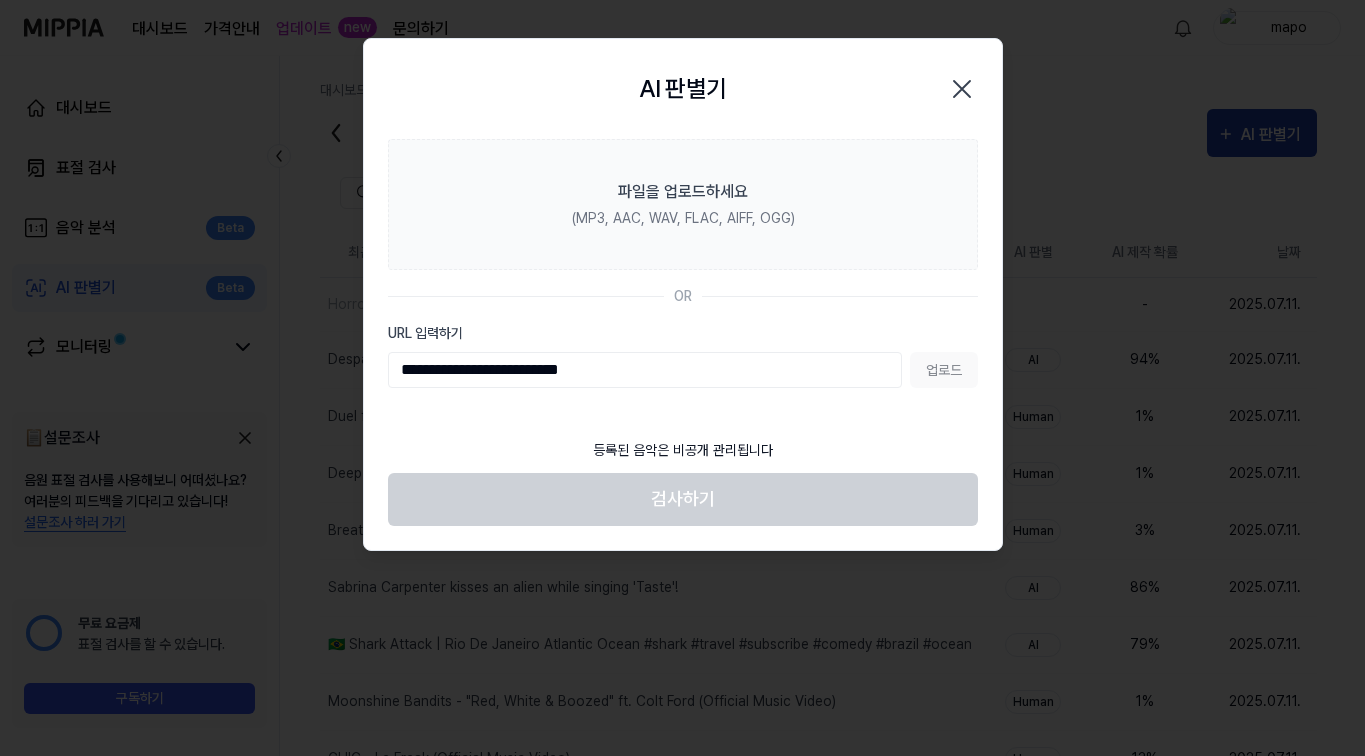 type on "**********" 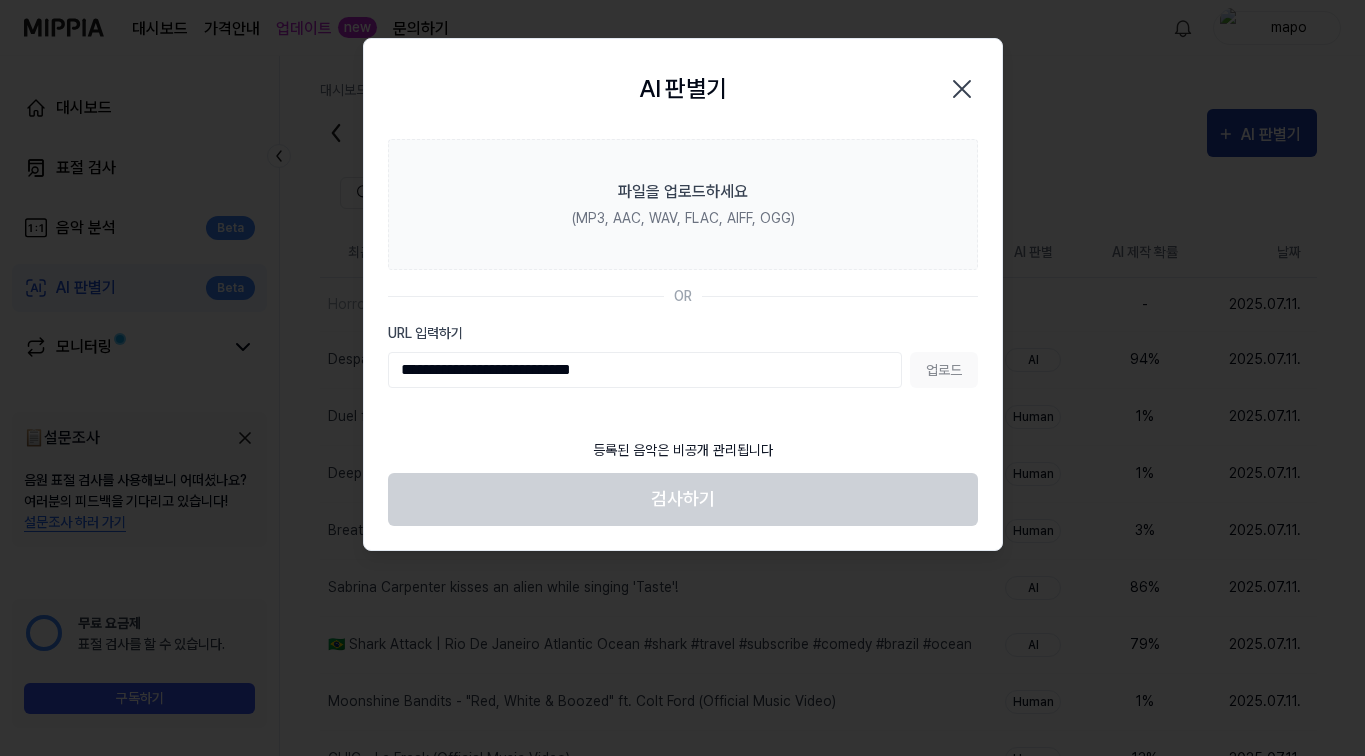 click on "업로드" at bounding box center (944, 370) 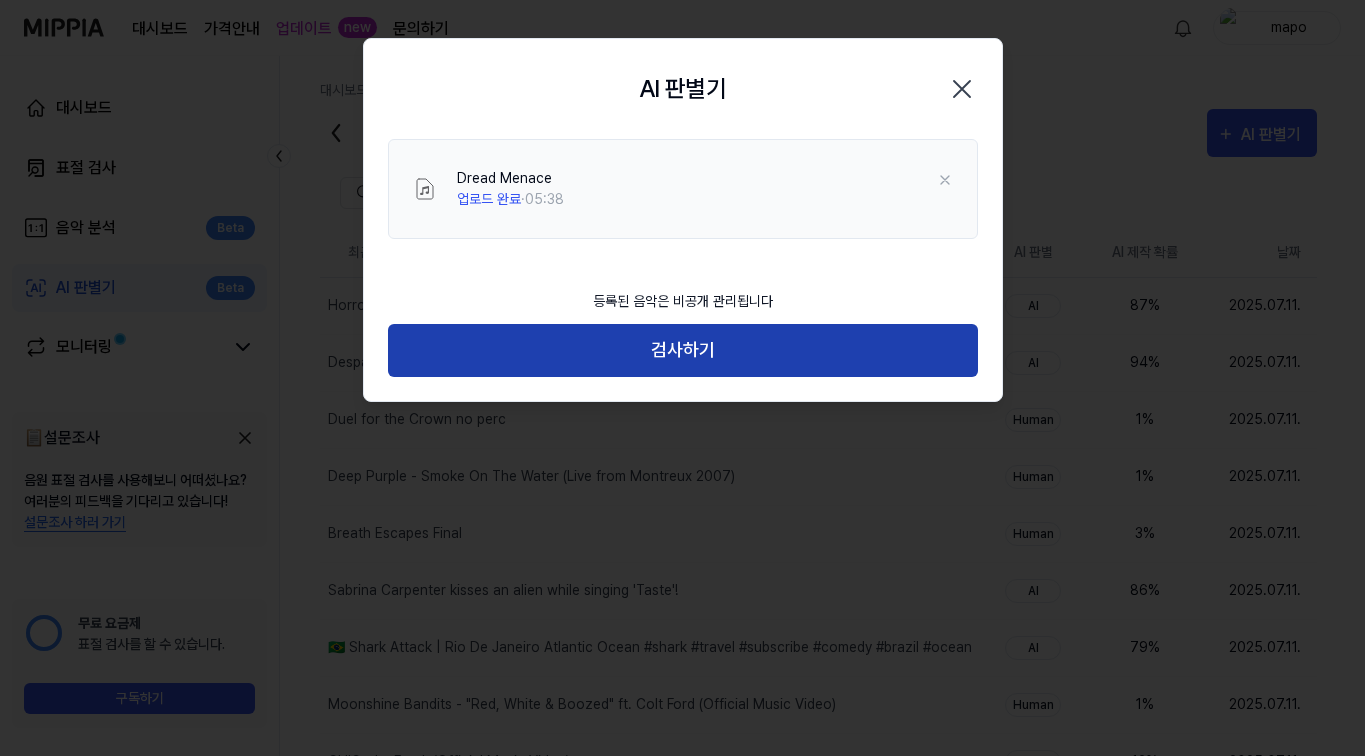click on "검사하기" at bounding box center [683, 350] 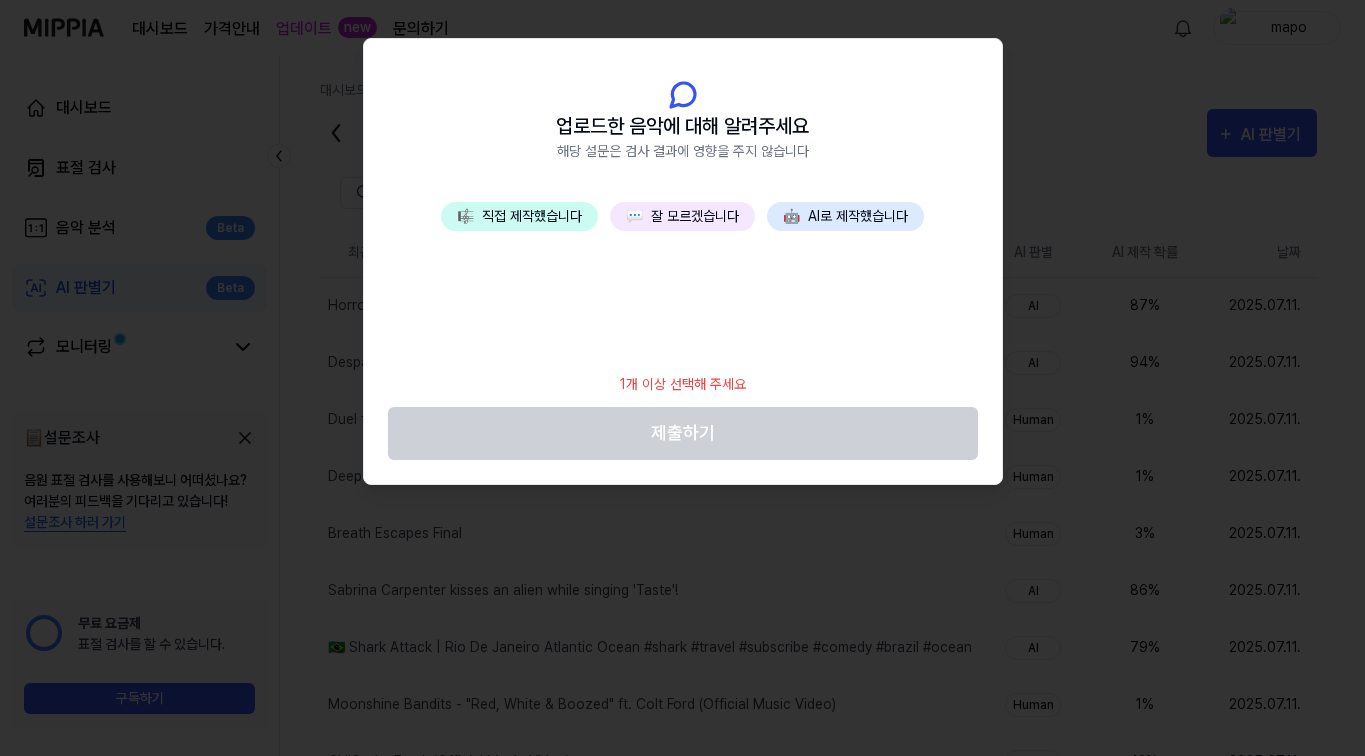 click on "💬 잘 모르겠습니다" at bounding box center (682, 216) 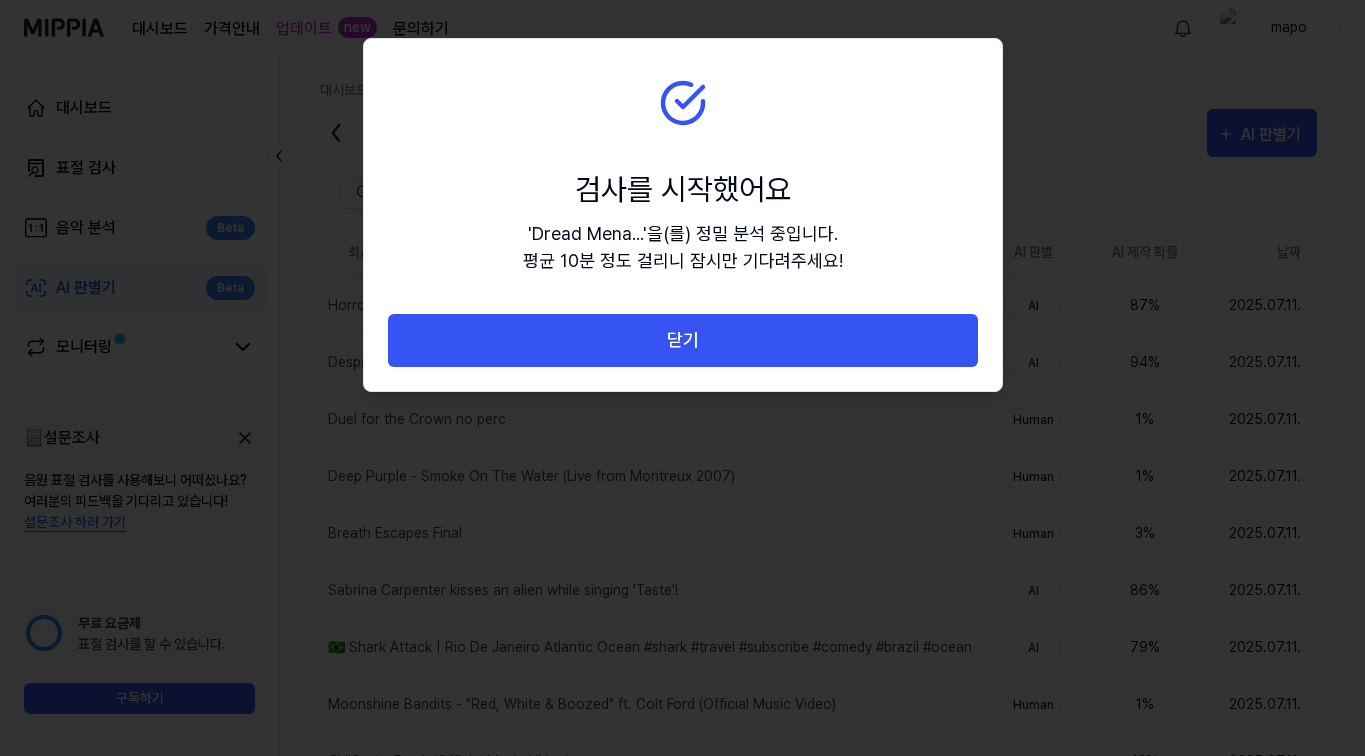 click on "닫기" at bounding box center (683, 340) 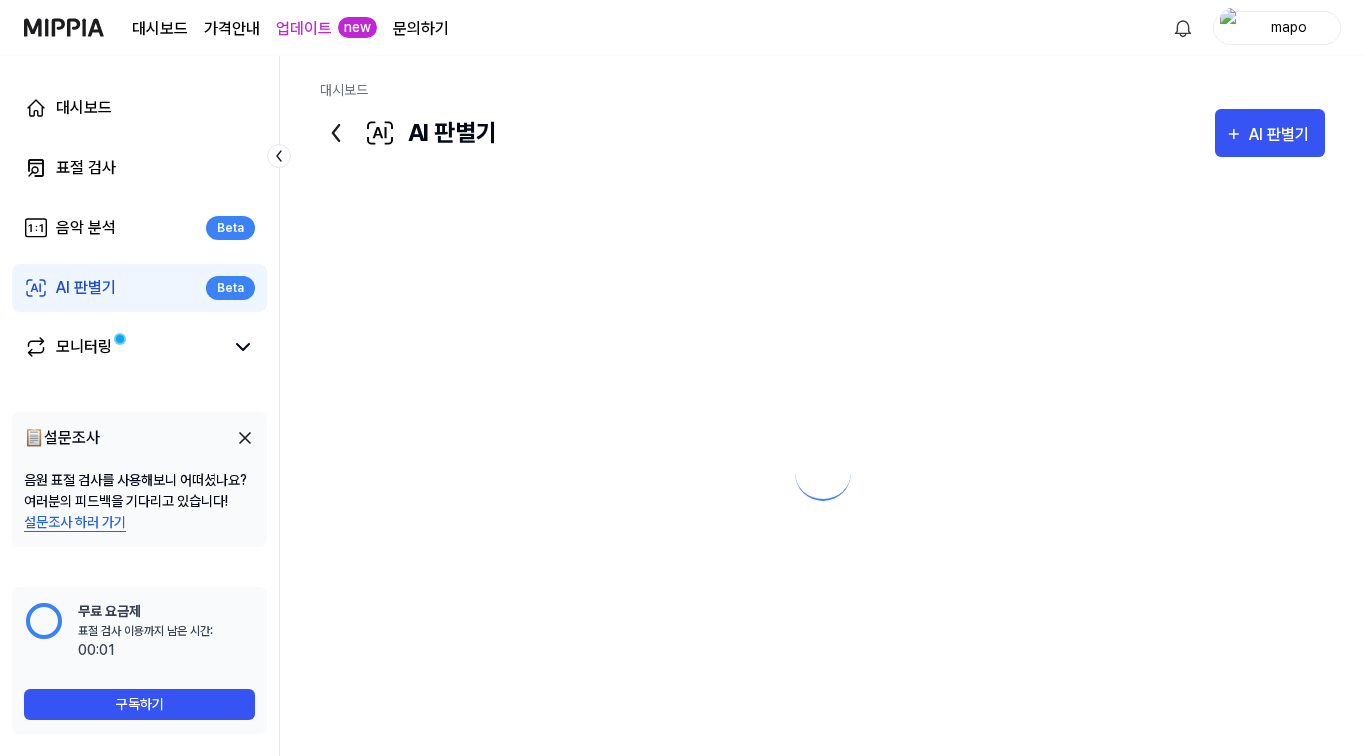scroll, scrollTop: 0, scrollLeft: 0, axis: both 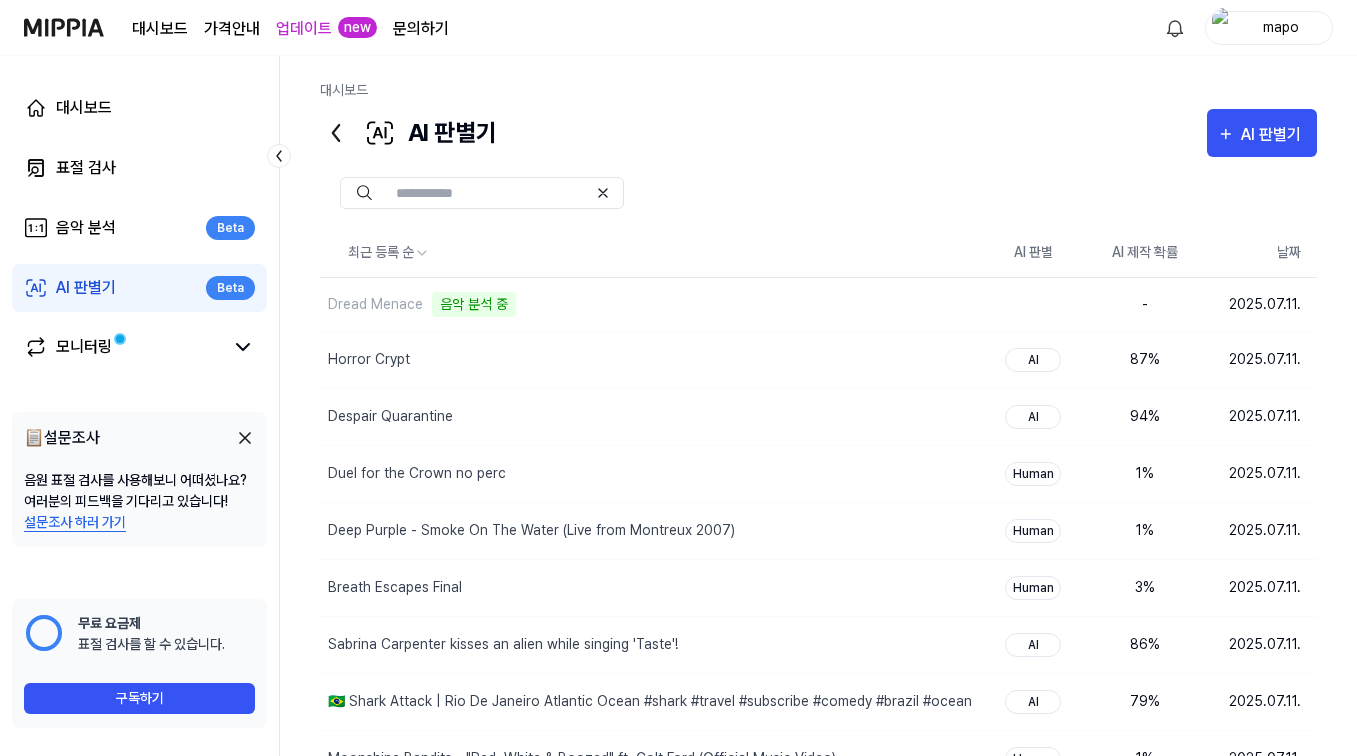 click on "AI 판별기" at bounding box center [1274, 135] 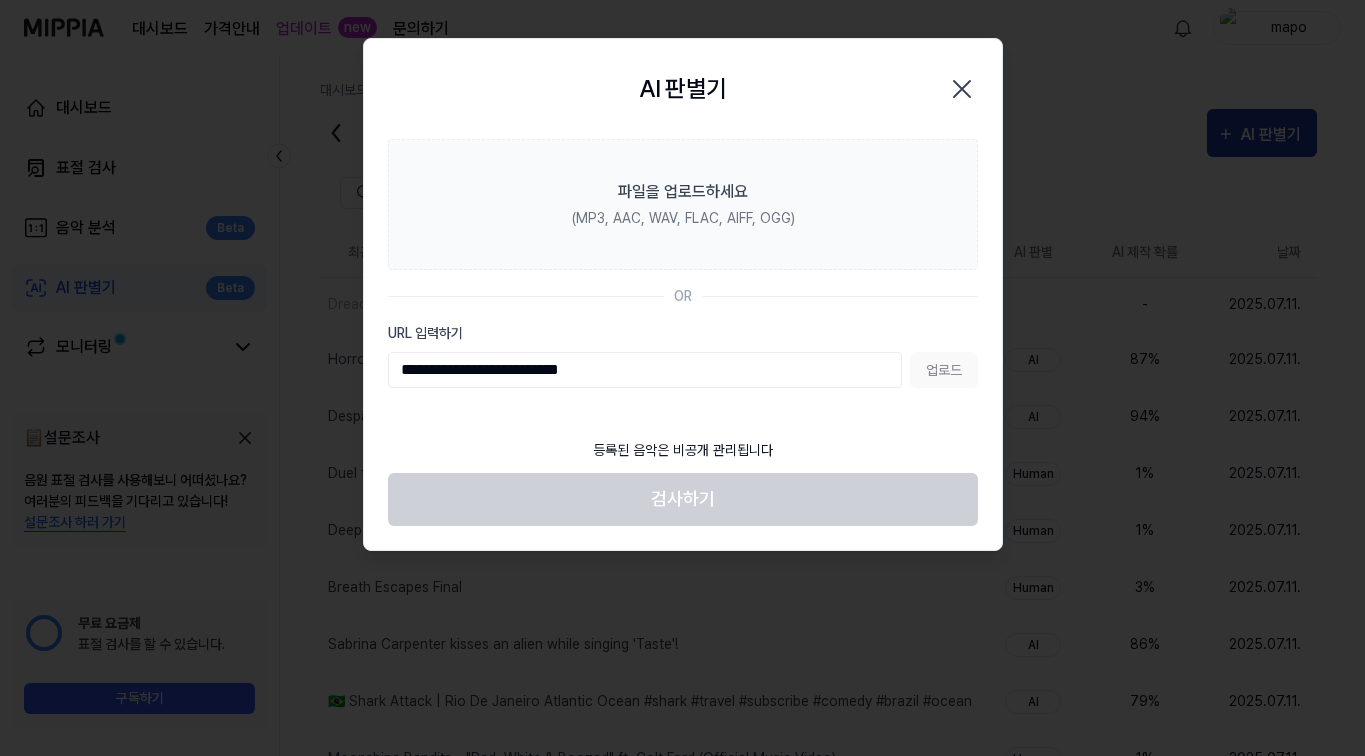 type on "**********" 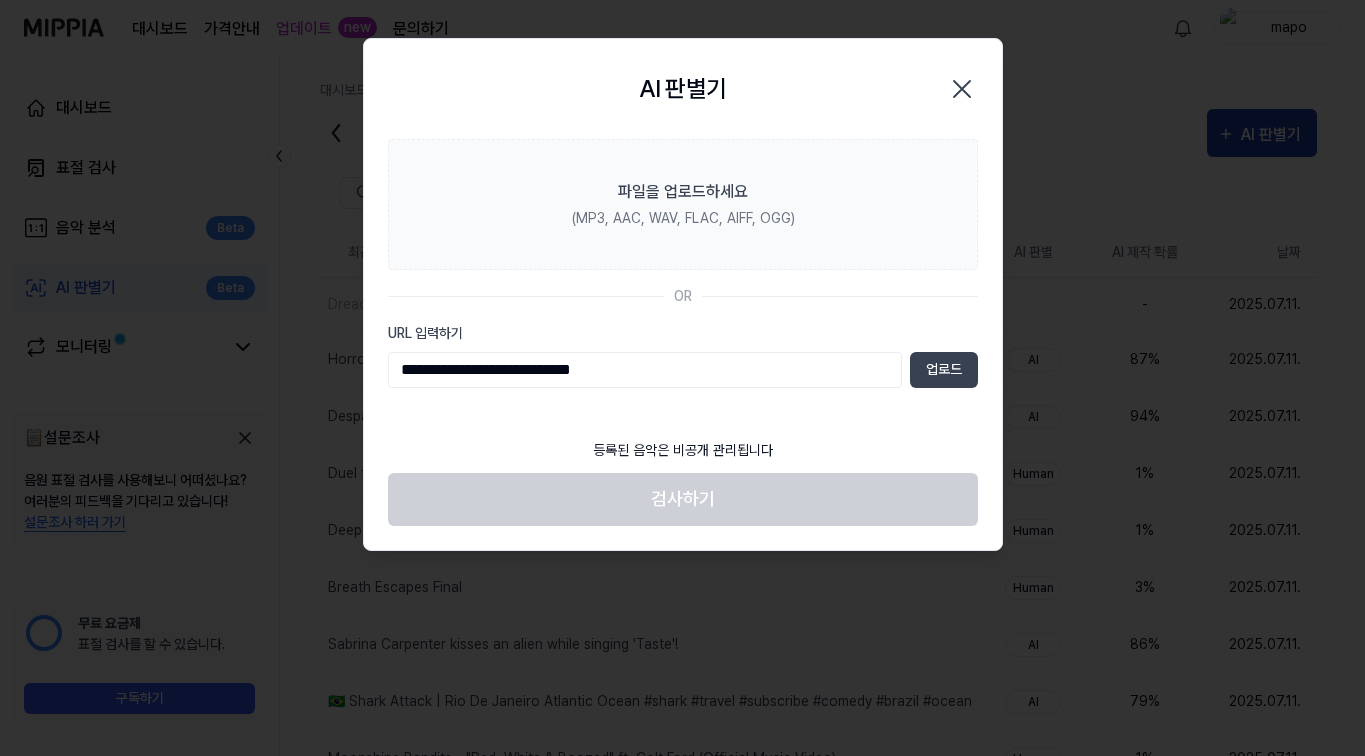 click on "업로드" at bounding box center [944, 370] 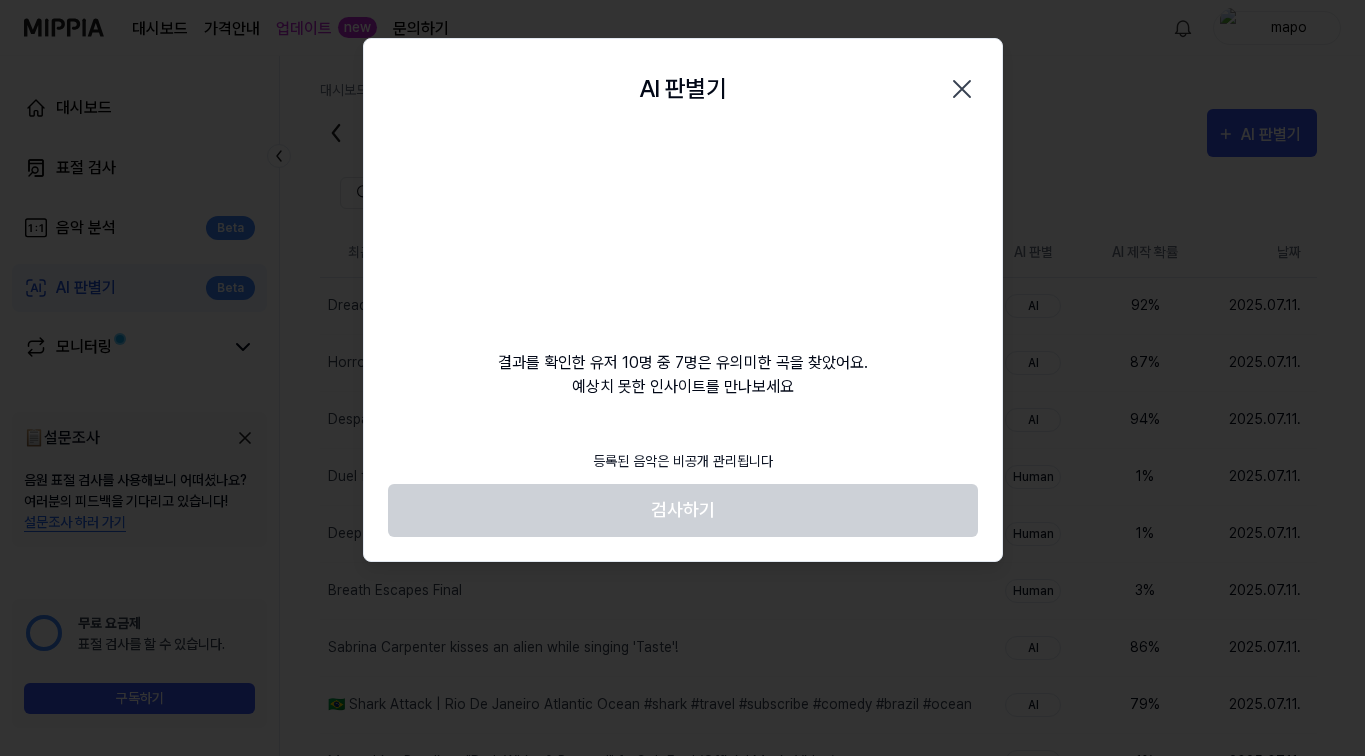 click on "검사하기" at bounding box center (683, 510) 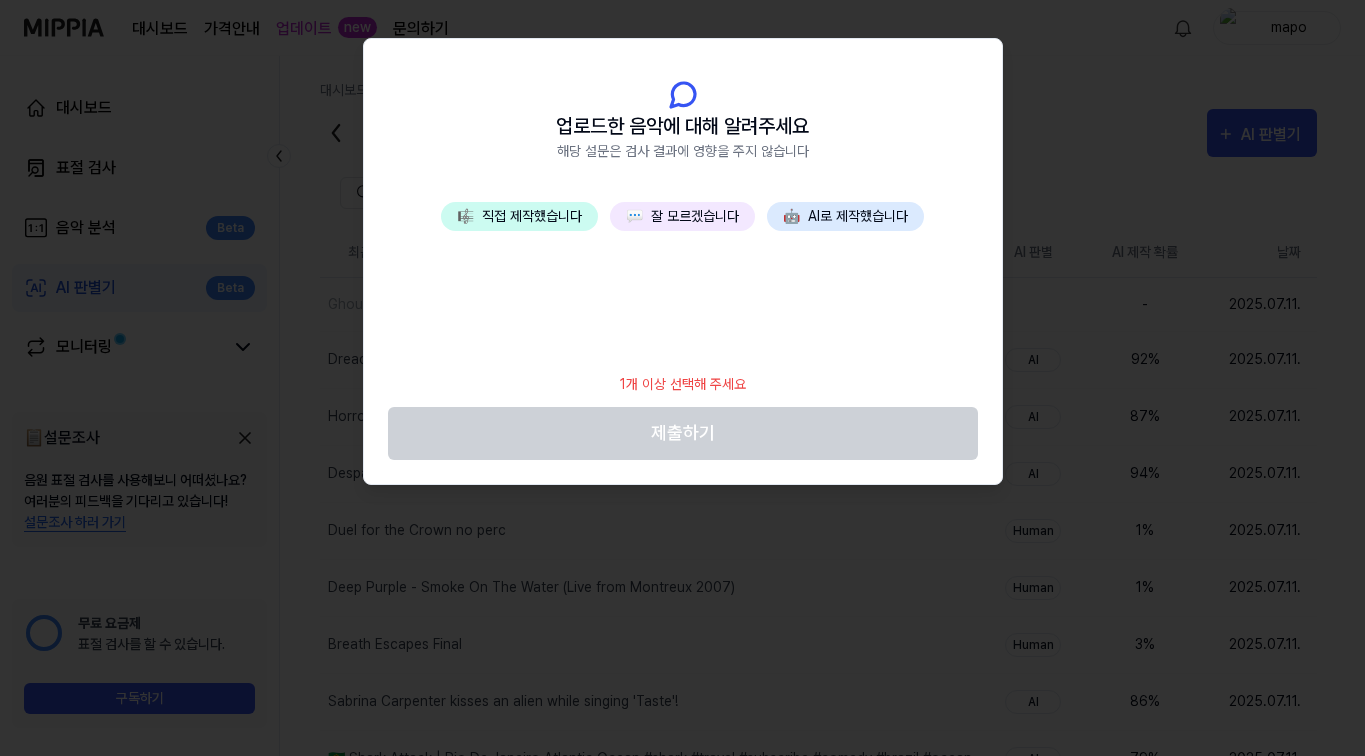 click on "💬 잘 모르겠습니다" at bounding box center (682, 216) 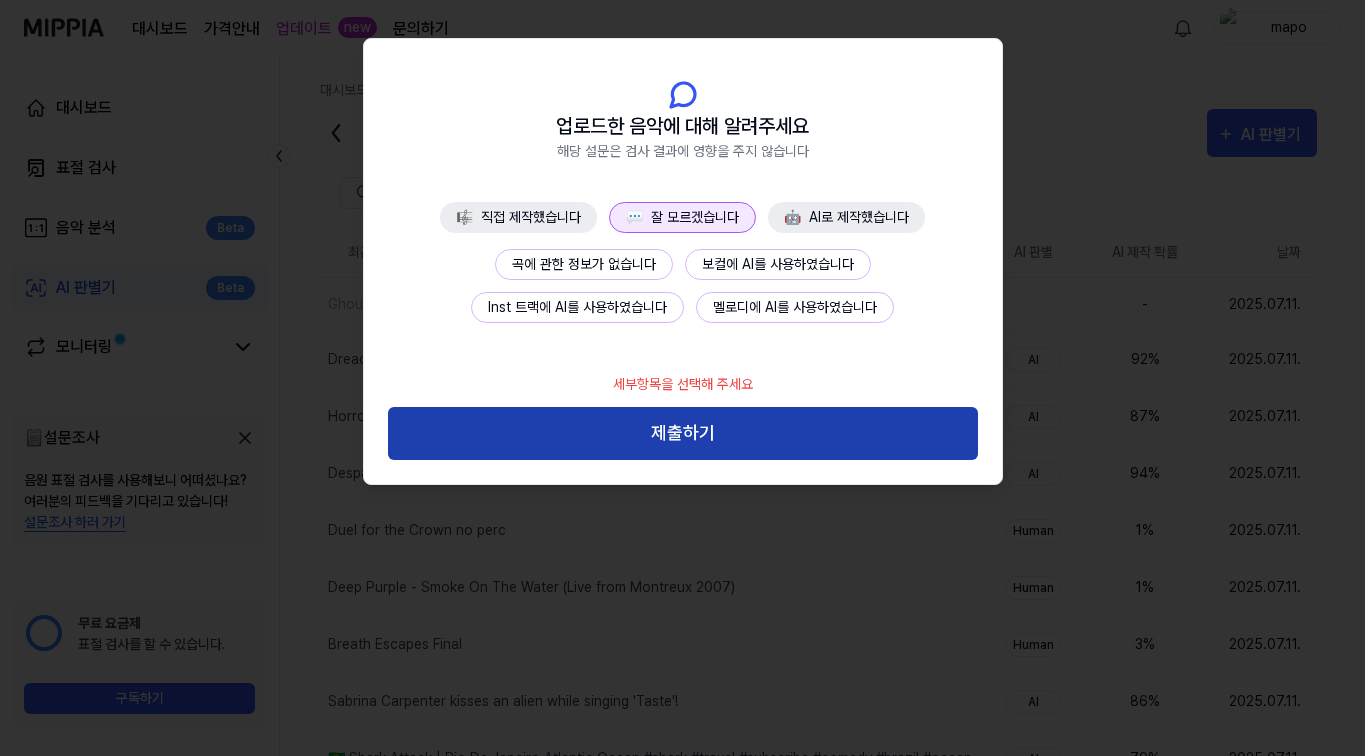 click on "제출하기" at bounding box center [683, 433] 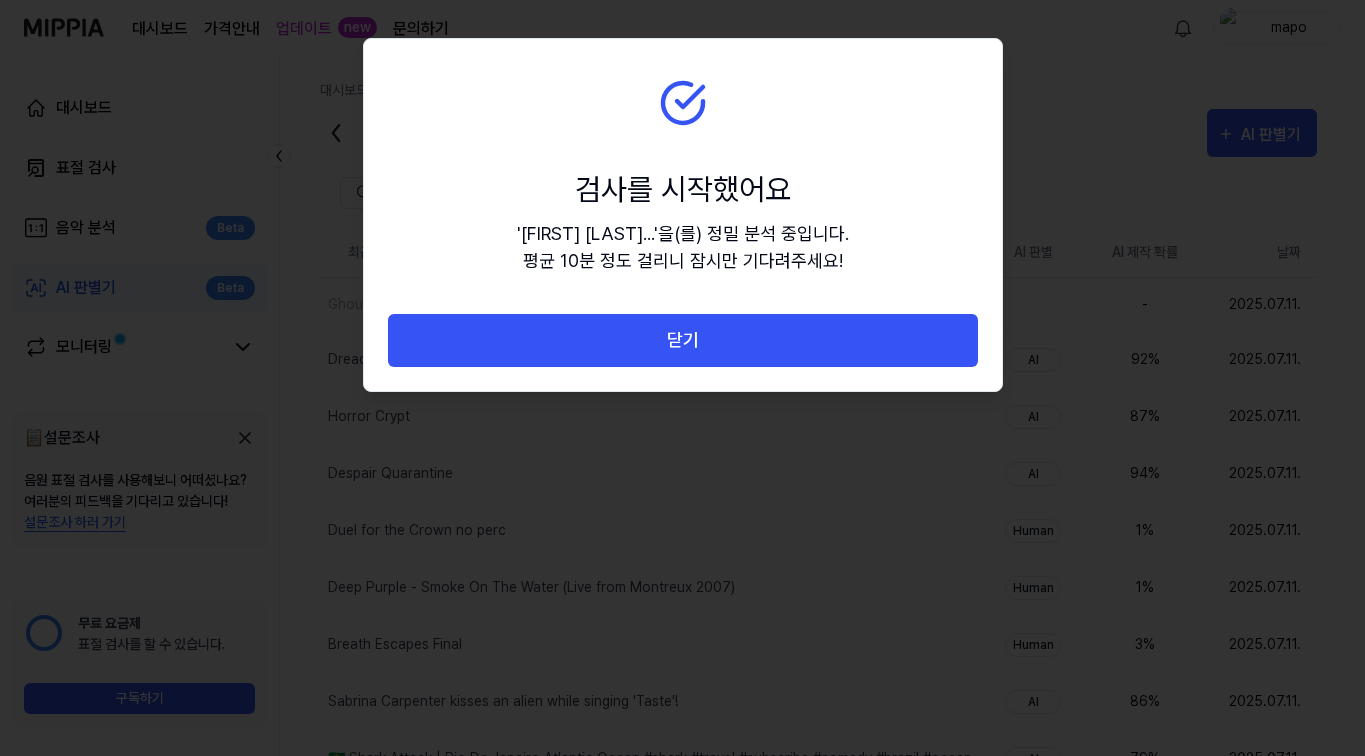 click on "닫기" at bounding box center [683, 340] 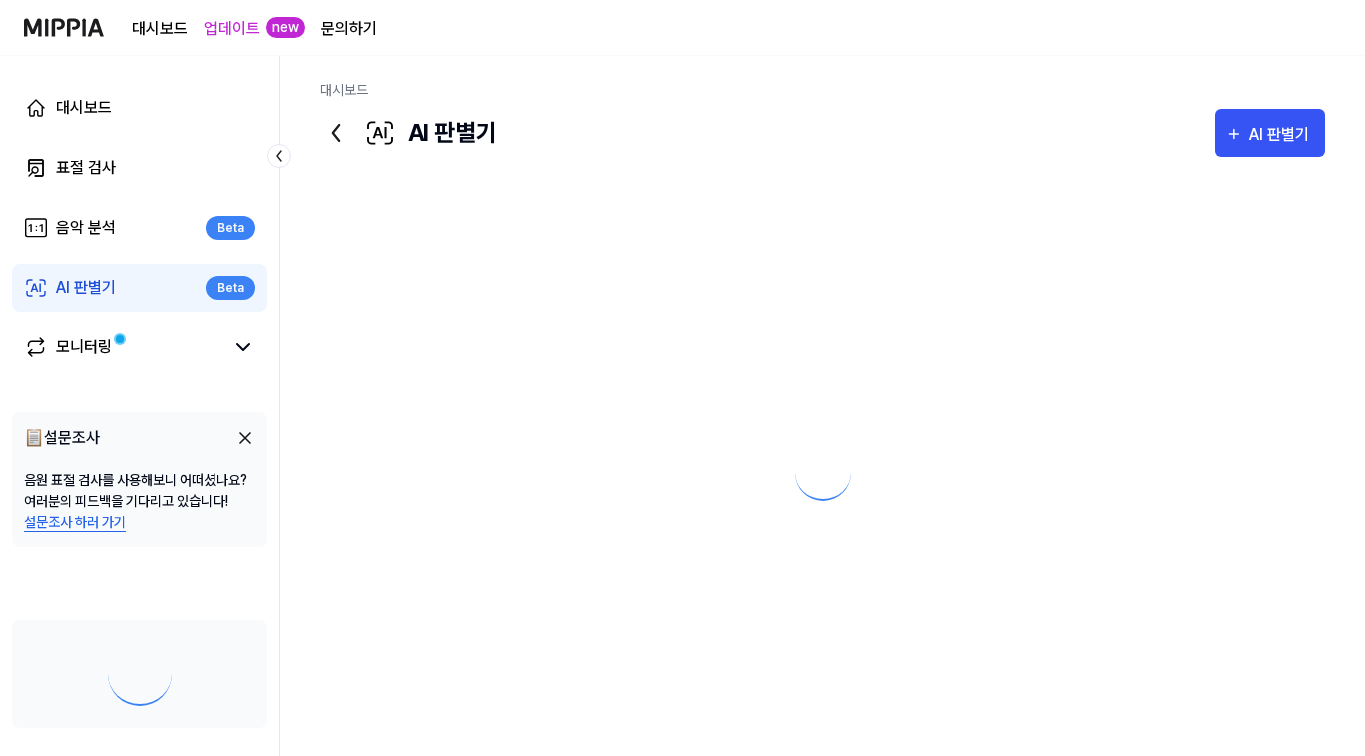 scroll, scrollTop: 0, scrollLeft: 0, axis: both 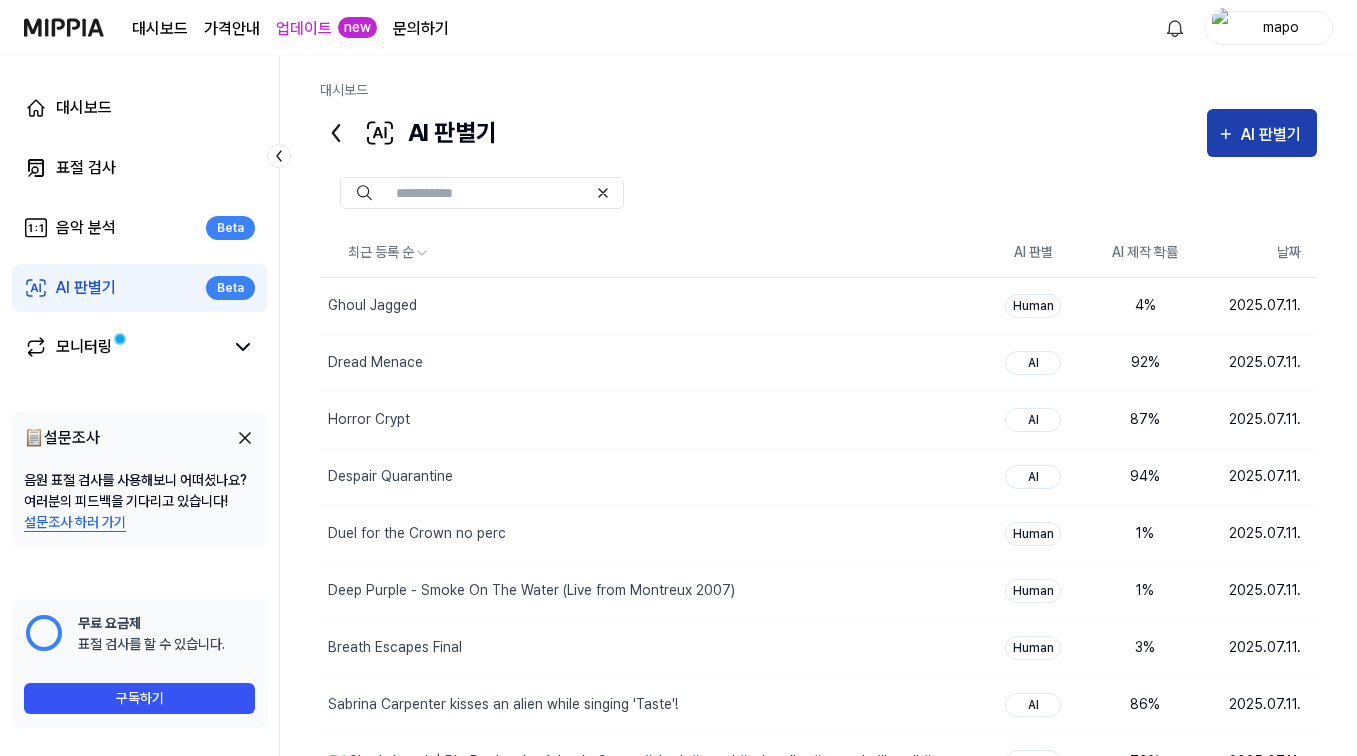 click on "AI 판별기" at bounding box center (1274, 135) 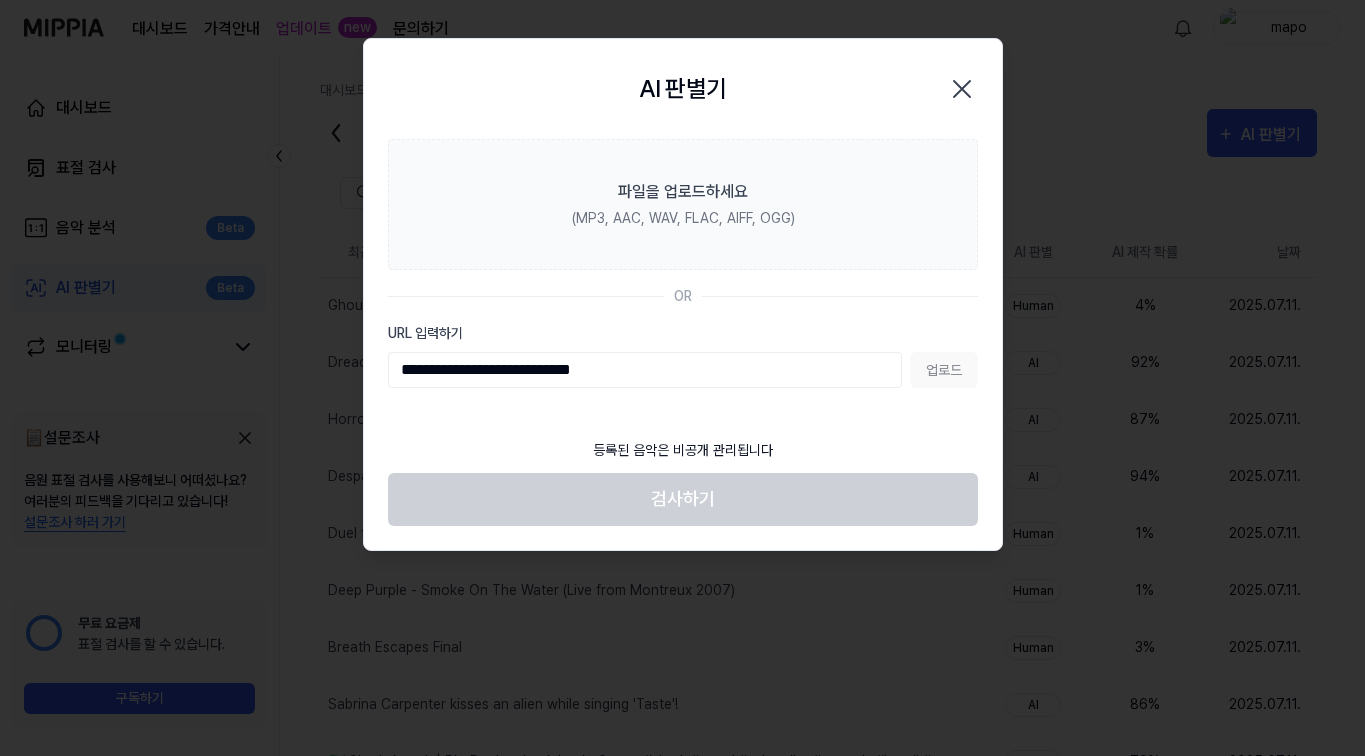 click on "업로드" at bounding box center (944, 370) 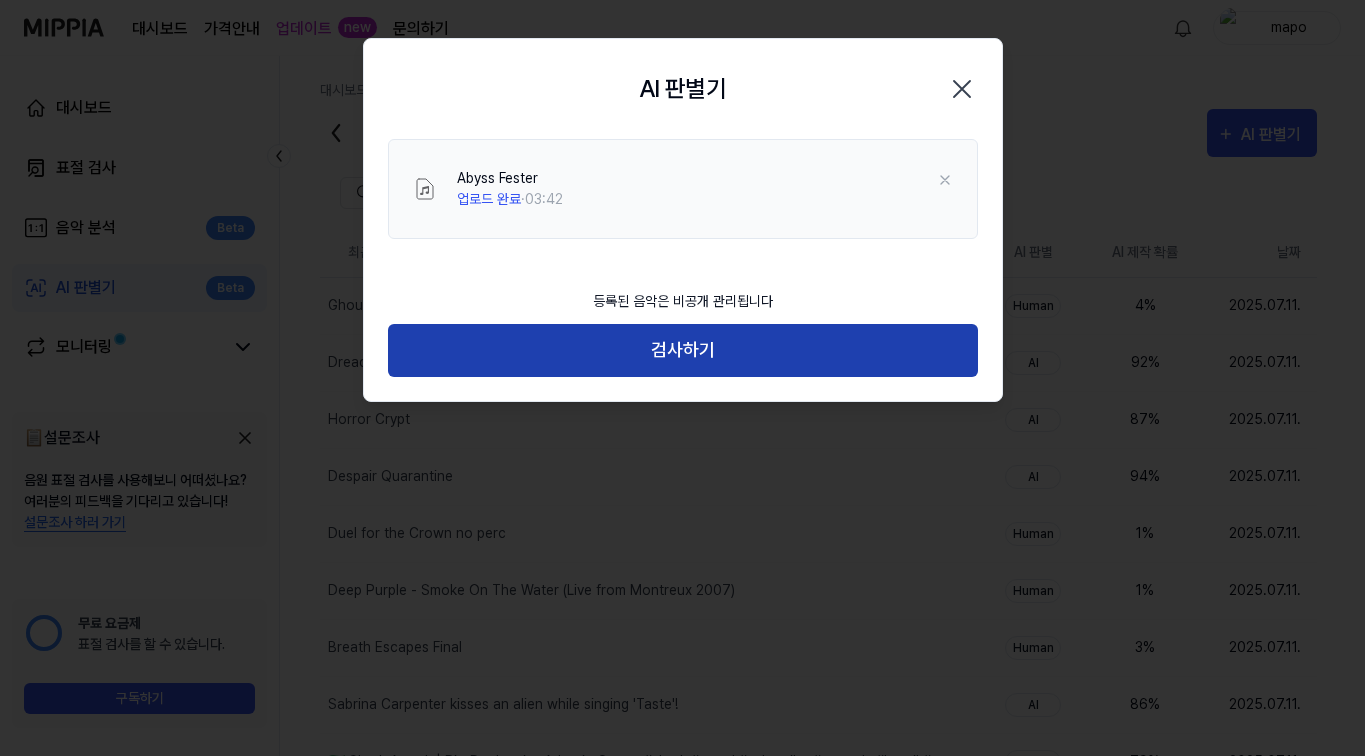 click on "검사하기" at bounding box center (683, 350) 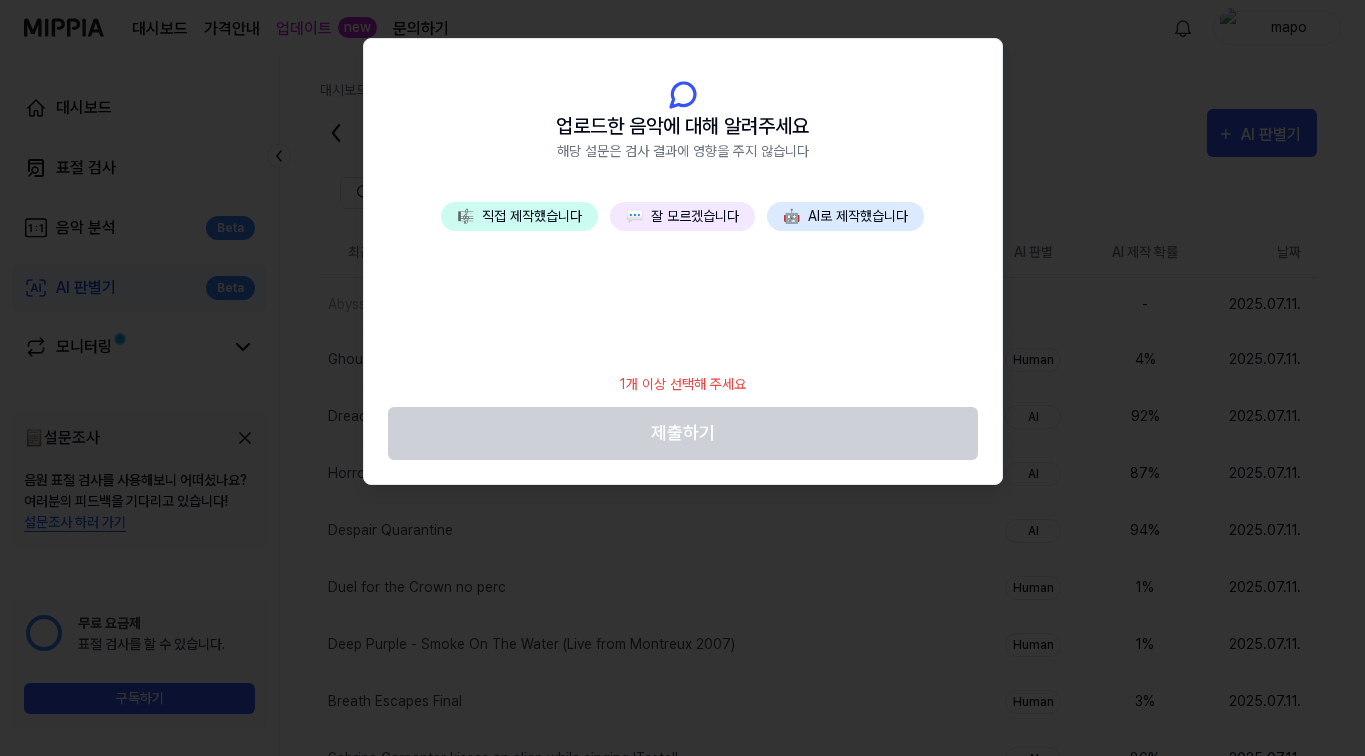 click on "💬 잘 모르겠습니다" at bounding box center (682, 216) 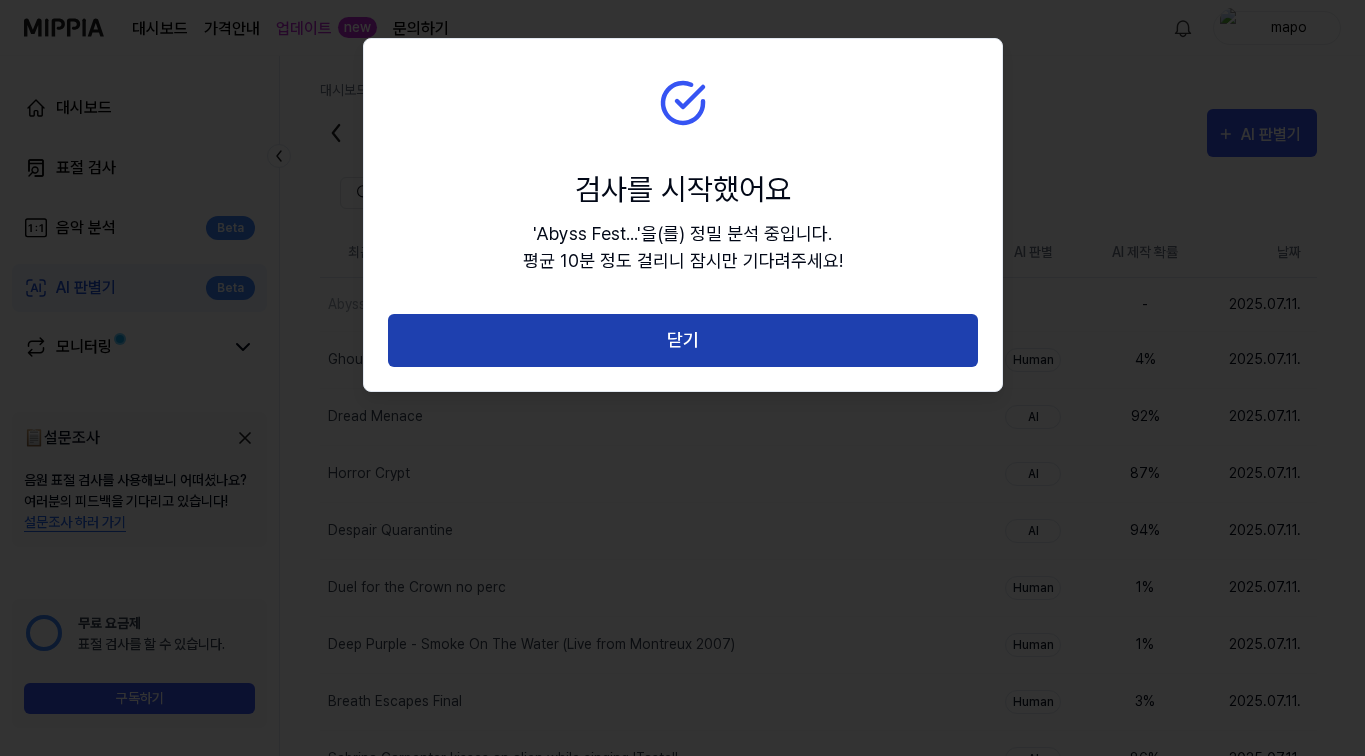 click on "닫기" at bounding box center [683, 340] 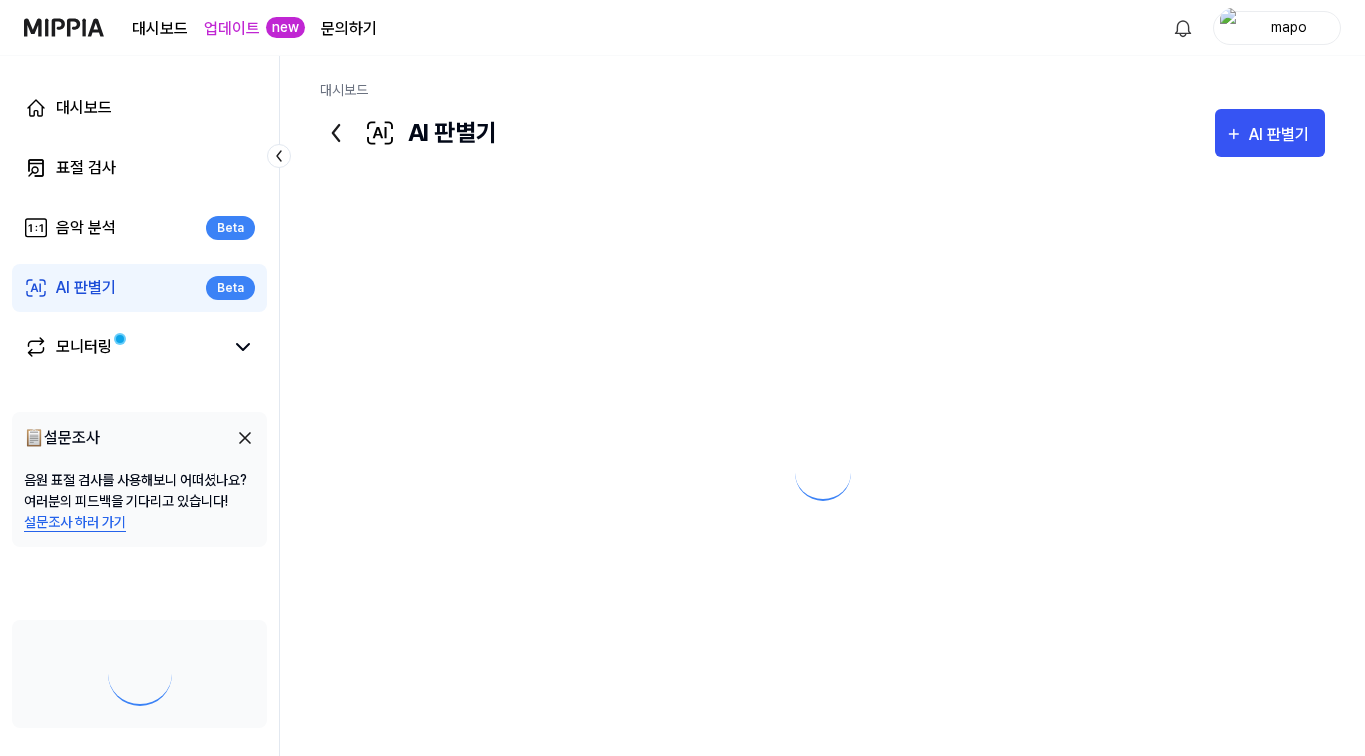 scroll, scrollTop: 0, scrollLeft: 0, axis: both 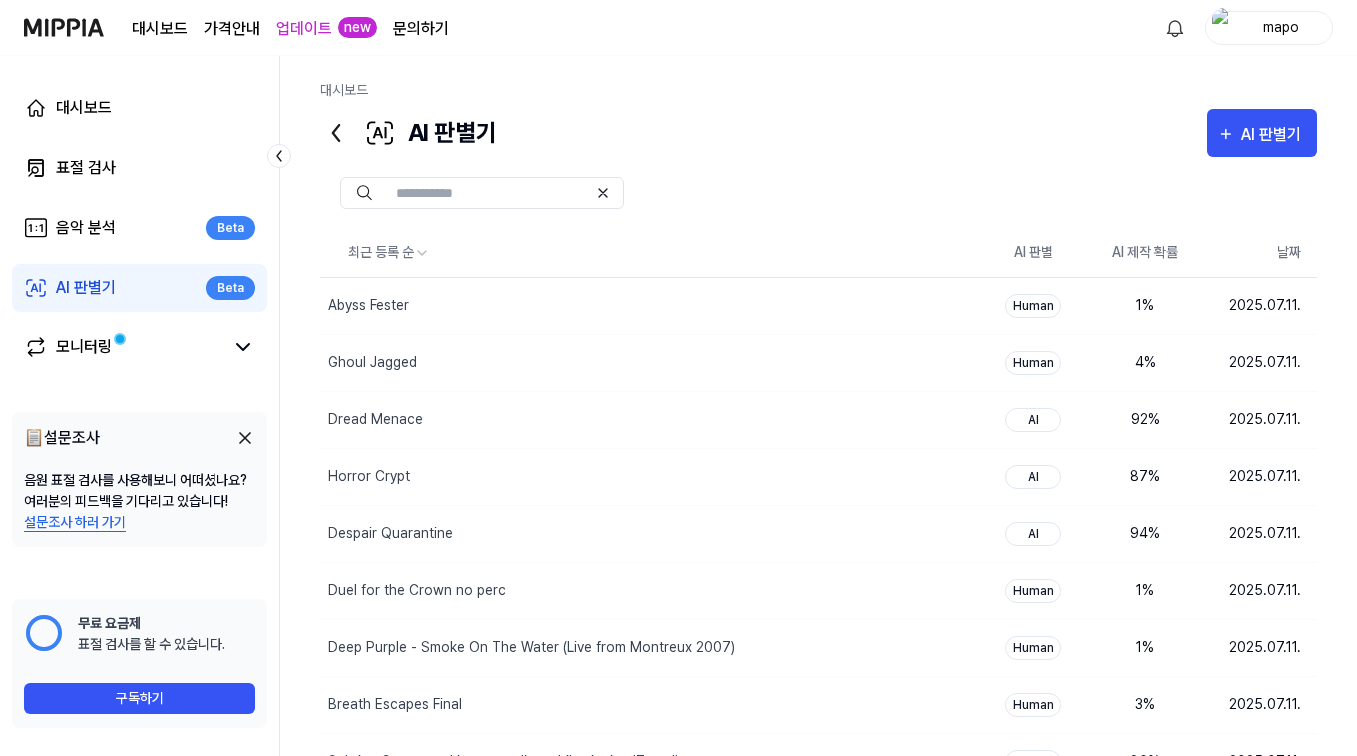 click on "AI 판별기" at bounding box center (1274, 135) 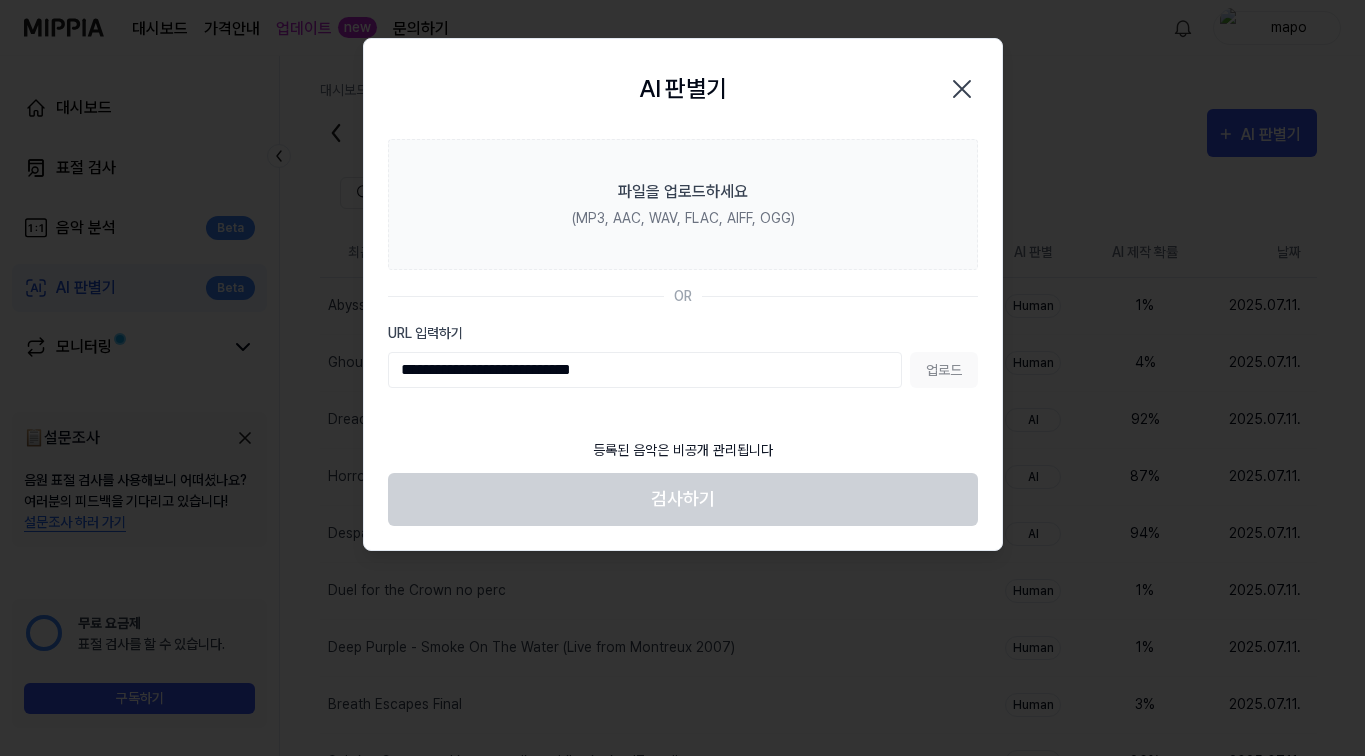 click on "업로드" at bounding box center [944, 370] 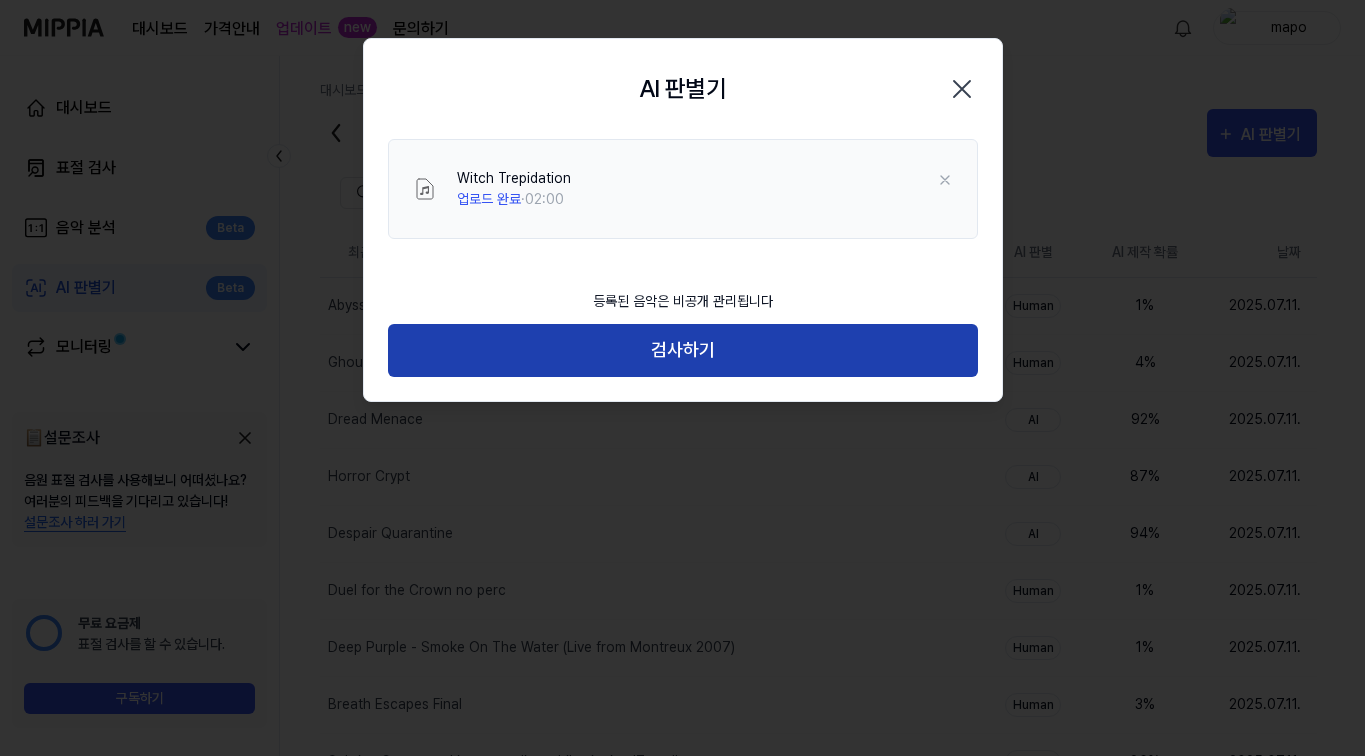click on "검사하기" at bounding box center [683, 350] 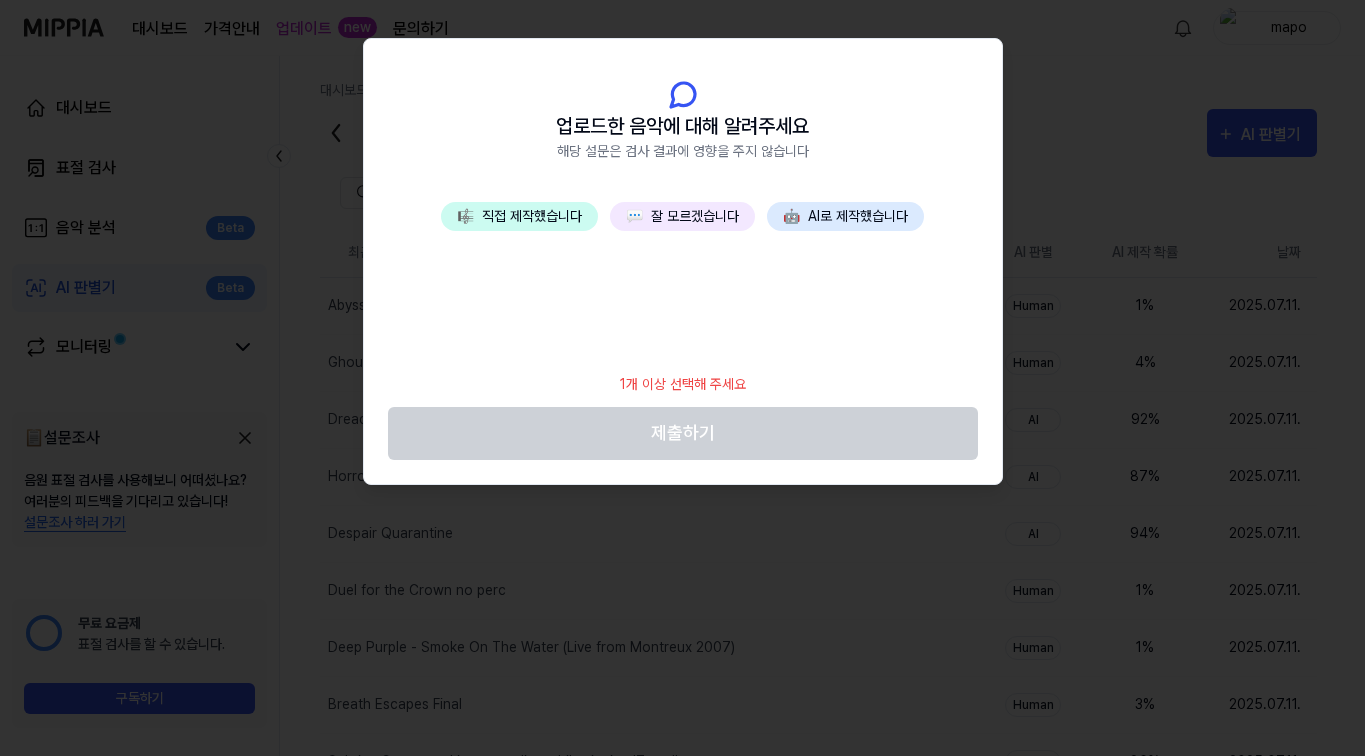click on "💬 잘 모르겠습니다" at bounding box center (682, 216) 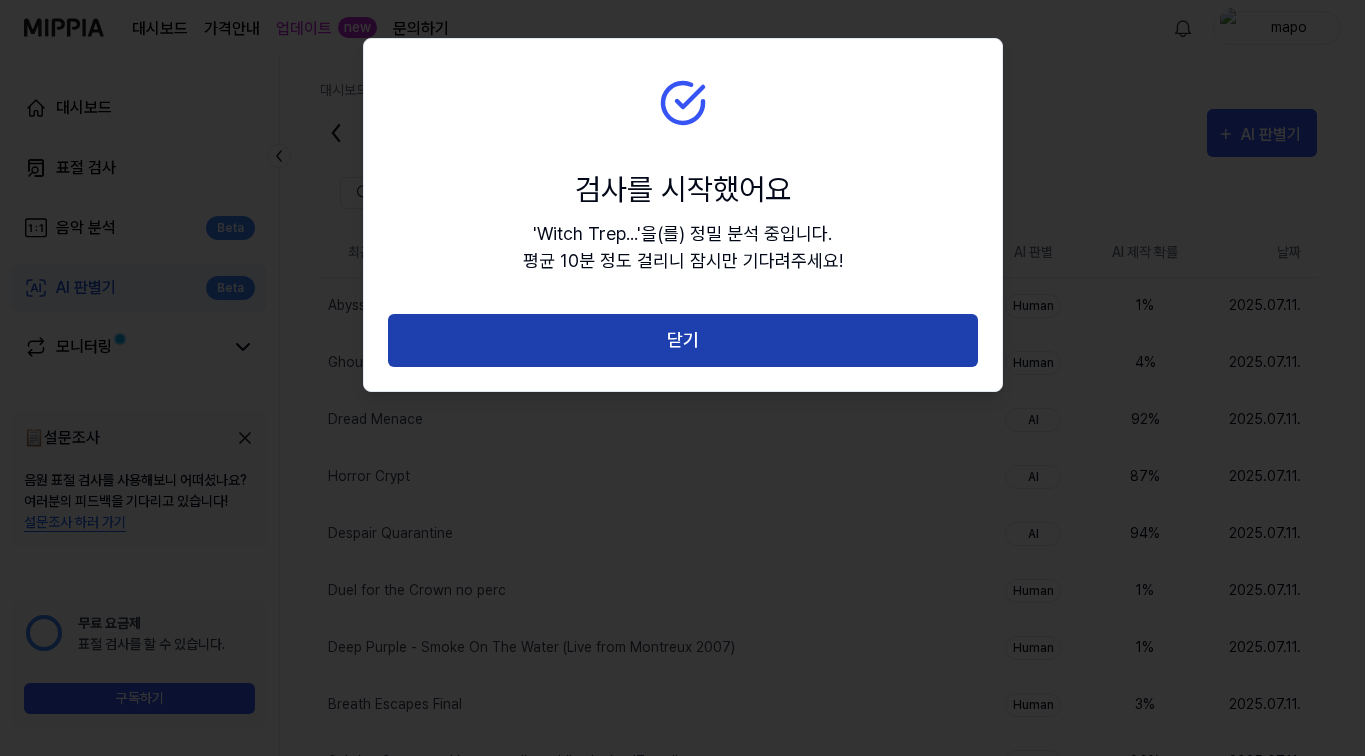 click on "닫기" at bounding box center [683, 340] 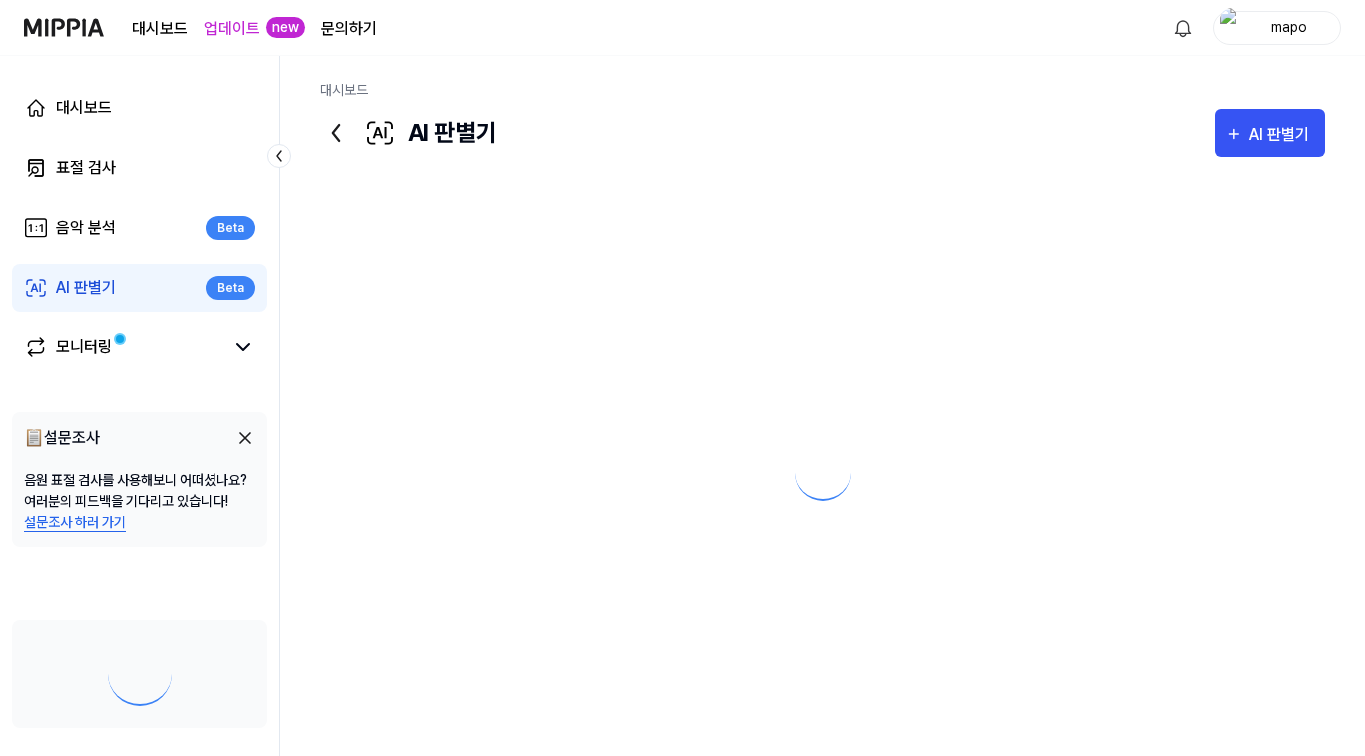 scroll, scrollTop: 0, scrollLeft: 0, axis: both 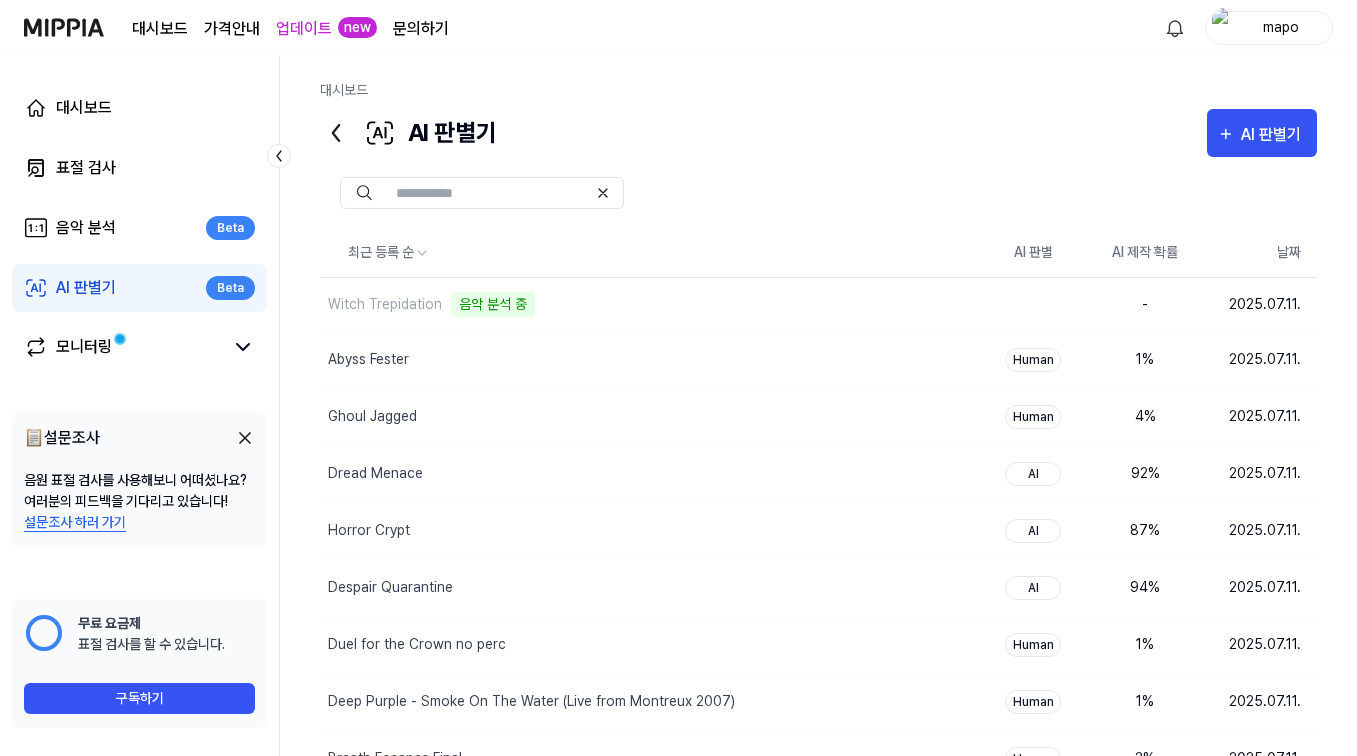 click on "AI 판별기" at bounding box center [1274, 135] 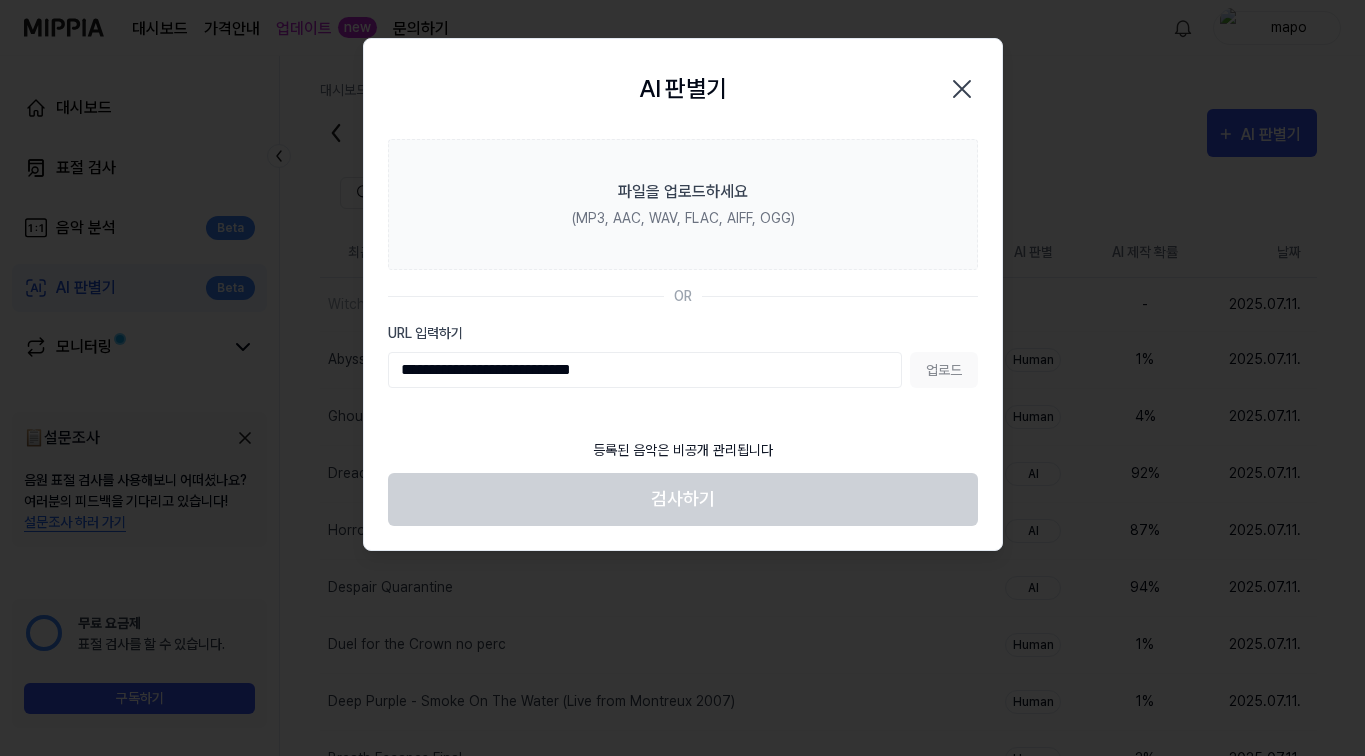 click on "업로드" at bounding box center [944, 370] 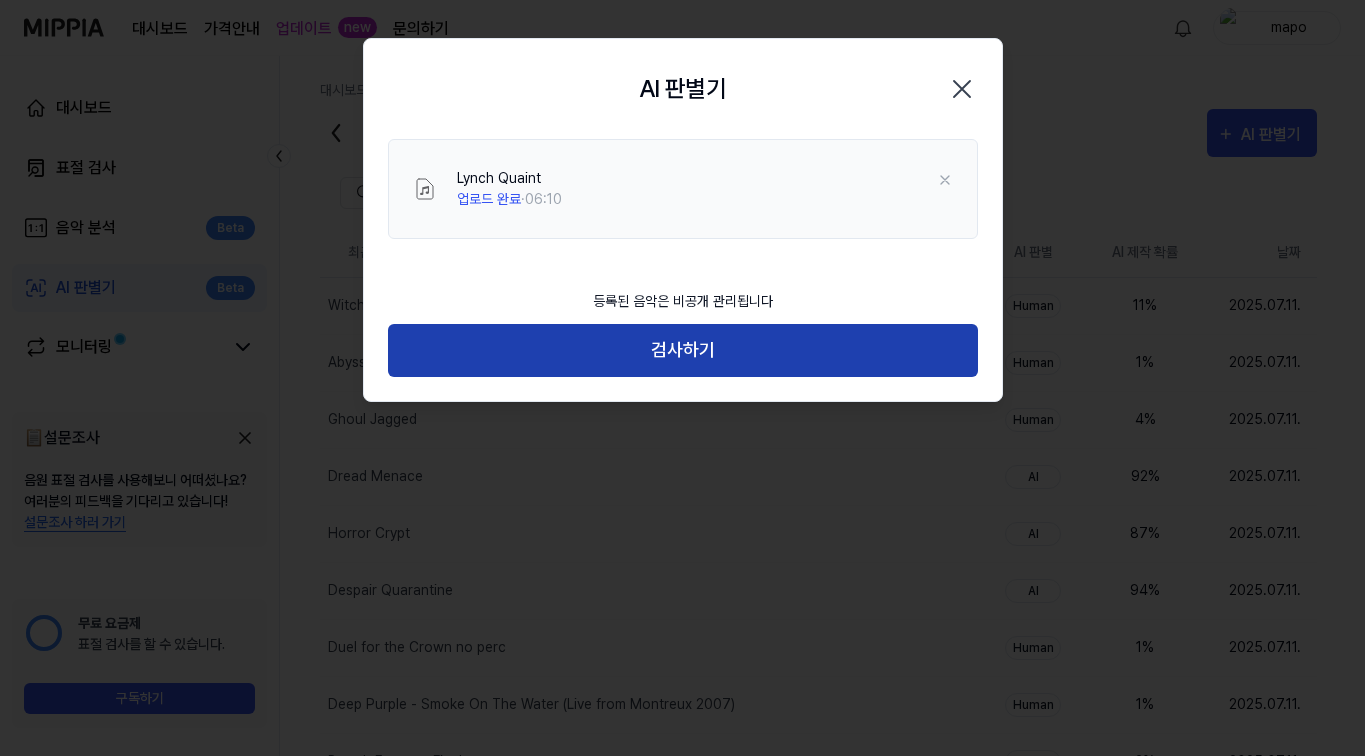 click on "검사하기" at bounding box center (683, 350) 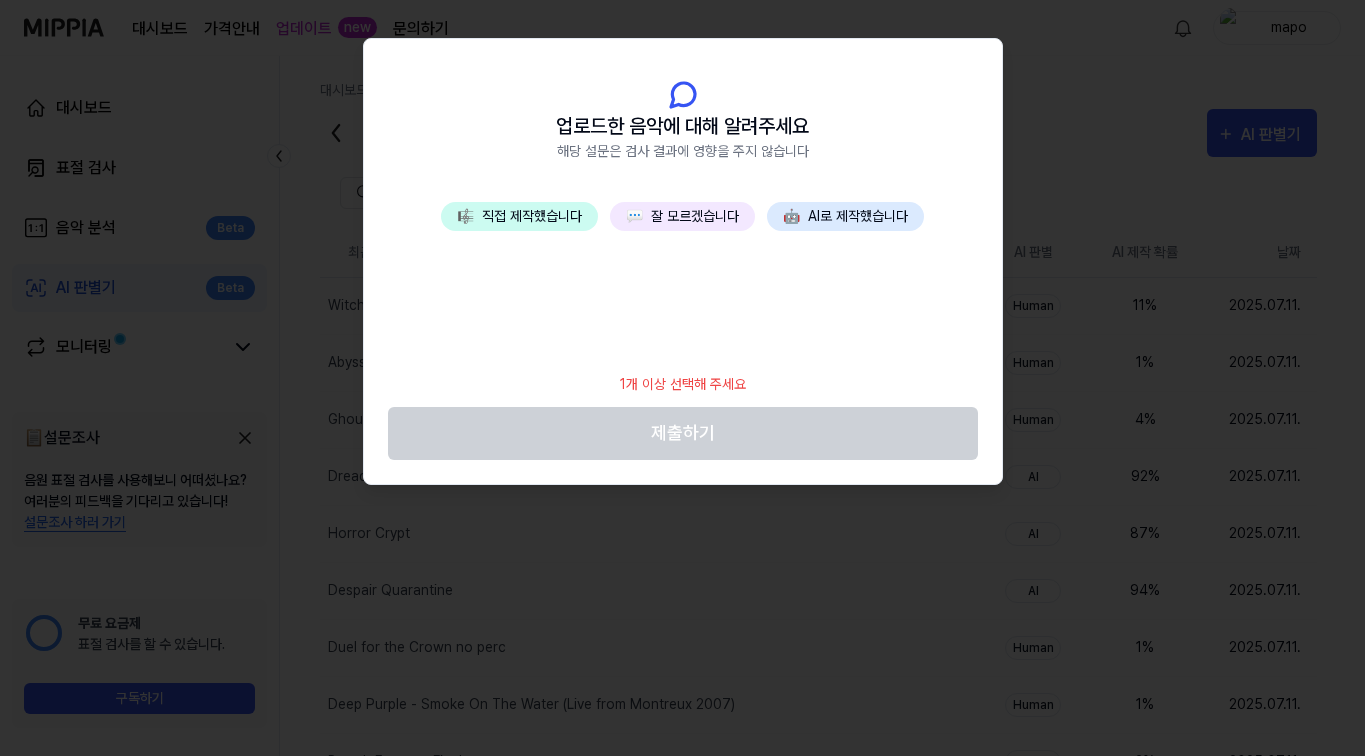 click on "💬 잘 모르겠습니다" at bounding box center [682, 216] 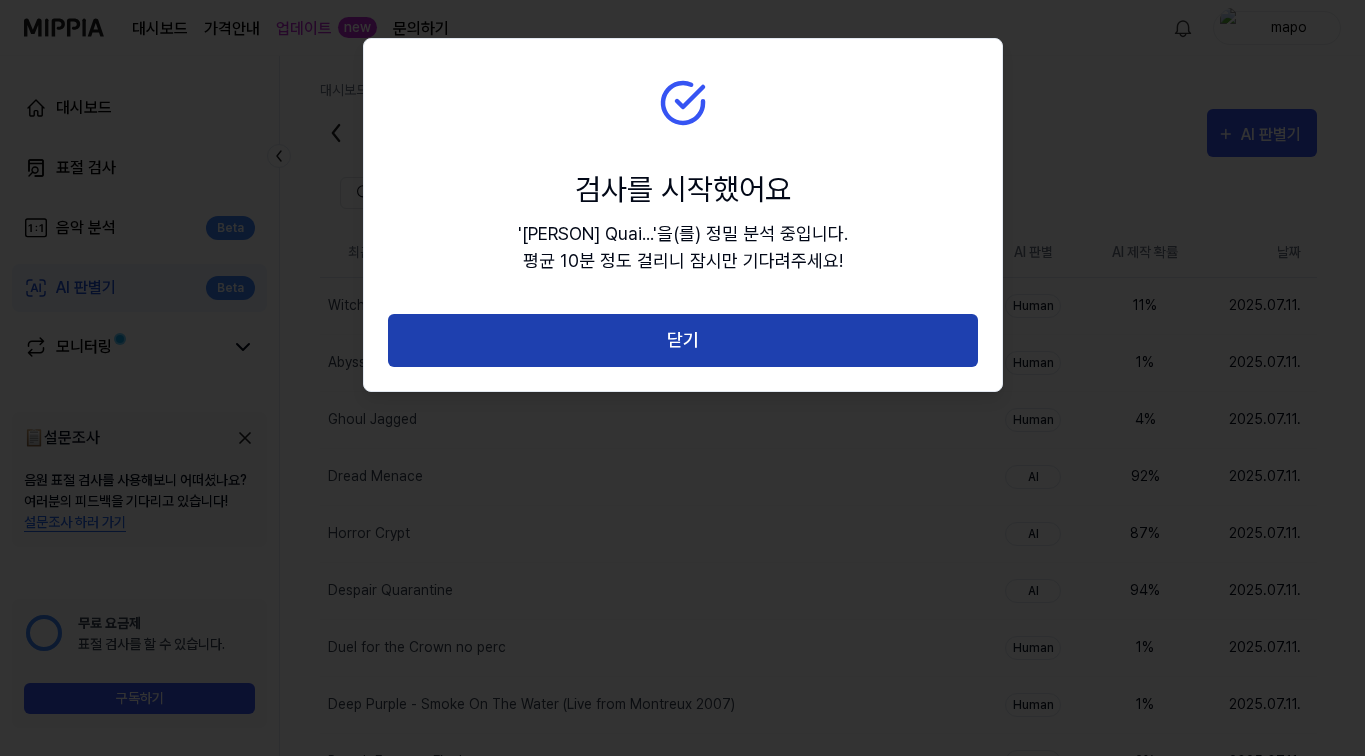 click on "닫기" at bounding box center [683, 340] 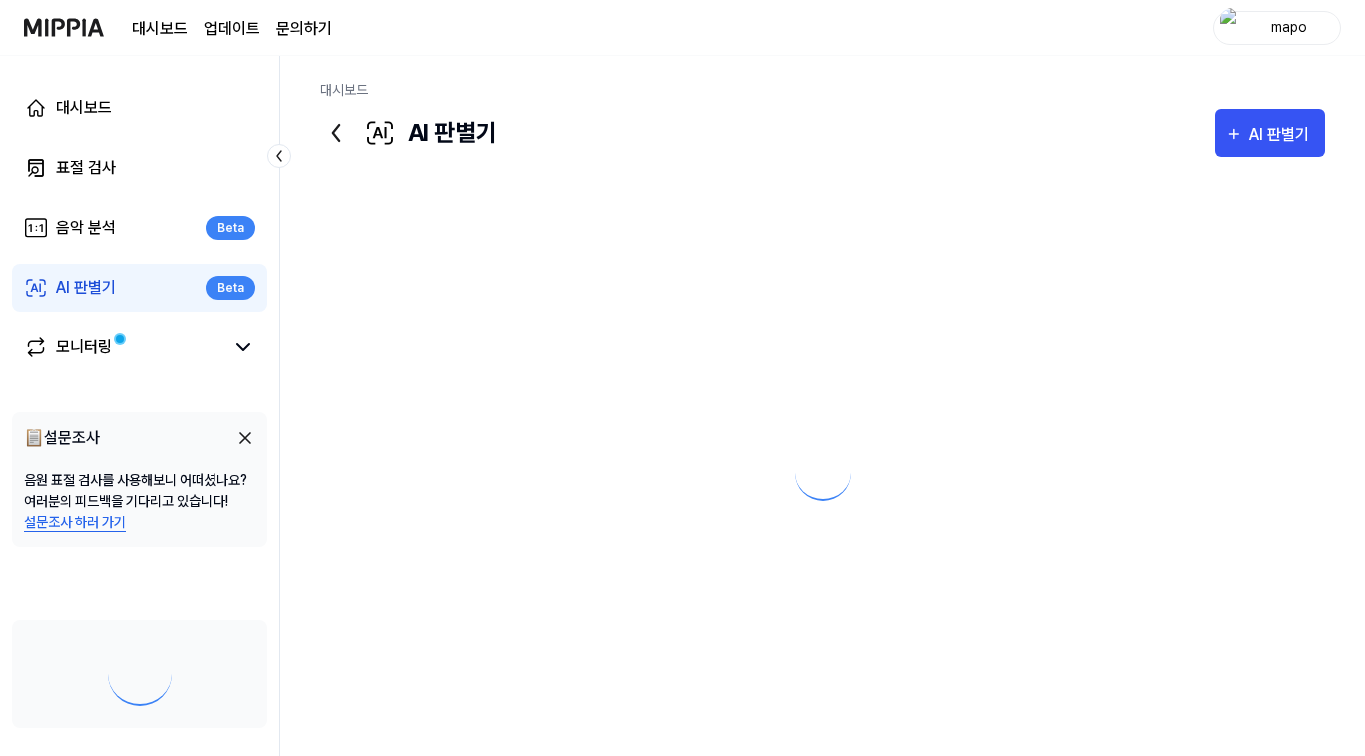 scroll, scrollTop: 0, scrollLeft: 0, axis: both 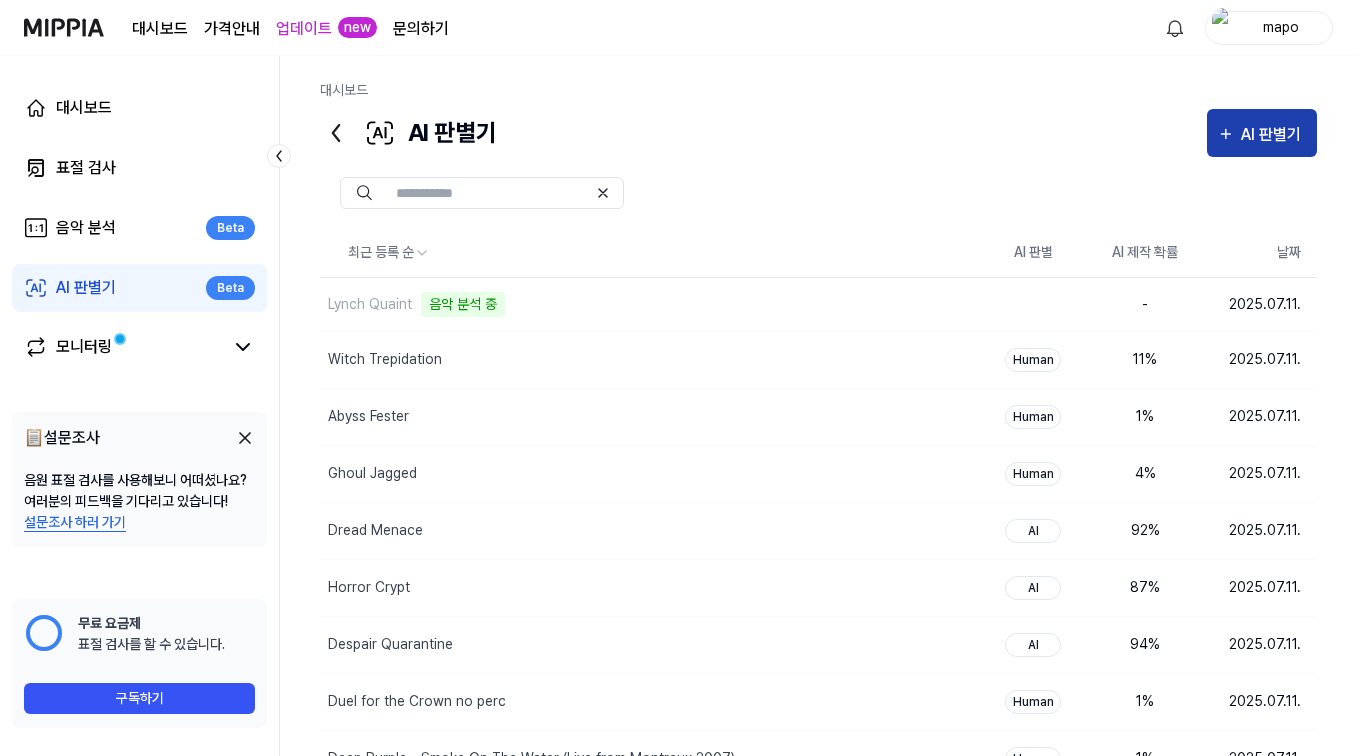 click on "AI 판별기" at bounding box center [1274, 135] 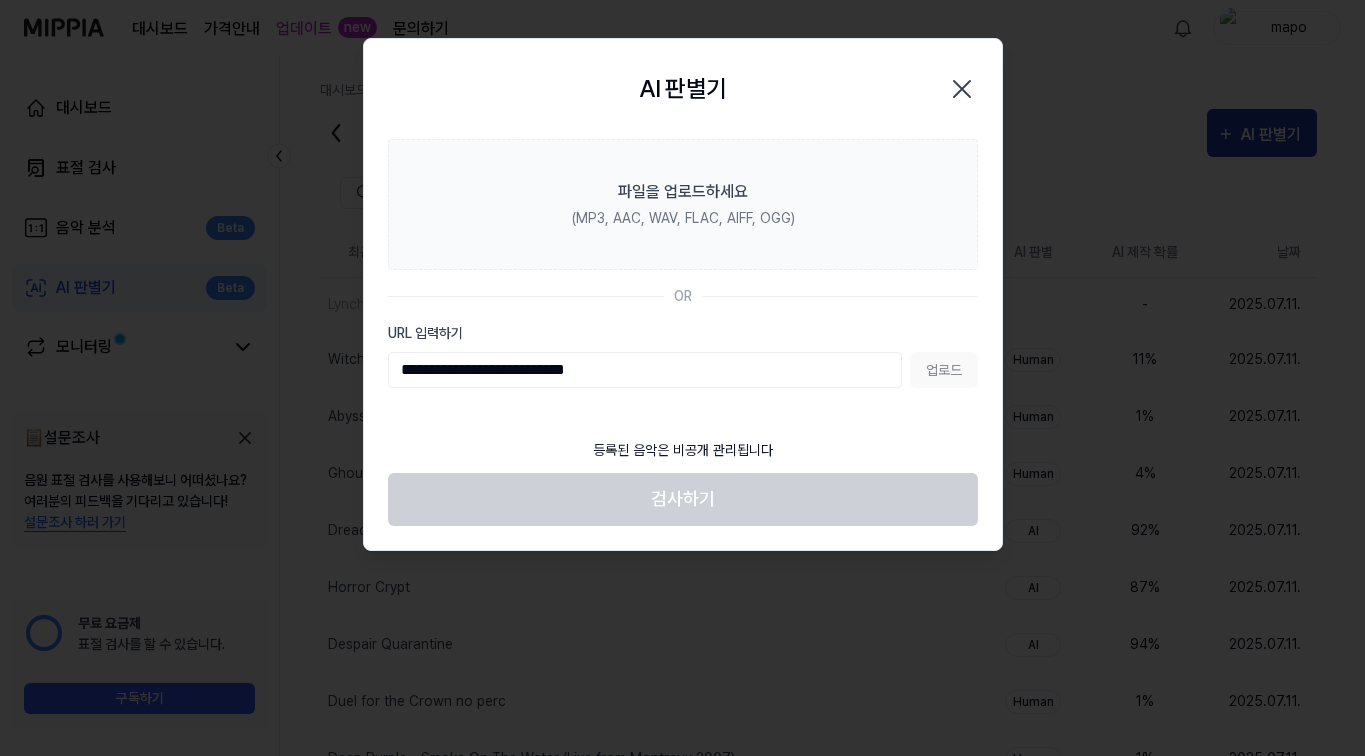 type on "**********" 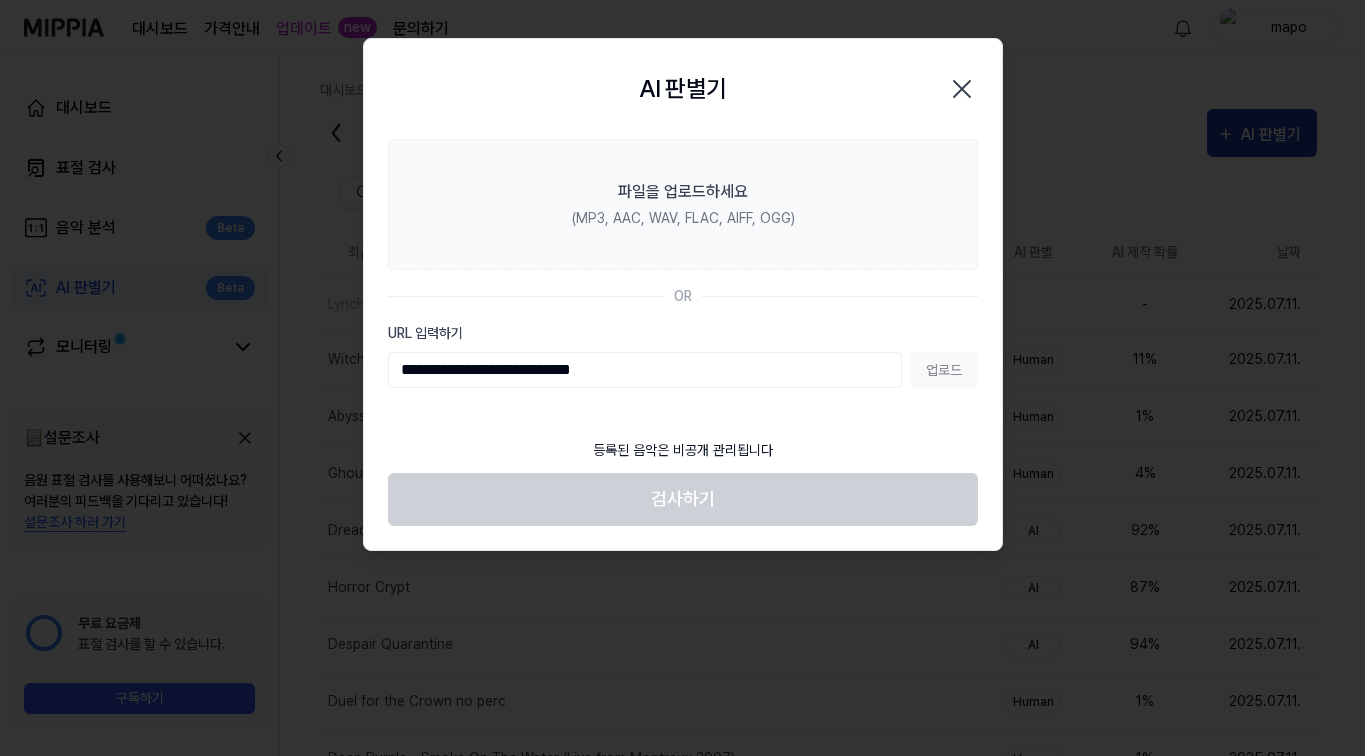 click on "업로드" at bounding box center [944, 370] 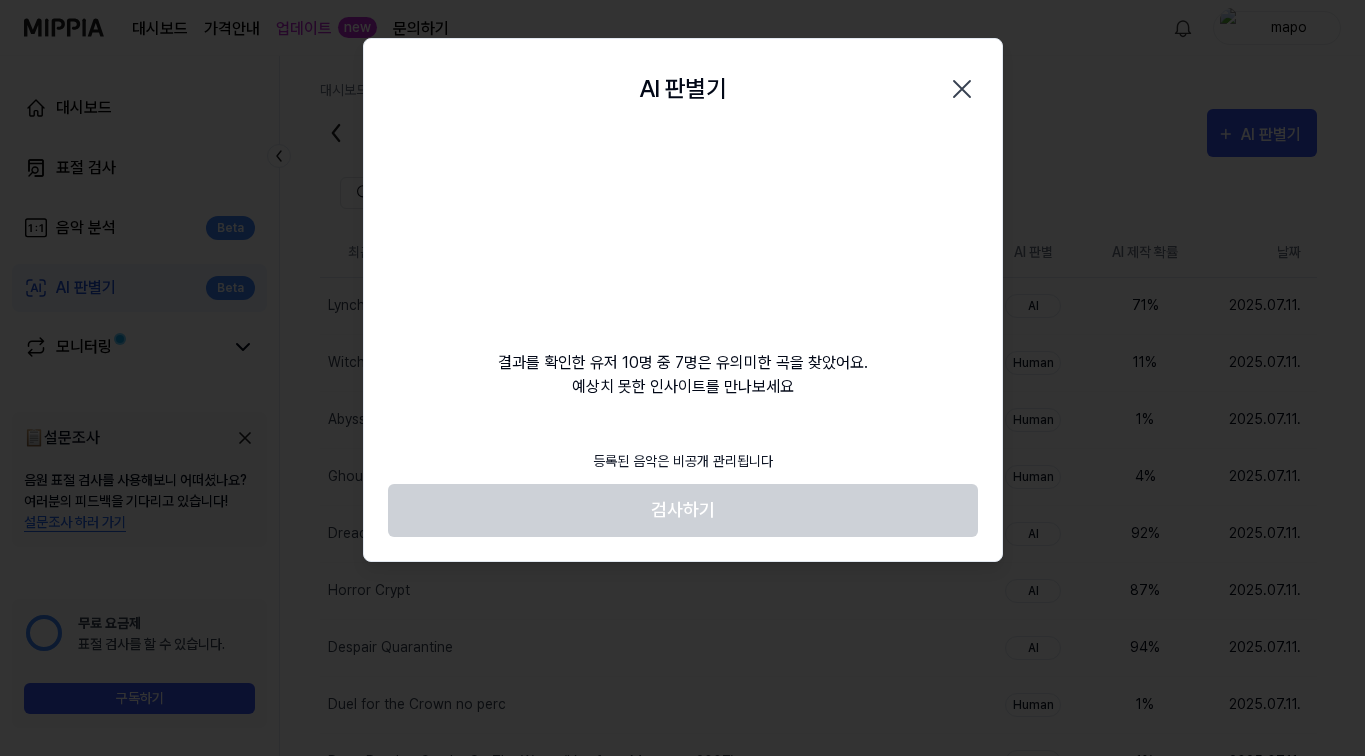 click on "검사하기" at bounding box center [683, 510] 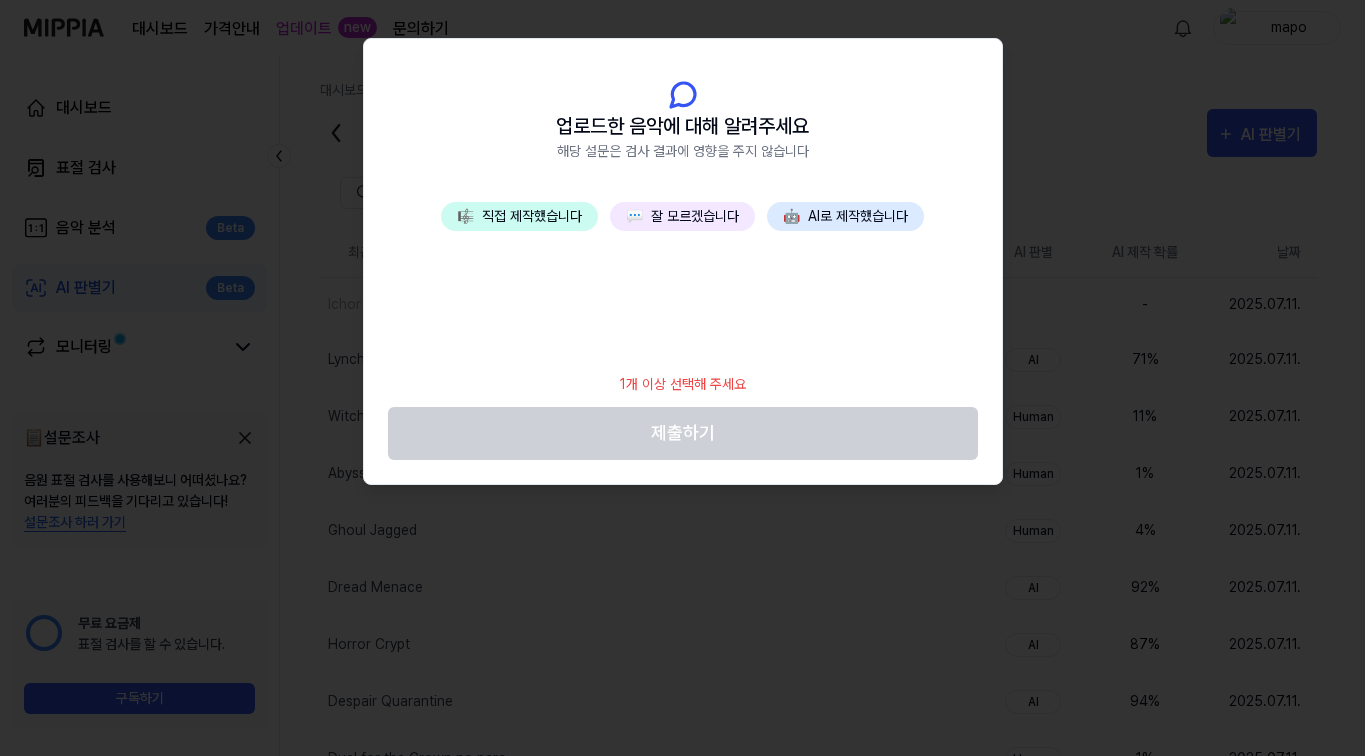 click on "💬 잘 모르겠습니다" at bounding box center (682, 216) 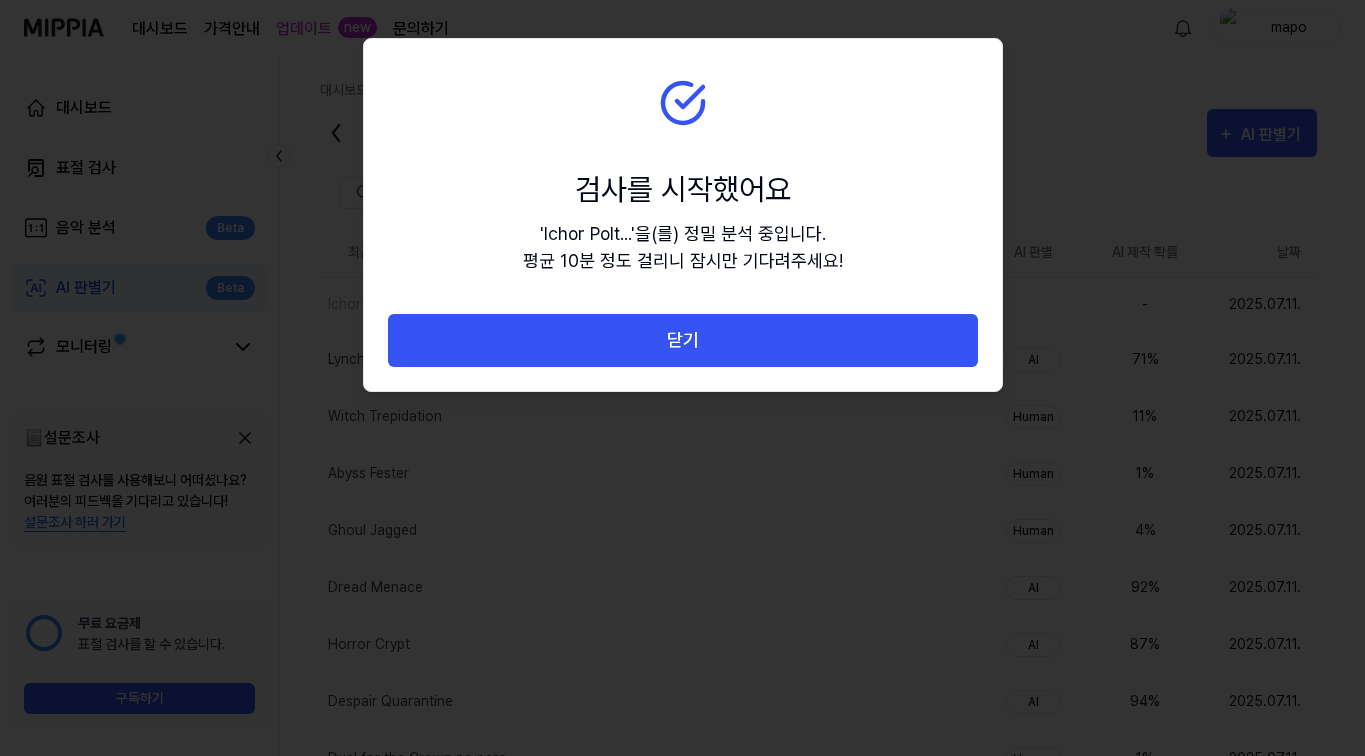 click on "닫기" at bounding box center (683, 340) 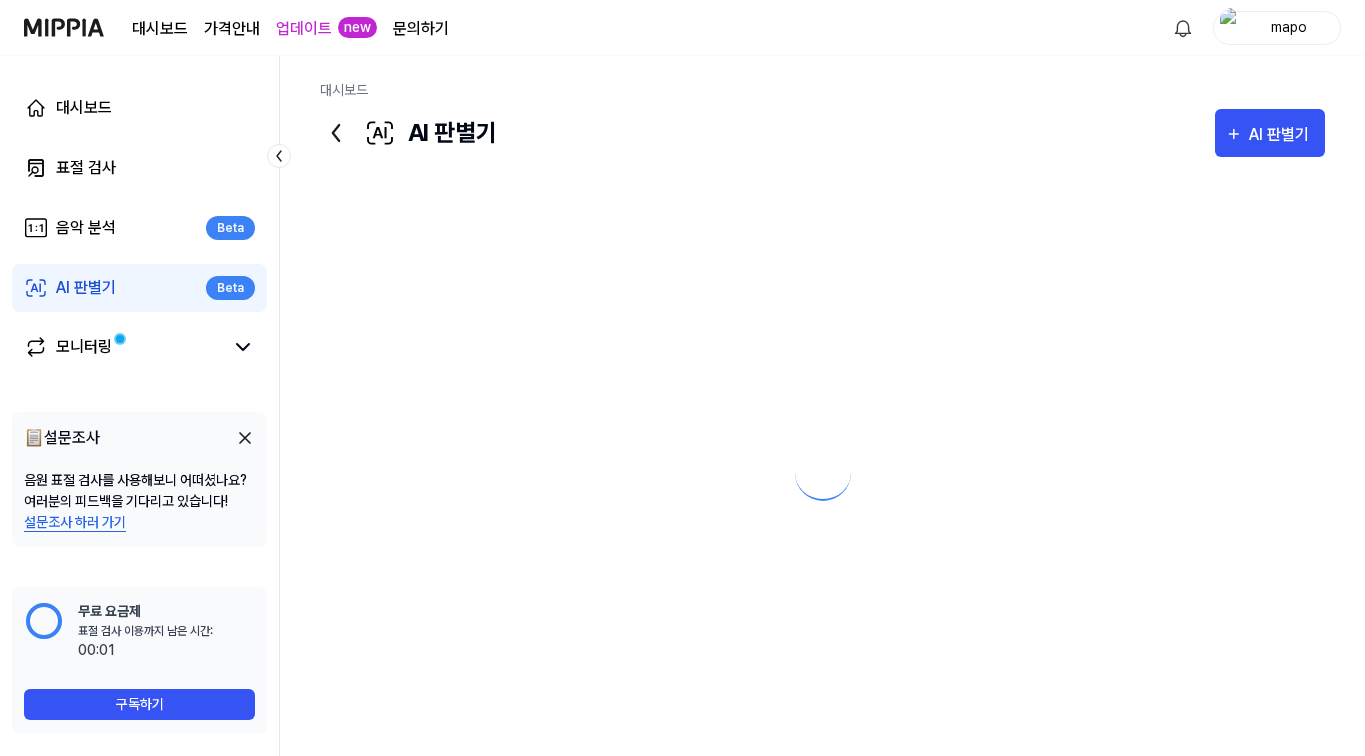 scroll, scrollTop: 0, scrollLeft: 0, axis: both 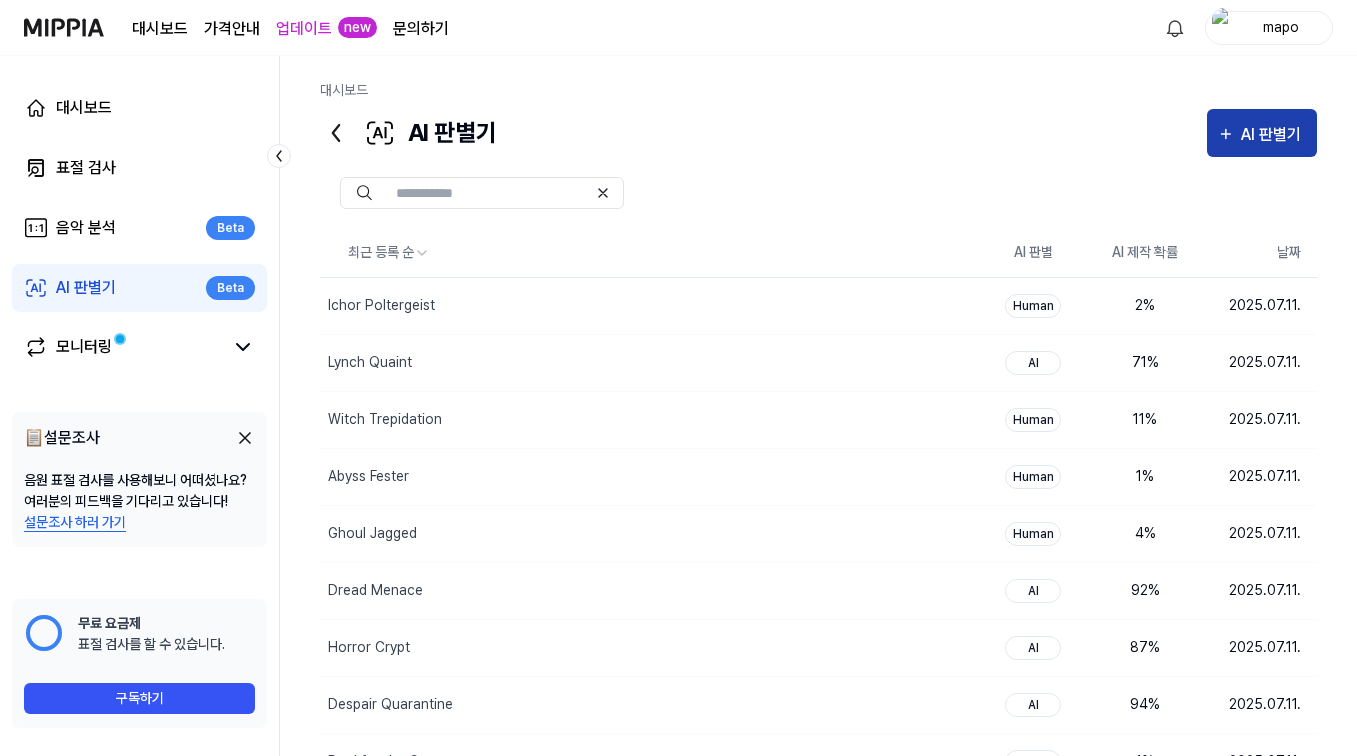 click on "AI 판별기" at bounding box center (1274, 135) 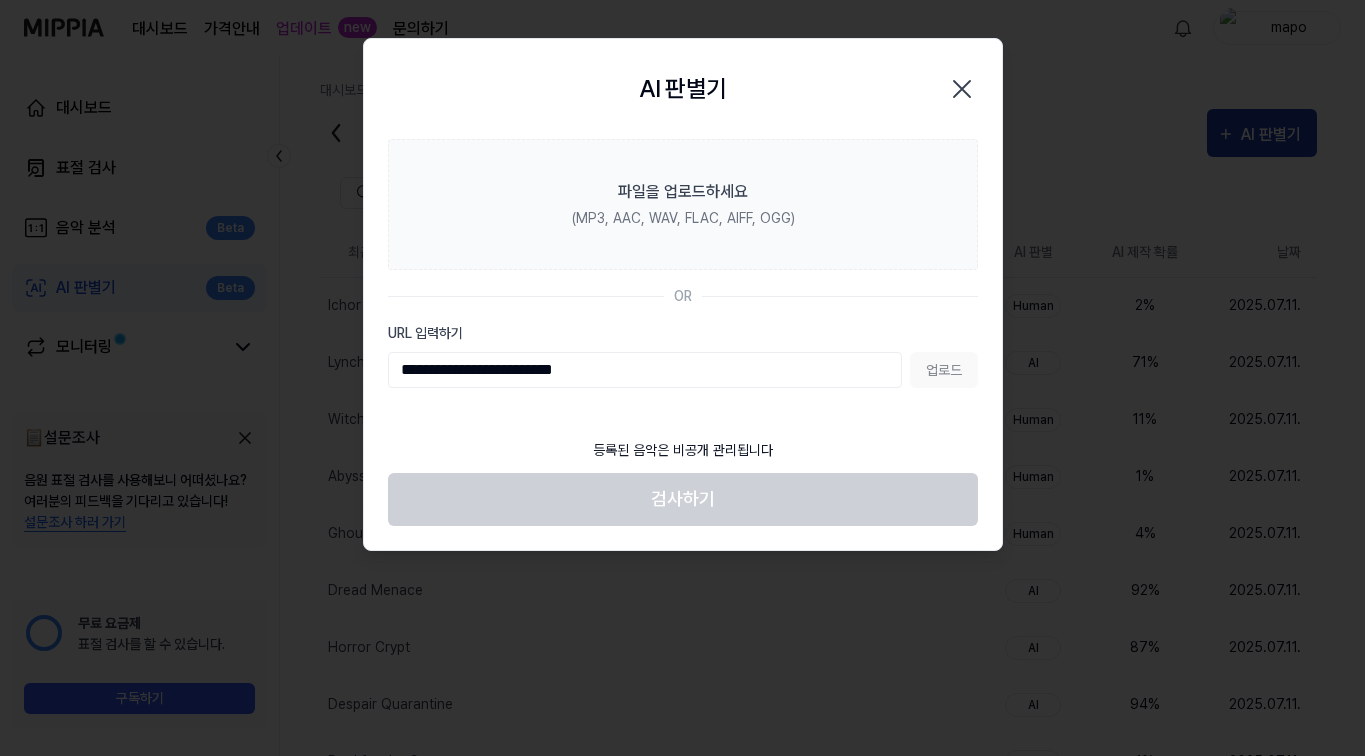 type on "**********" 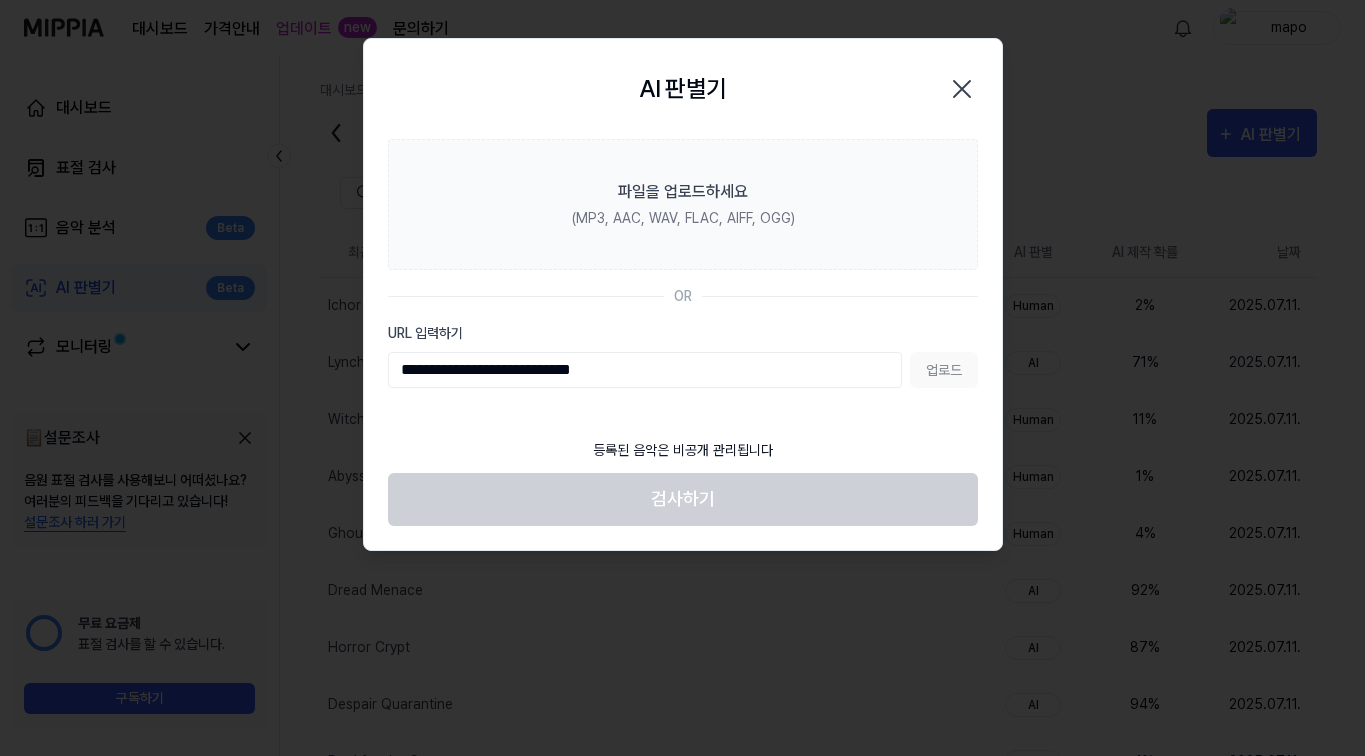 click on "업로드" at bounding box center (944, 370) 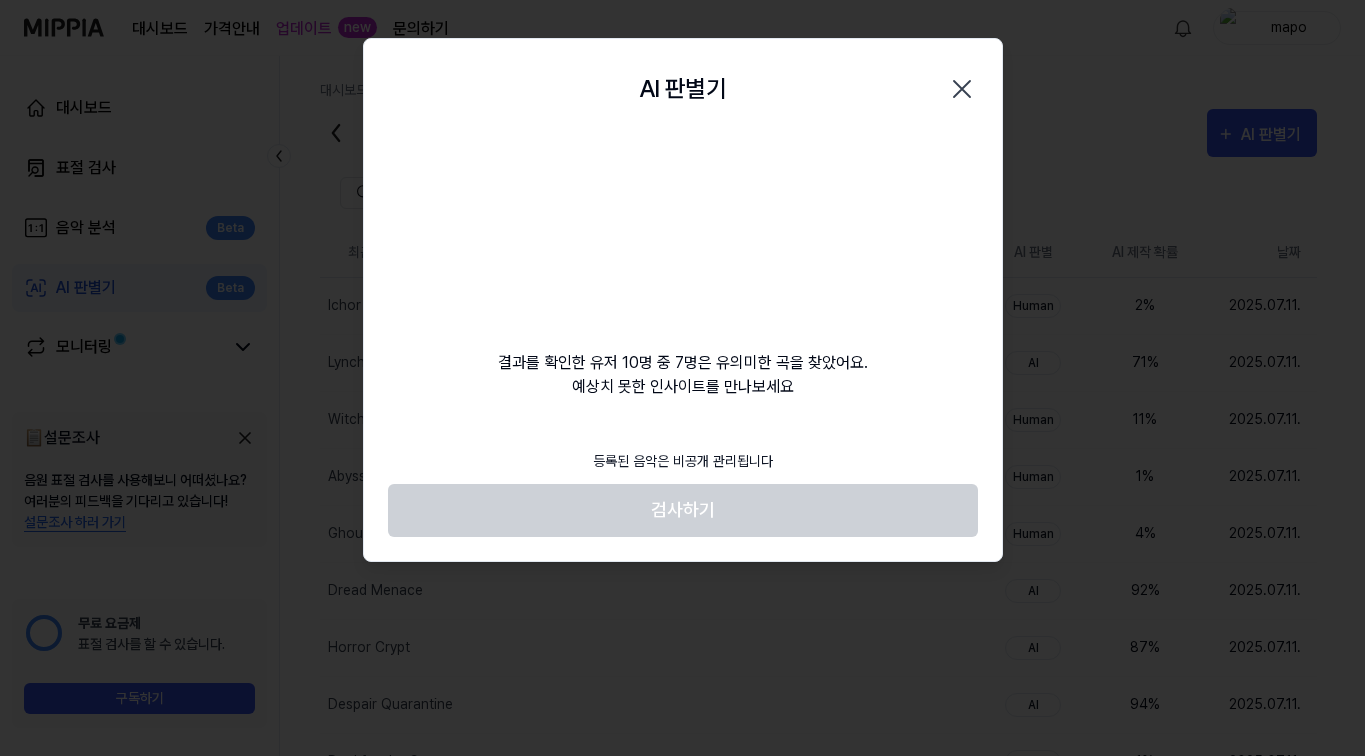 click on "검사하기" at bounding box center [683, 510] 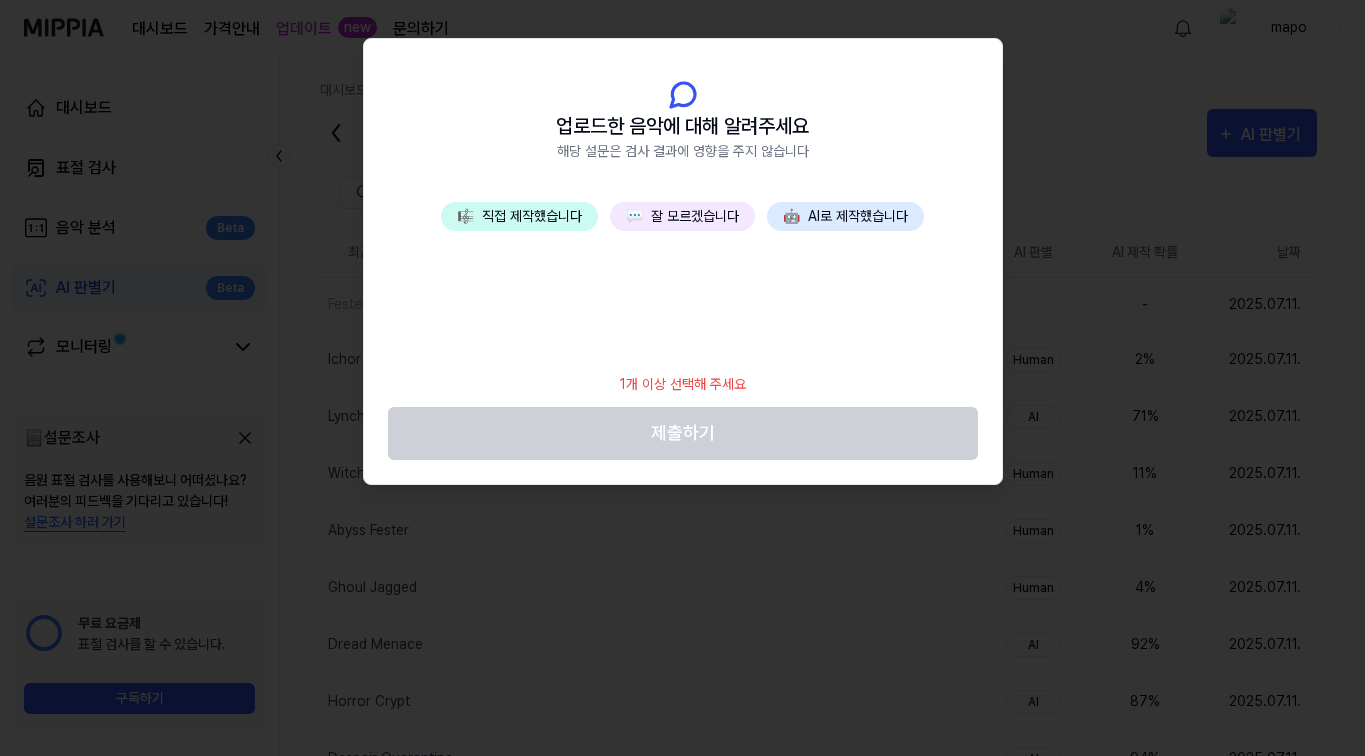 click on "💬 잘 모르겠습니다" at bounding box center [682, 216] 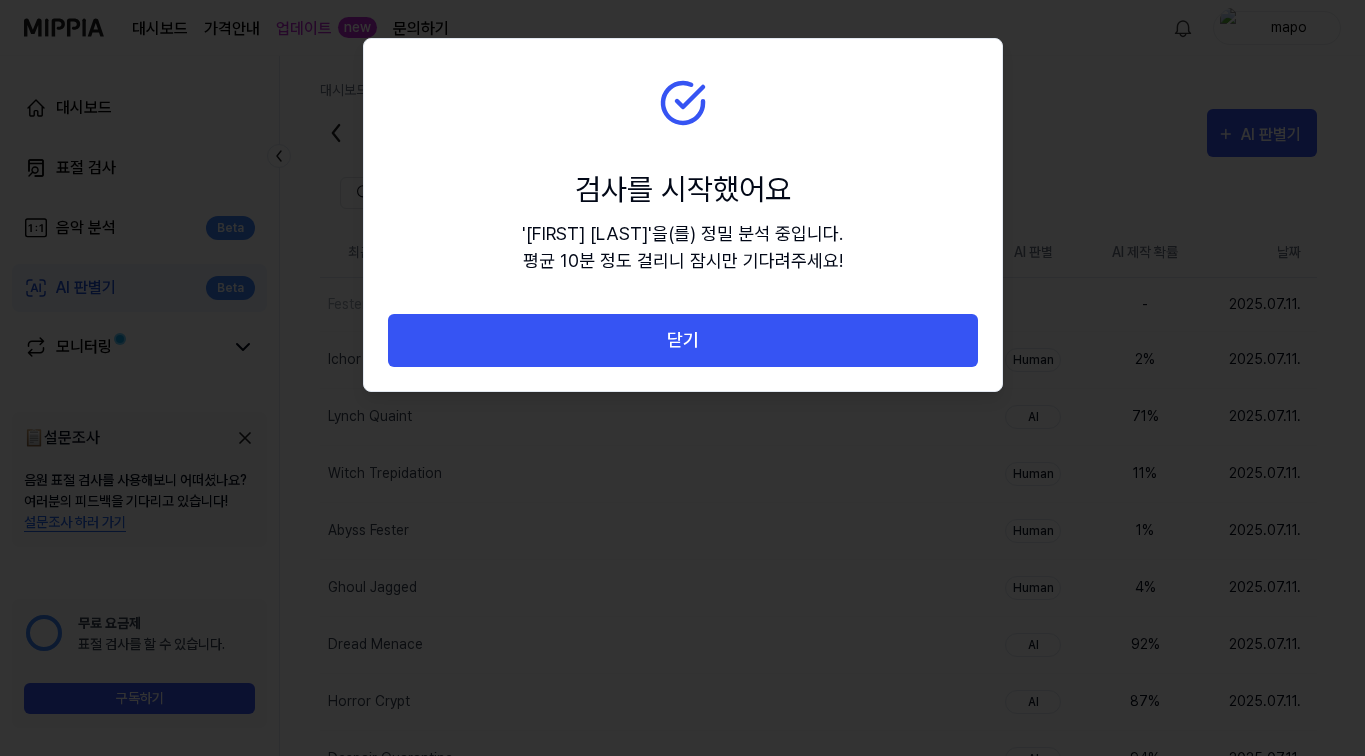 click on "닫기" at bounding box center (683, 340) 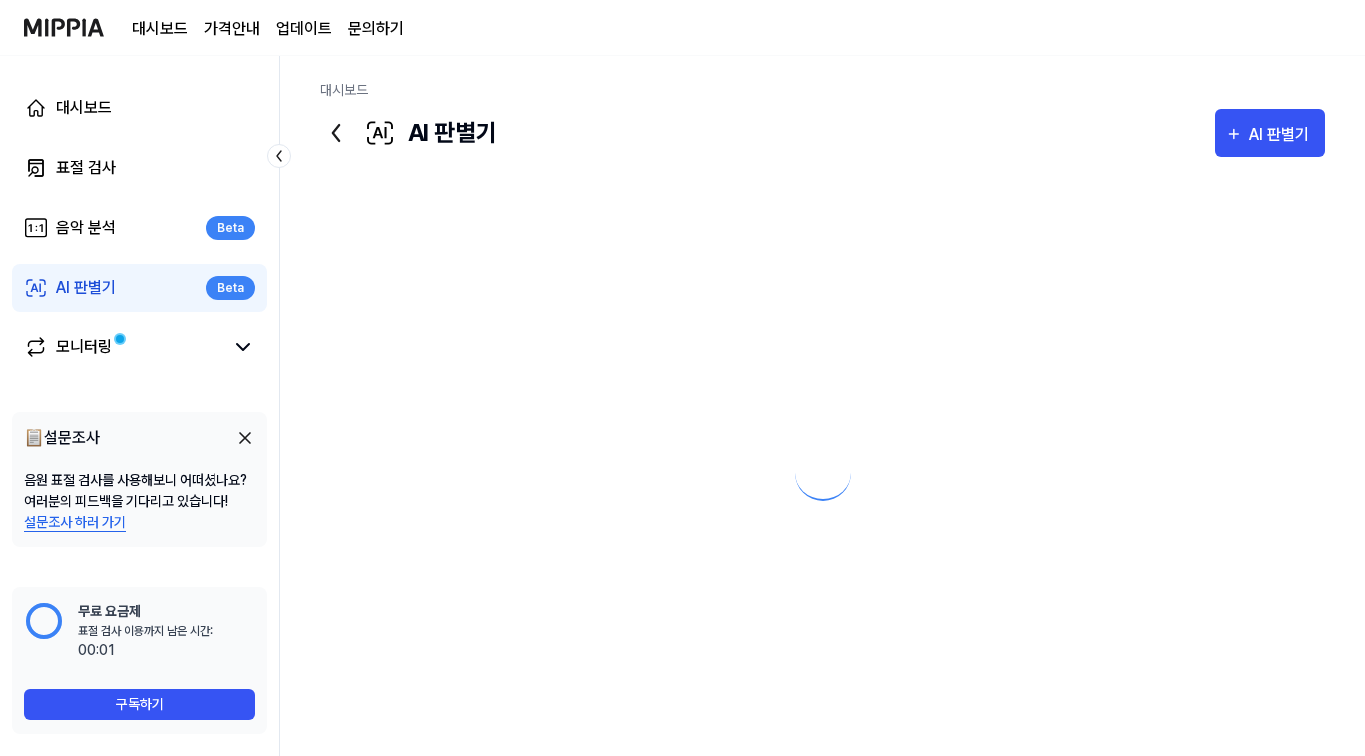 scroll, scrollTop: 0, scrollLeft: 0, axis: both 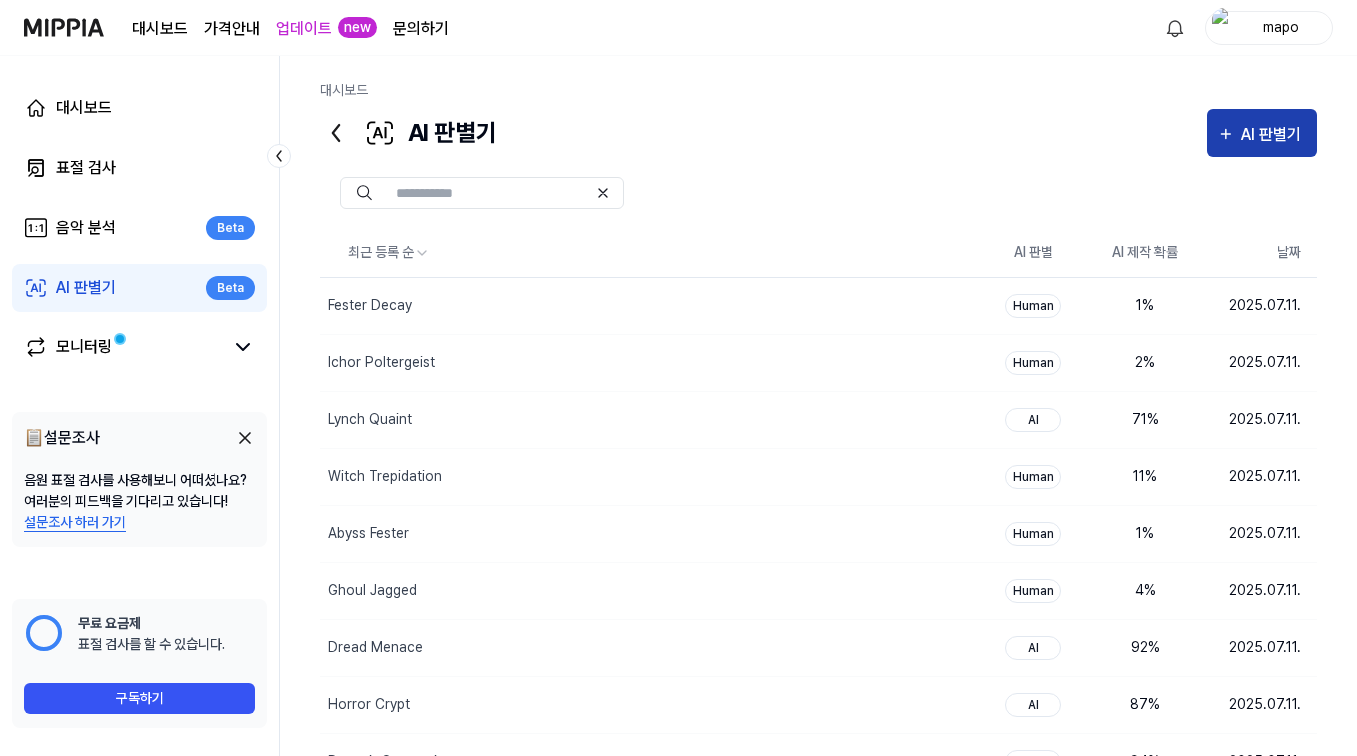click on "AI 판별기" at bounding box center [1274, 135] 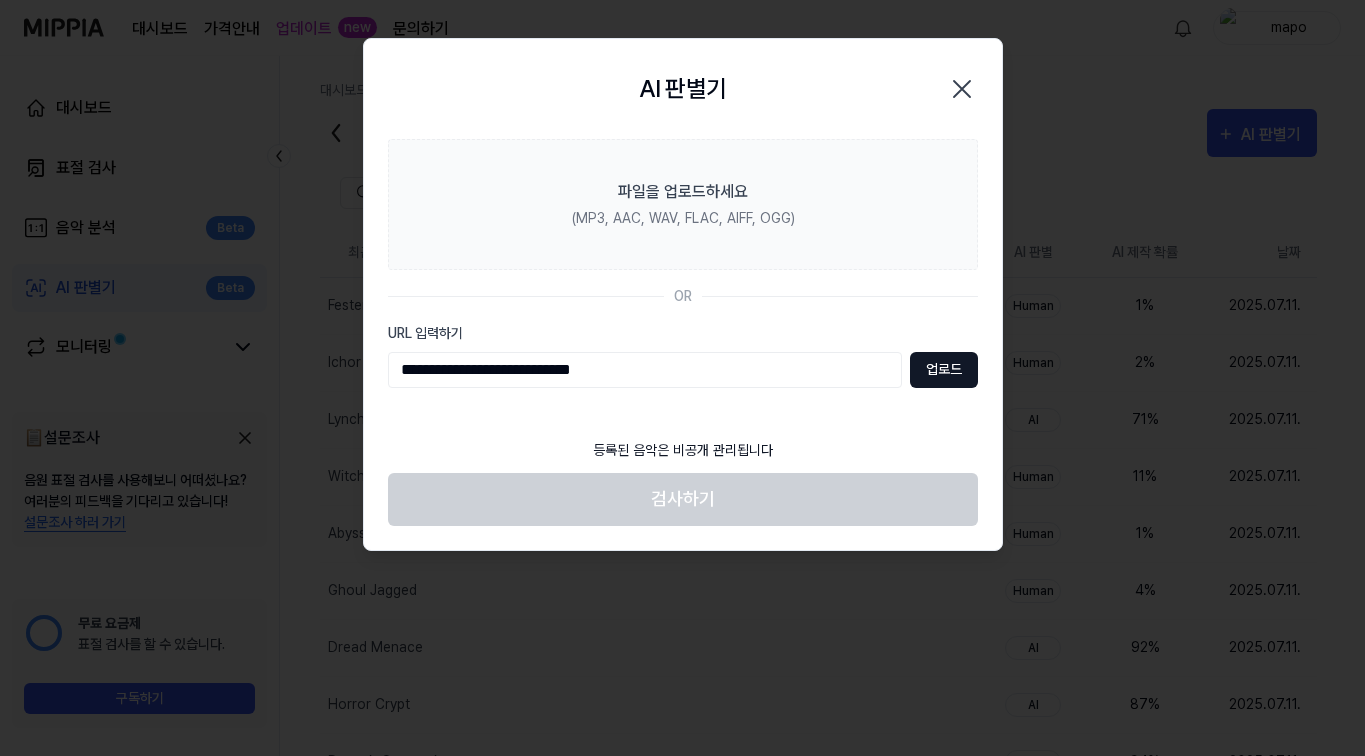 click on "업로드" at bounding box center [944, 370] 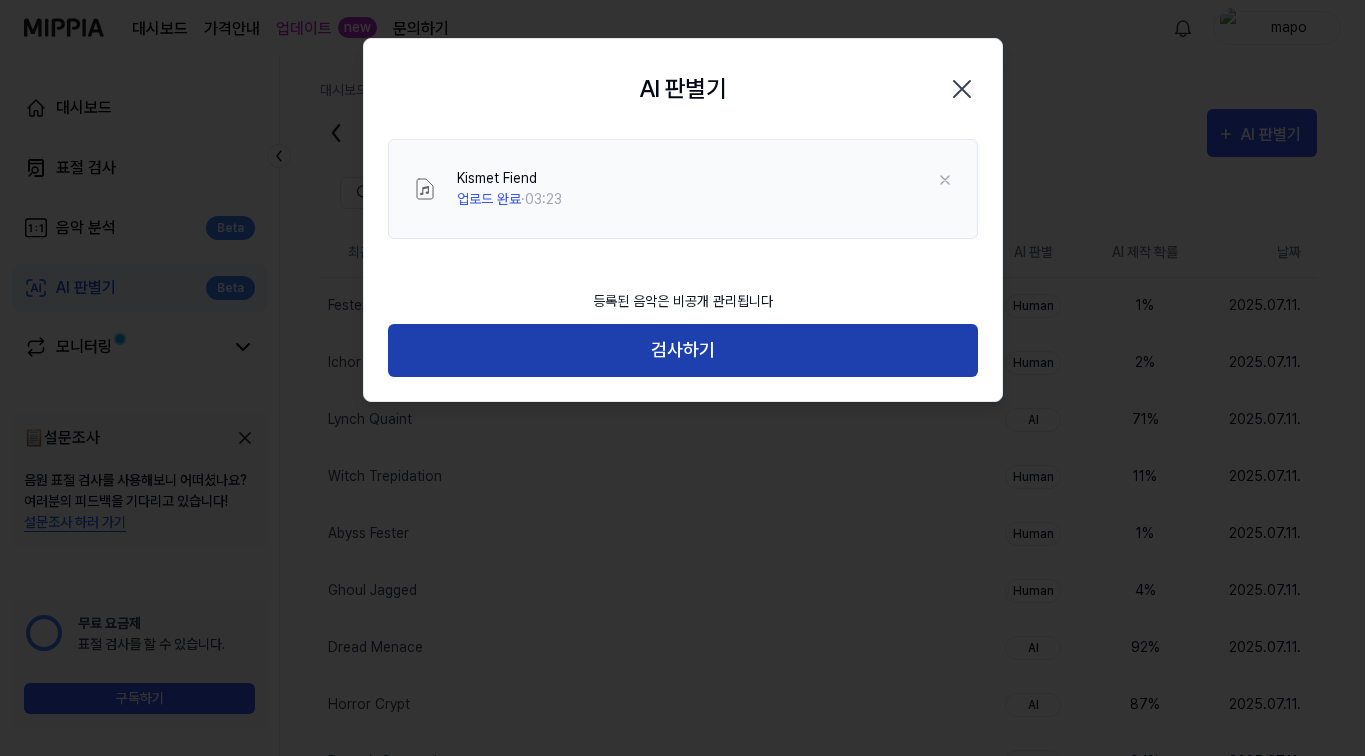 click on "검사하기" at bounding box center [683, 350] 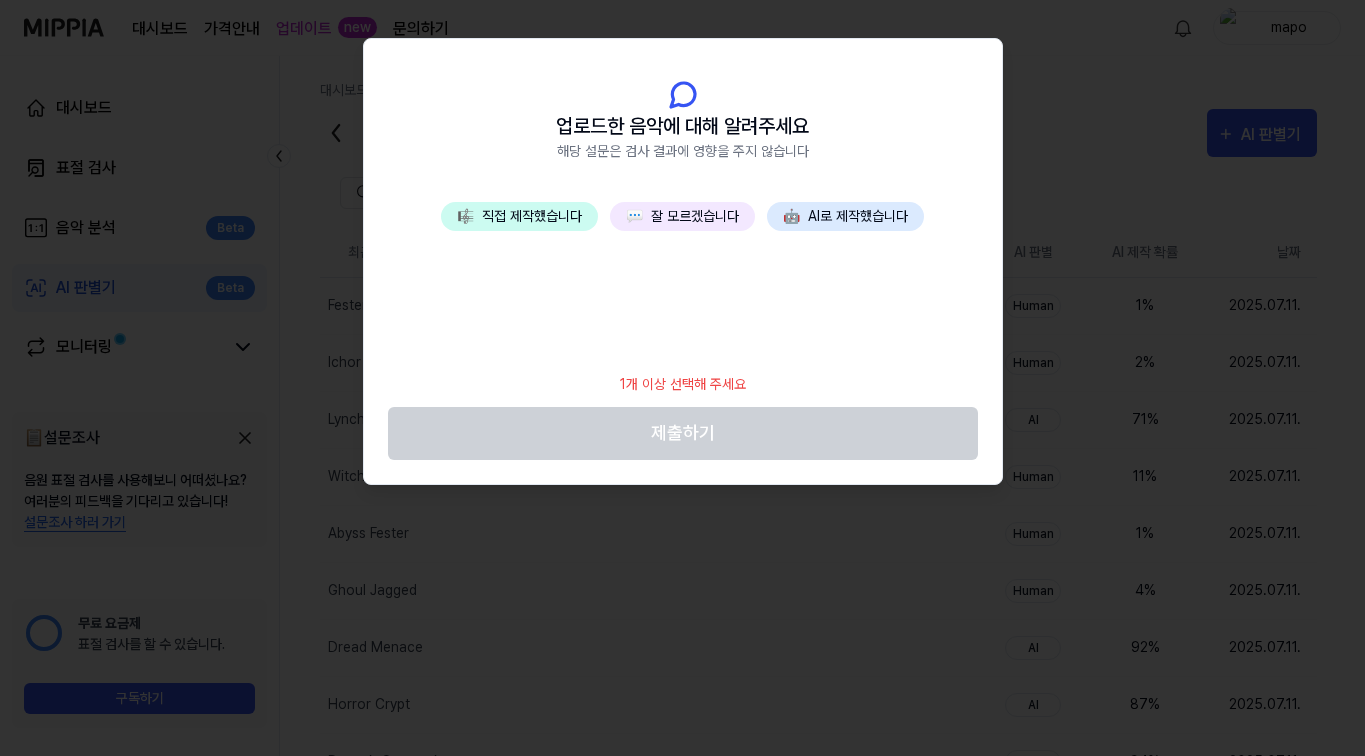 click on "💬 잘 모르겠습니다" at bounding box center (682, 216) 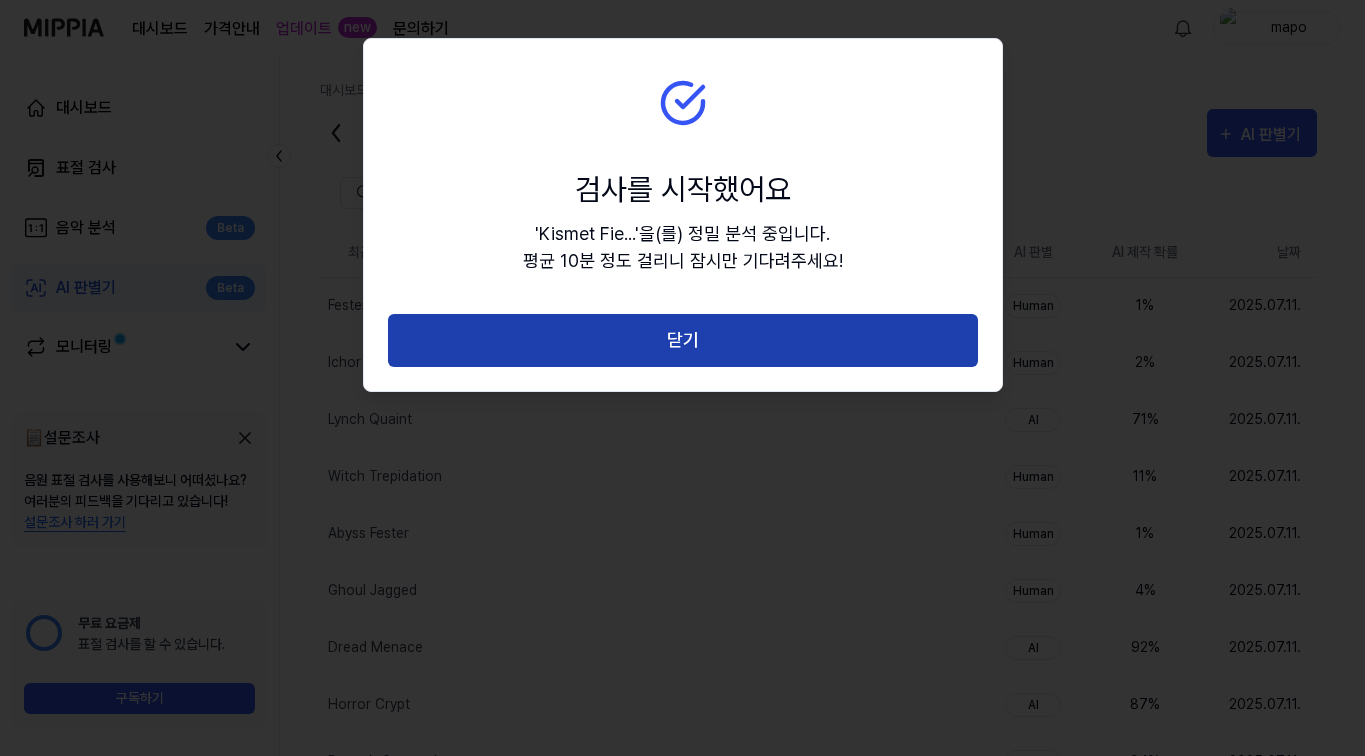 click on "닫기" at bounding box center [683, 340] 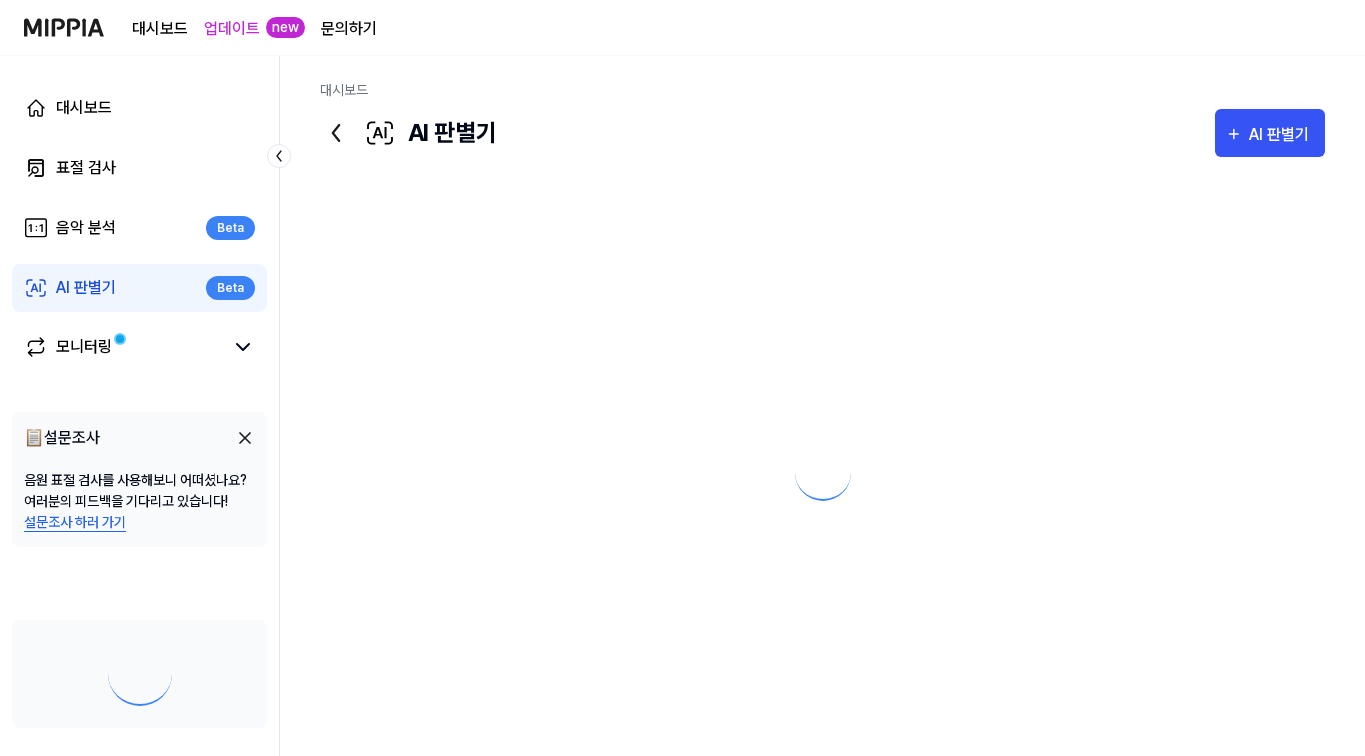 scroll, scrollTop: 0, scrollLeft: 0, axis: both 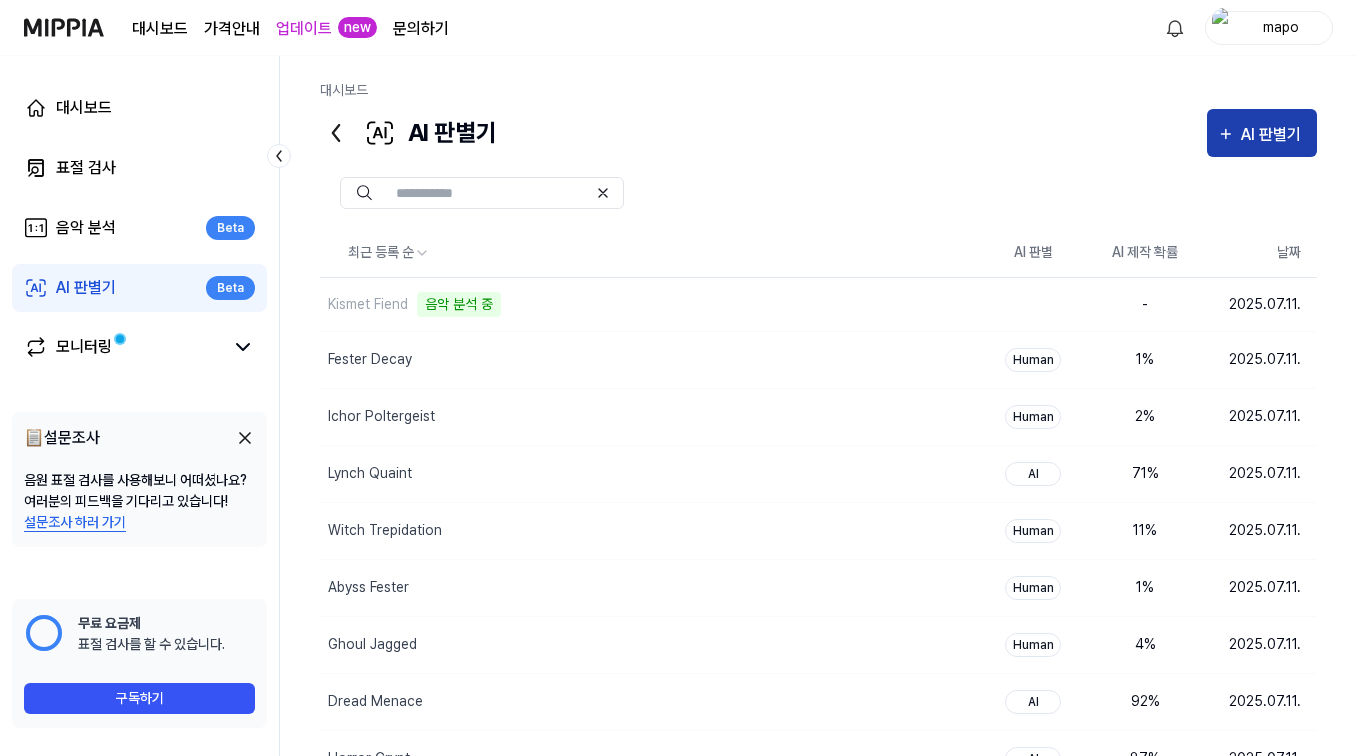 click on "AI 판별기" at bounding box center [1274, 135] 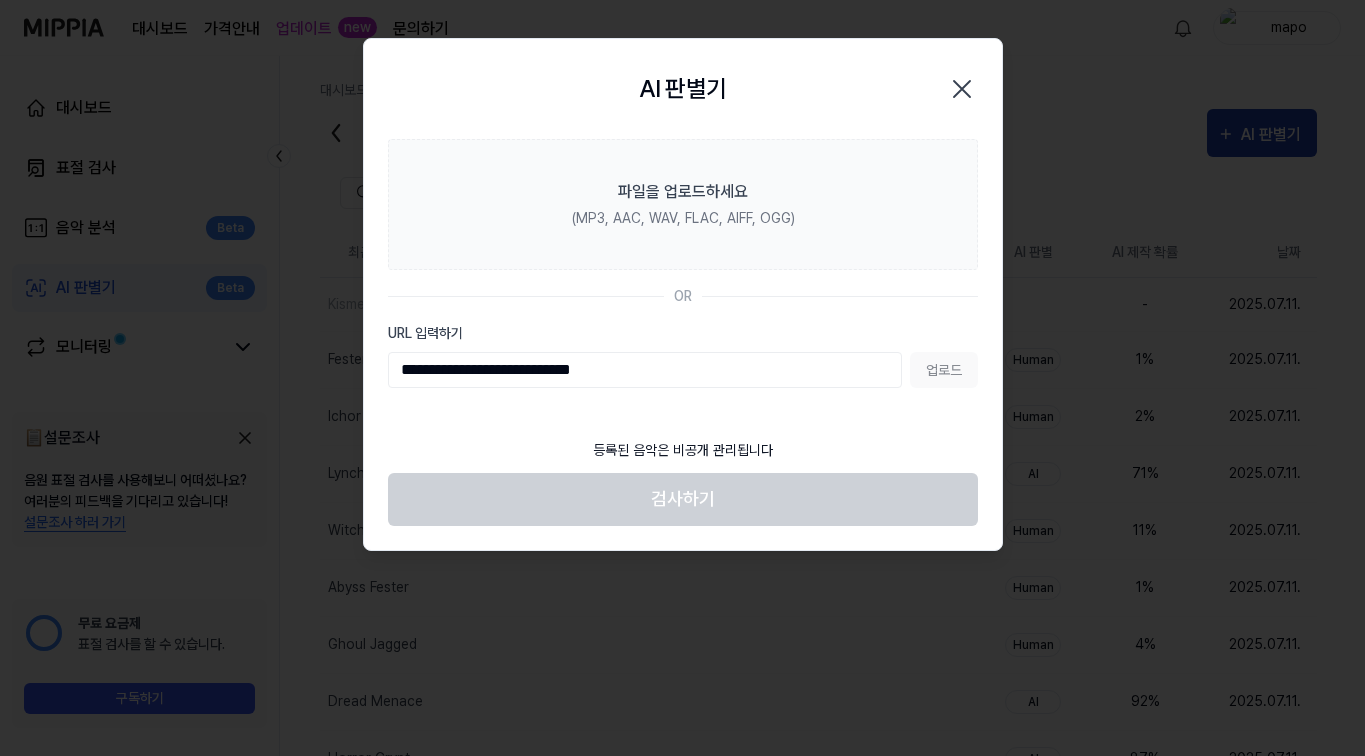 click on "업로드" at bounding box center (944, 370) 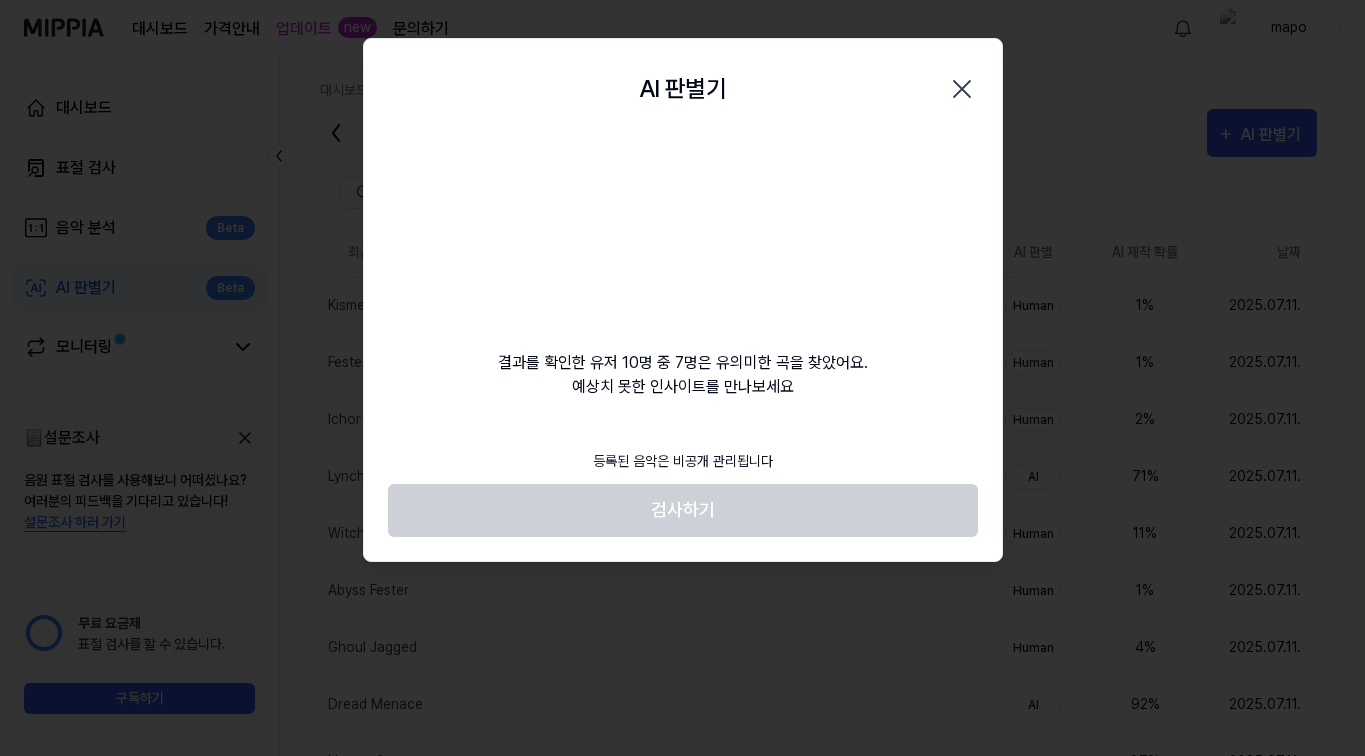 click on "검사하기" at bounding box center [683, 510] 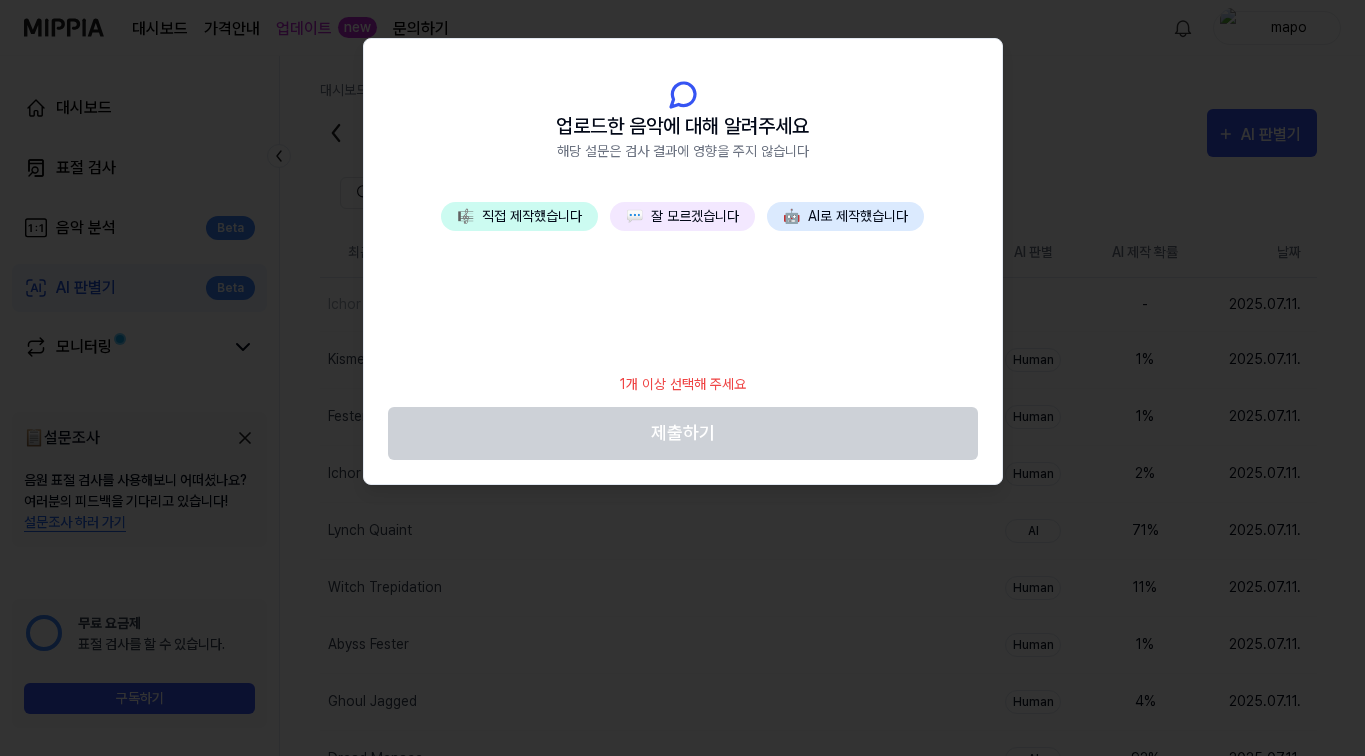 click on "💬 잘 모르겠습니다" at bounding box center [682, 216] 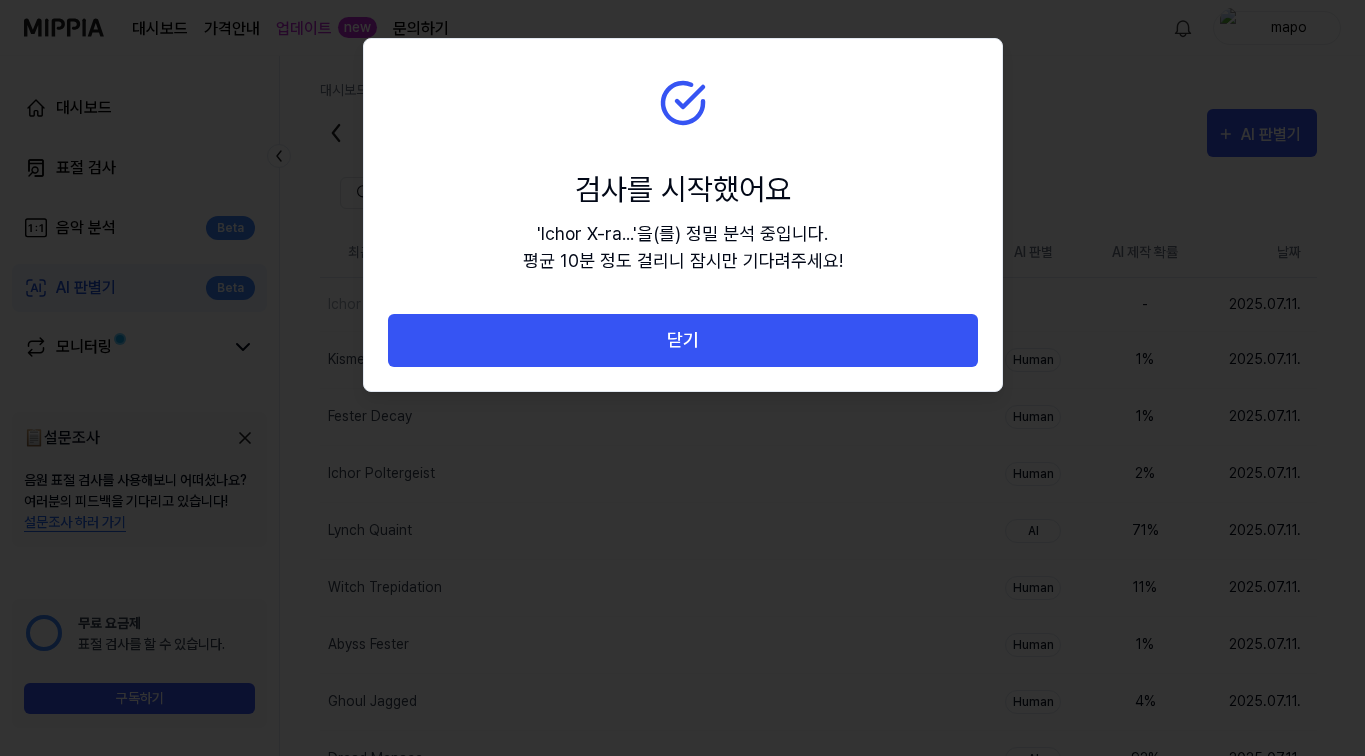 click on "닫기" at bounding box center (683, 340) 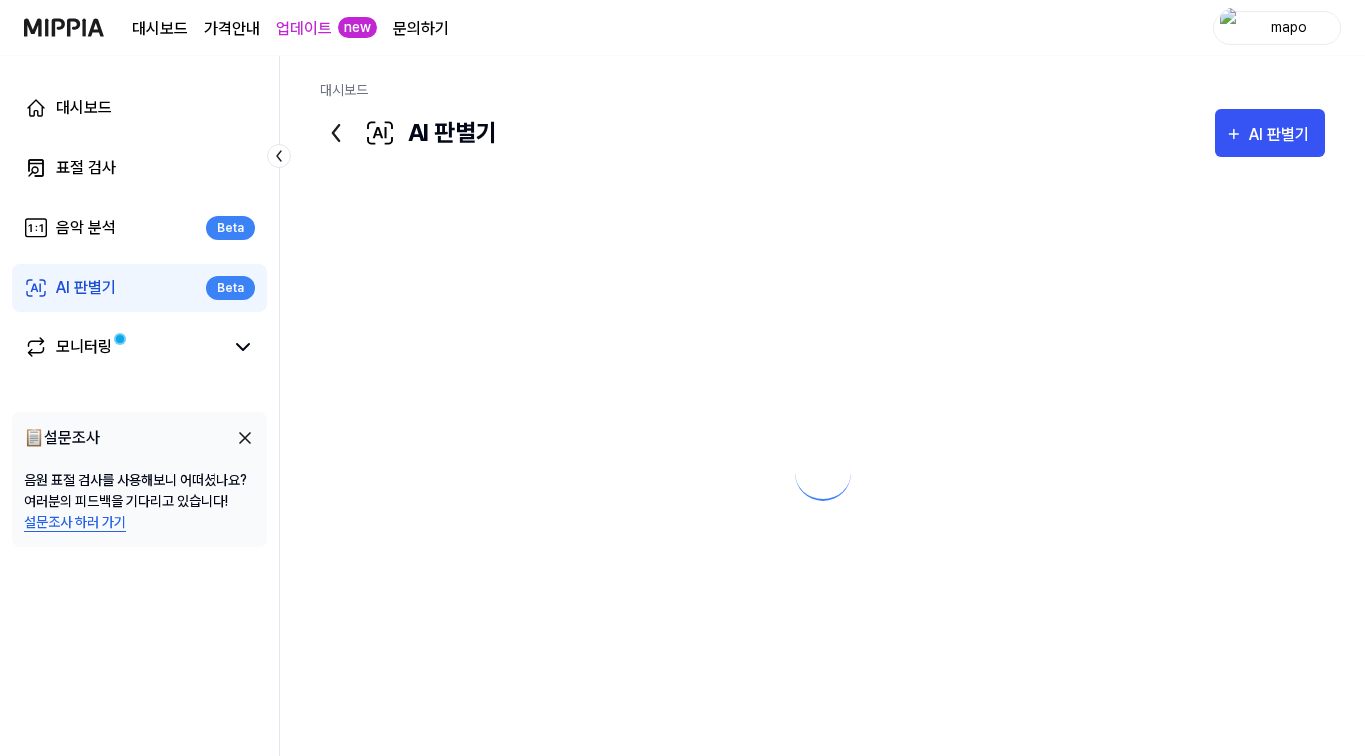 scroll, scrollTop: 0, scrollLeft: 0, axis: both 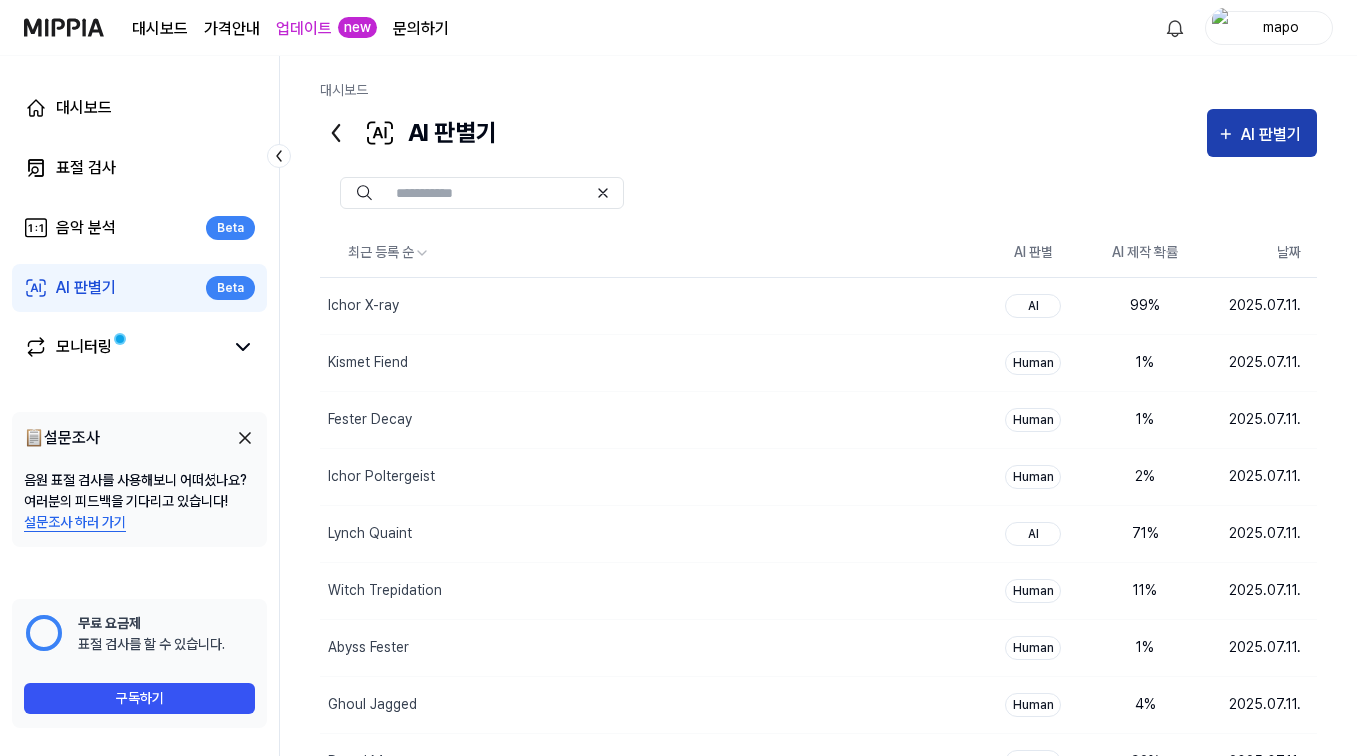 click on "AI 판별기" at bounding box center [1274, 135] 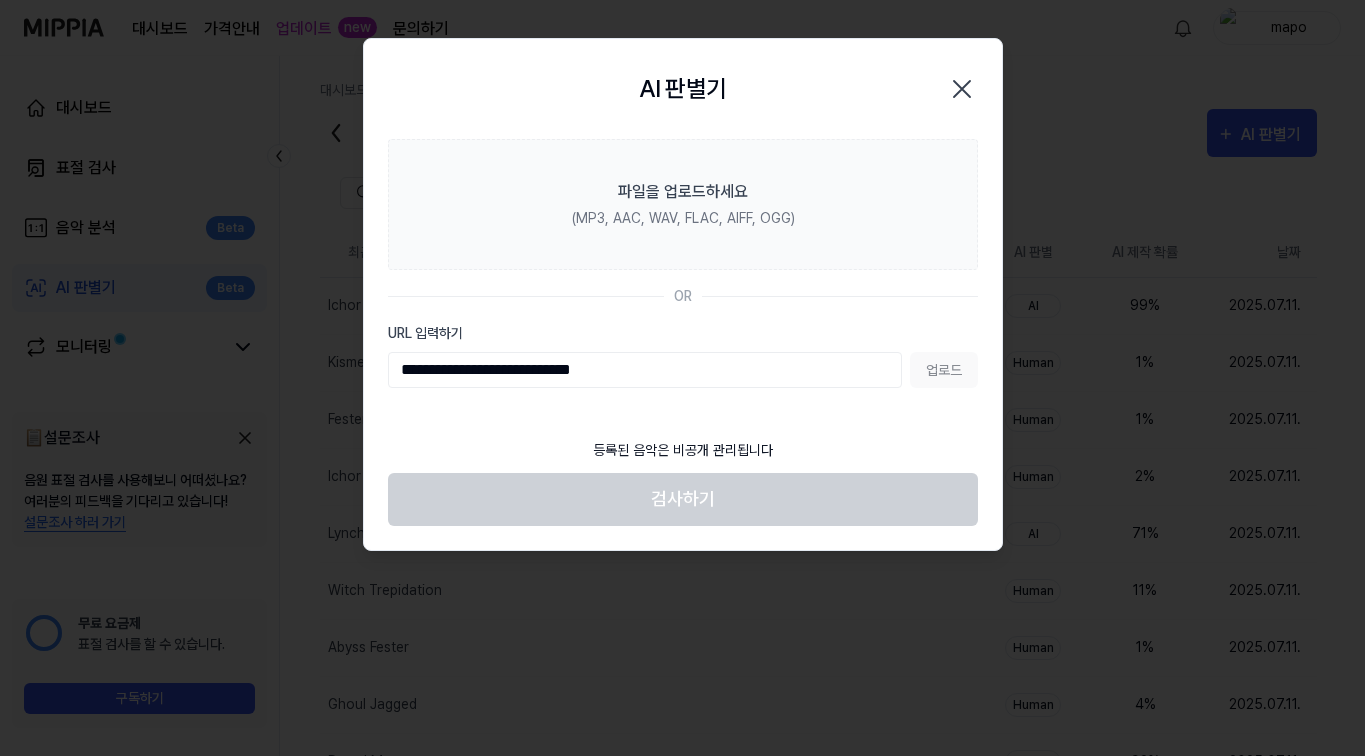 click on "업로드" at bounding box center [944, 370] 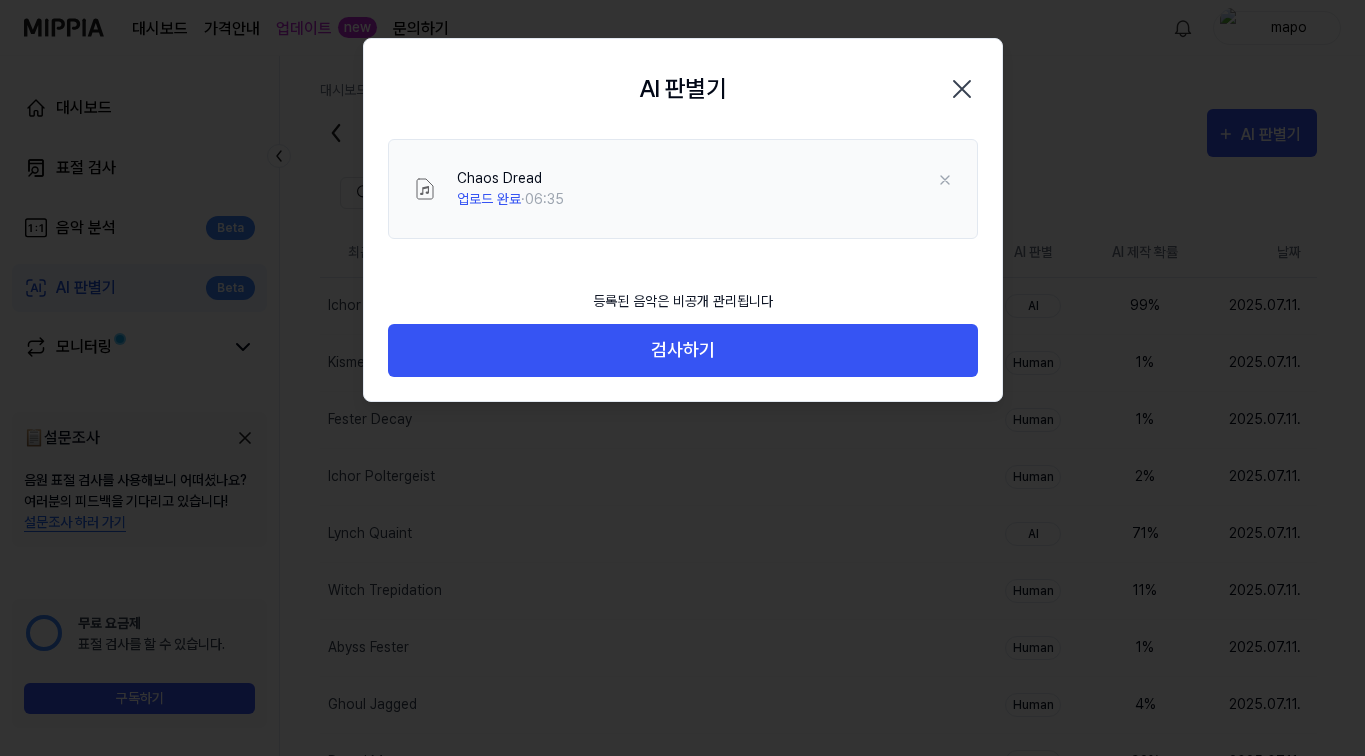 click on "검사하기" at bounding box center [683, 350] 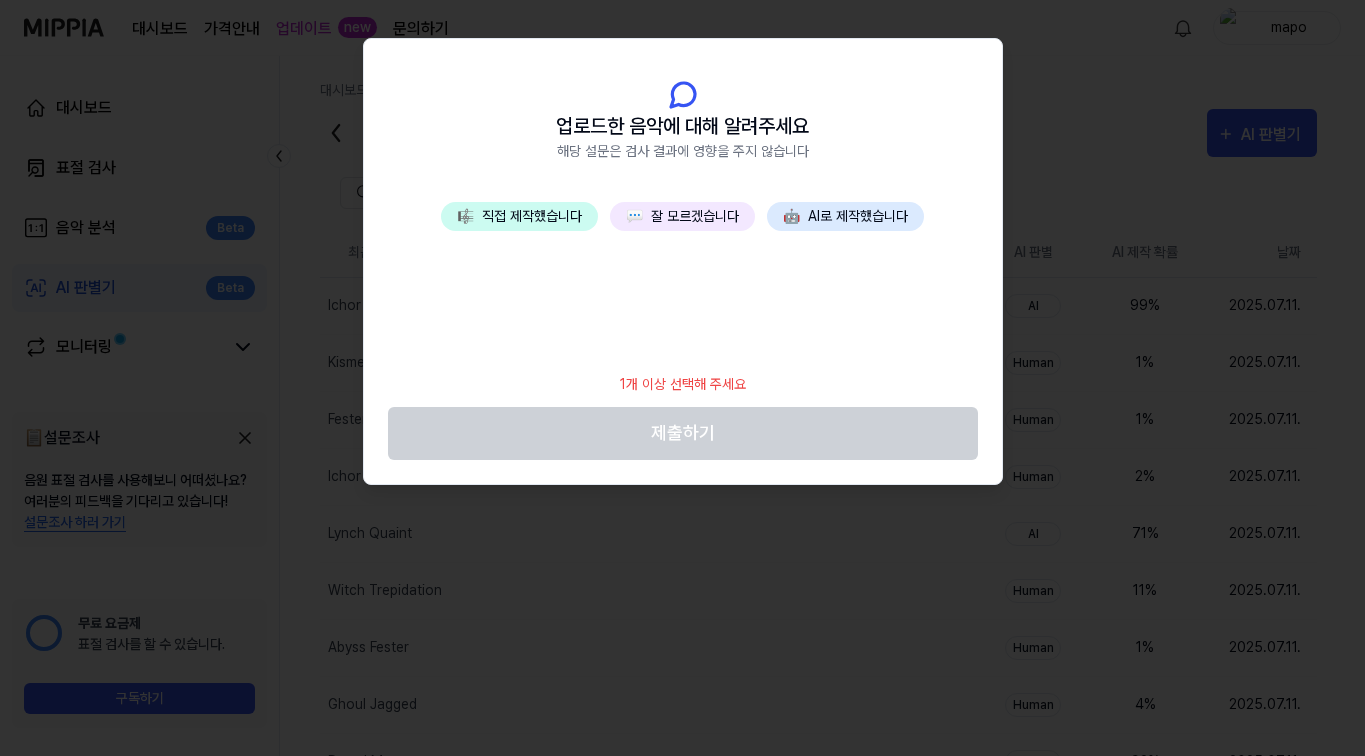 click on "💬 잘 모르겠습니다" at bounding box center (682, 216) 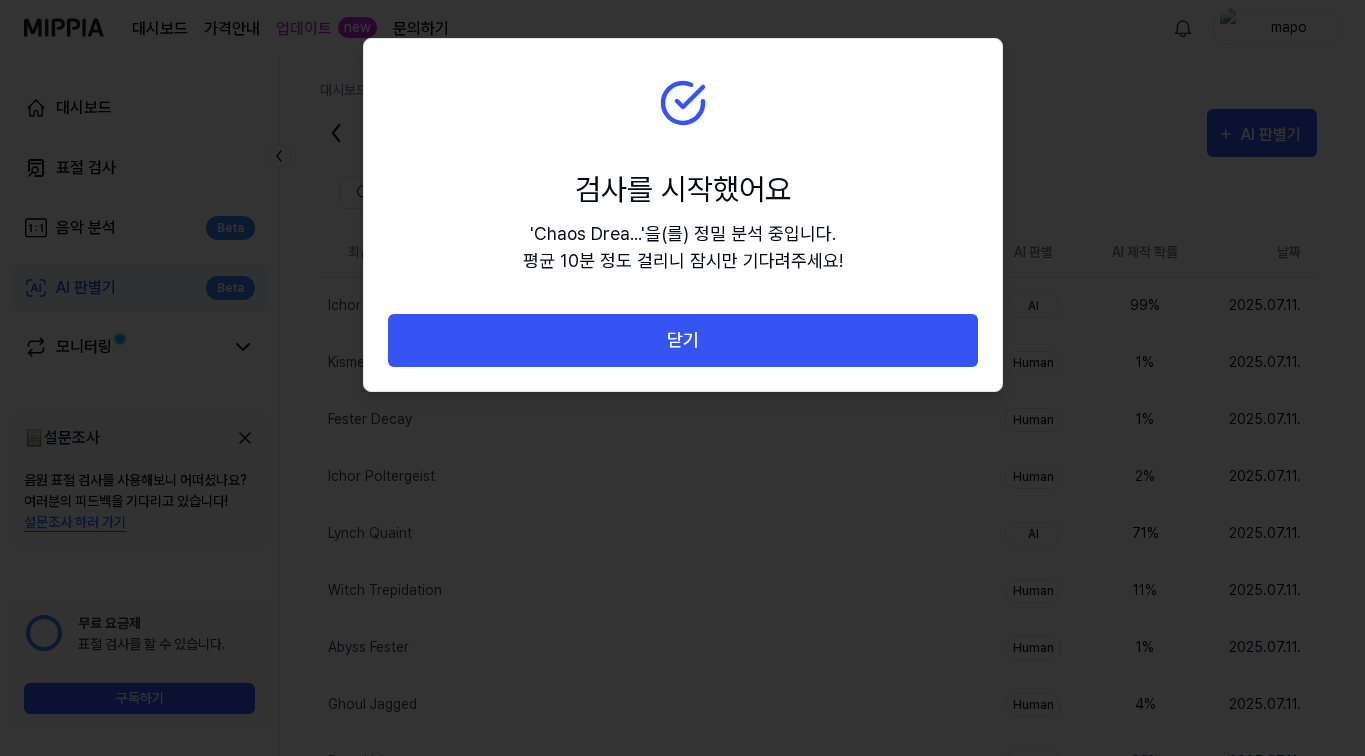 click on "닫기" at bounding box center [683, 340] 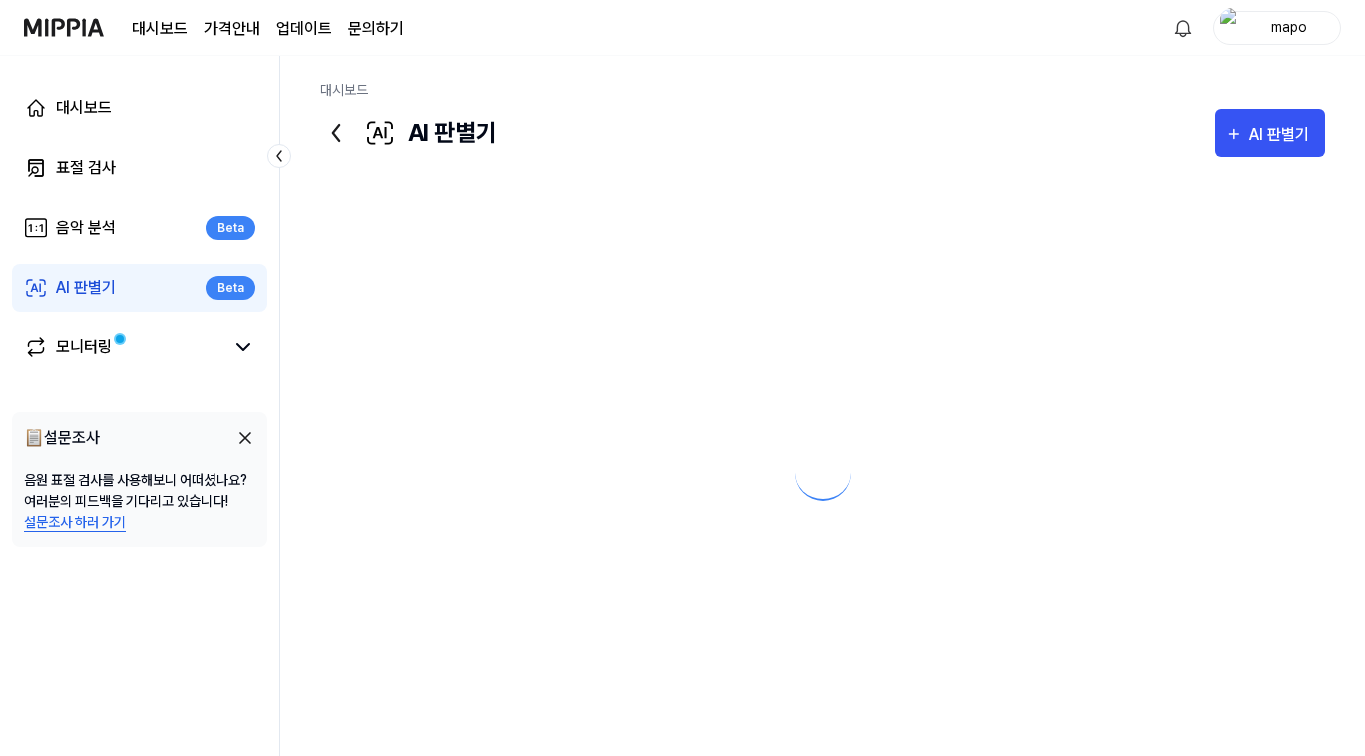 scroll, scrollTop: 0, scrollLeft: 0, axis: both 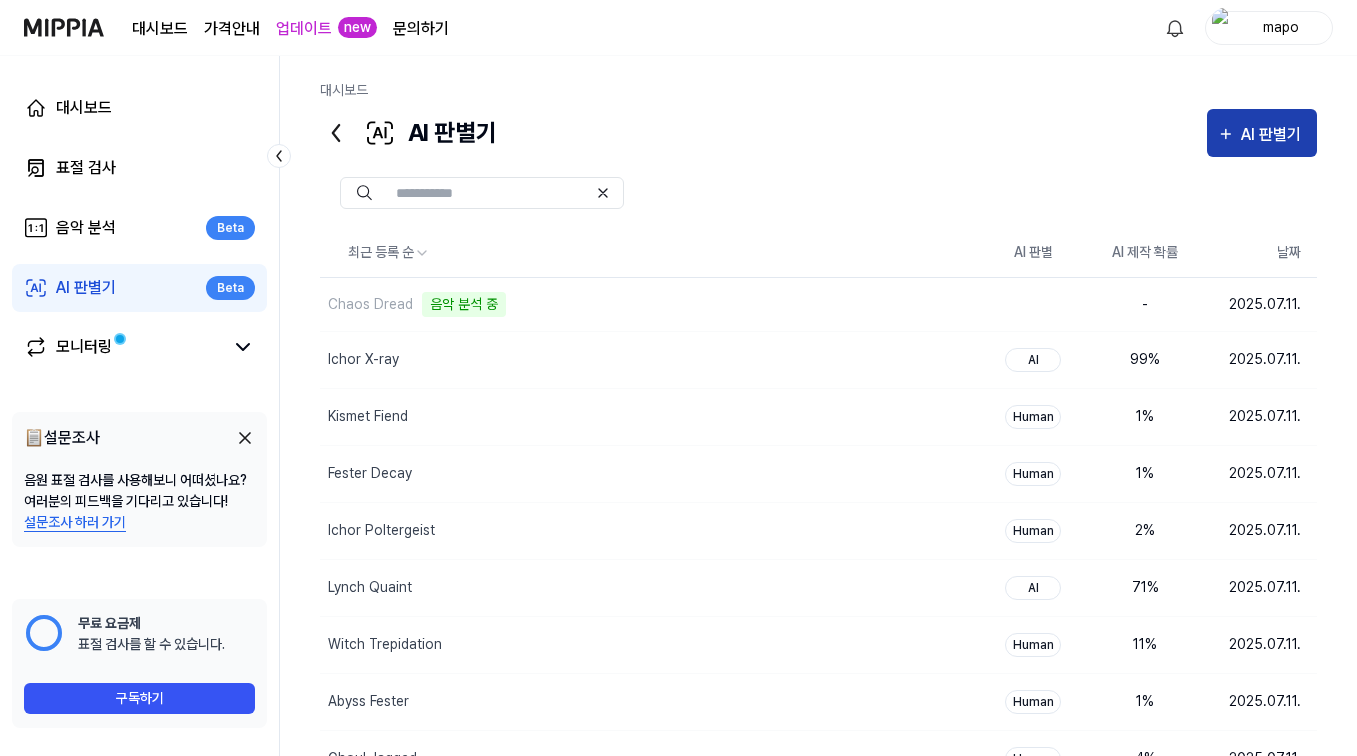 click on "AI 판별기" at bounding box center (1274, 135) 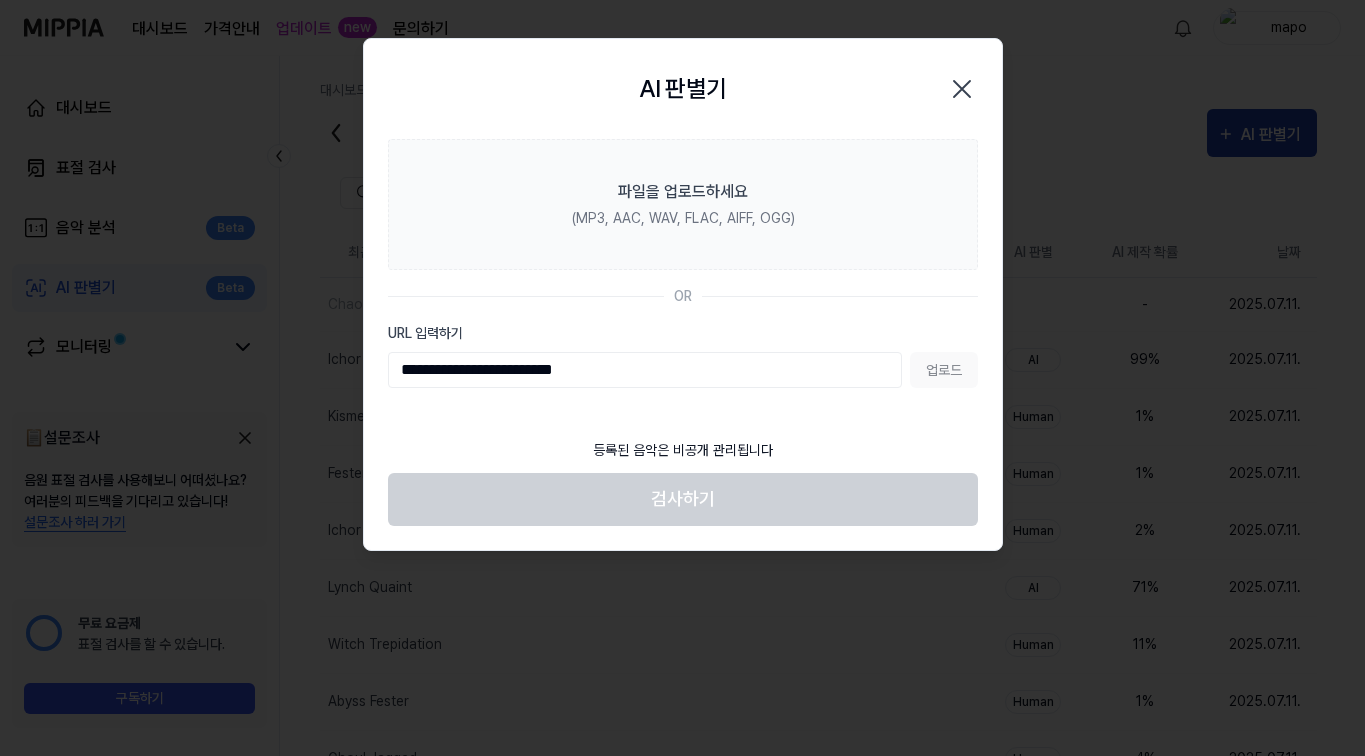 type on "**********" 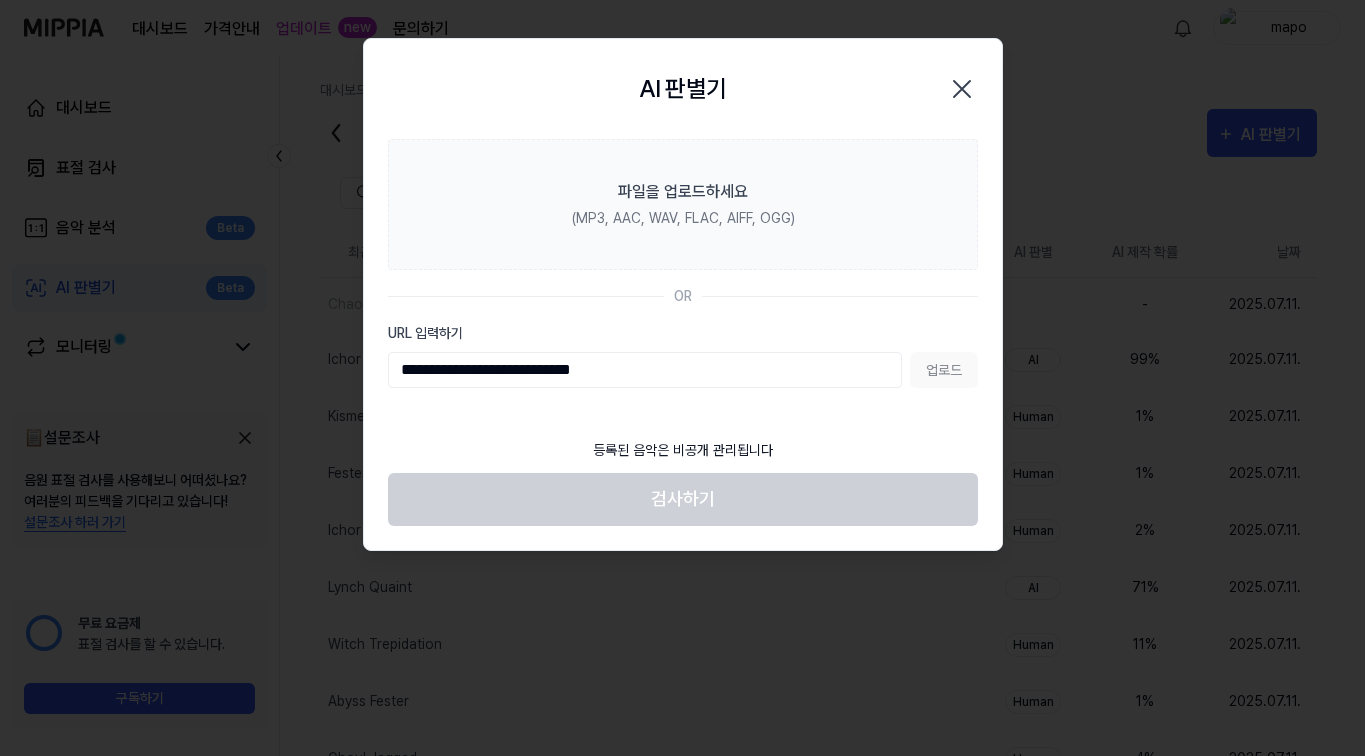 click on "업로드" at bounding box center (944, 370) 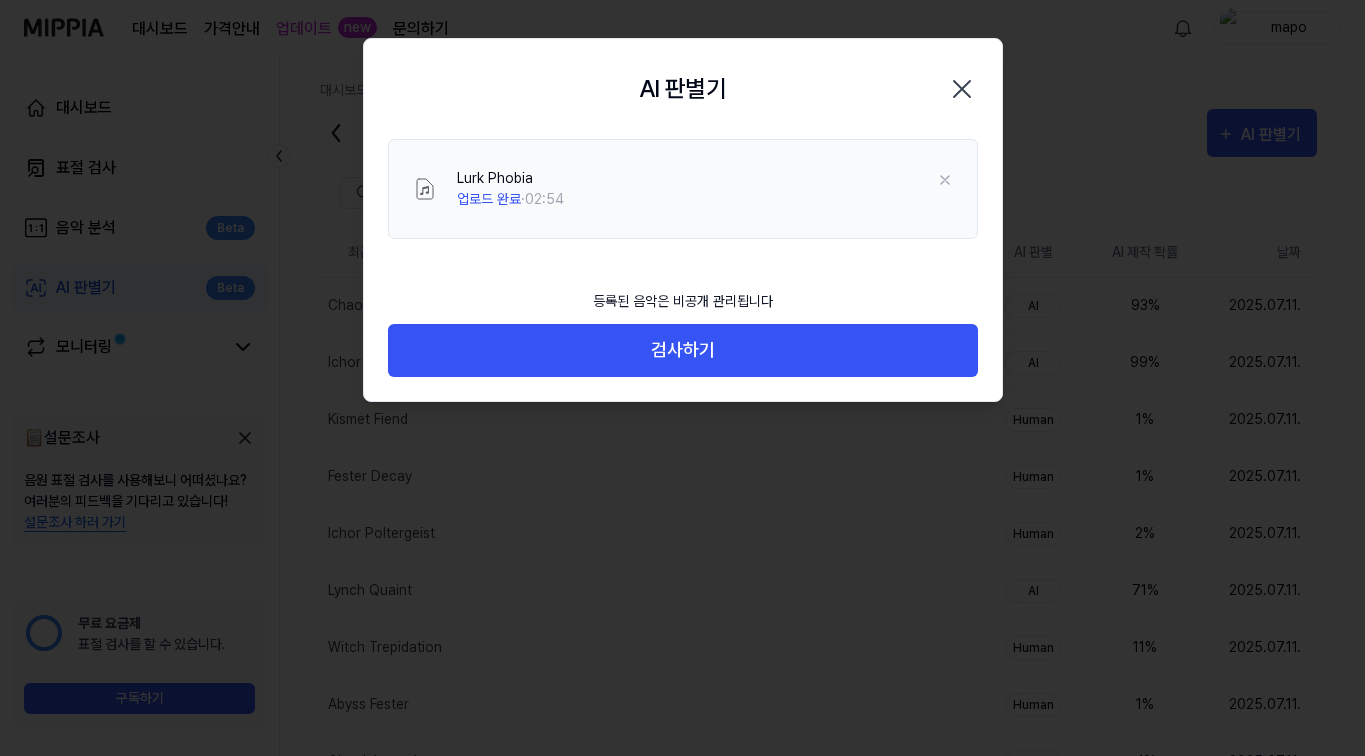 click on "검사하기" at bounding box center (683, 350) 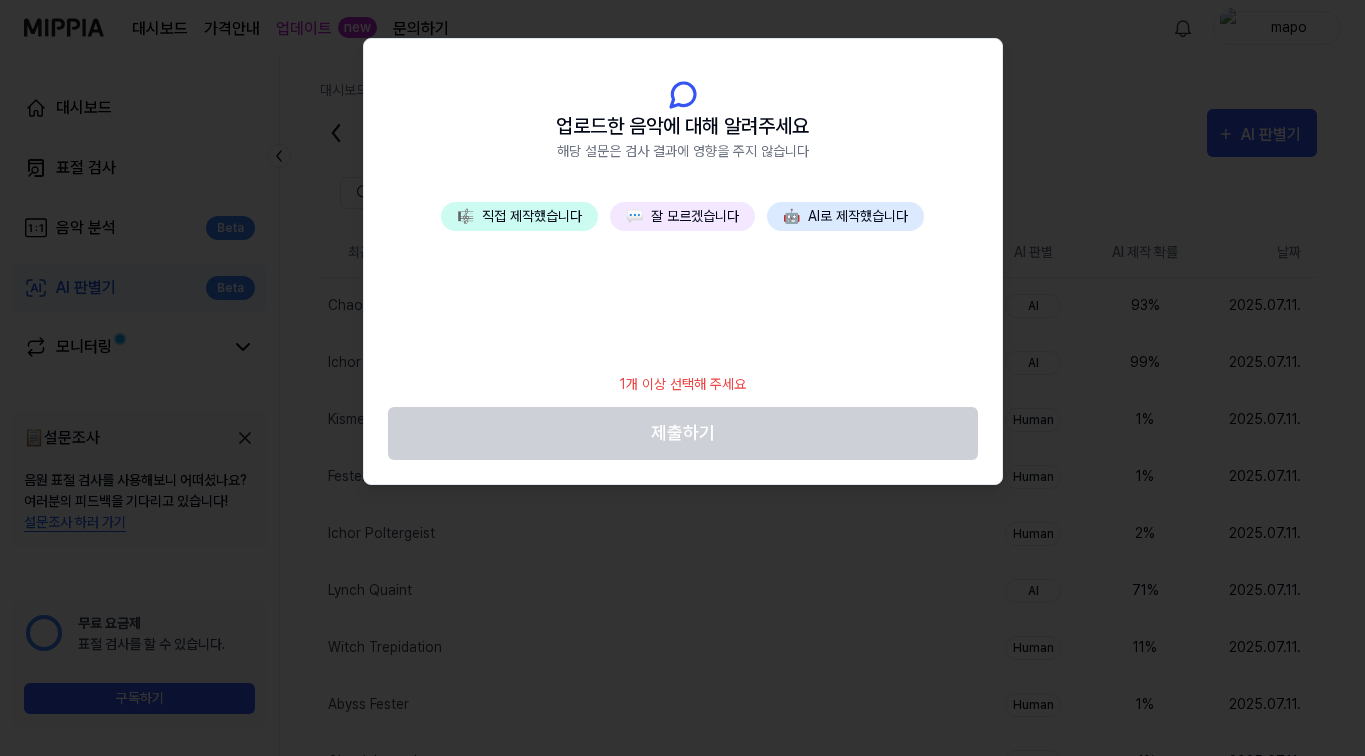 click on "💬 잘 모르겠습니다" at bounding box center (682, 216) 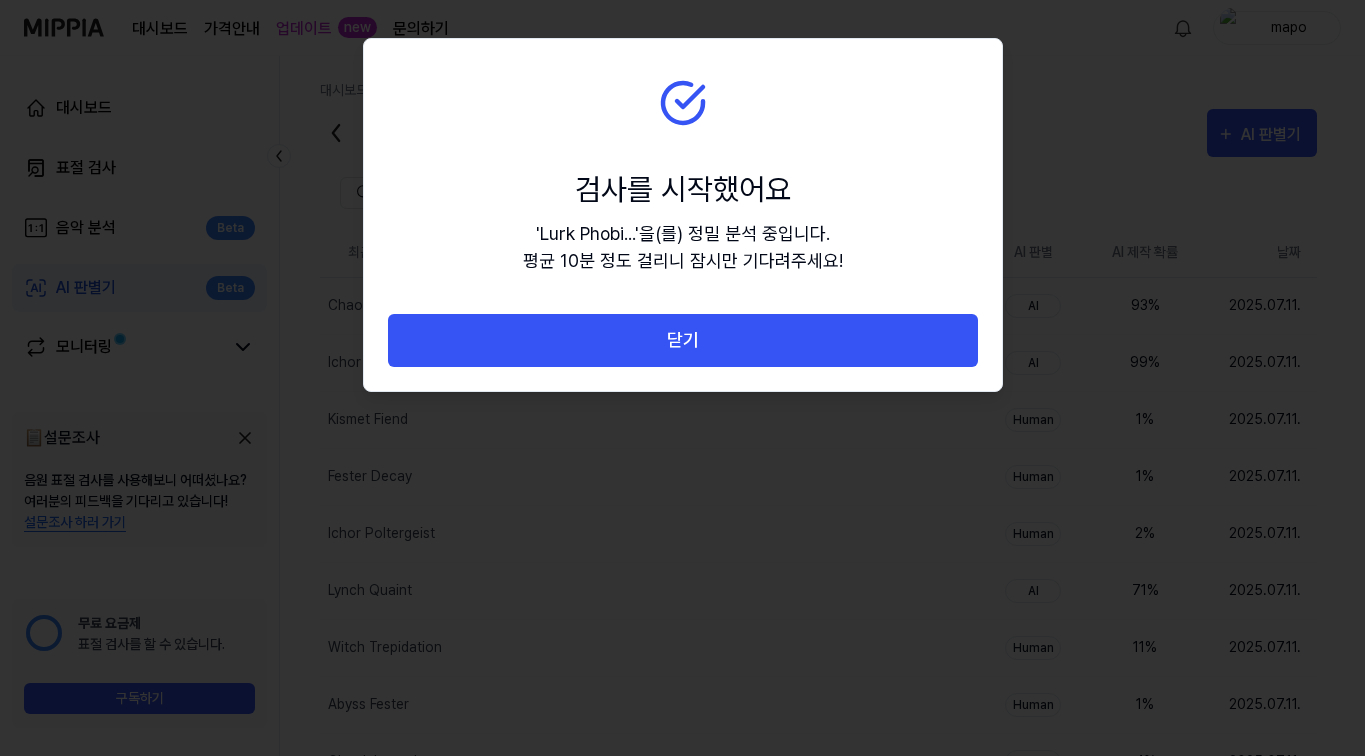 click on "닫기" at bounding box center [683, 340] 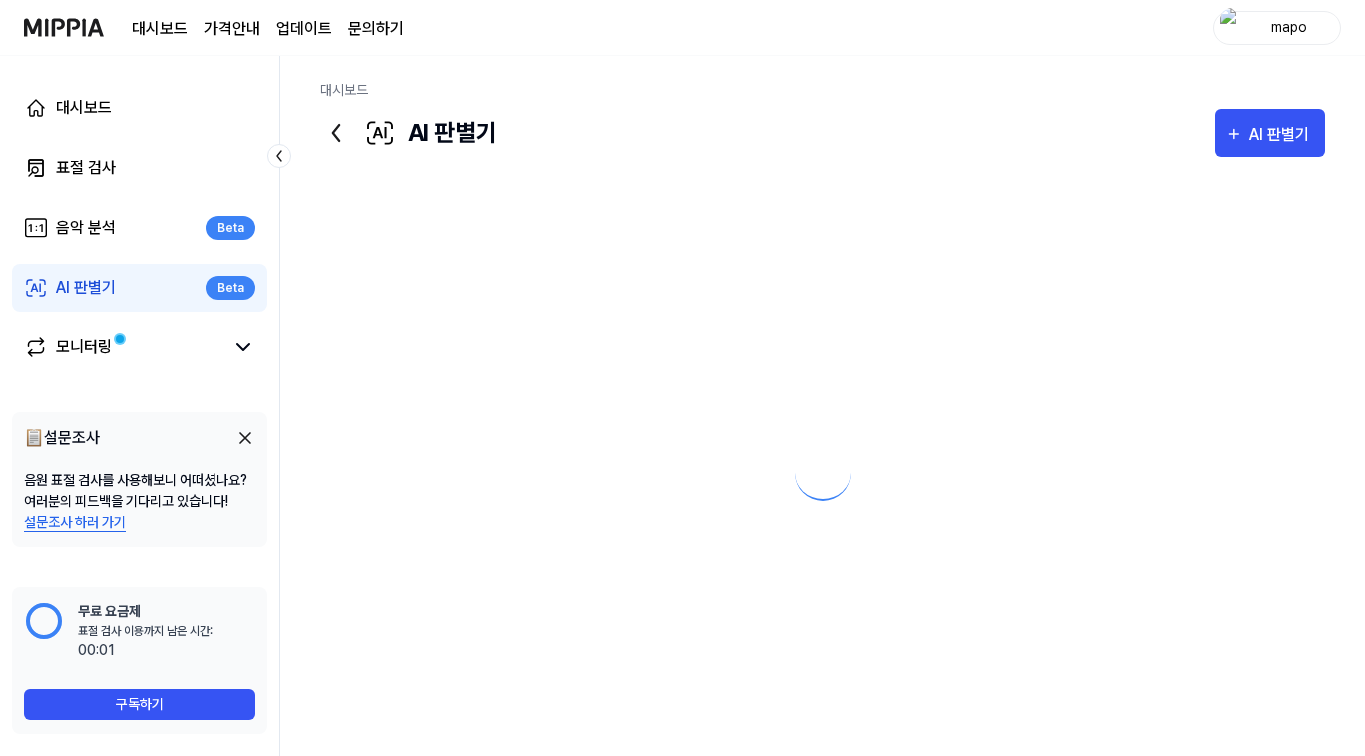 scroll, scrollTop: 0, scrollLeft: 0, axis: both 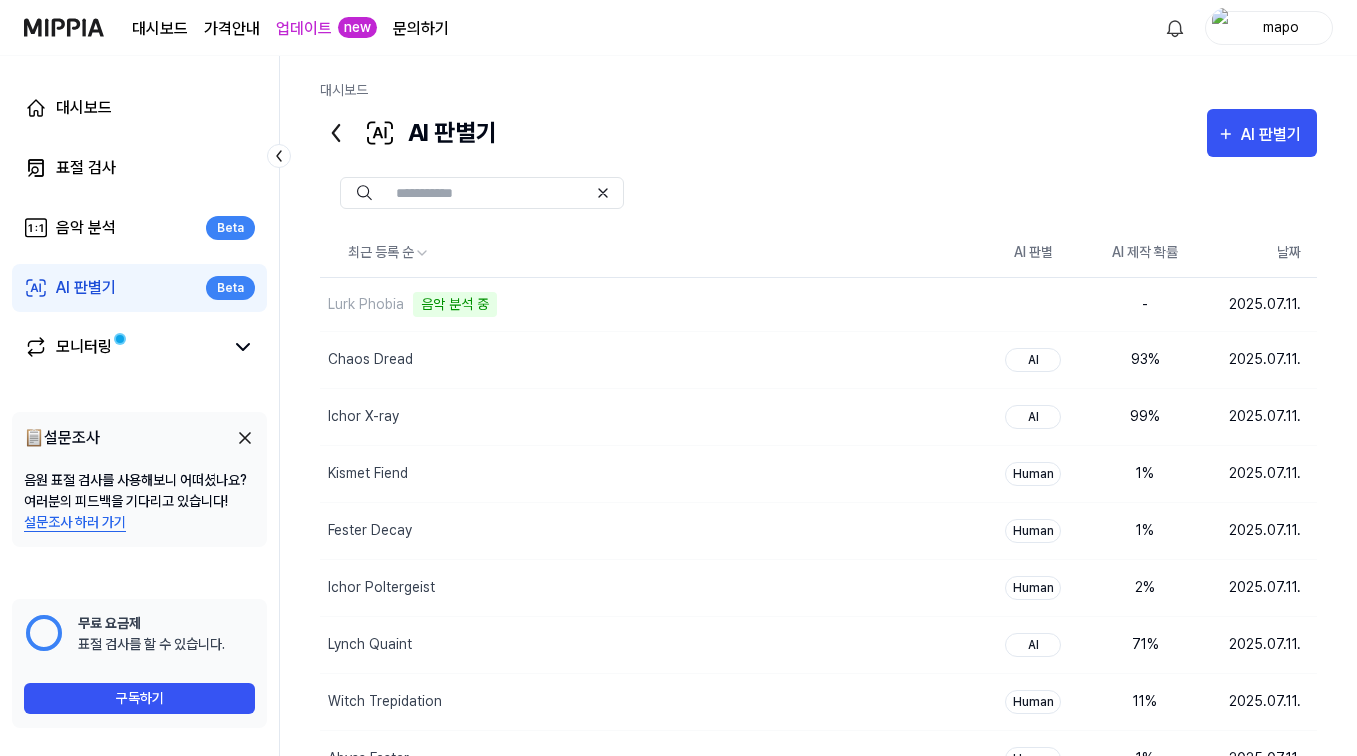 click on "AI 판별기" at bounding box center [1274, 135] 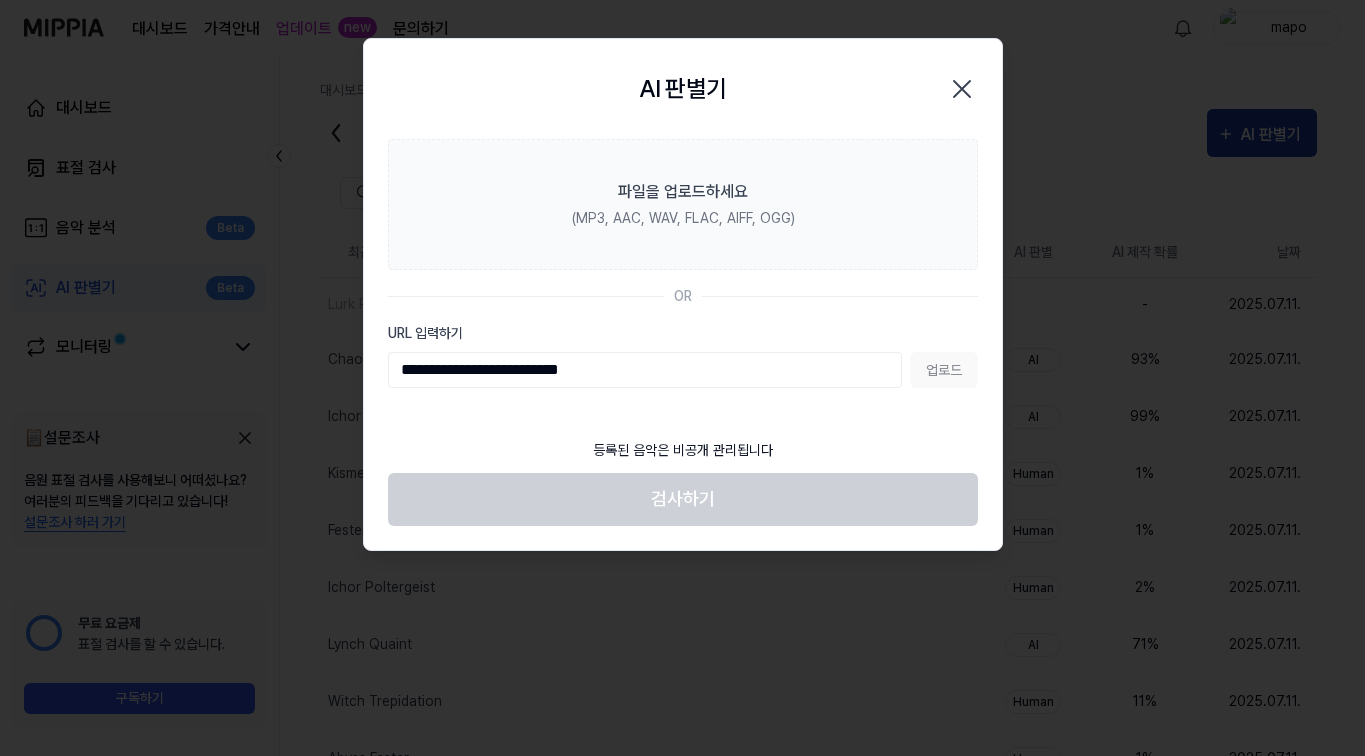 type on "**********" 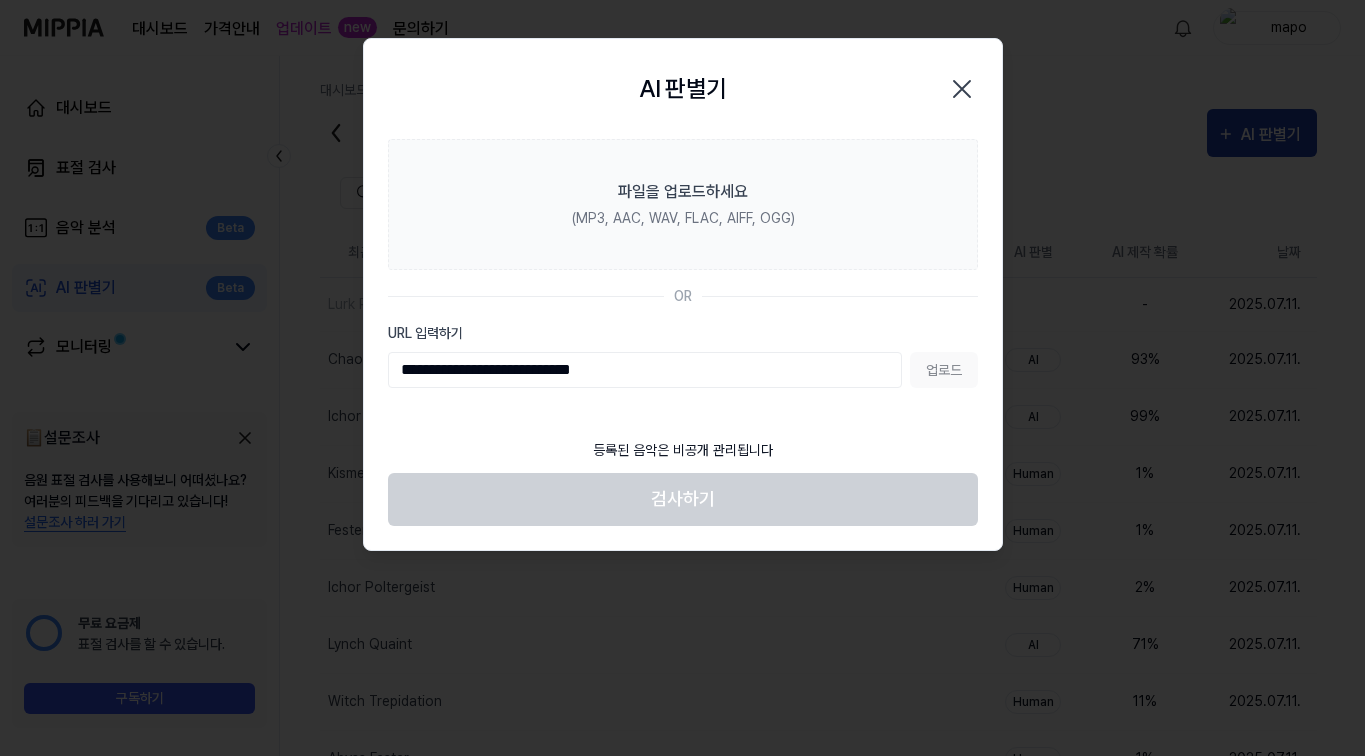 click on "업로드" at bounding box center (944, 370) 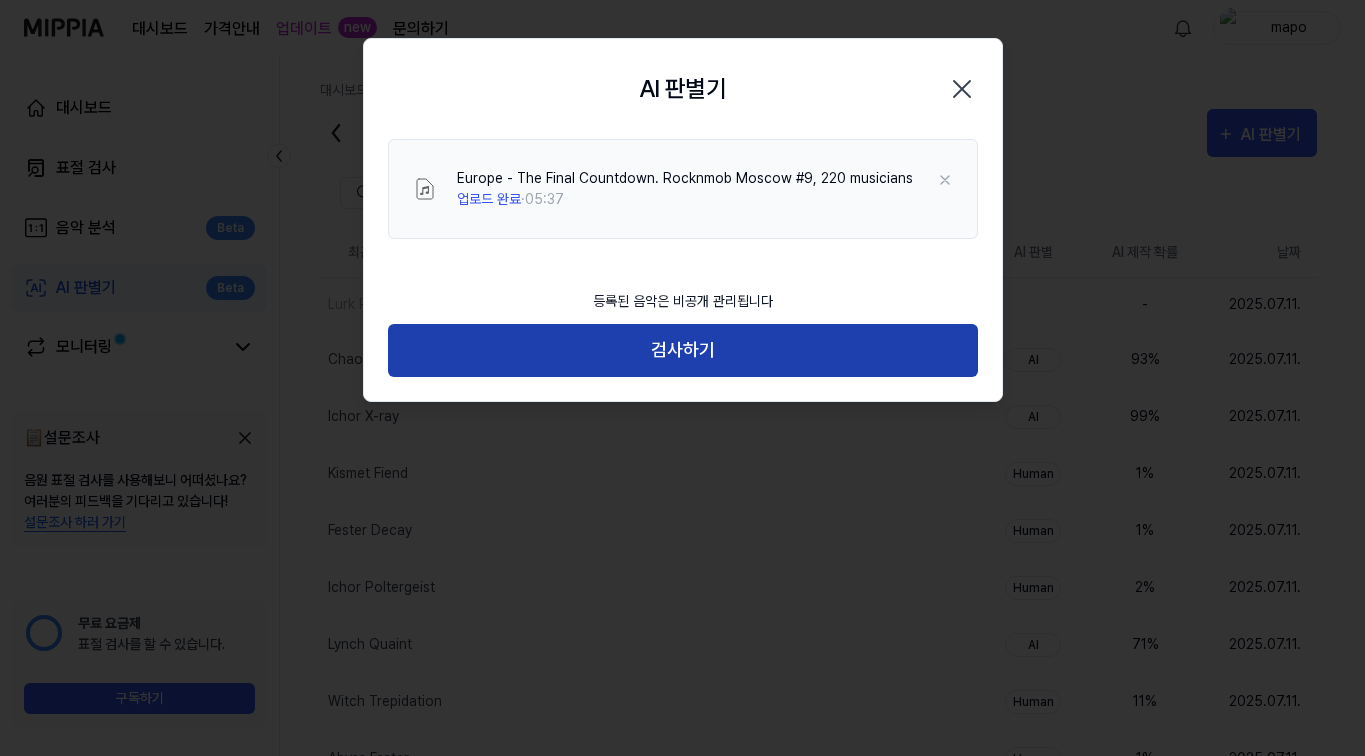 click on "검사하기" at bounding box center (683, 350) 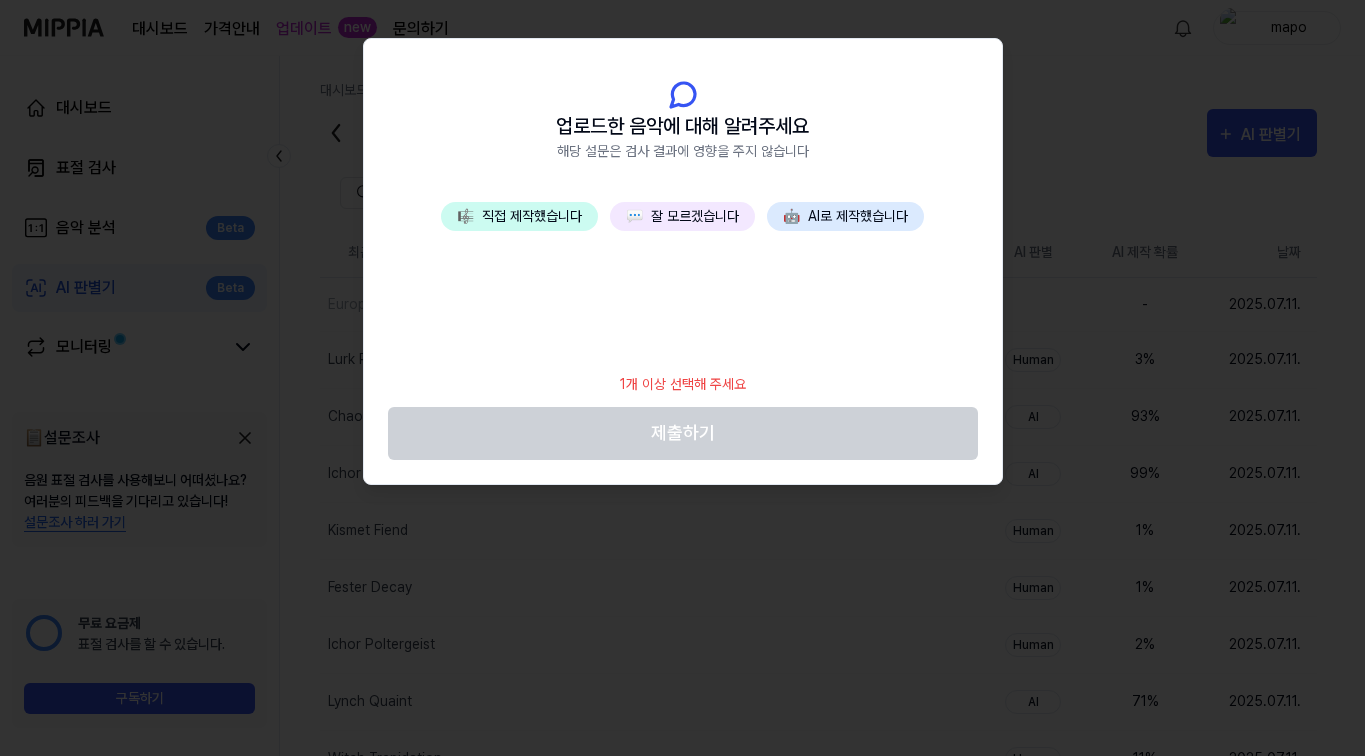 click on "💬 잘 모르겠습니다" at bounding box center [682, 216] 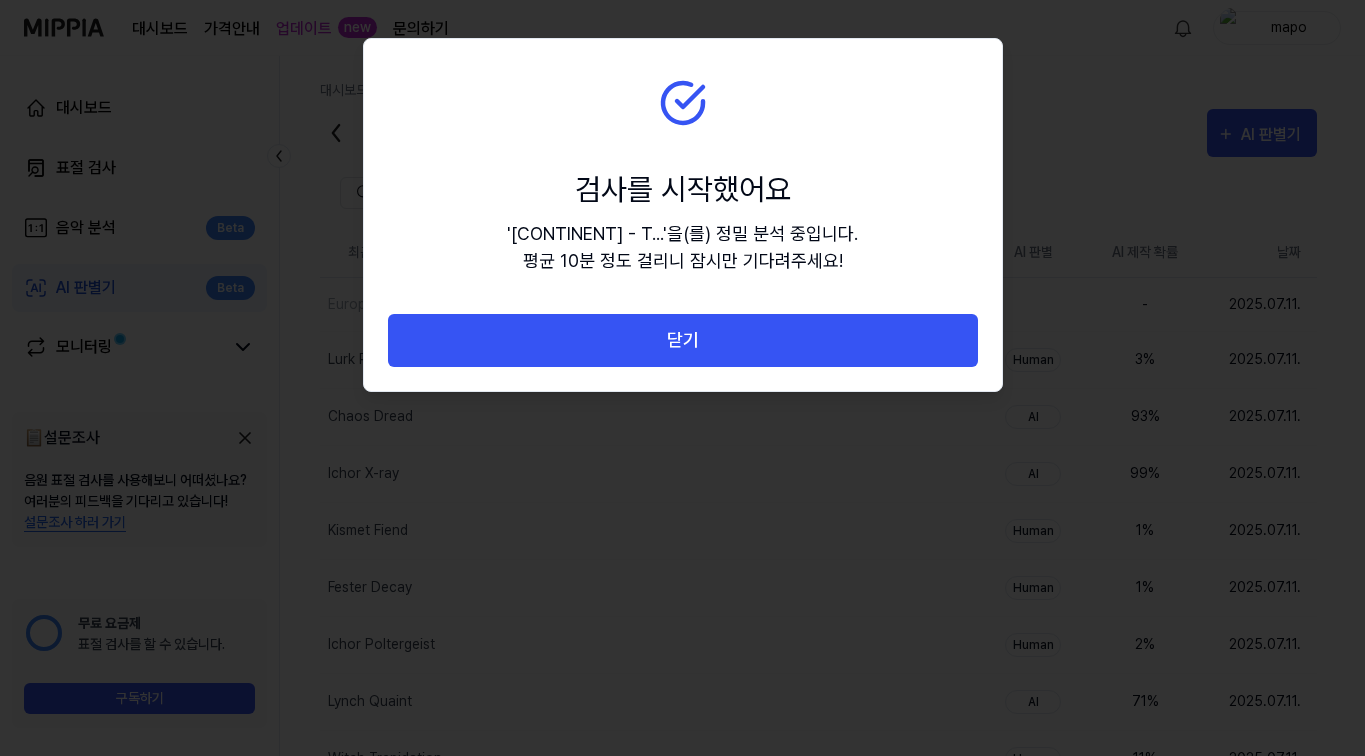 click on "닫기" at bounding box center (683, 340) 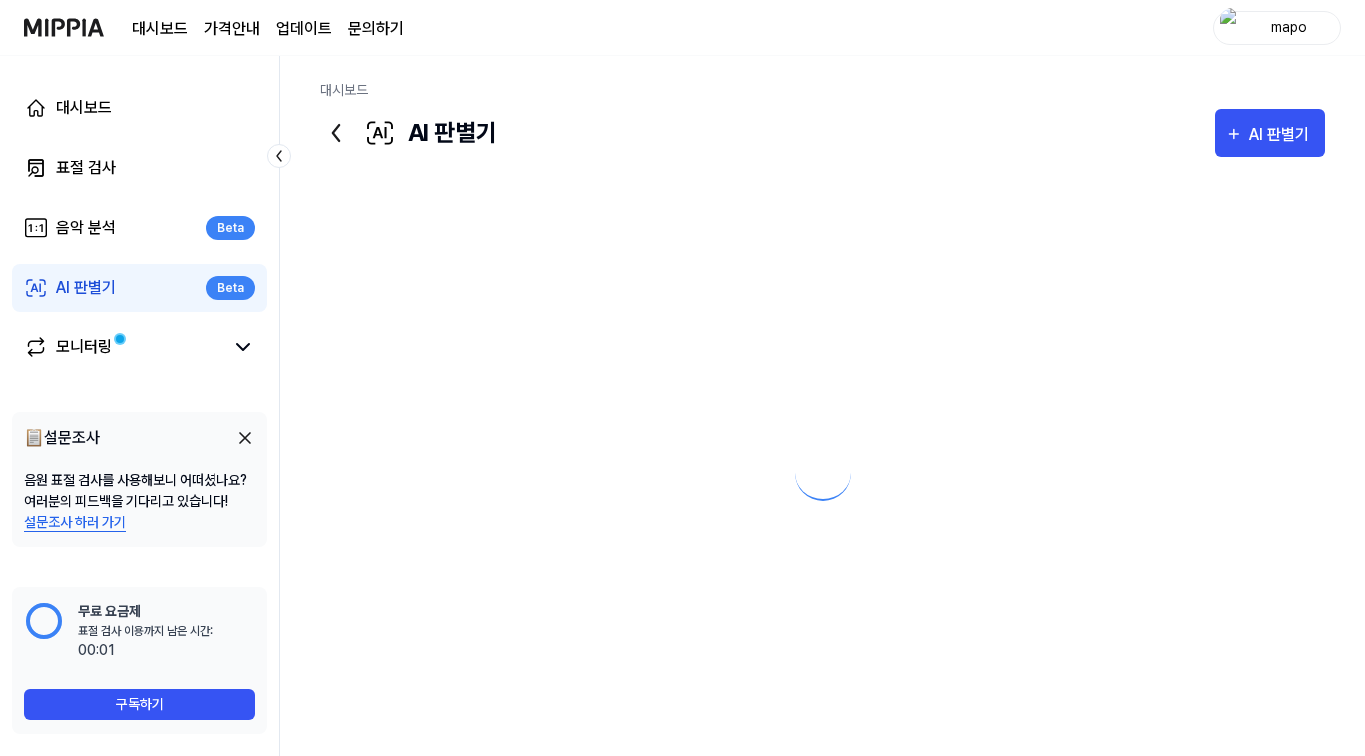 scroll, scrollTop: 0, scrollLeft: 0, axis: both 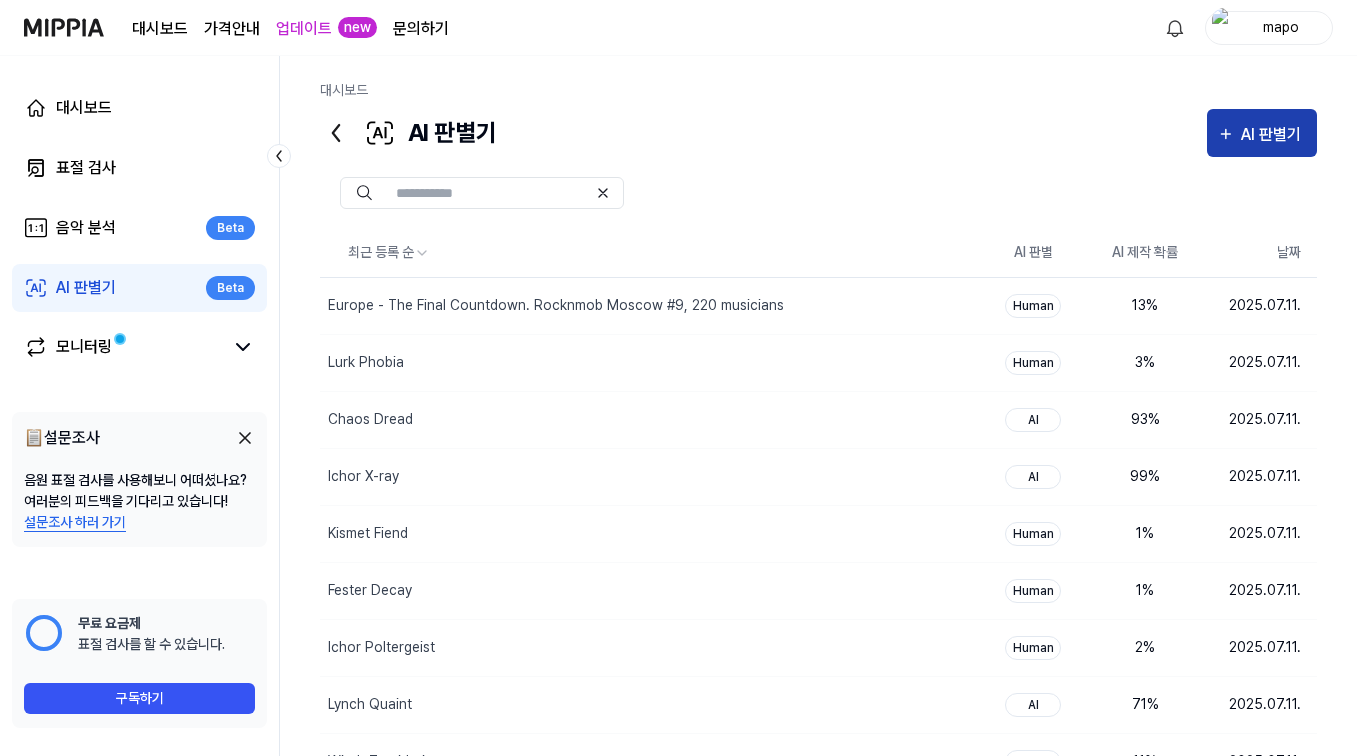 click on "AI 판별기" at bounding box center [1274, 135] 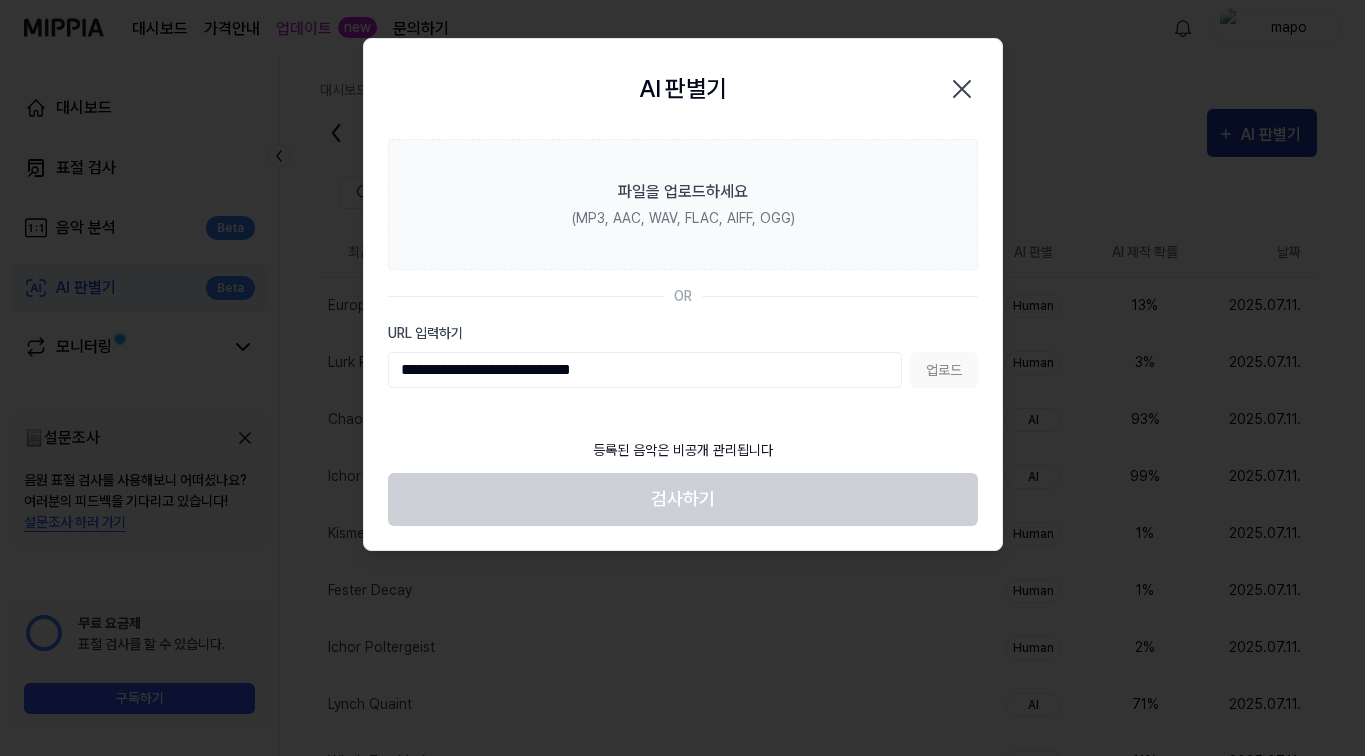 click on "업로드" at bounding box center [944, 370] 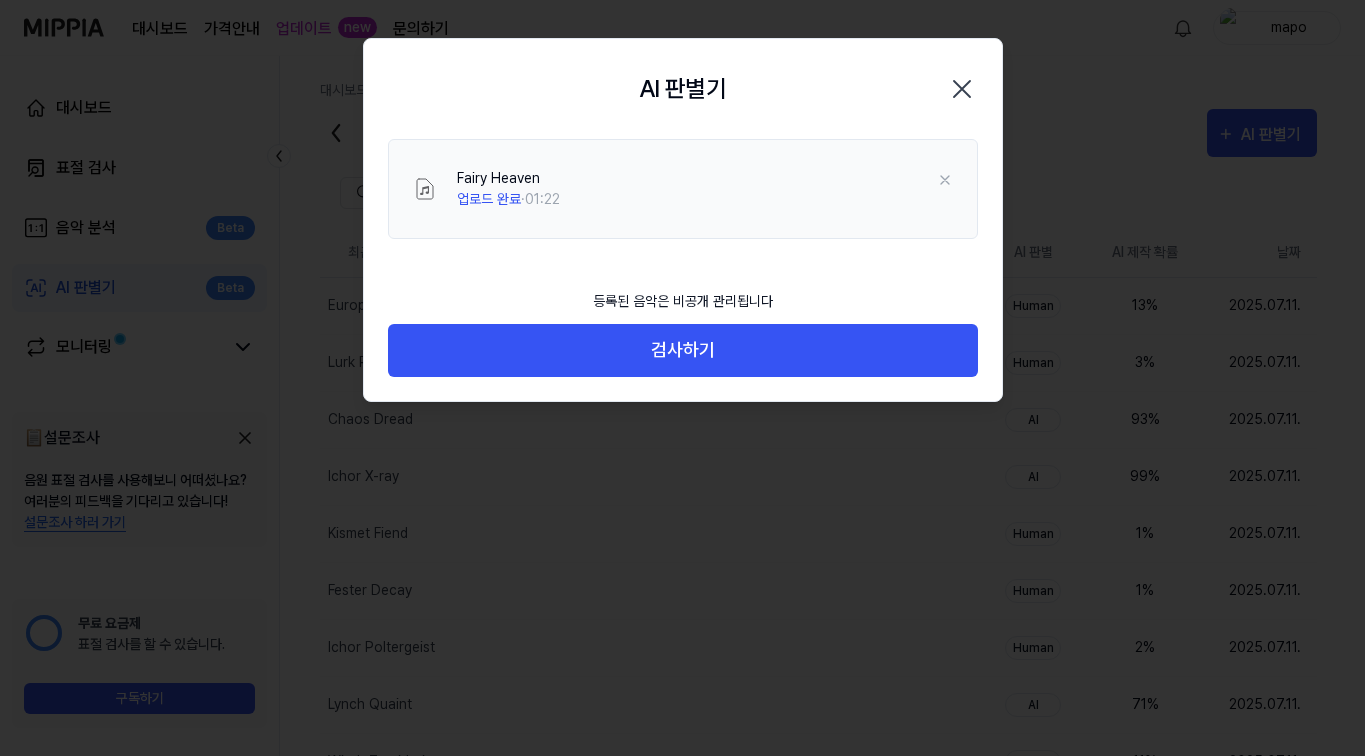 click on "검사하기" at bounding box center (683, 350) 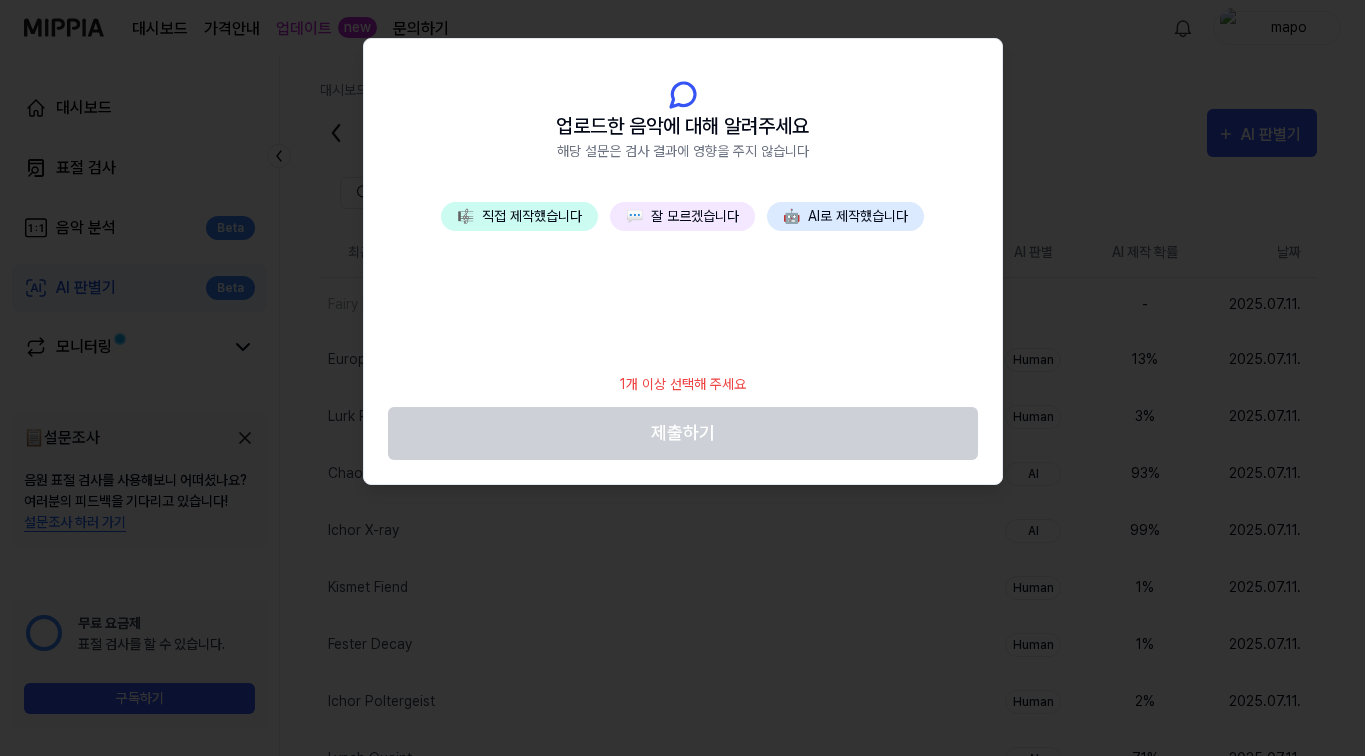 click on "💬 잘 모르겠습니다" at bounding box center (682, 216) 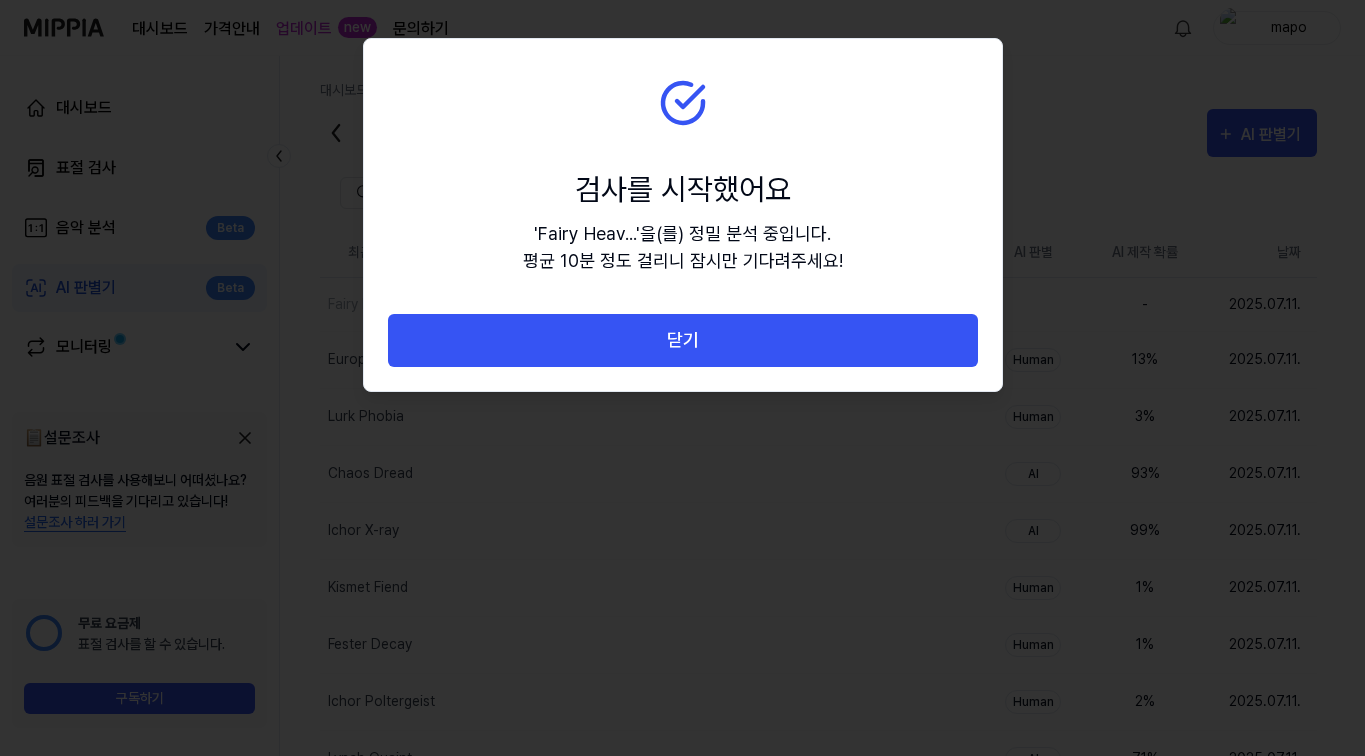 click on "닫기" at bounding box center (683, 340) 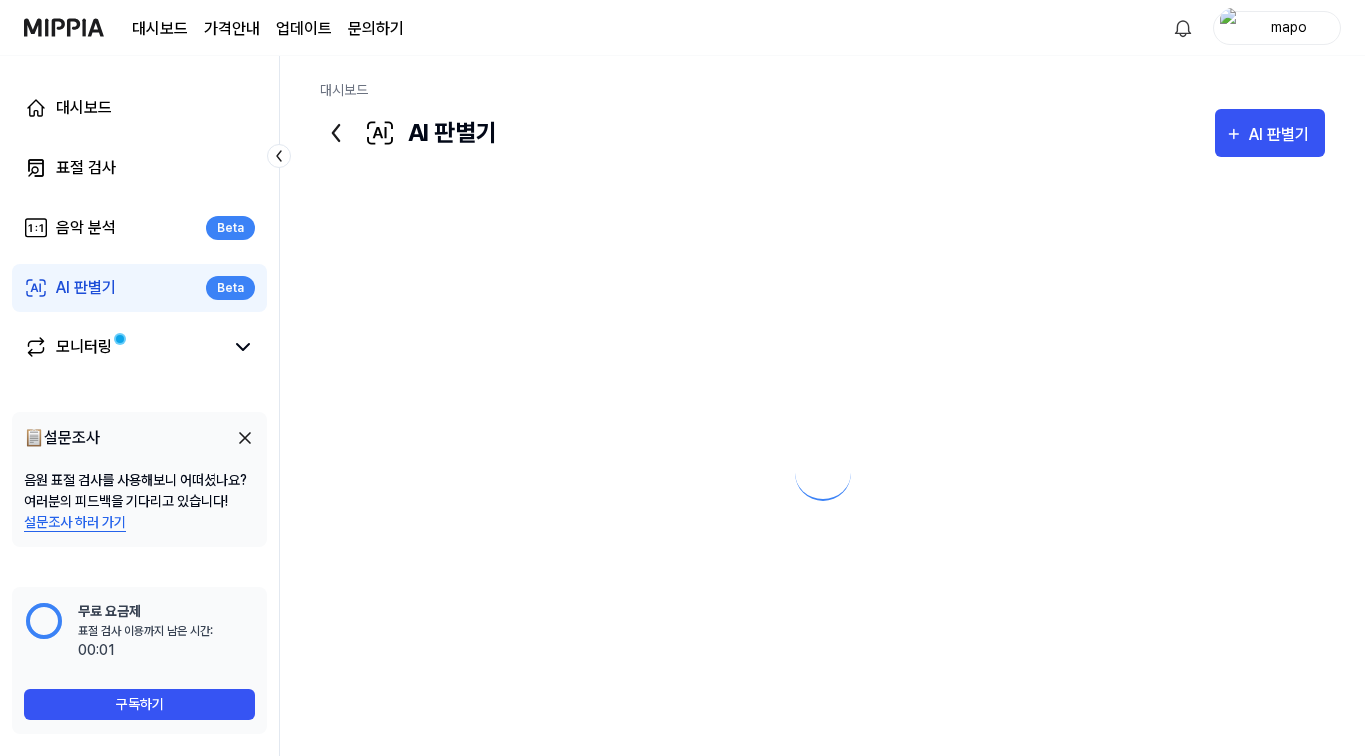 scroll, scrollTop: 0, scrollLeft: 0, axis: both 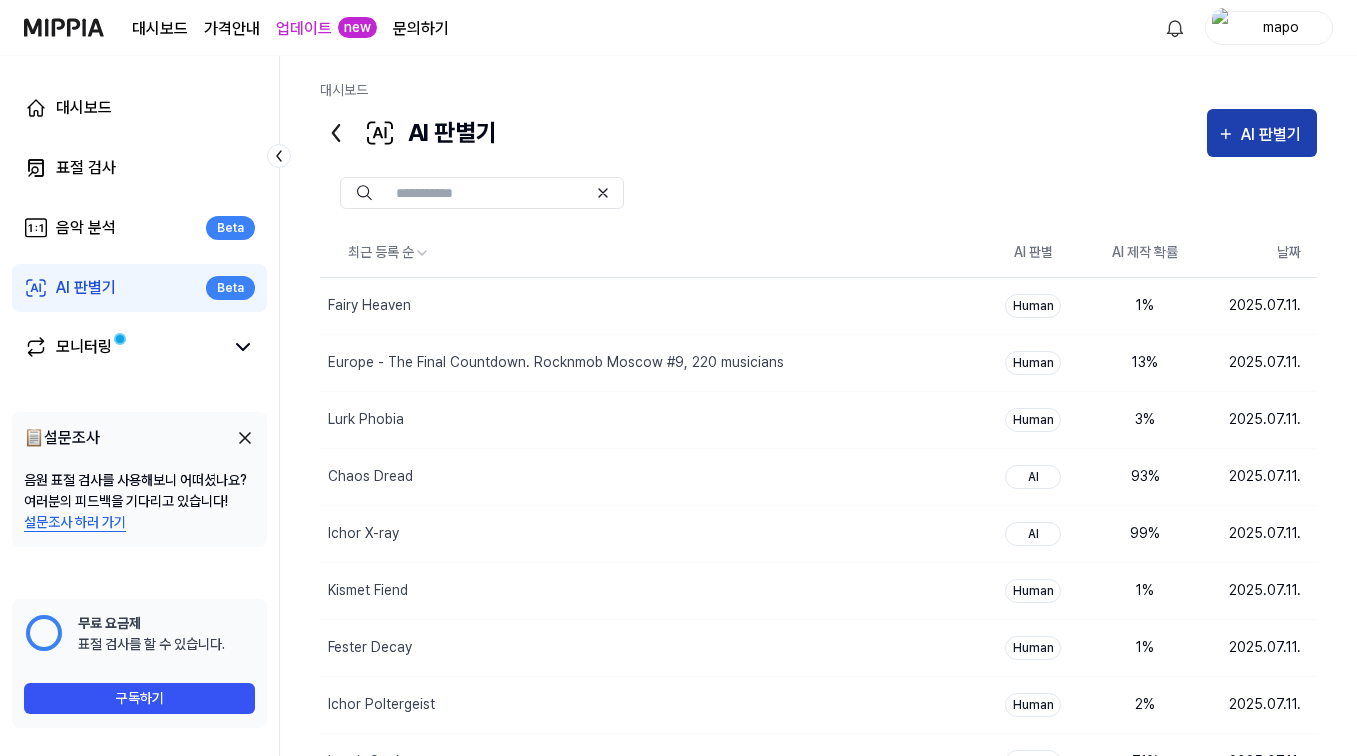 click on "AI 판별기" at bounding box center [1274, 135] 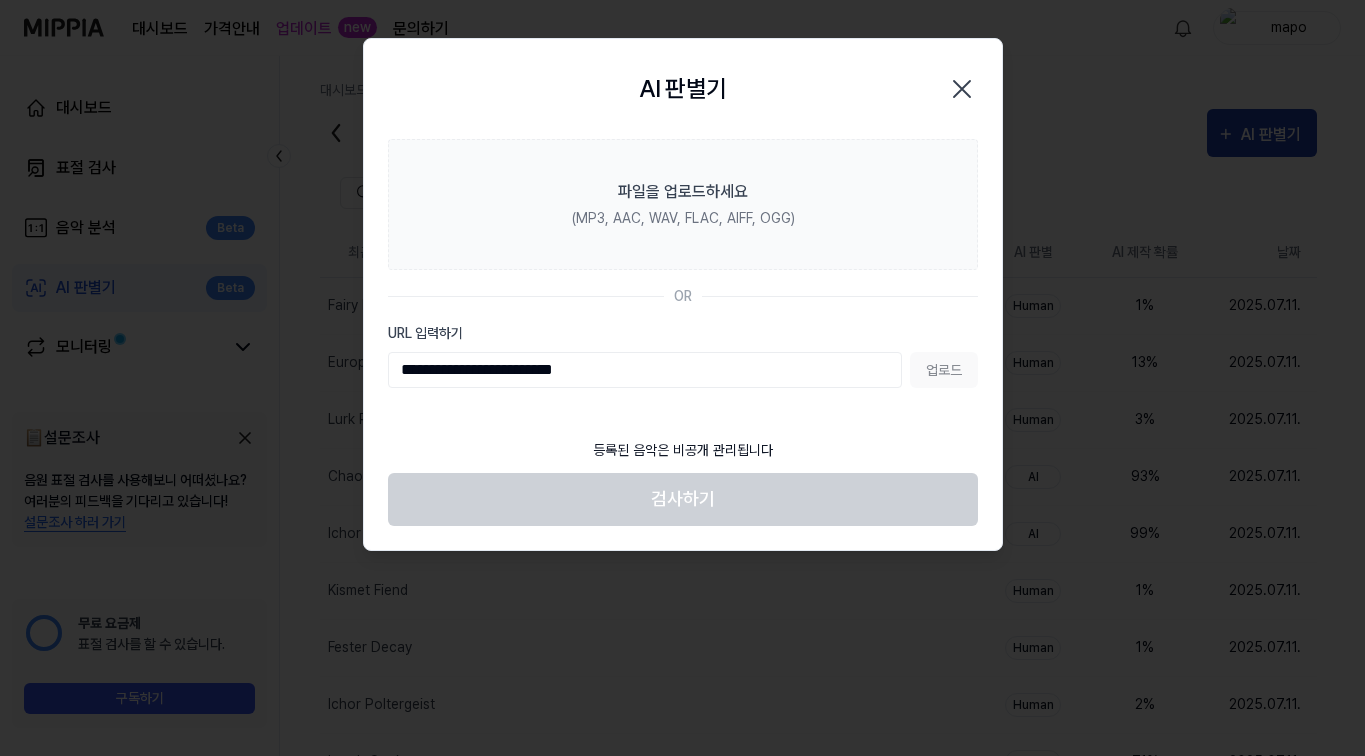 type on "**********" 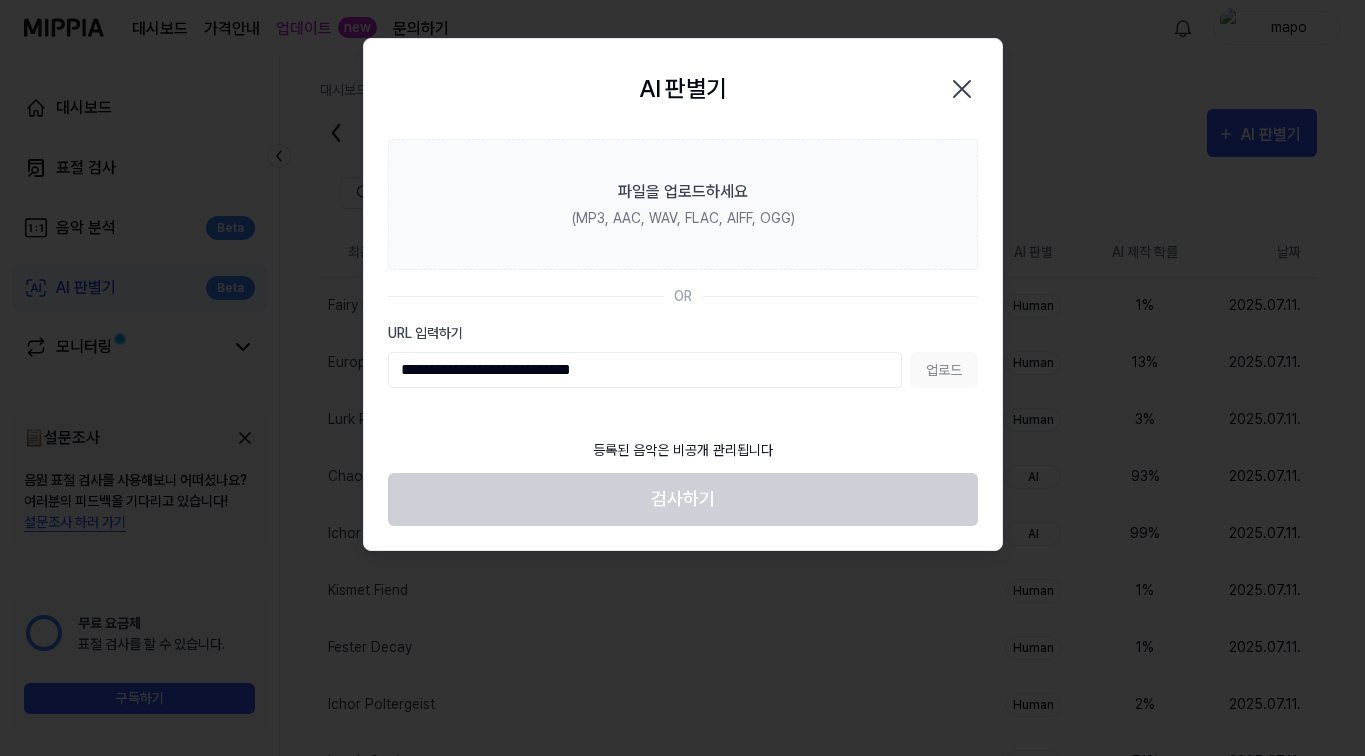 click on "업로드" at bounding box center [944, 370] 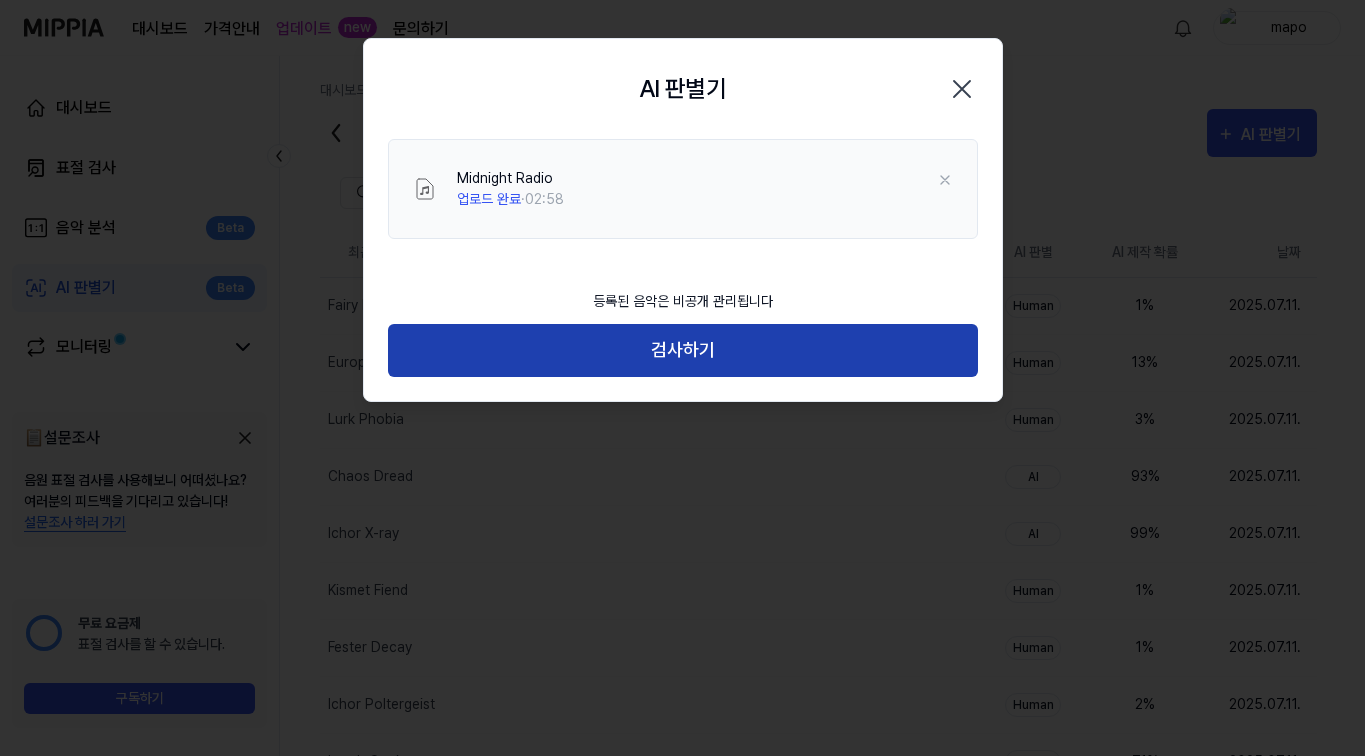 click on "검사하기" at bounding box center [683, 350] 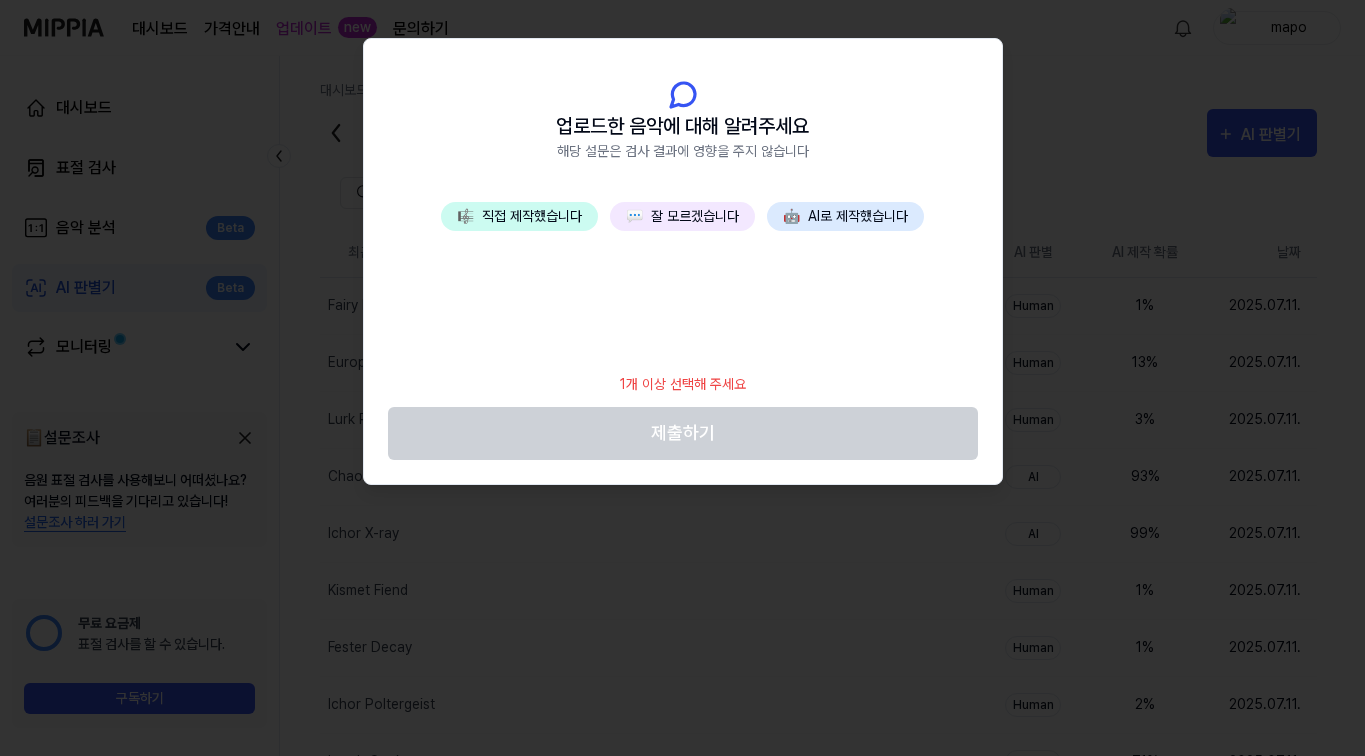 click on "💬 잘 모르겠습니다" at bounding box center [682, 216] 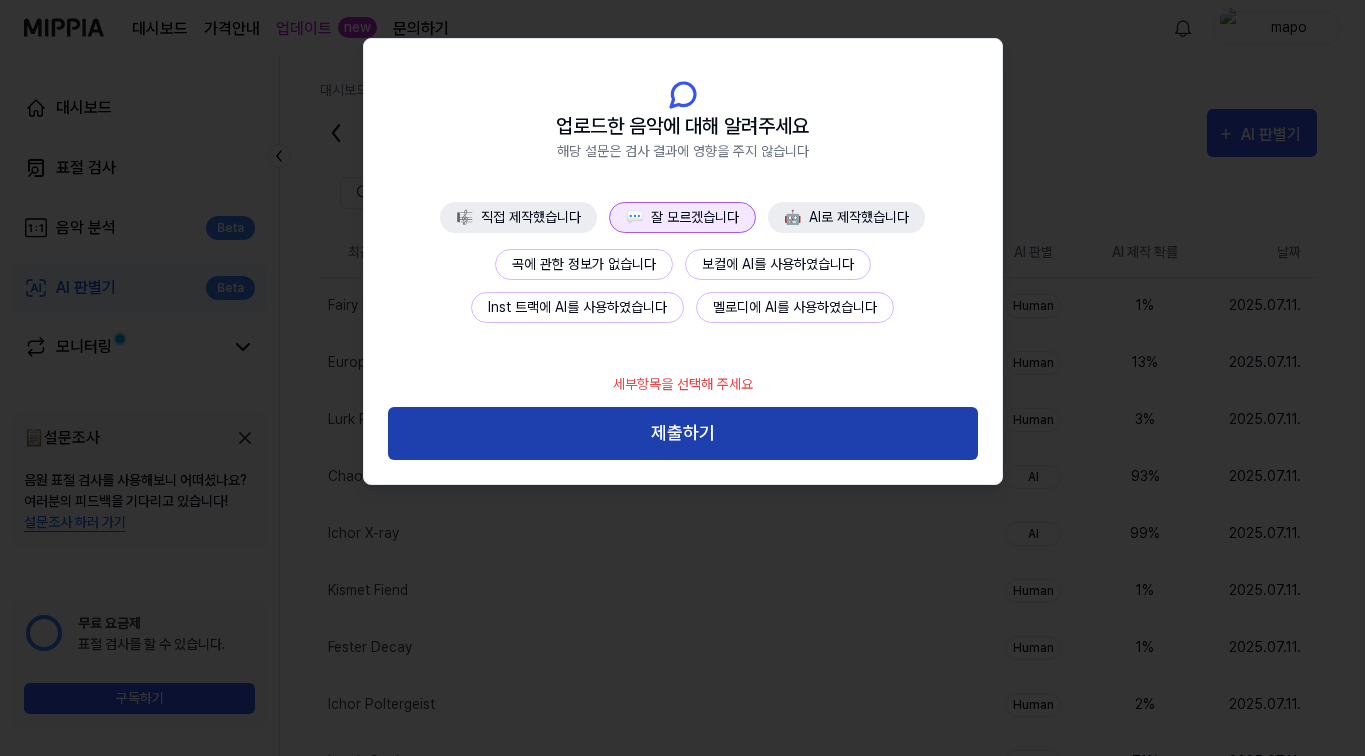 click on "제출하기" at bounding box center (683, 433) 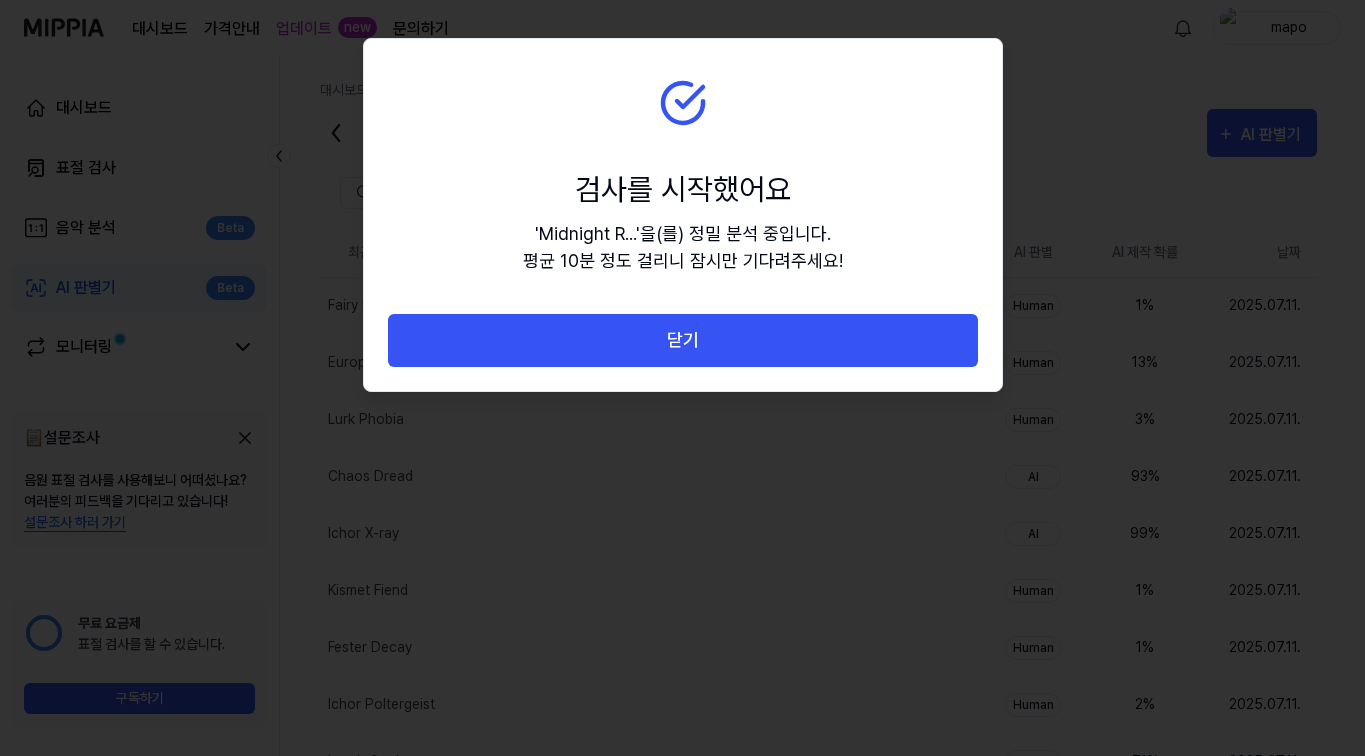 click on "닫기" at bounding box center (683, 340) 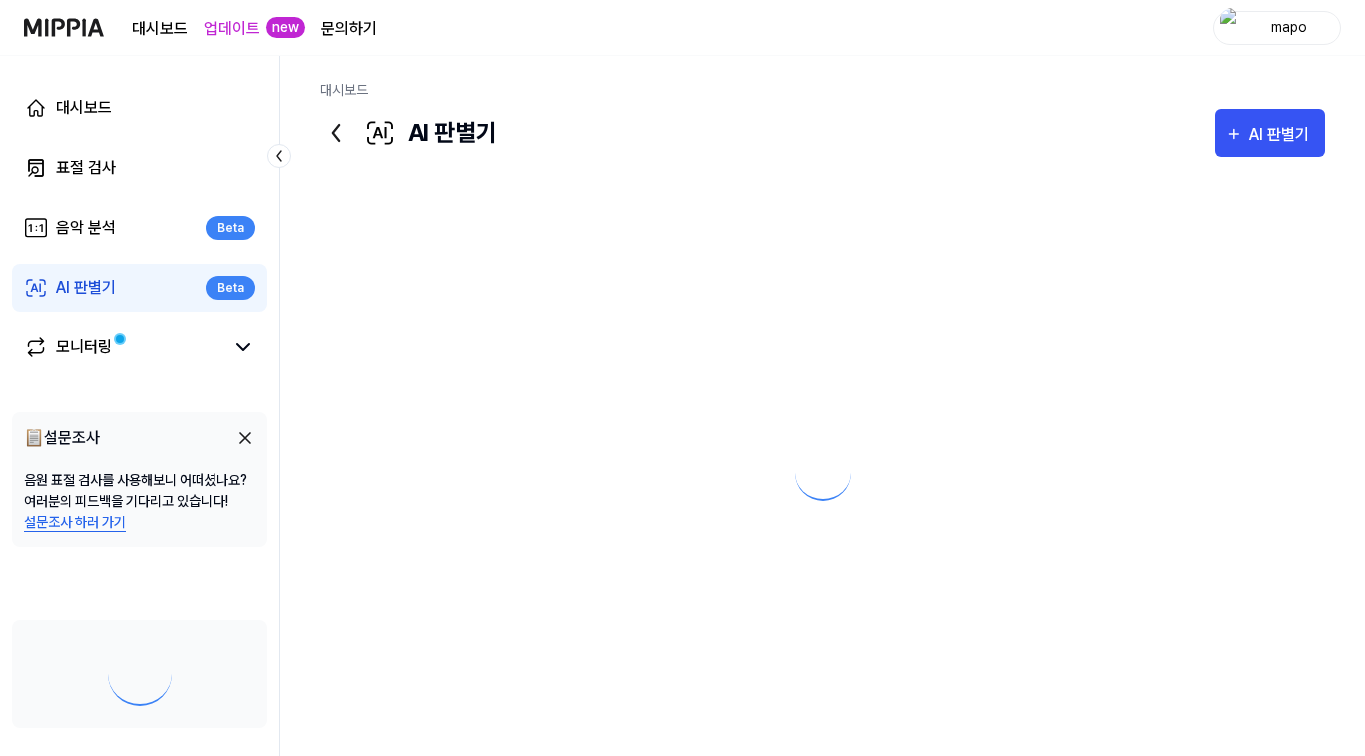 scroll, scrollTop: 0, scrollLeft: 0, axis: both 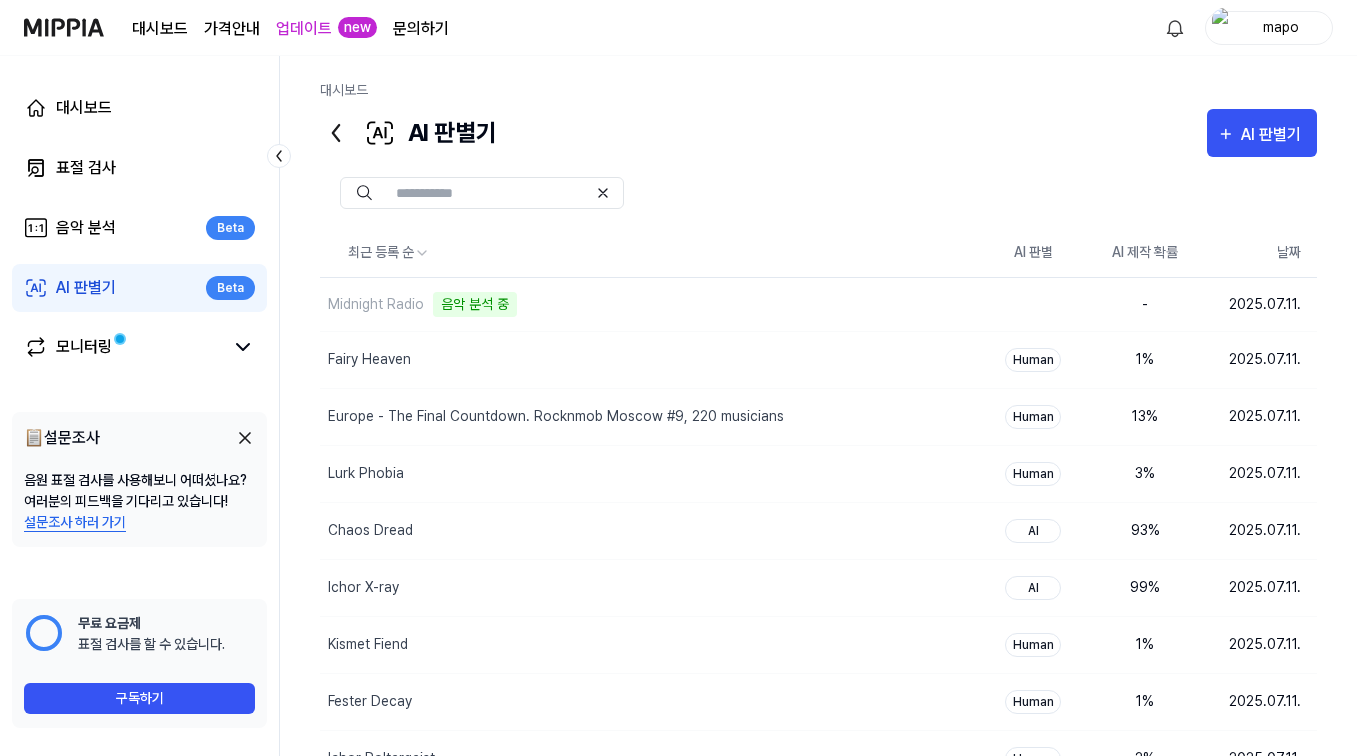 click on "AI 판별기" at bounding box center [1274, 135] 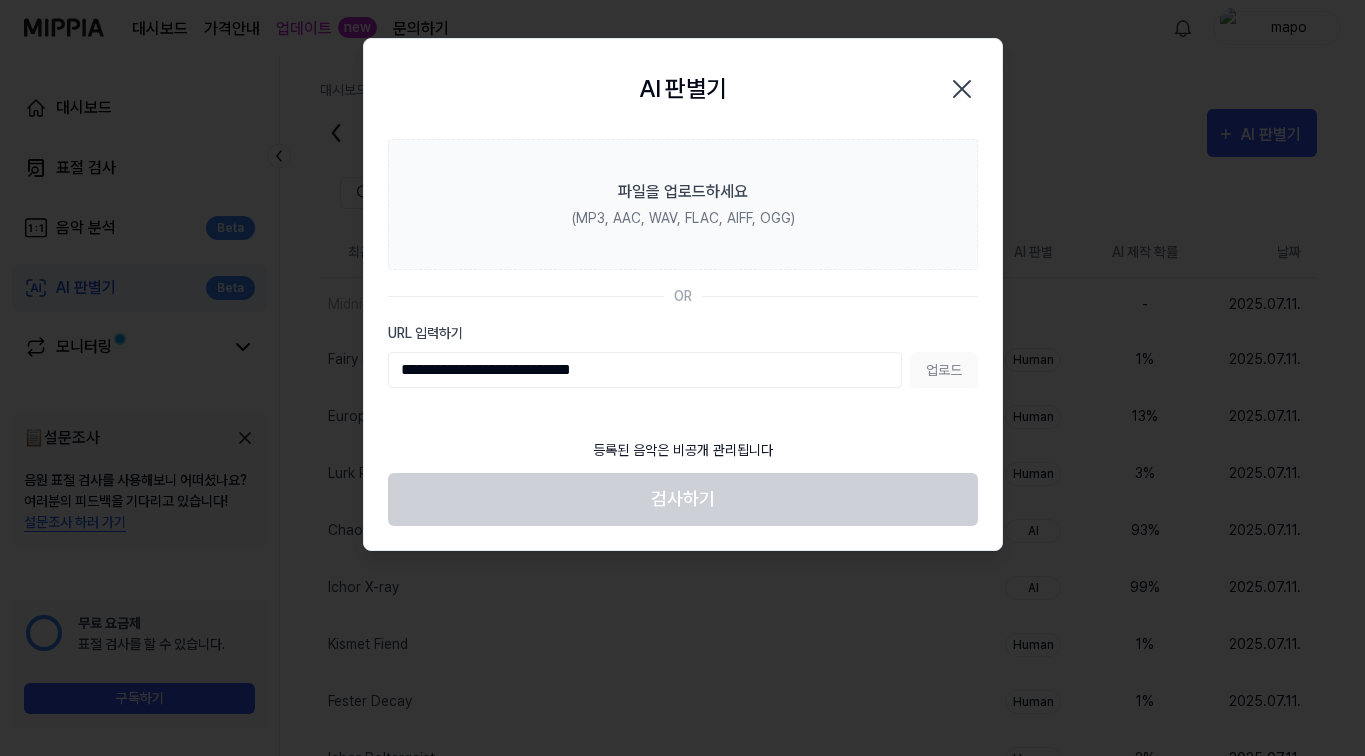 click on "업로드" at bounding box center (944, 370) 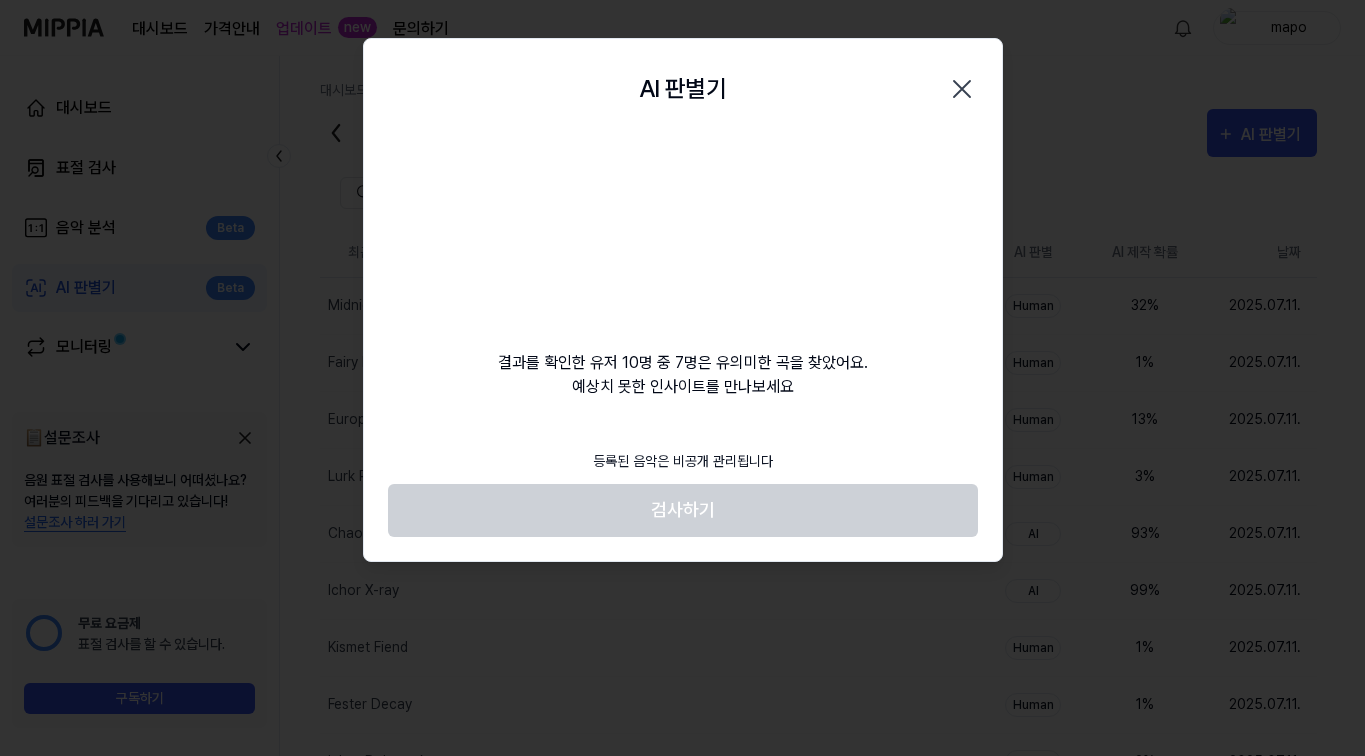 click on "검사하기" at bounding box center [683, 510] 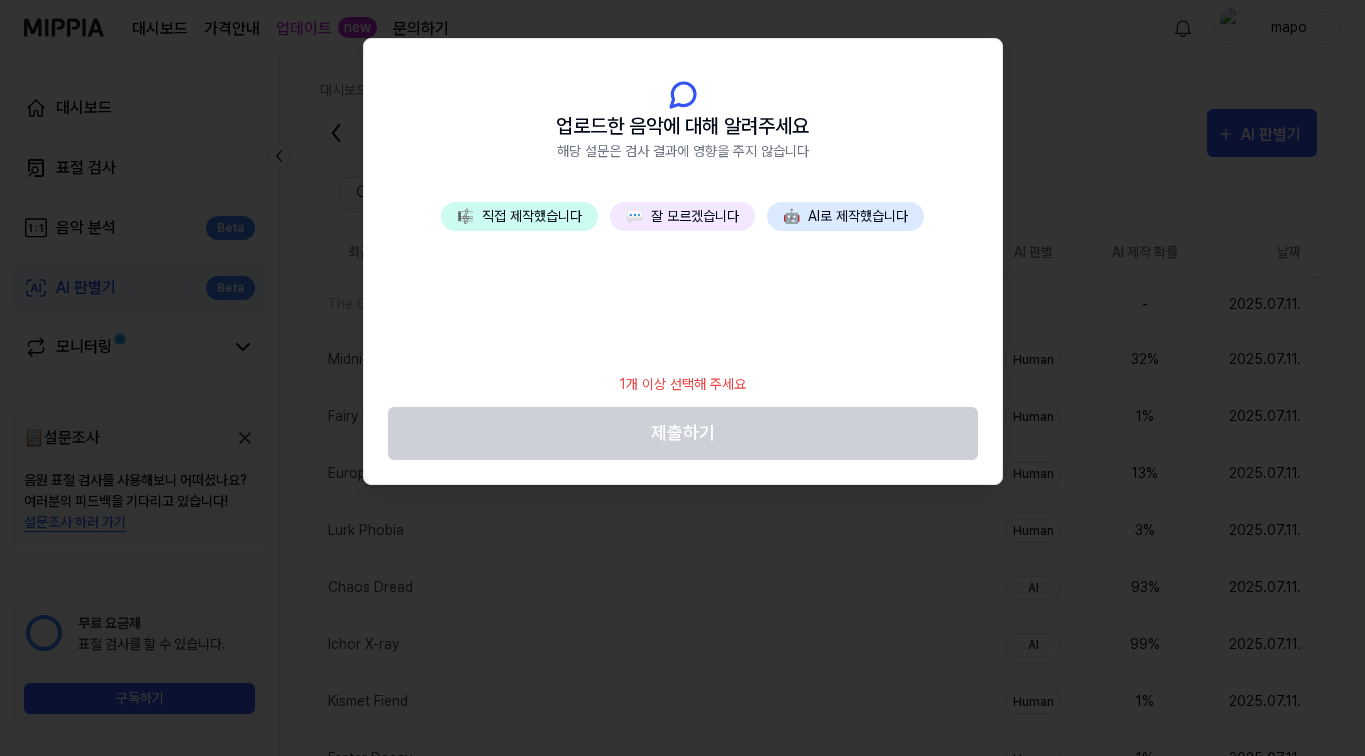 click on "💬 잘 모르겠습니다" at bounding box center (682, 216) 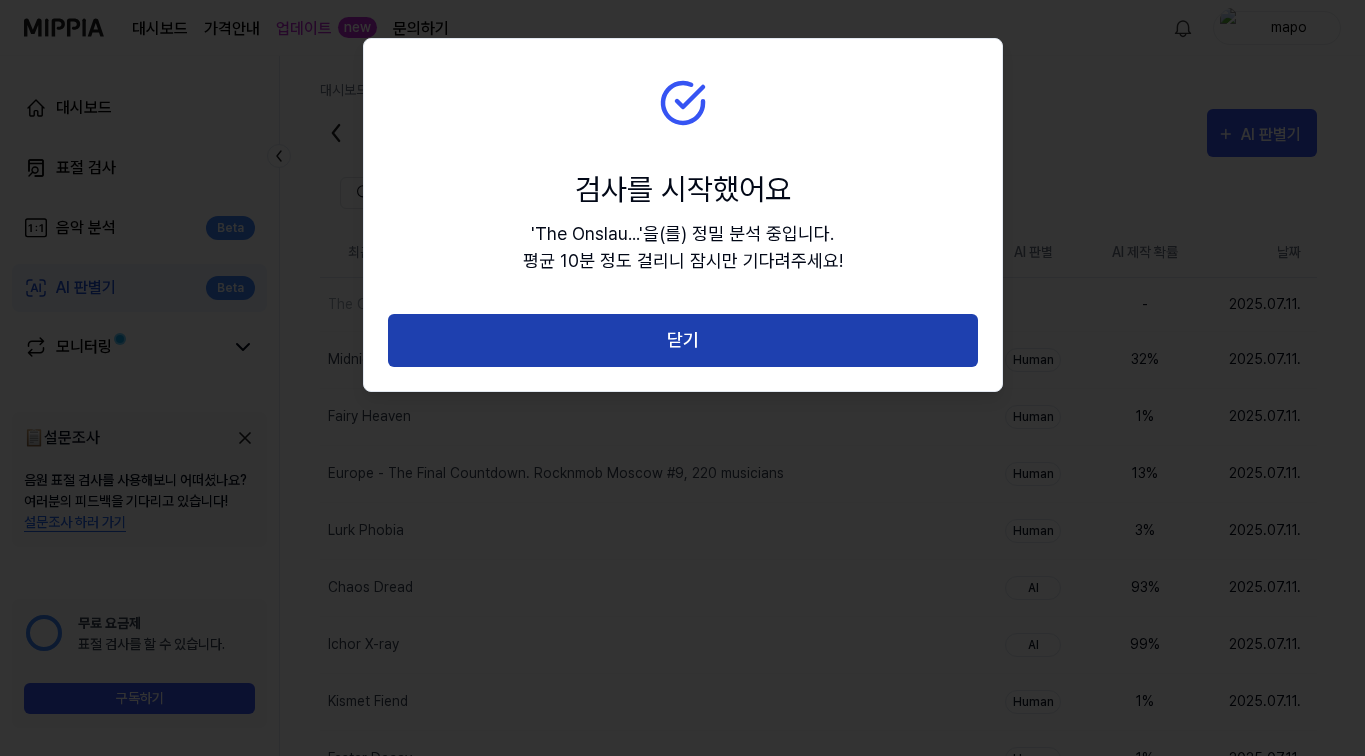 click on "닫기" at bounding box center (683, 340) 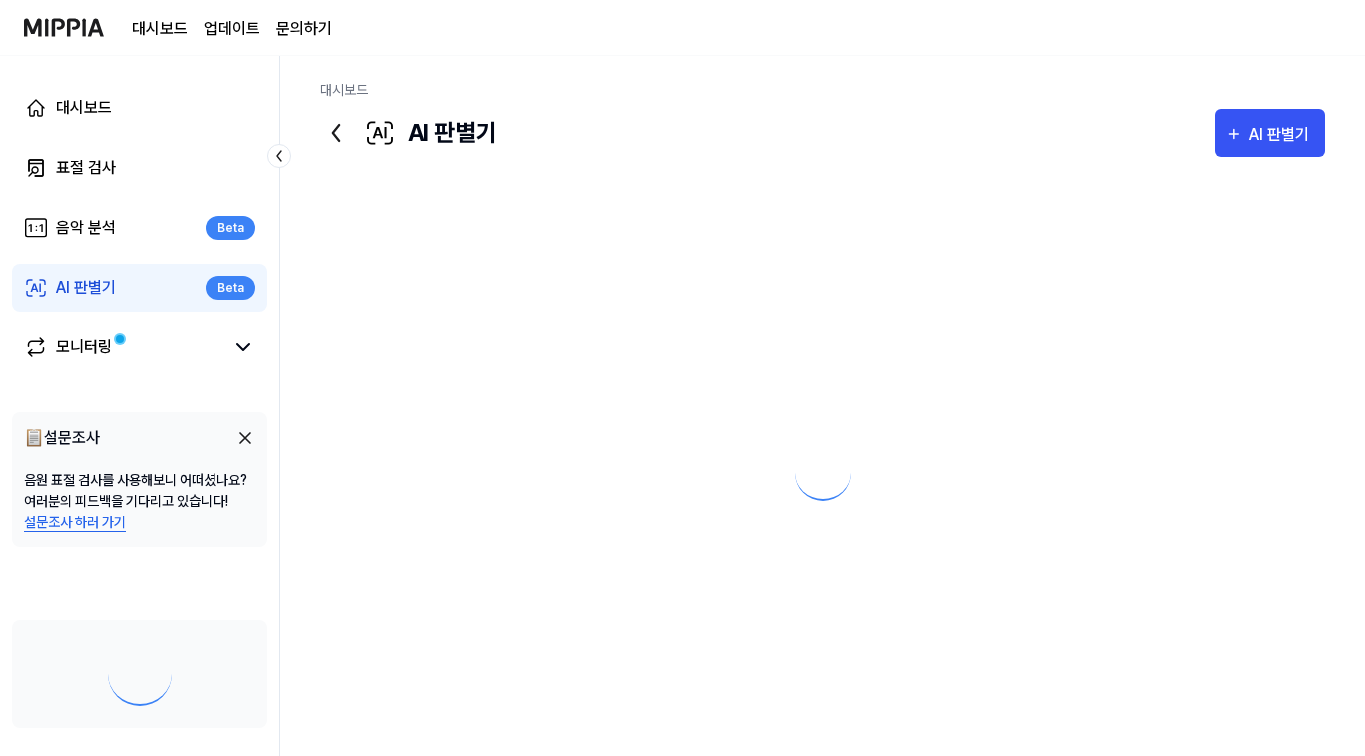 scroll, scrollTop: 0, scrollLeft: 0, axis: both 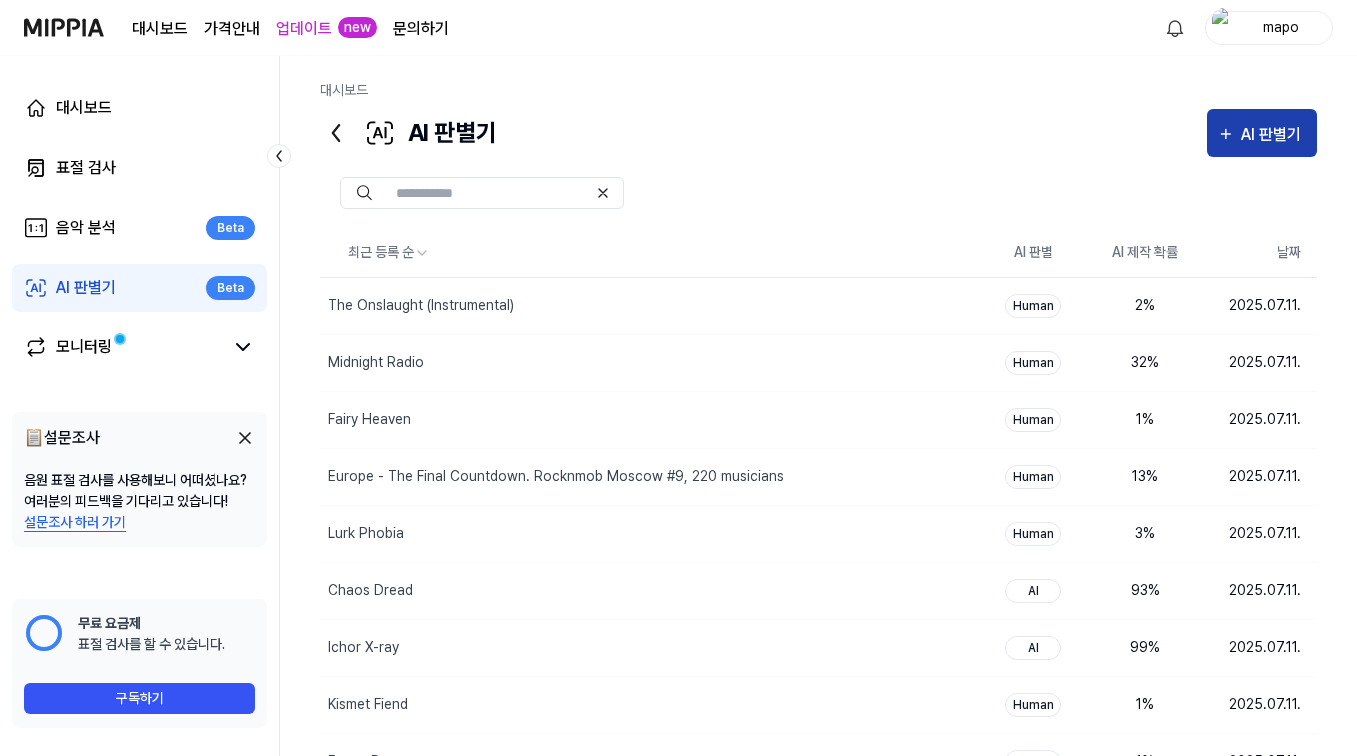 click on "AI 판별기" at bounding box center [1274, 135] 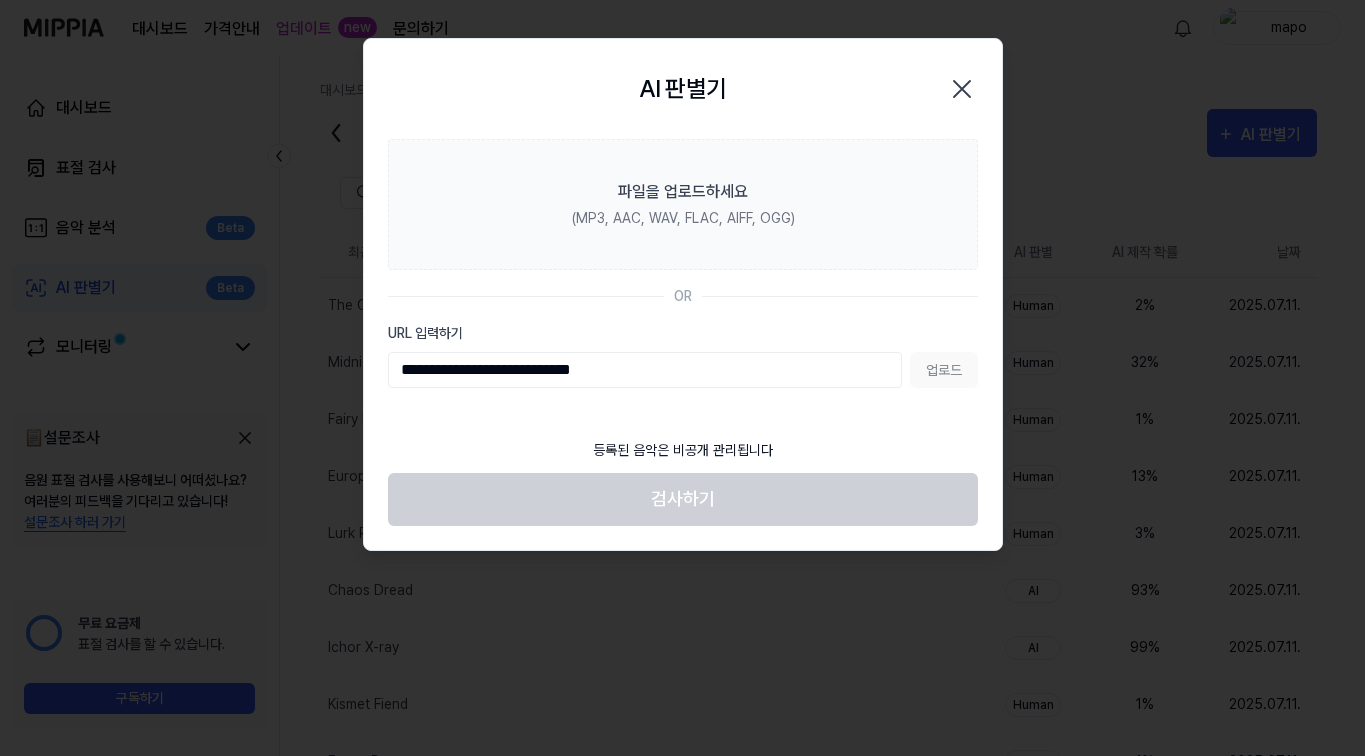 click on "업로드" at bounding box center (944, 370) 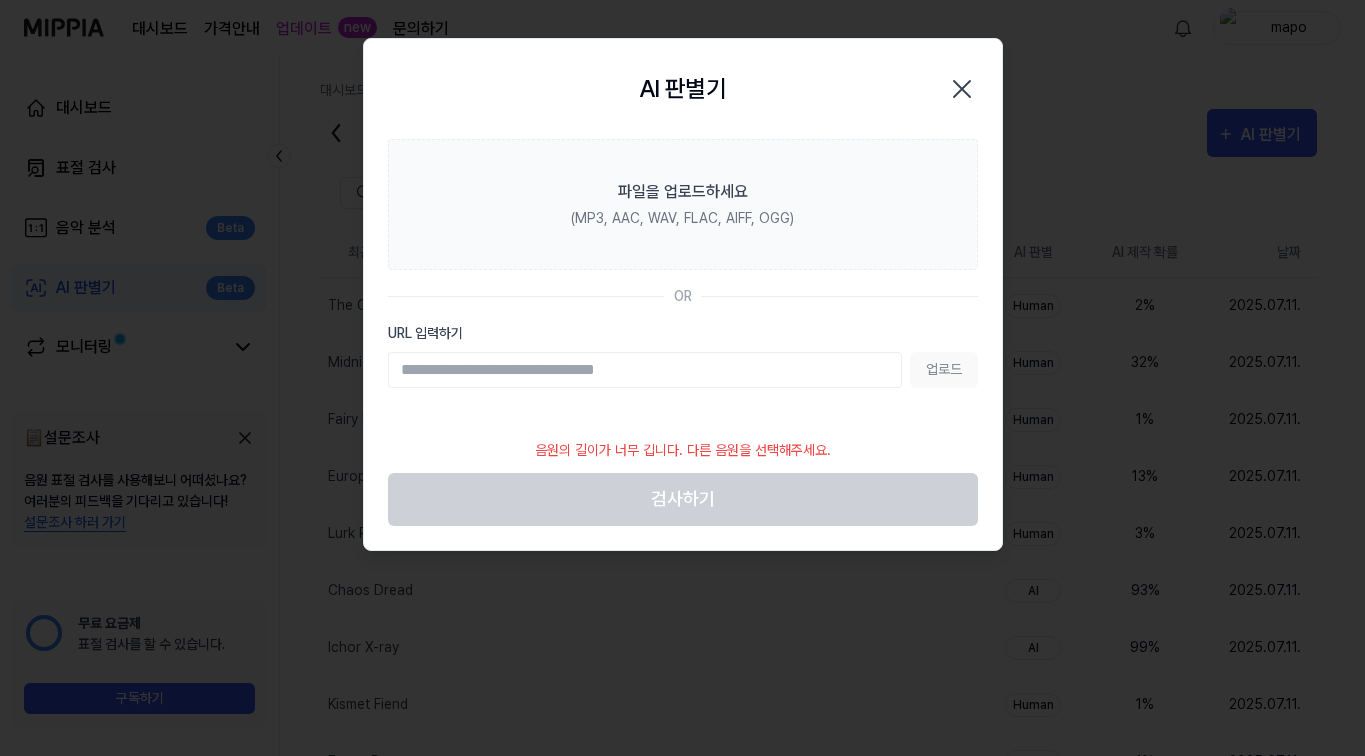 click 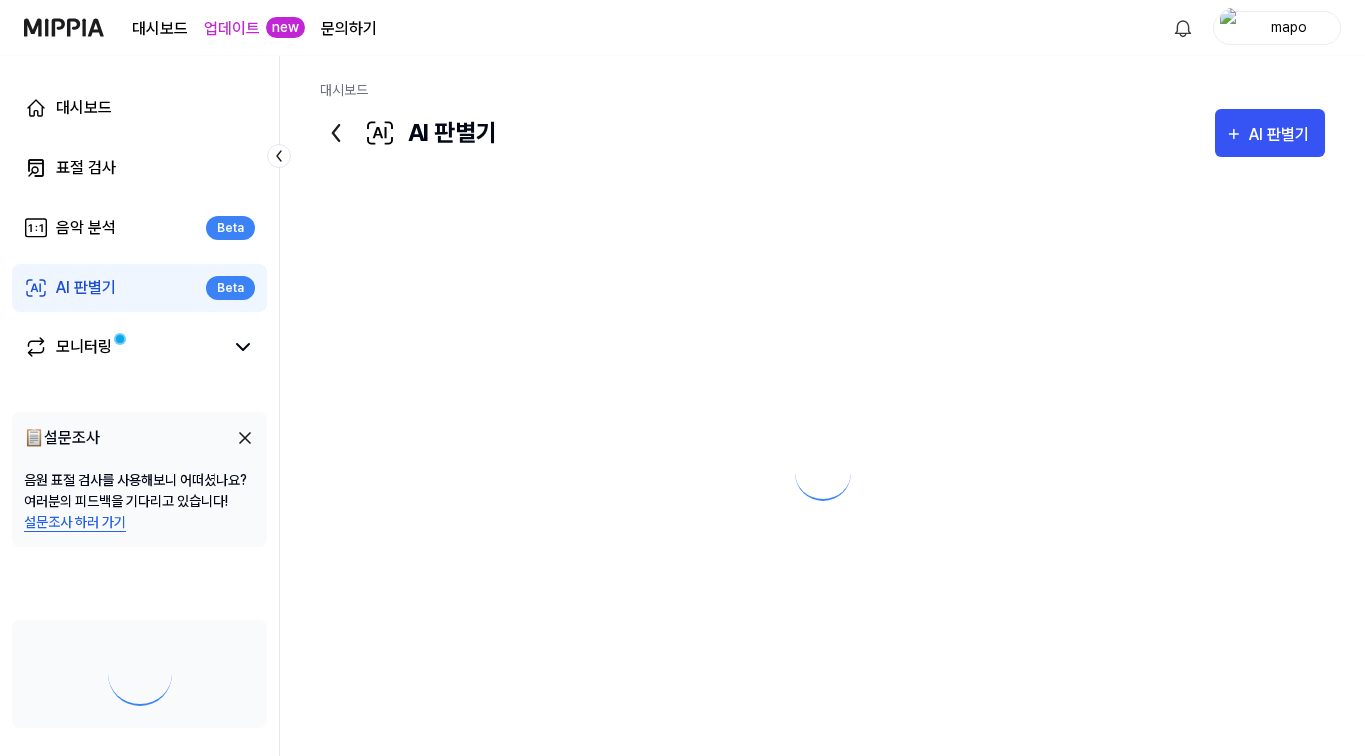 scroll, scrollTop: 0, scrollLeft: 0, axis: both 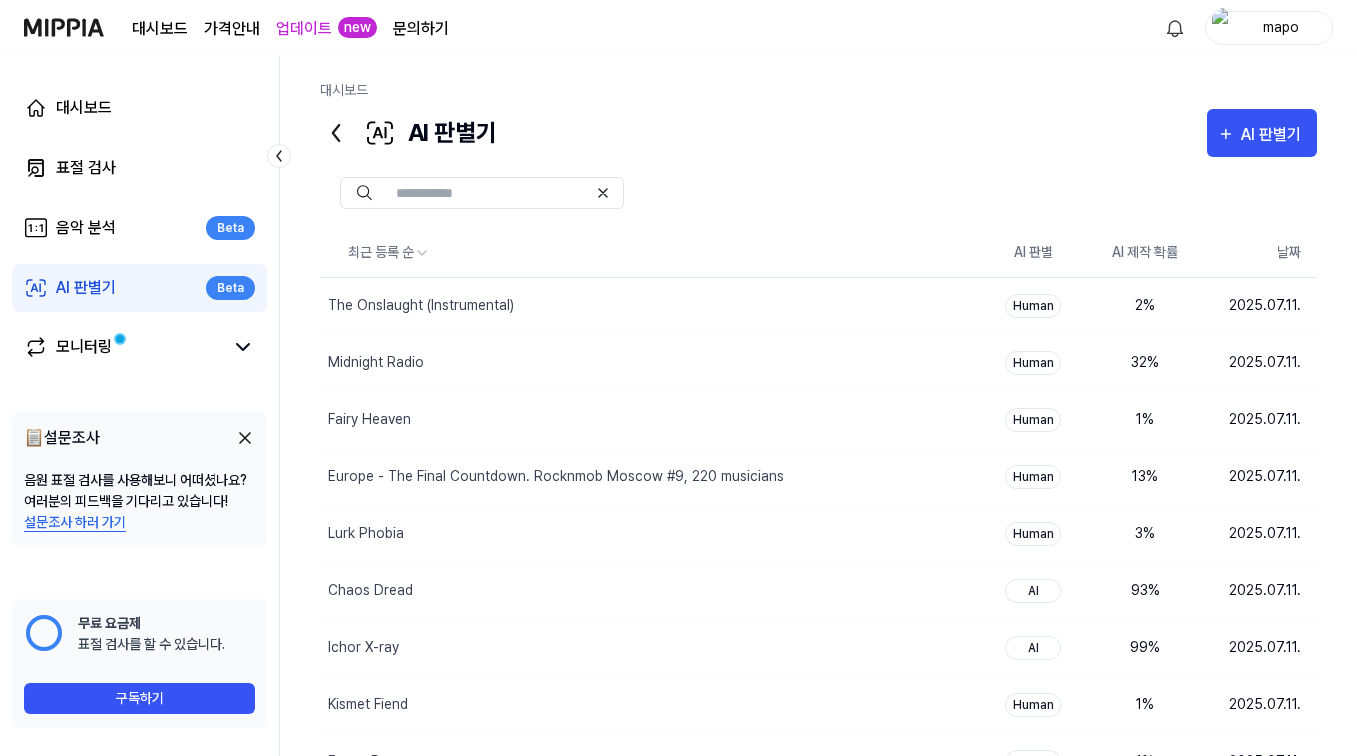 click on "AI 판별기" at bounding box center [1274, 135] 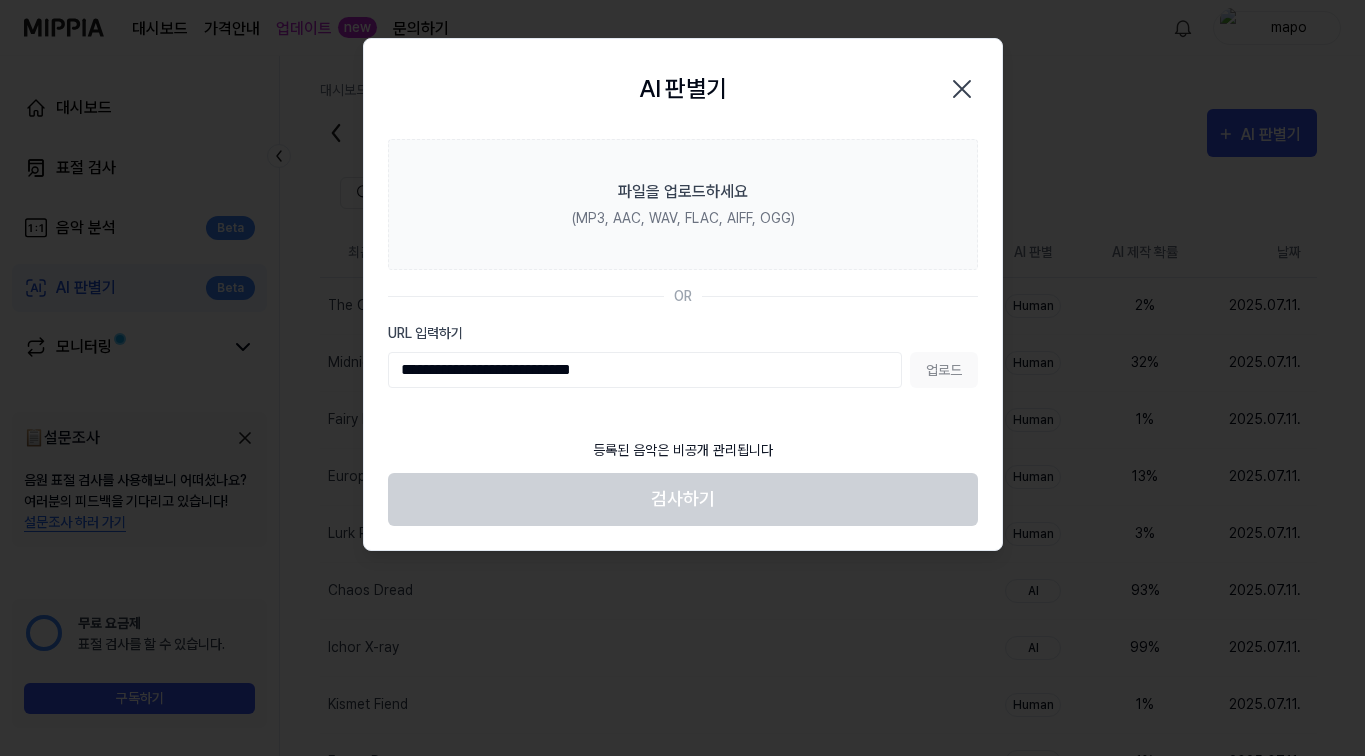 click on "업로드" at bounding box center [944, 370] 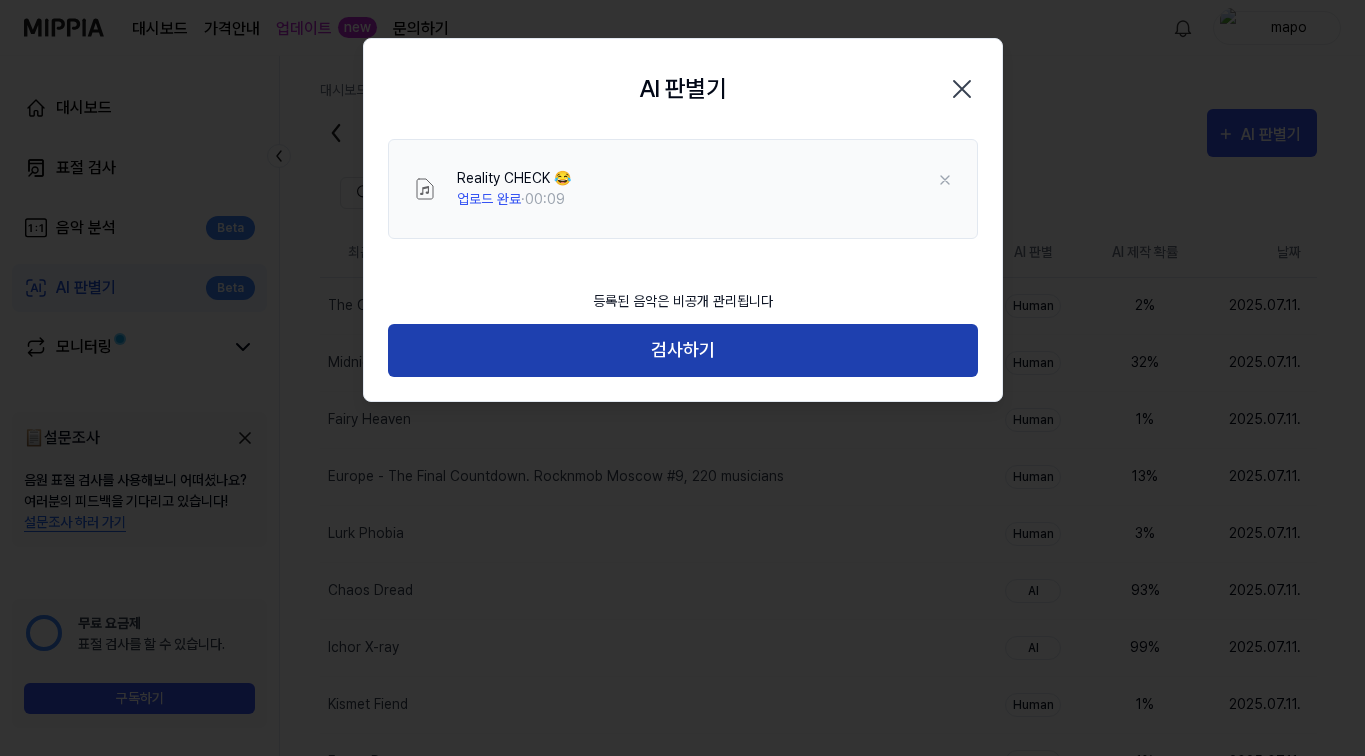 click on "검사하기" at bounding box center [683, 350] 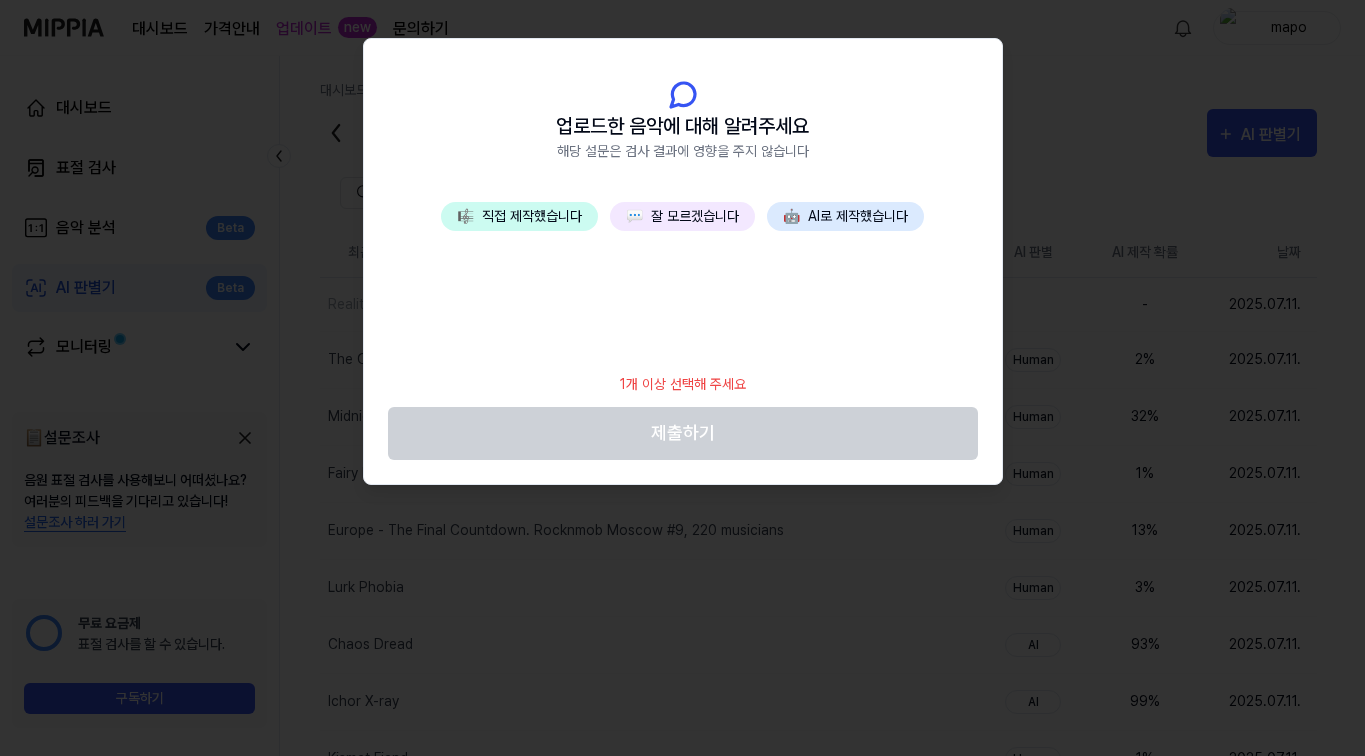click on "💬 잘 모르겠습니다" at bounding box center (682, 216) 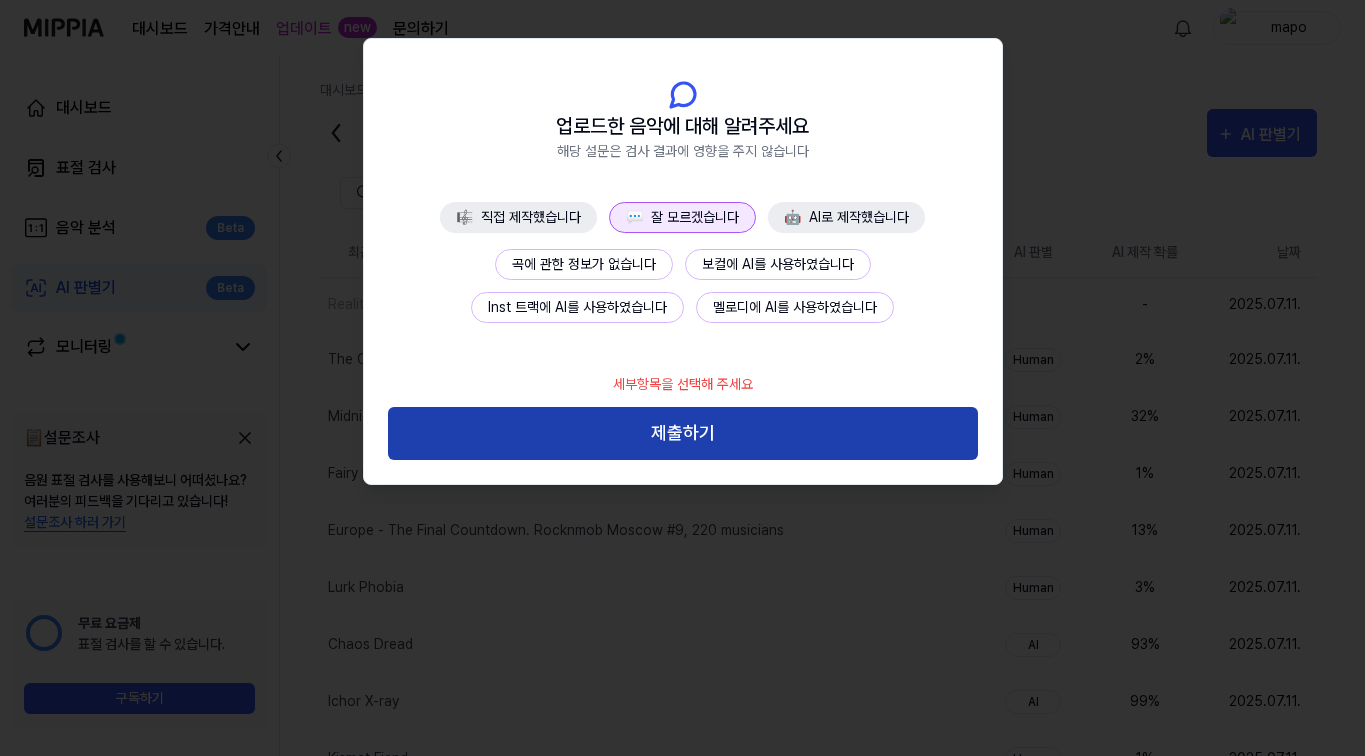 click on "제출하기" at bounding box center [683, 433] 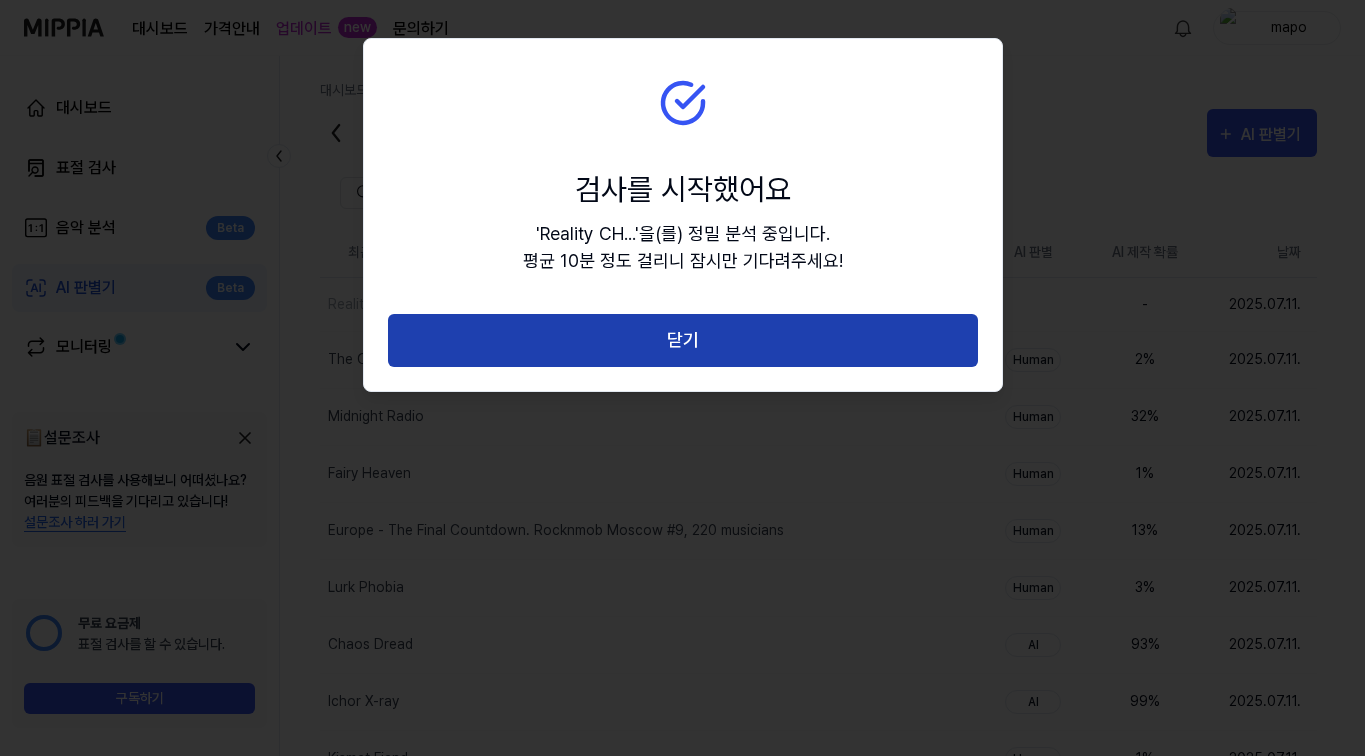 click on "닫기" at bounding box center (683, 340) 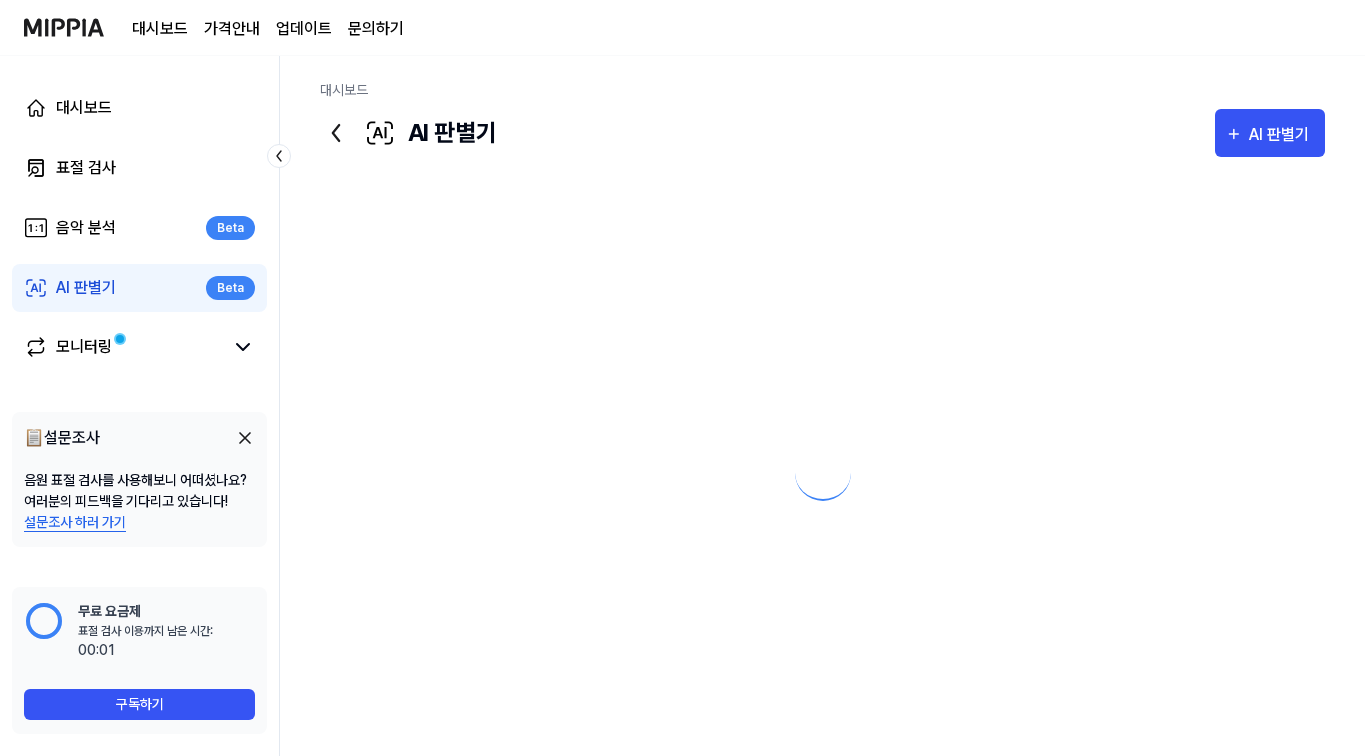 scroll, scrollTop: 0, scrollLeft: 0, axis: both 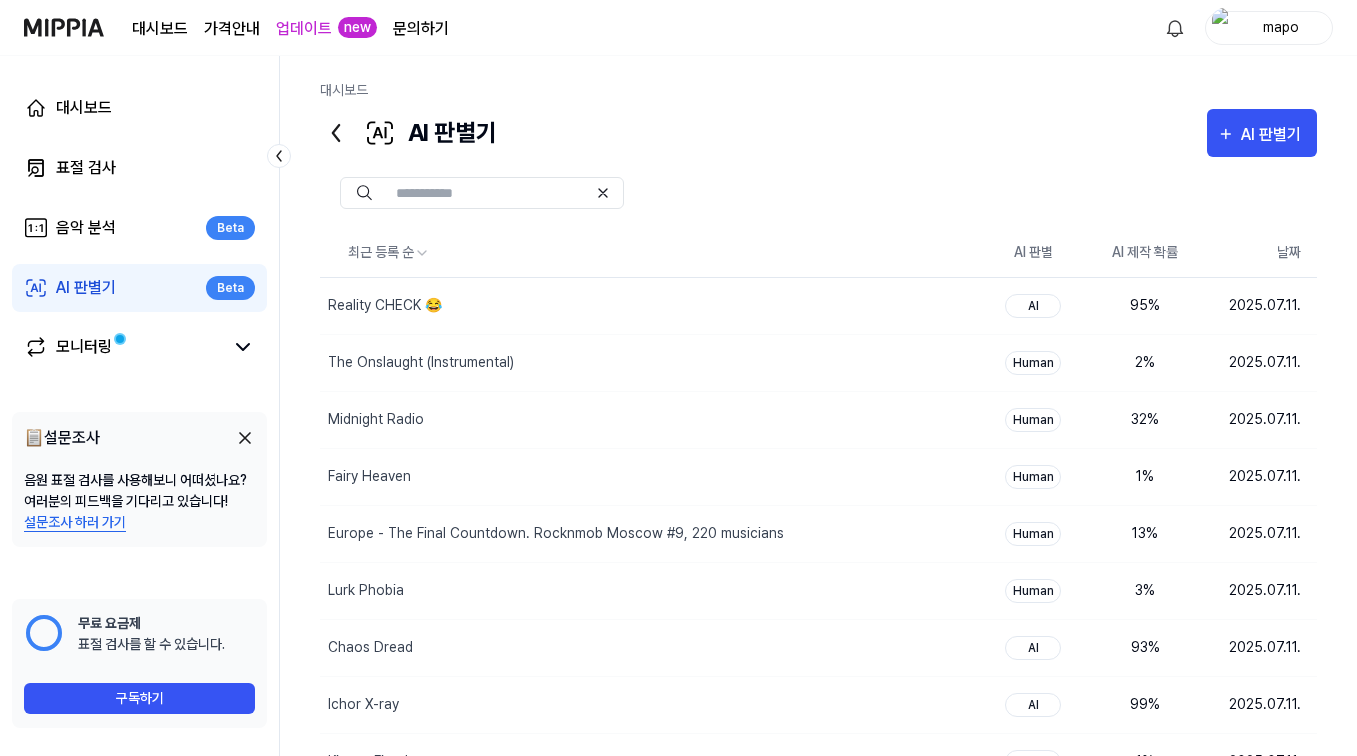 click on "AI 판별기" at bounding box center (1274, 135) 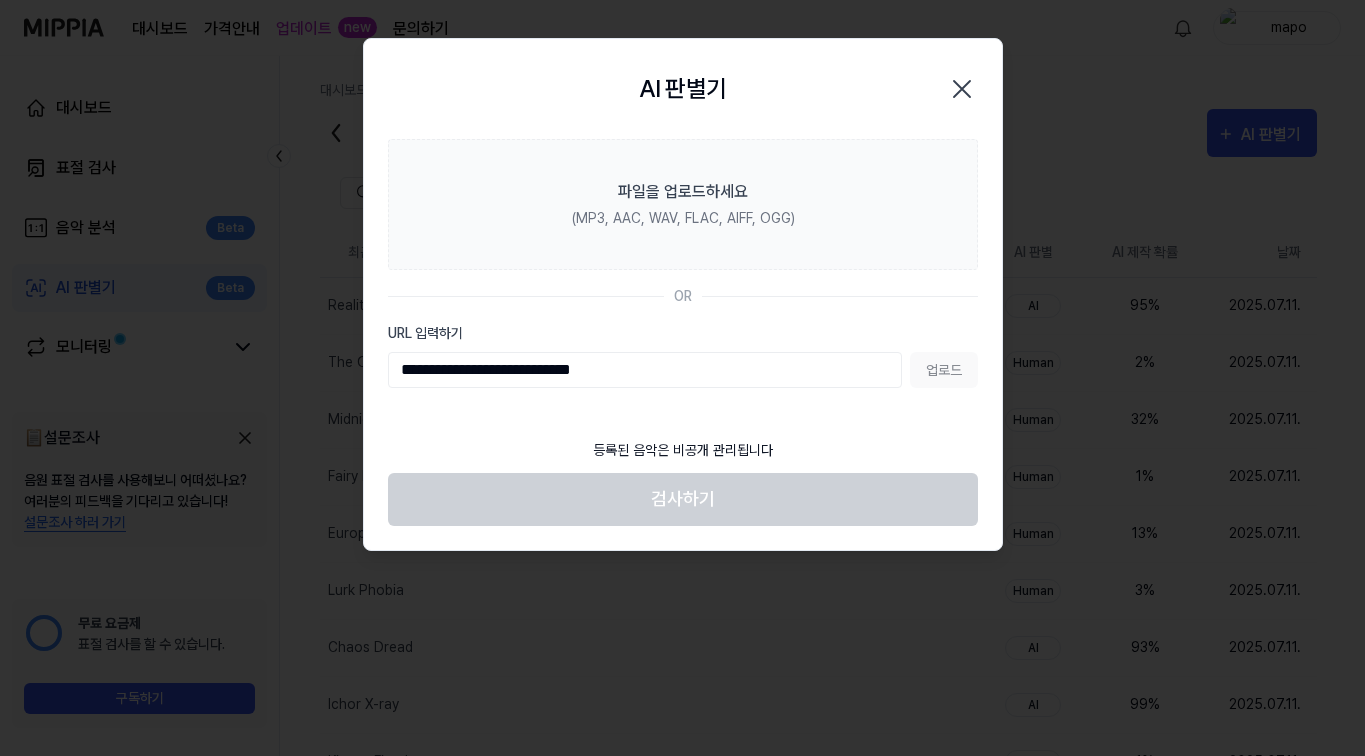 click on "업로드" at bounding box center [944, 370] 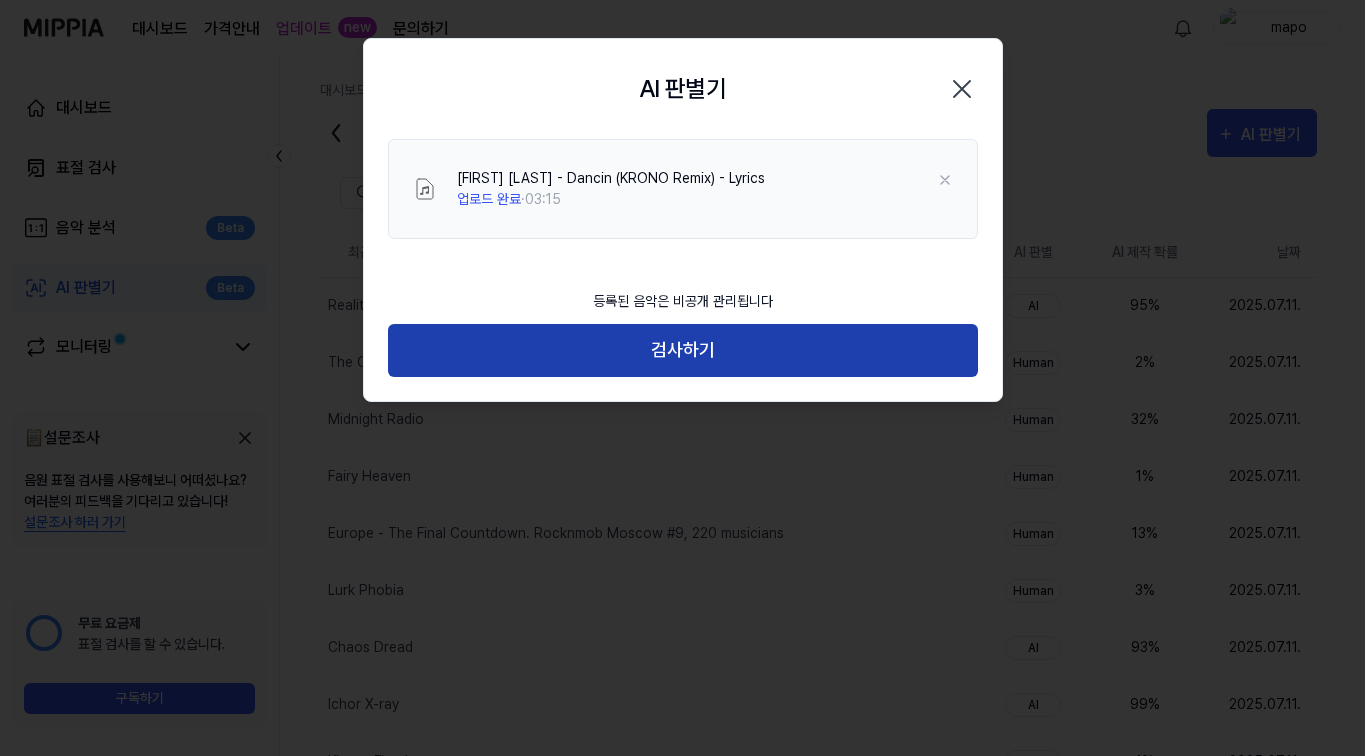click on "검사하기" at bounding box center (683, 350) 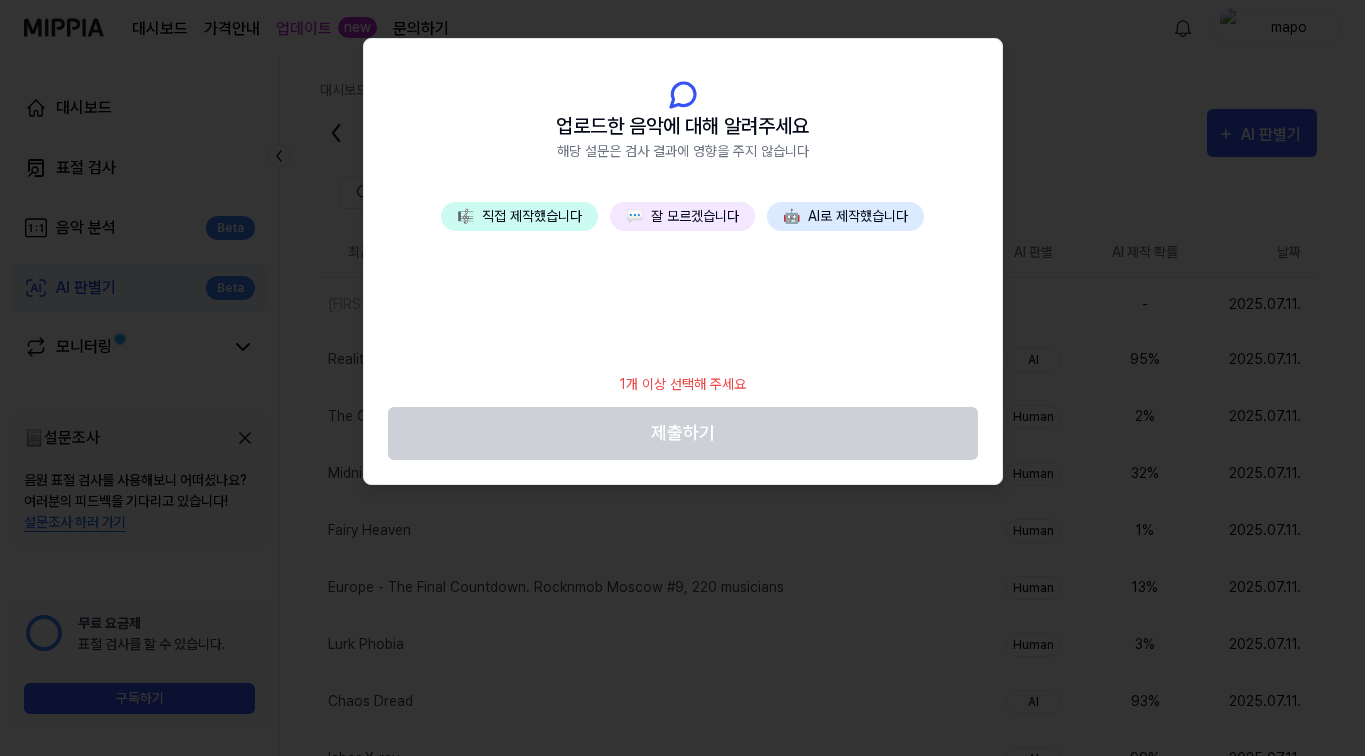 click on "💬 잘 모르겠습니다" at bounding box center (682, 216) 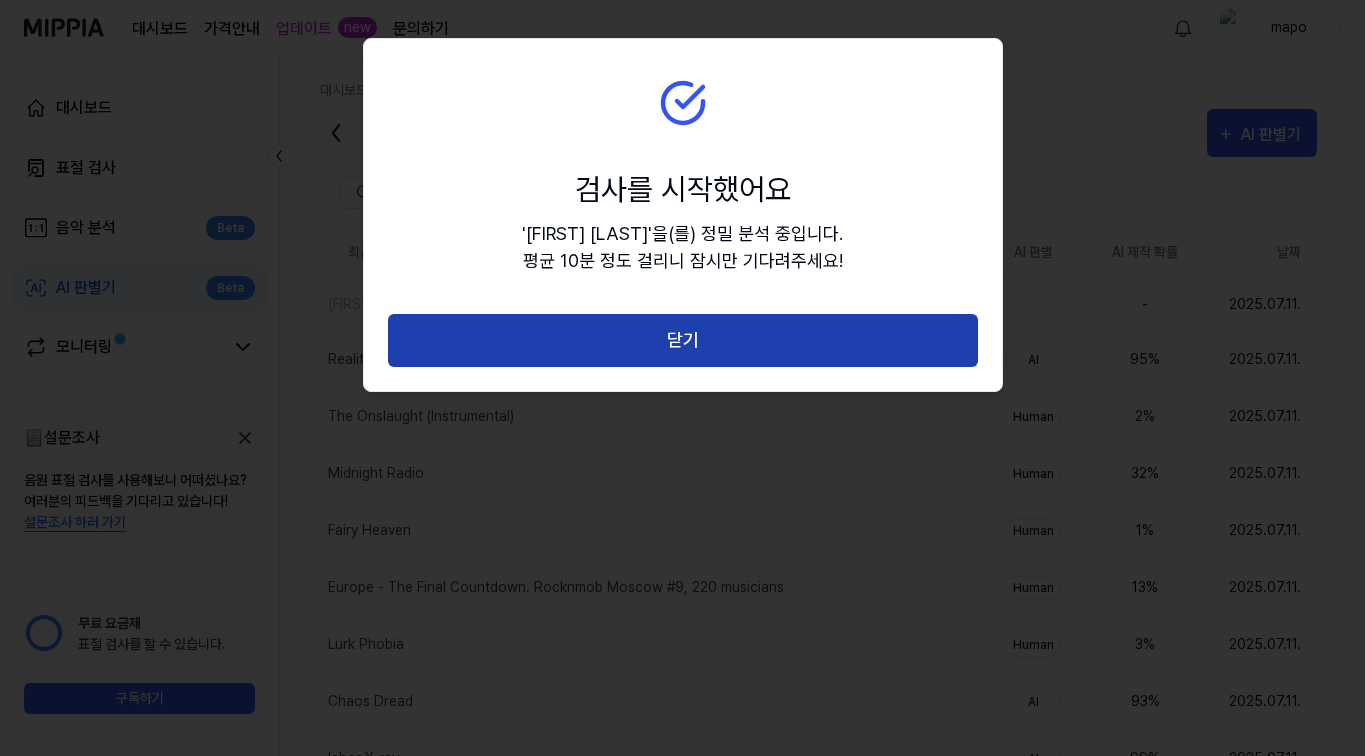 click on "닫기" at bounding box center (683, 340) 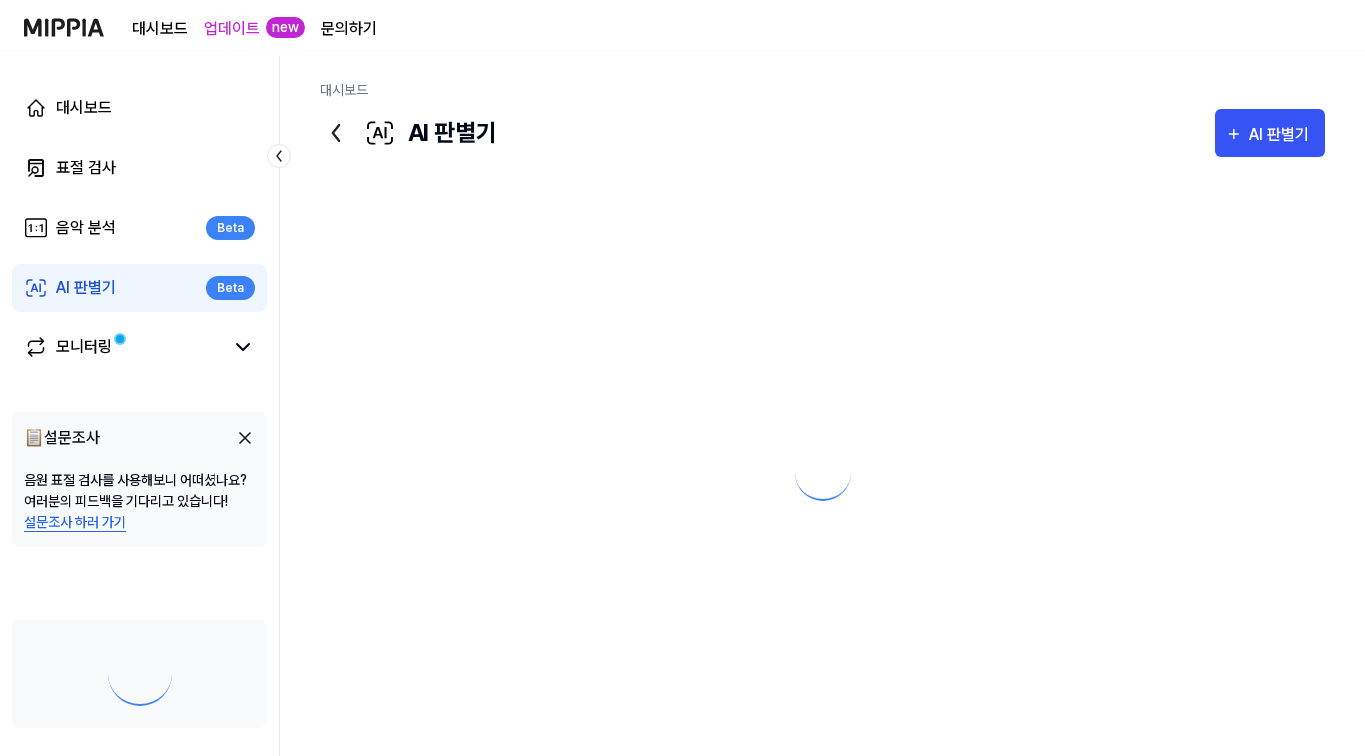 scroll, scrollTop: 0, scrollLeft: 0, axis: both 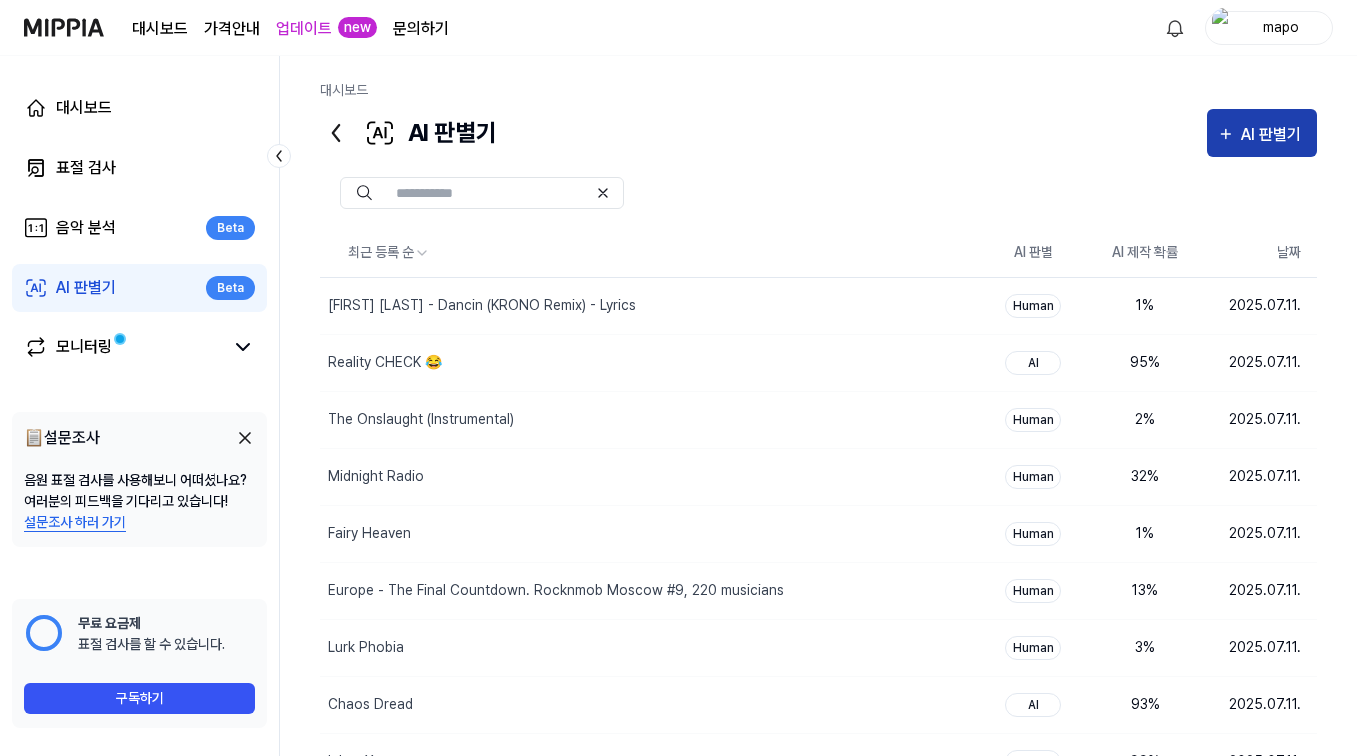 click on "AI 판별기" at bounding box center [1274, 135] 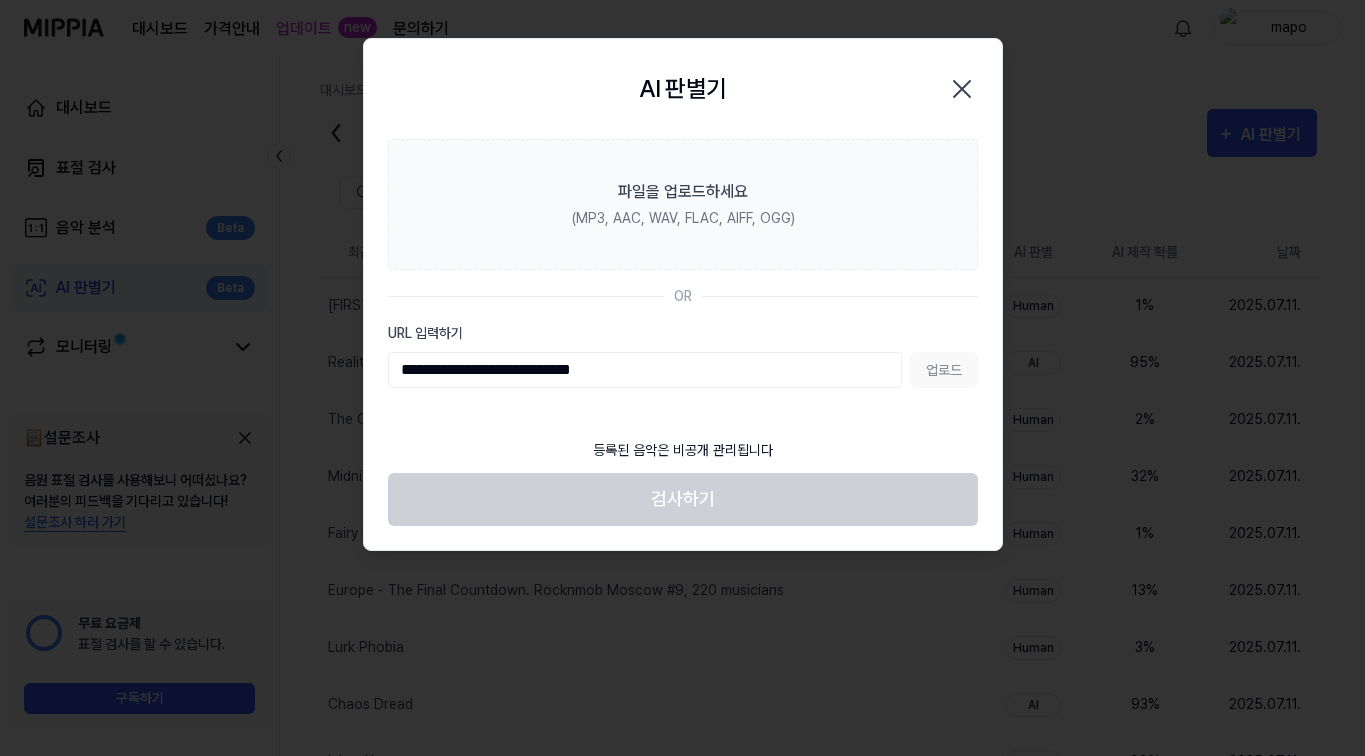 click on "업로드" at bounding box center [944, 370] 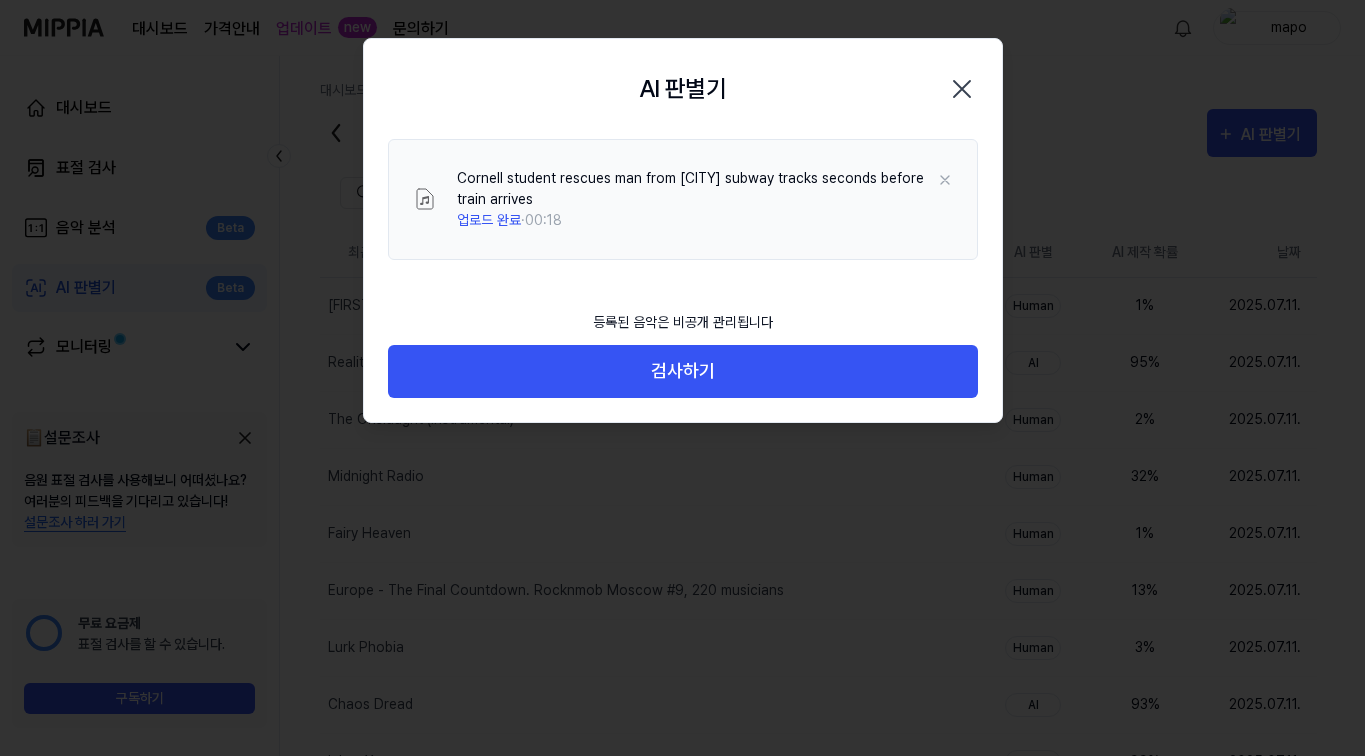 click on "검사하기" at bounding box center [683, 371] 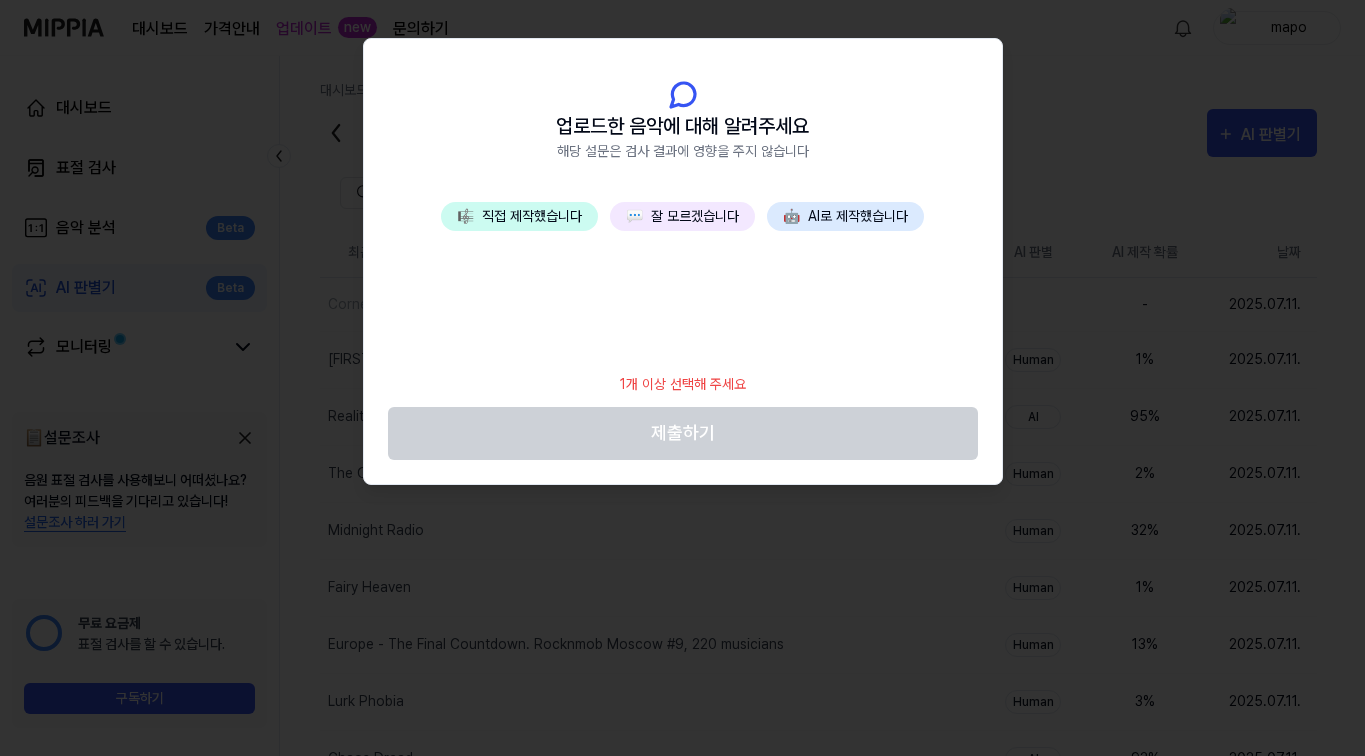 click on "💬 잘 모르겠습니다" at bounding box center [682, 216] 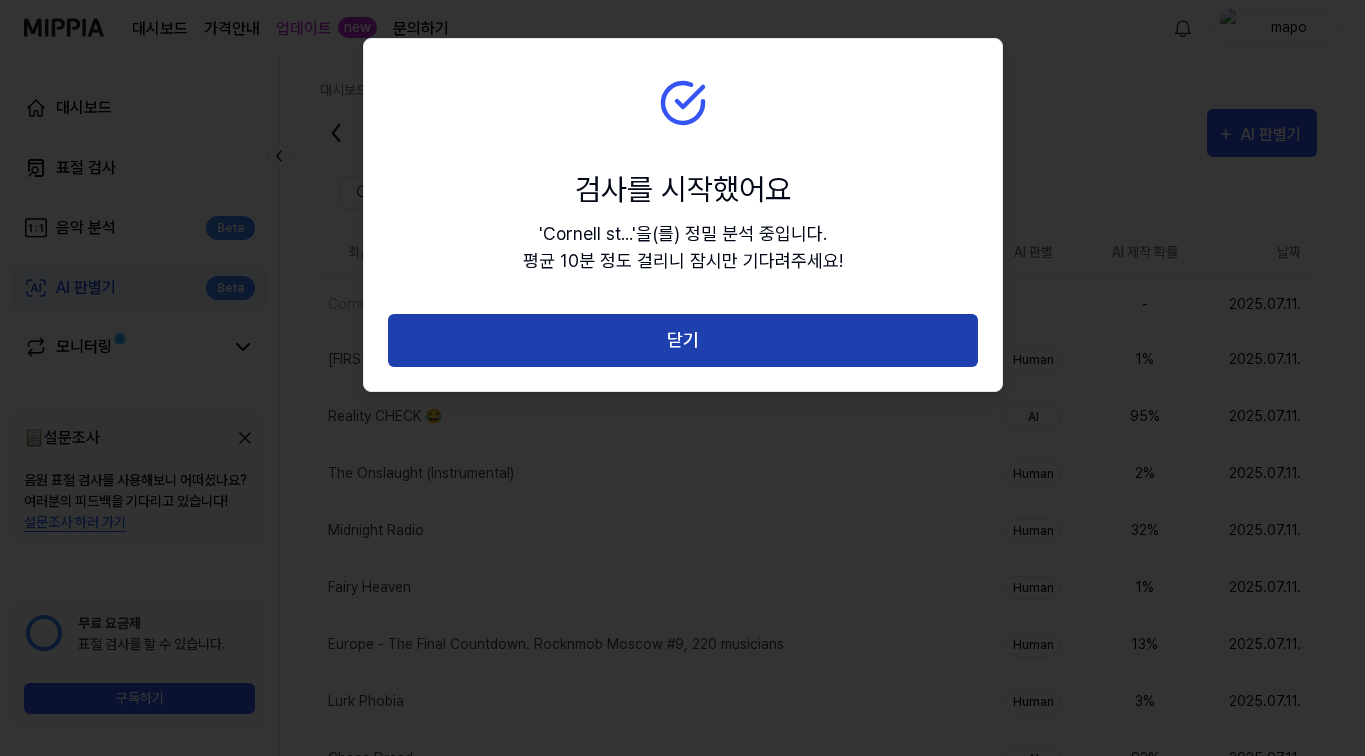 click on "닫기" at bounding box center [683, 340] 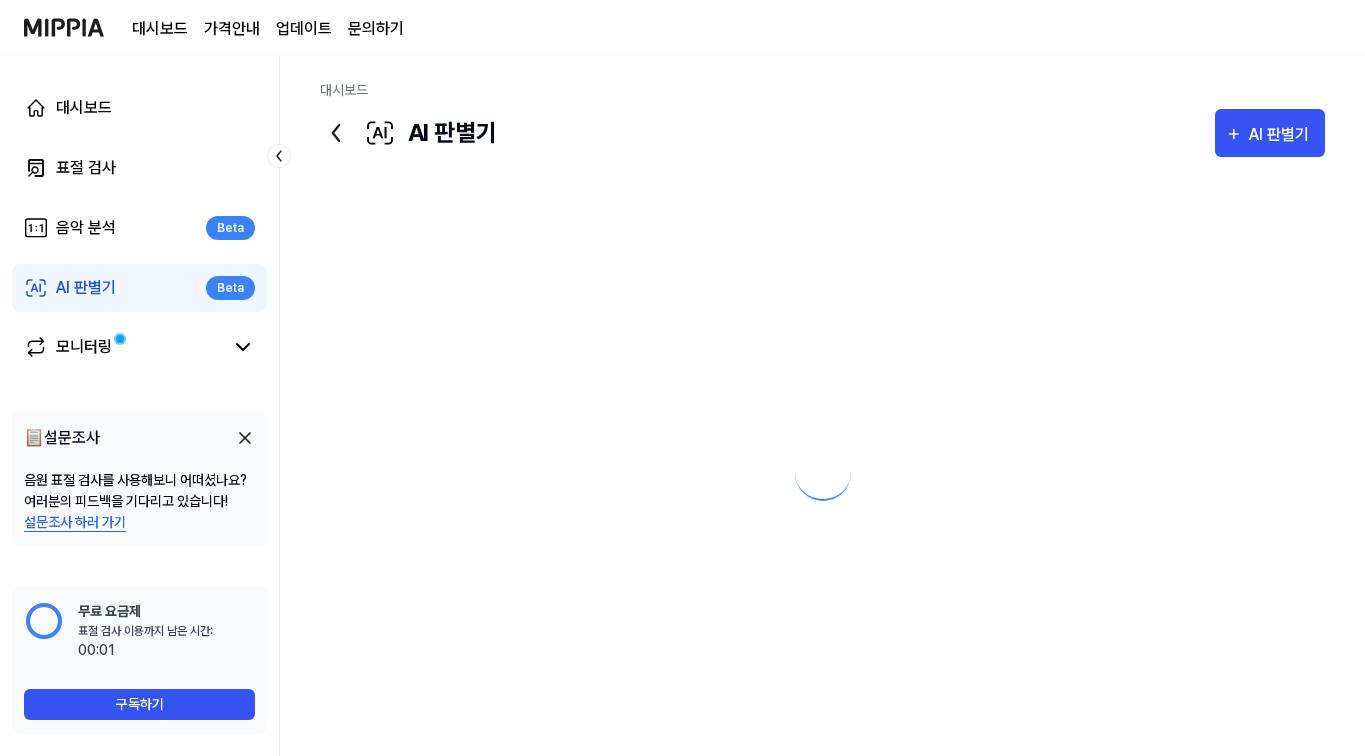 scroll, scrollTop: 0, scrollLeft: 0, axis: both 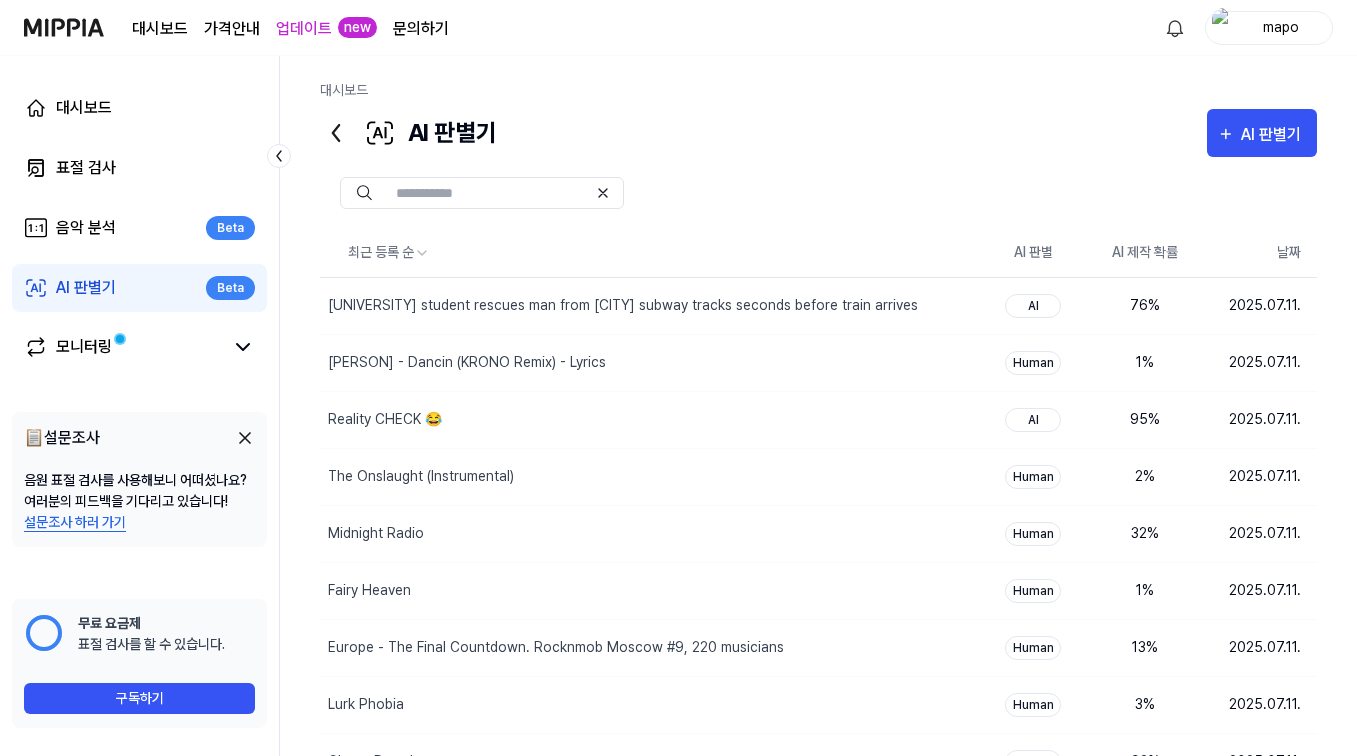 click on "AI 판별기" at bounding box center [1274, 135] 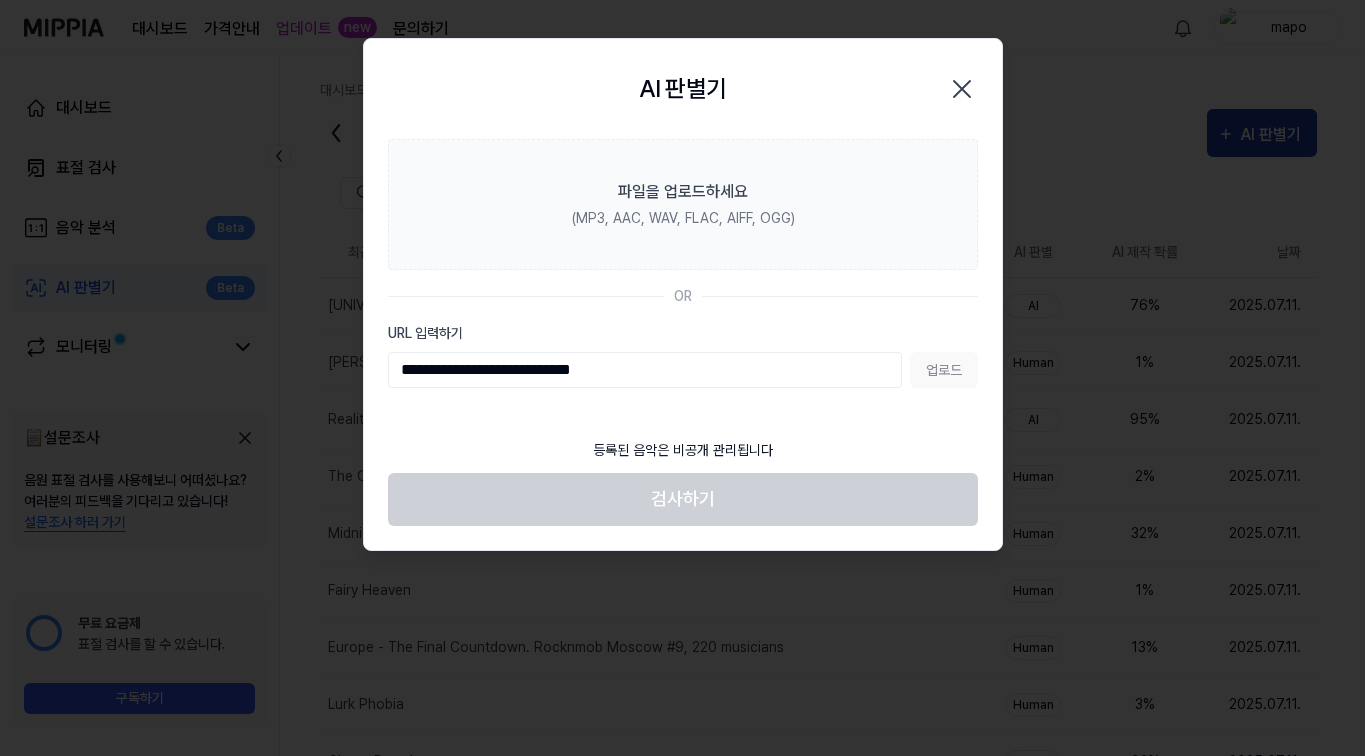 click on "업로드" at bounding box center (944, 370) 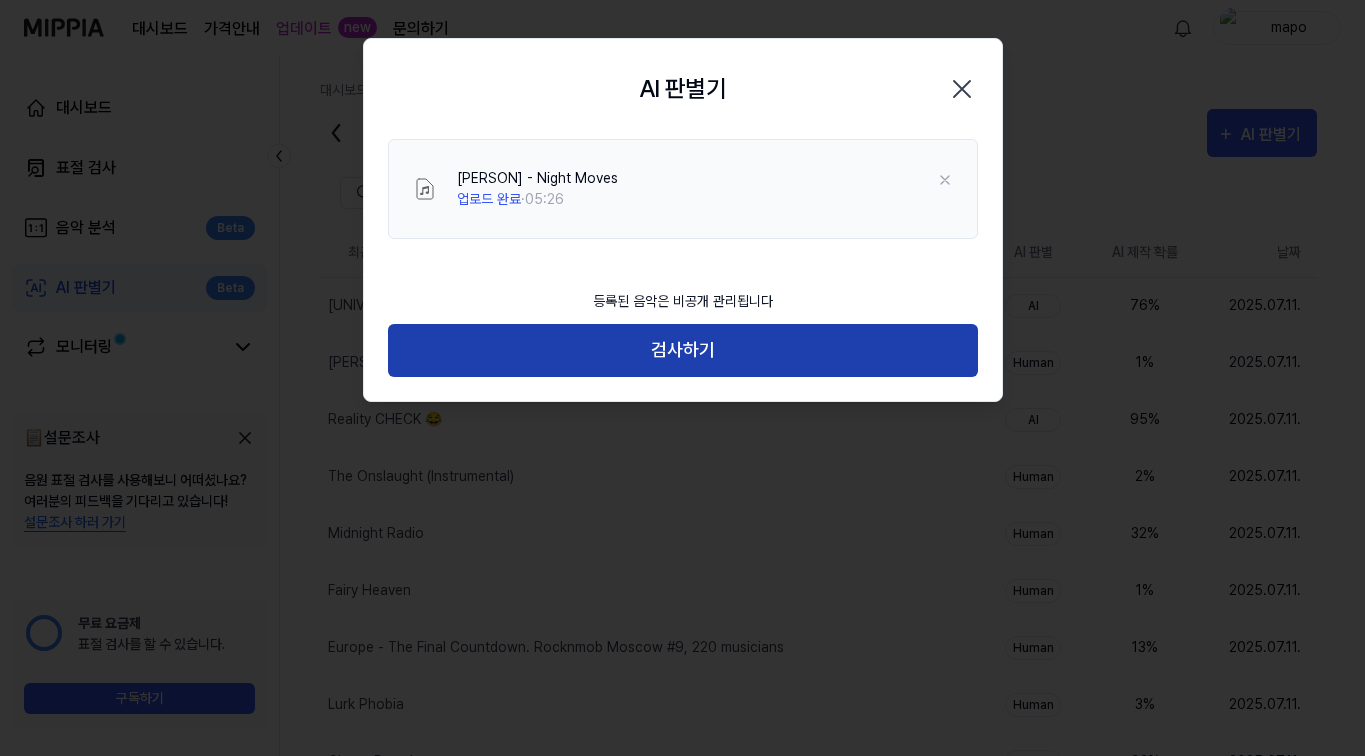 click on "검사하기" at bounding box center [683, 350] 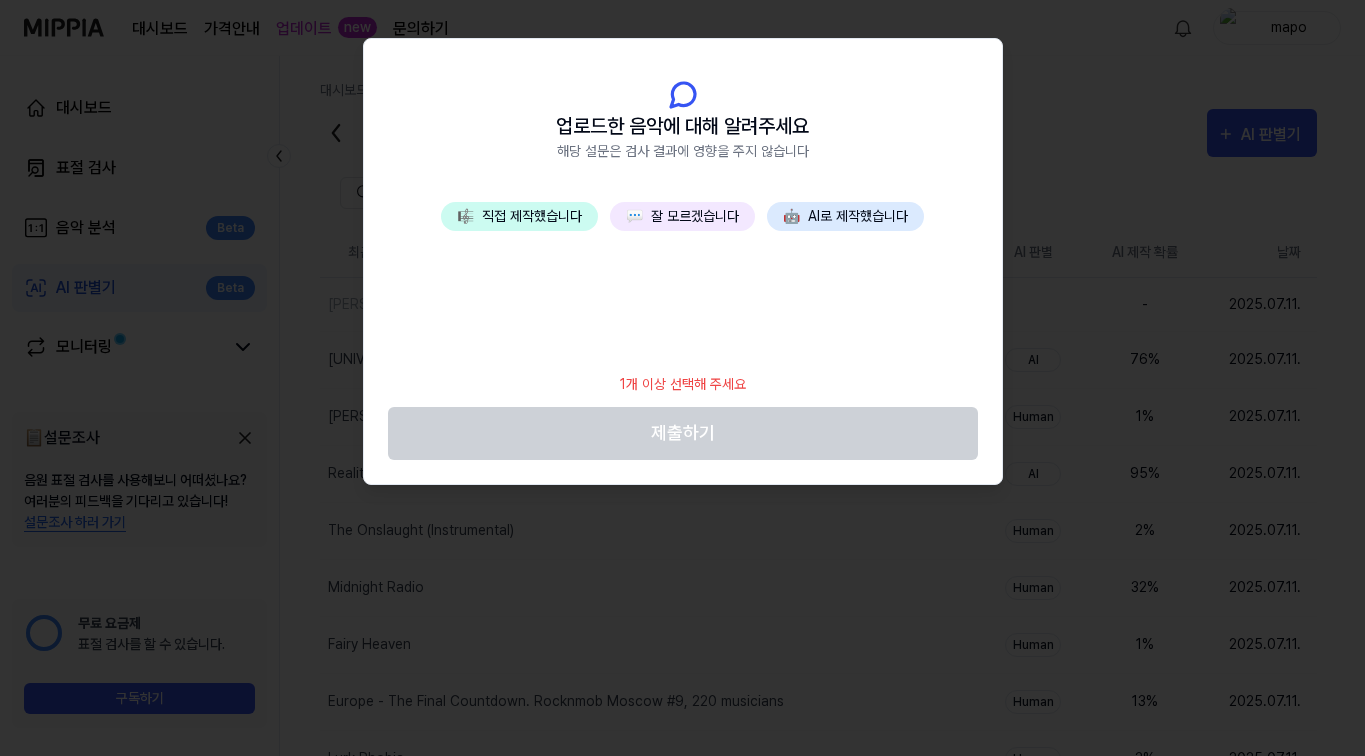 click on "💬 잘 모르겠습니다" at bounding box center [682, 216] 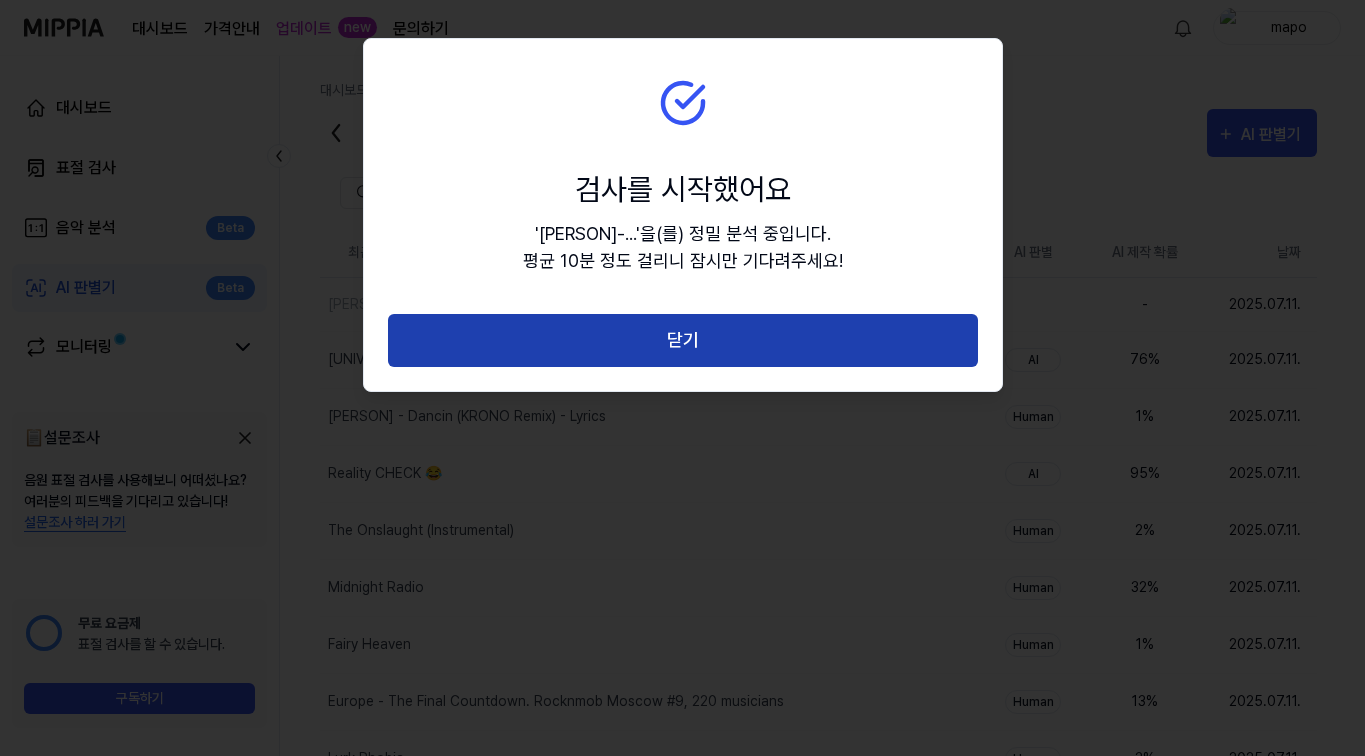 click on "닫기" at bounding box center [683, 340] 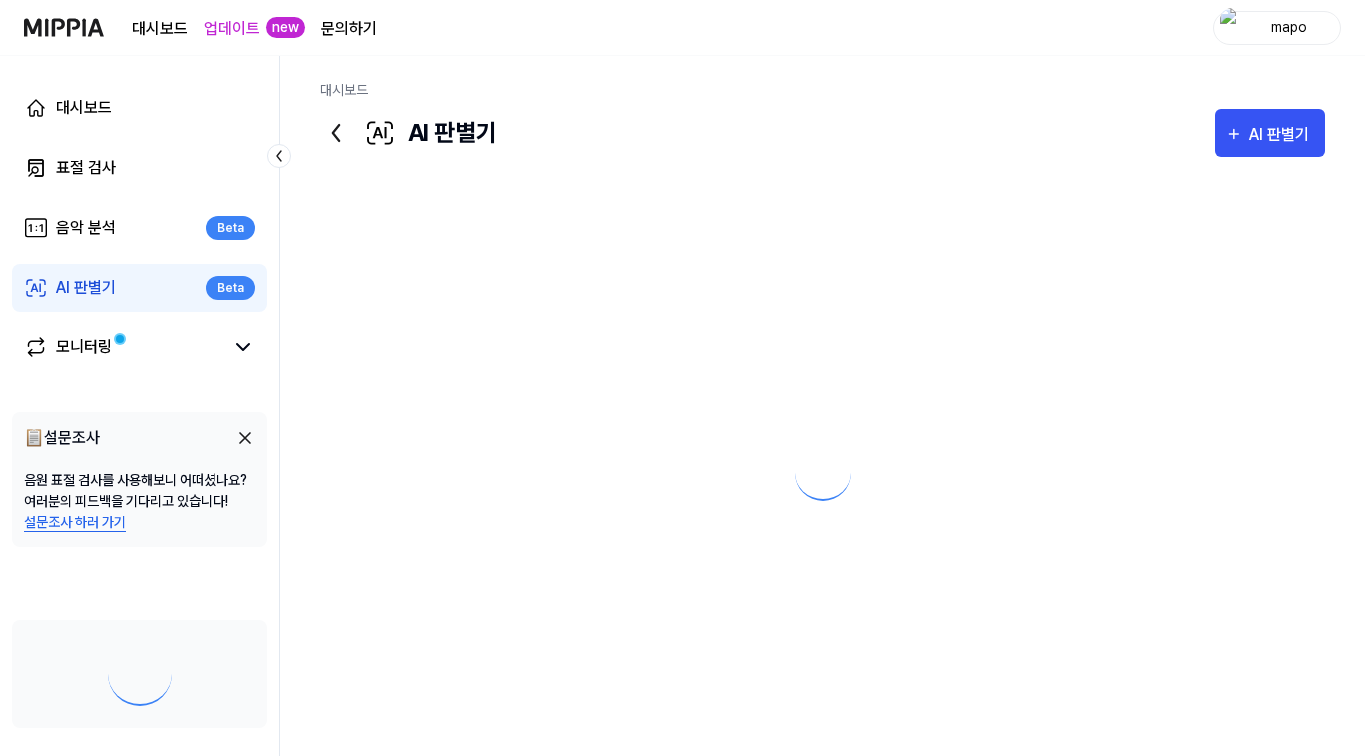 scroll, scrollTop: 0, scrollLeft: 0, axis: both 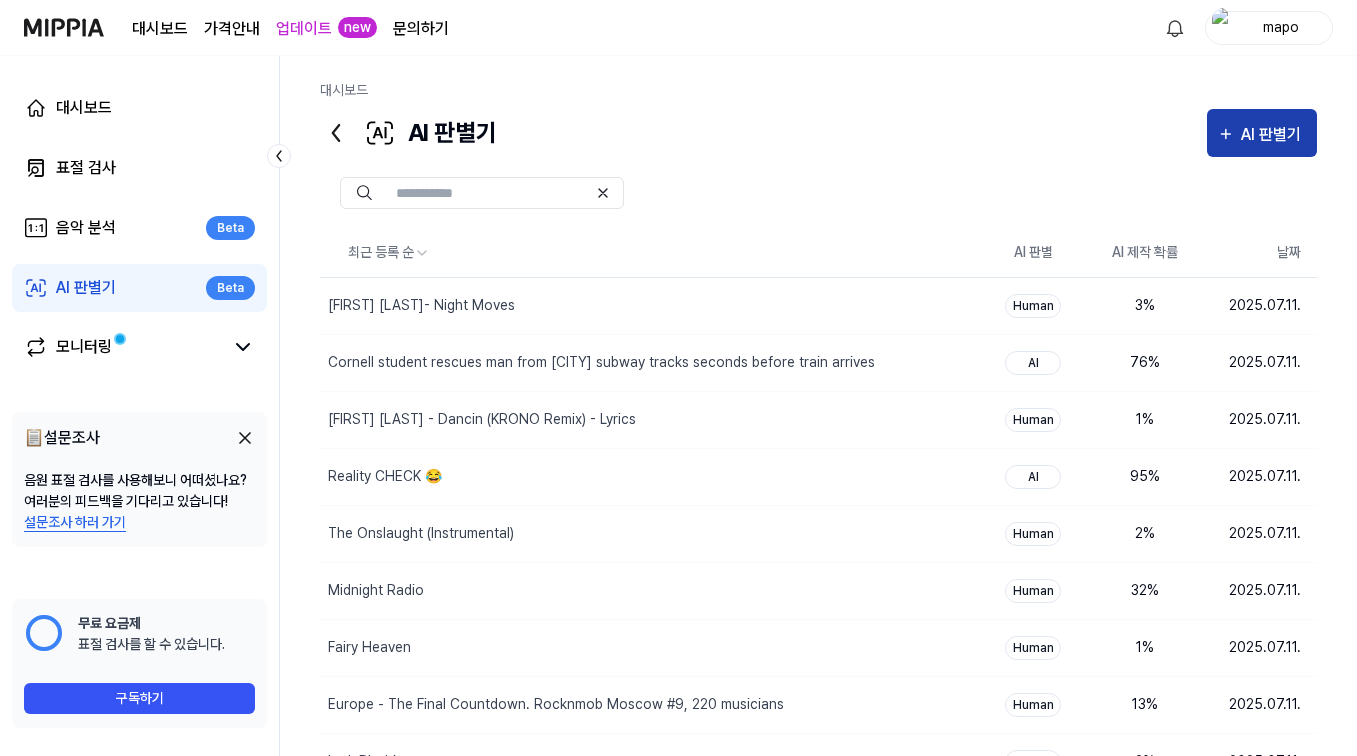 click on "AI 판별기" at bounding box center [1274, 135] 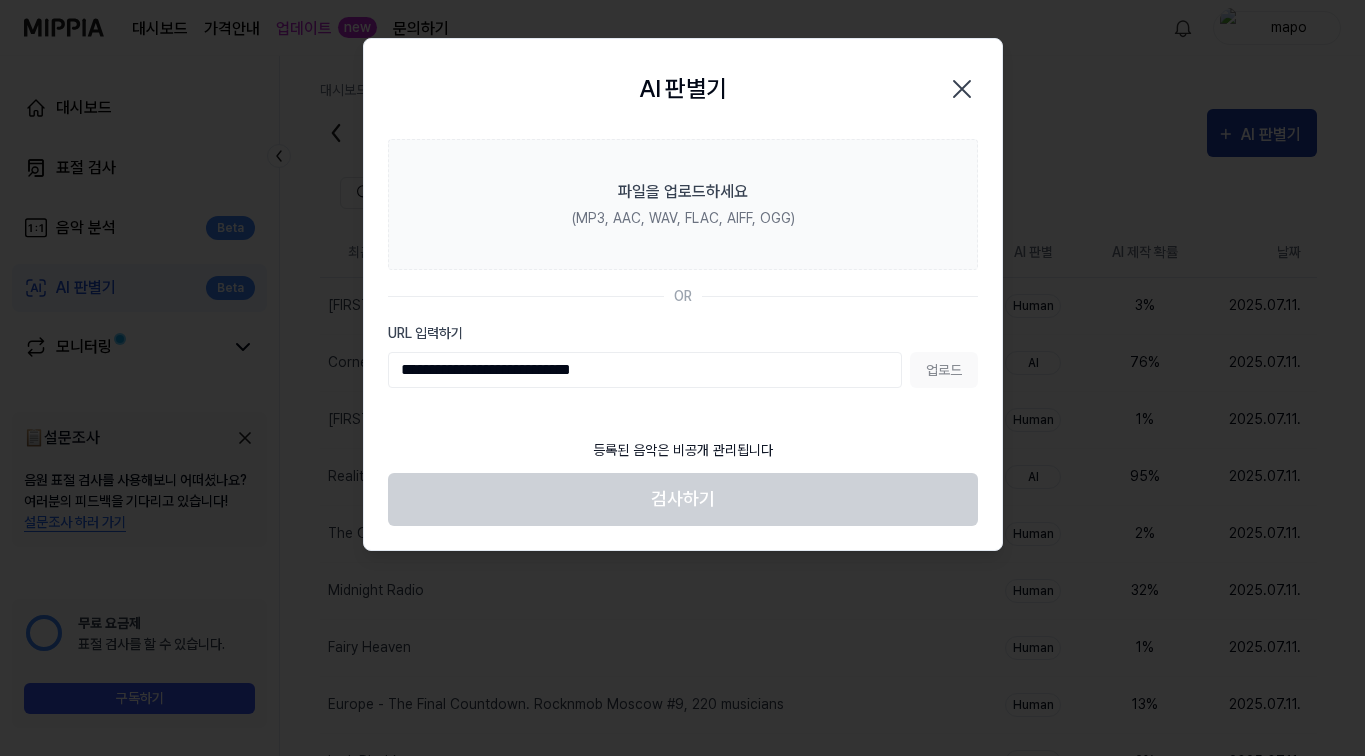 click on "업로드" at bounding box center (944, 370) 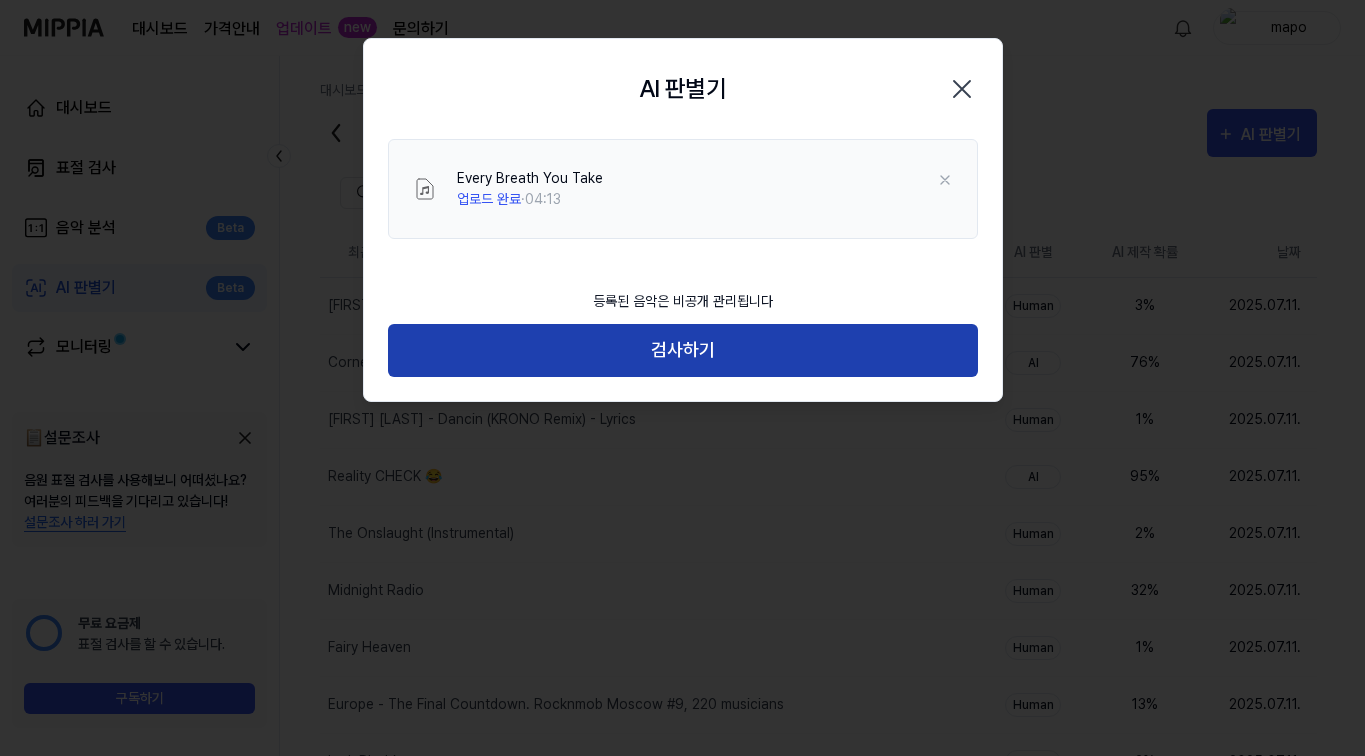click on "검사하기" at bounding box center (683, 350) 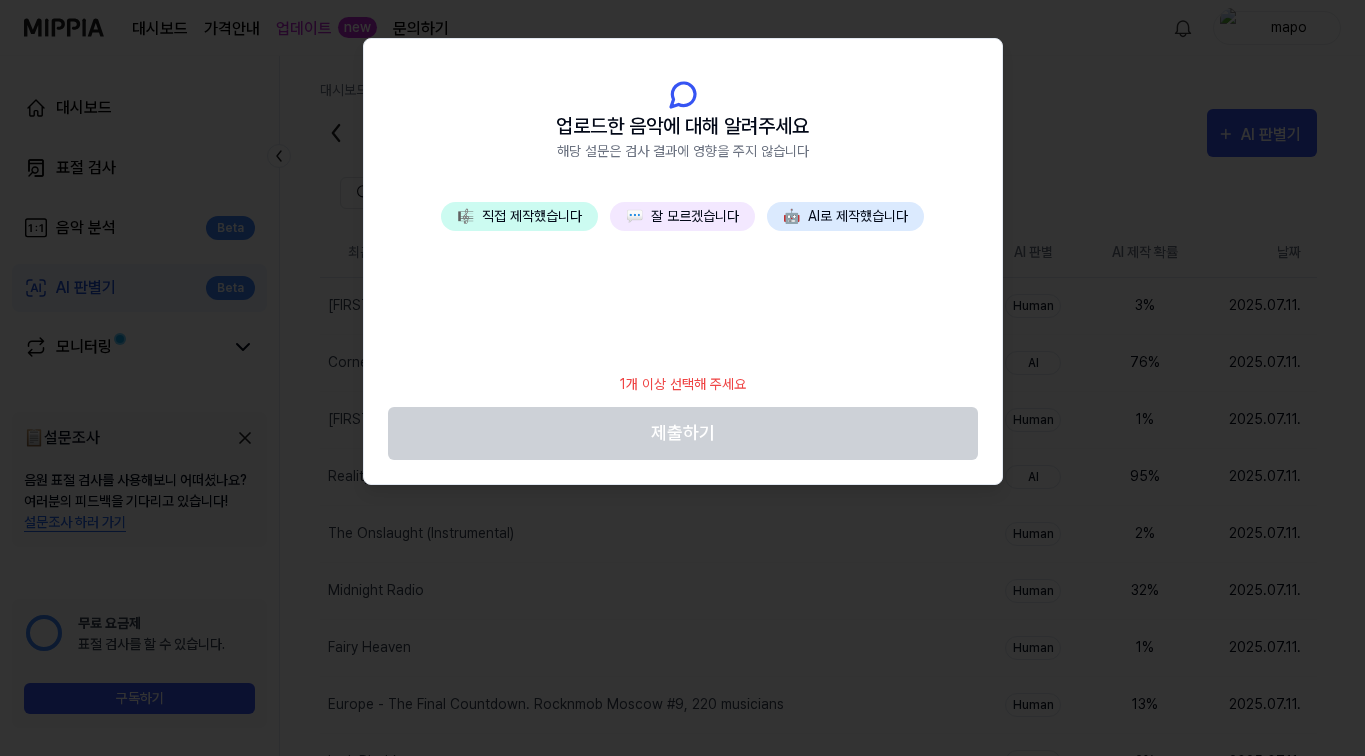 click on "💬 잘 모르겠습니다" at bounding box center (682, 216) 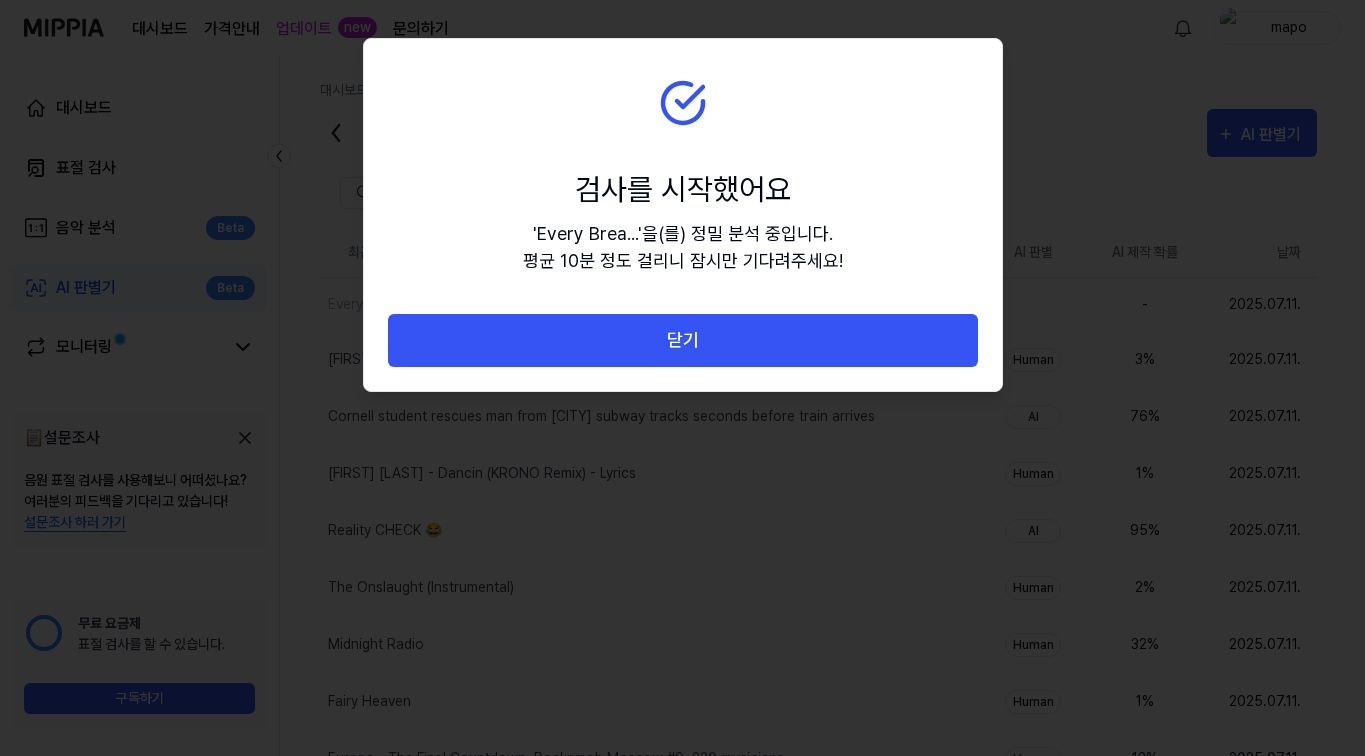 click on "닫기" at bounding box center (683, 340) 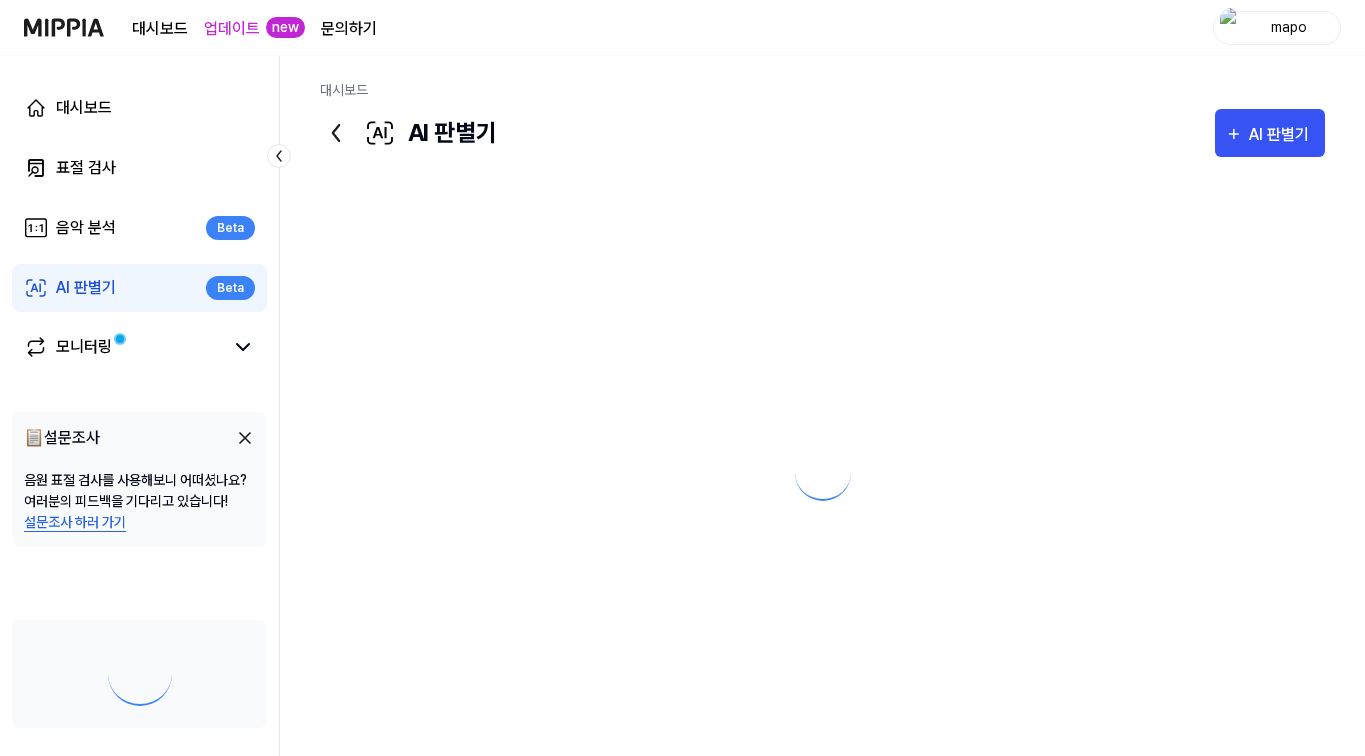 scroll, scrollTop: 0, scrollLeft: 0, axis: both 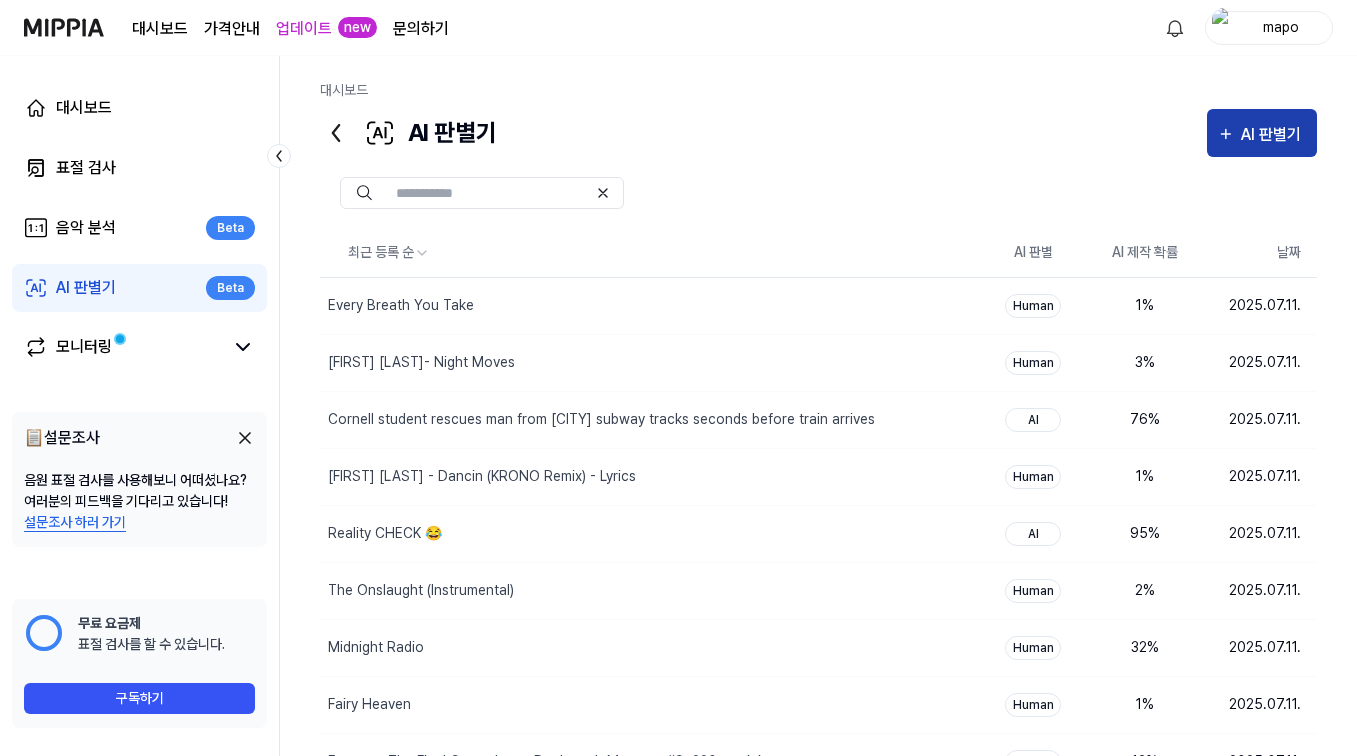 click on "AI 판별기" at bounding box center (1274, 135) 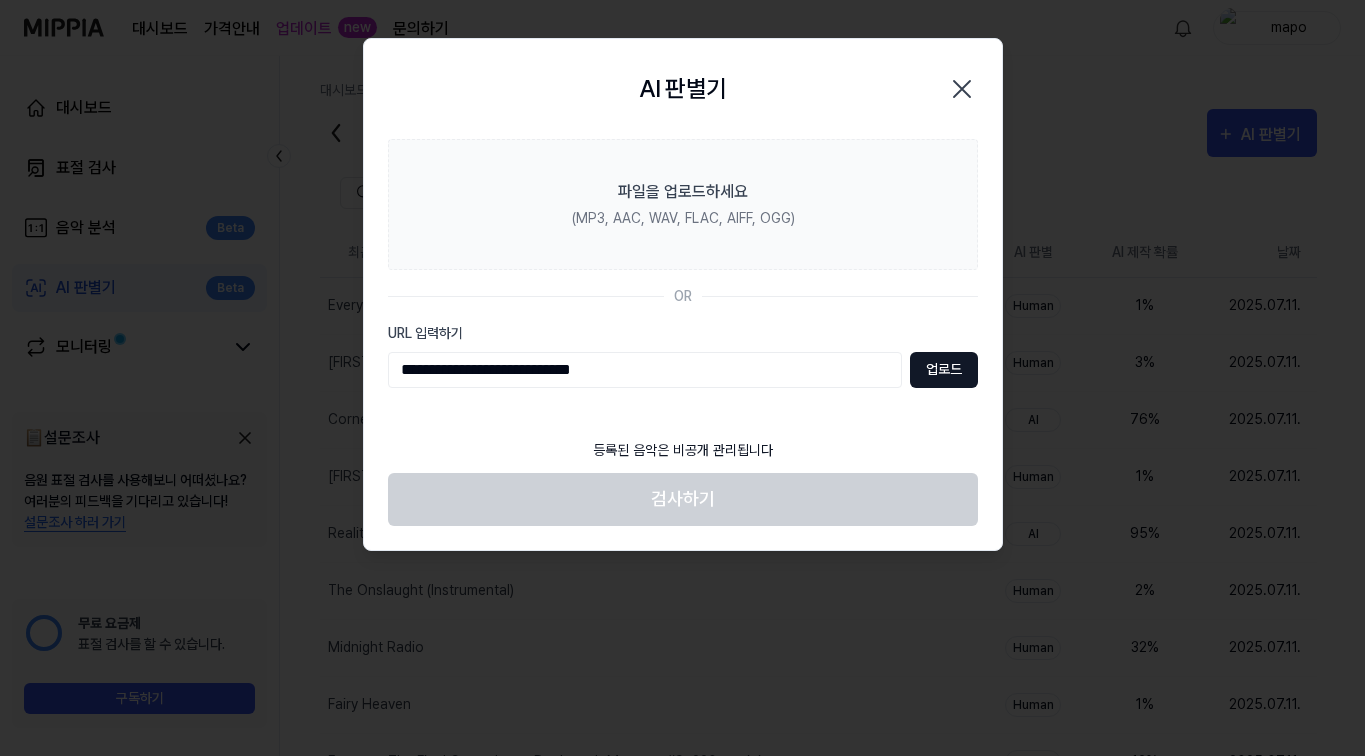click on "업로드" at bounding box center (944, 370) 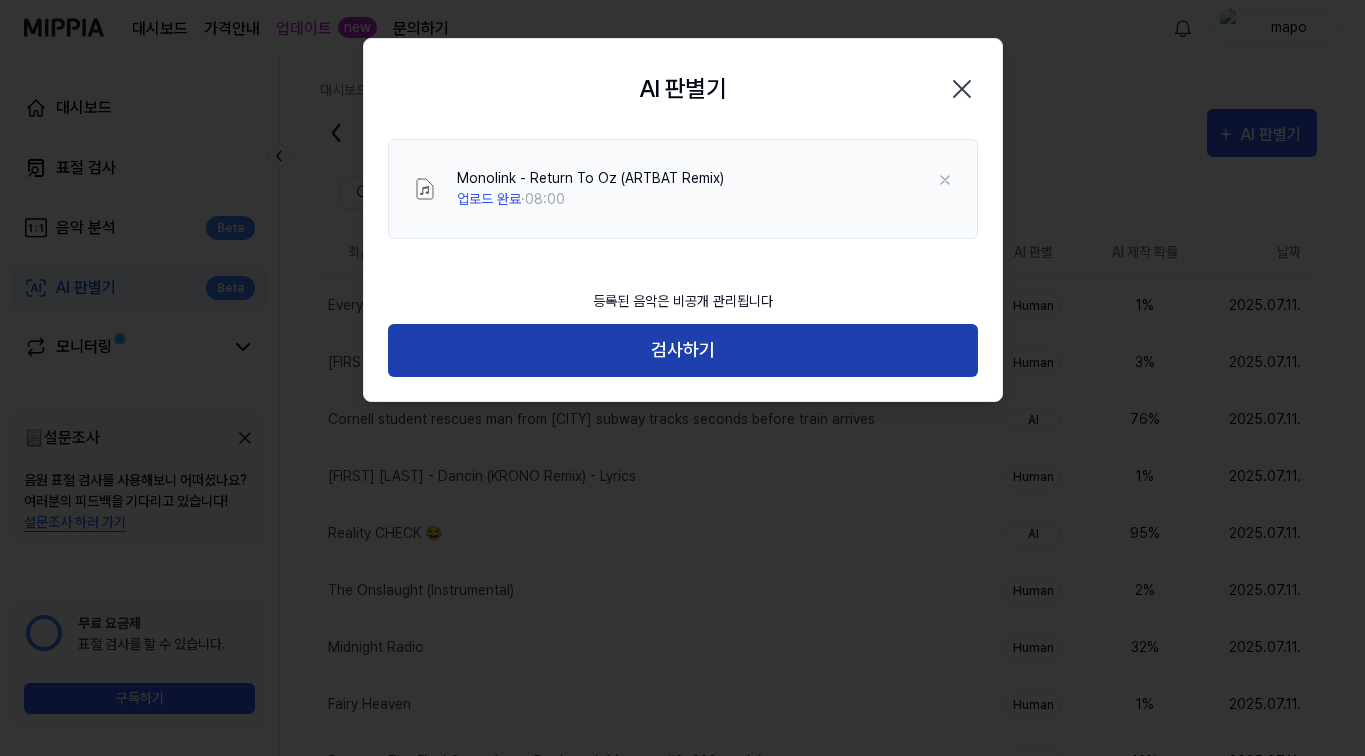 click on "검사하기" at bounding box center [683, 350] 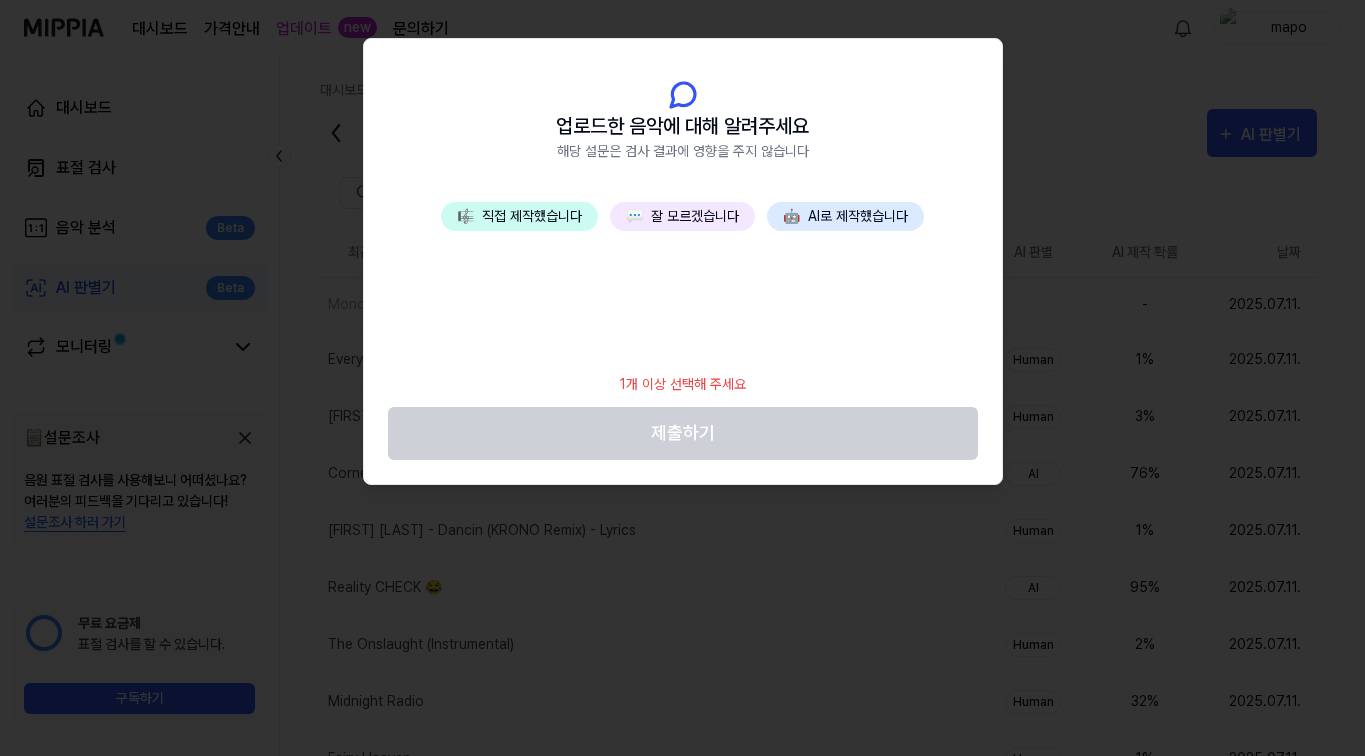 click on "💬 잘 모르겠습니다" at bounding box center (682, 216) 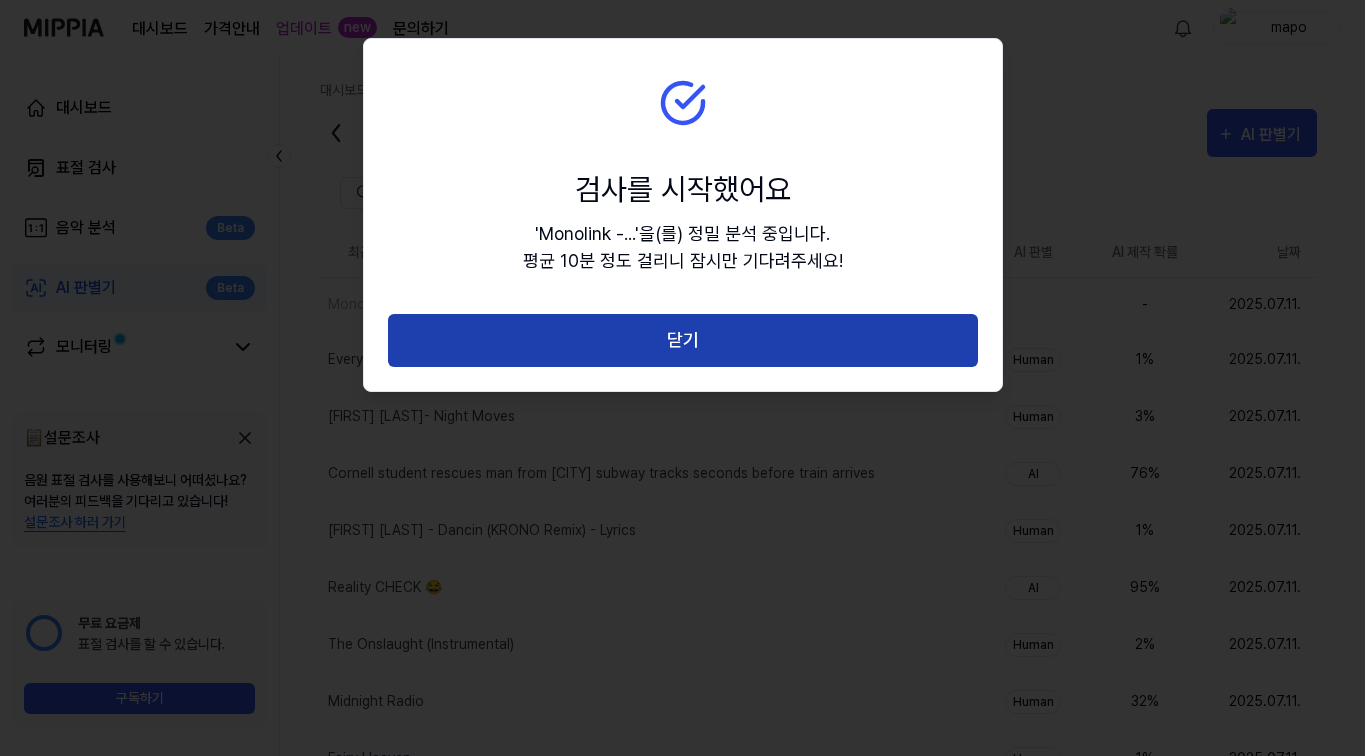 click on "닫기" at bounding box center (683, 340) 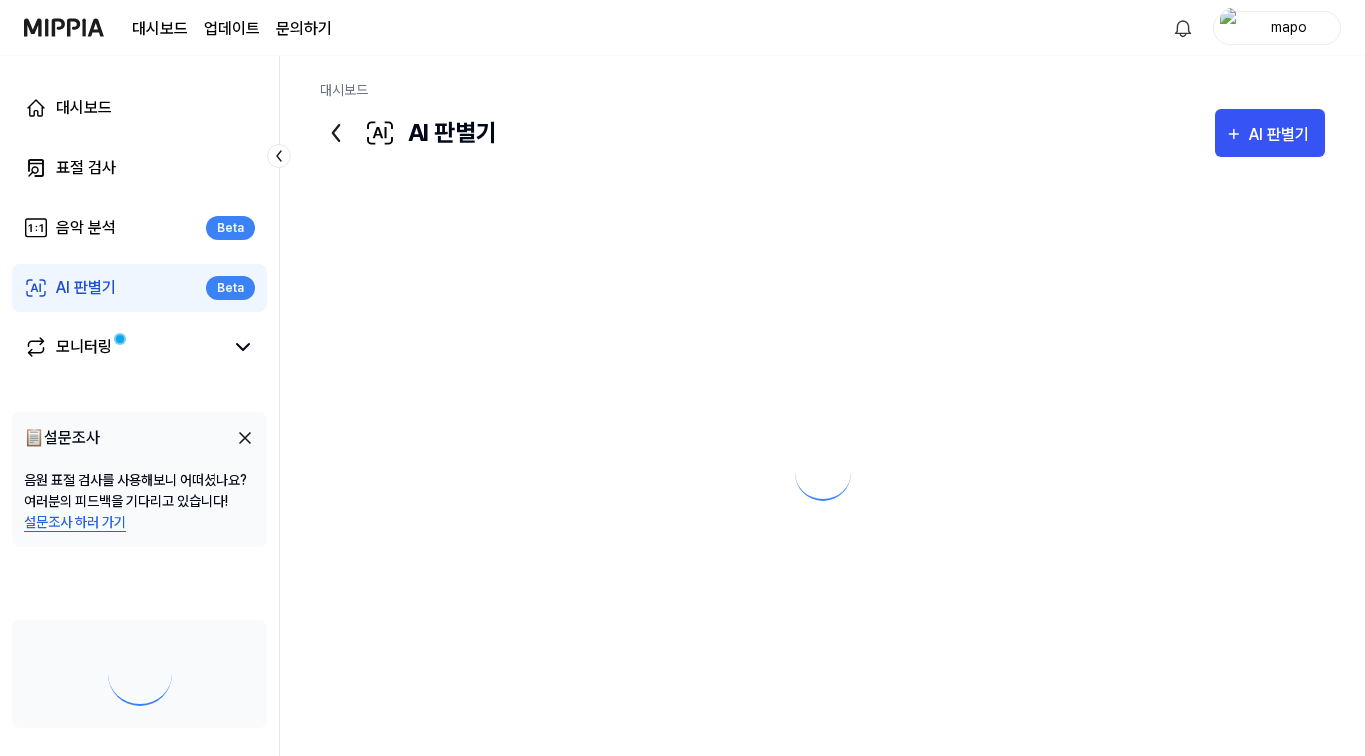 scroll, scrollTop: 0, scrollLeft: 0, axis: both 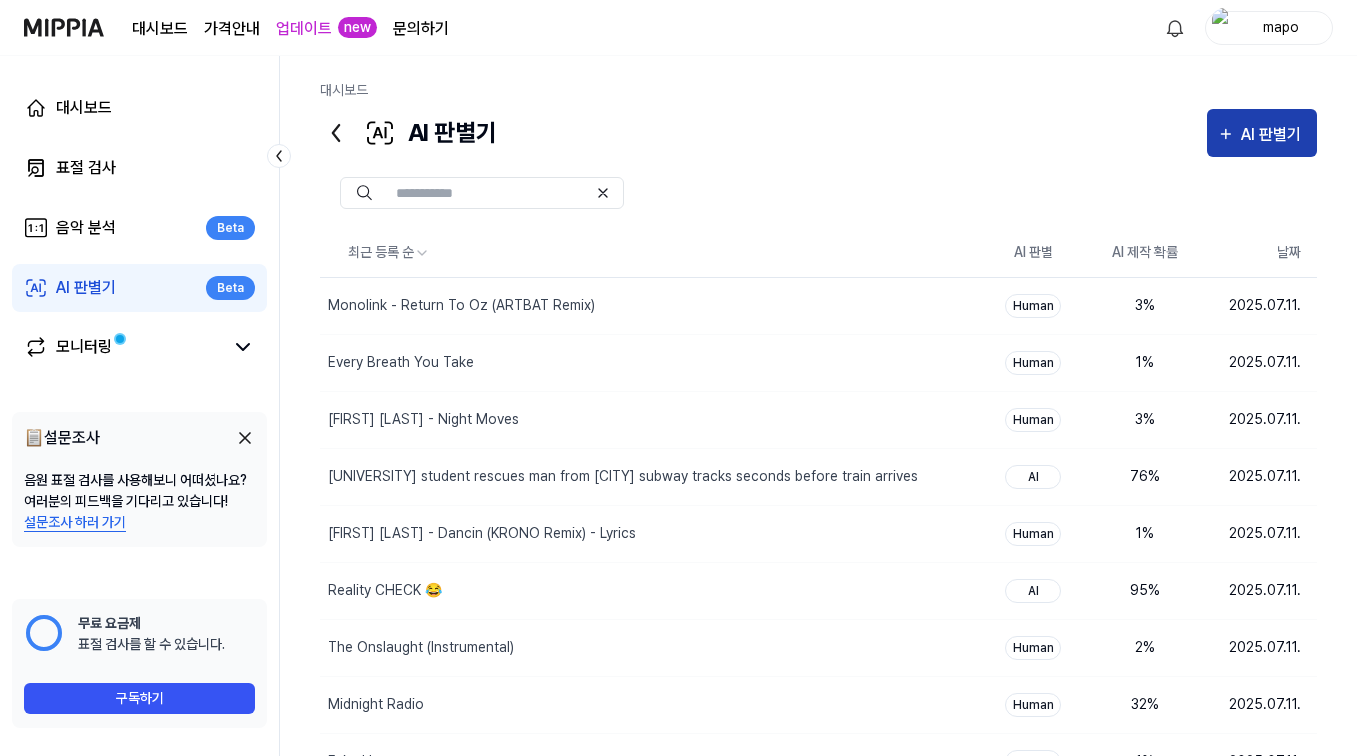 click on "AI 판별기" at bounding box center (1274, 135) 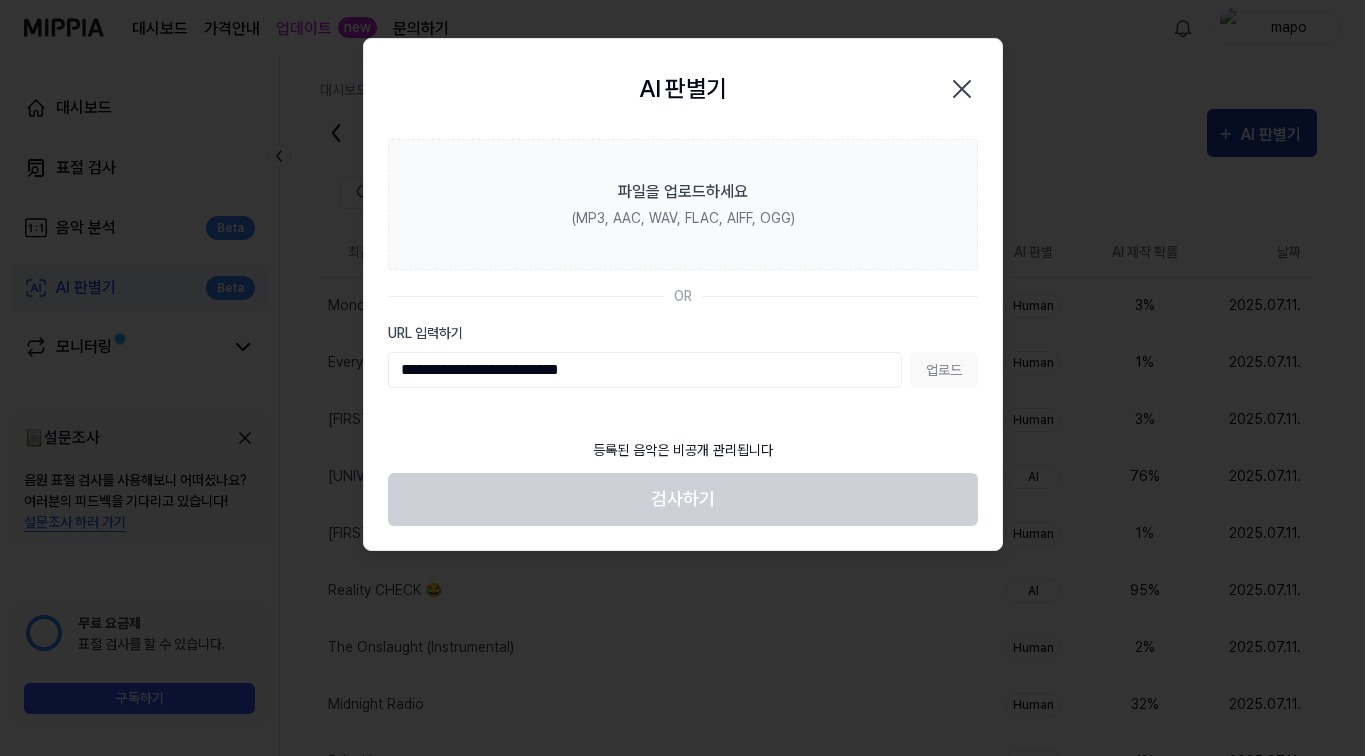 type on "**********" 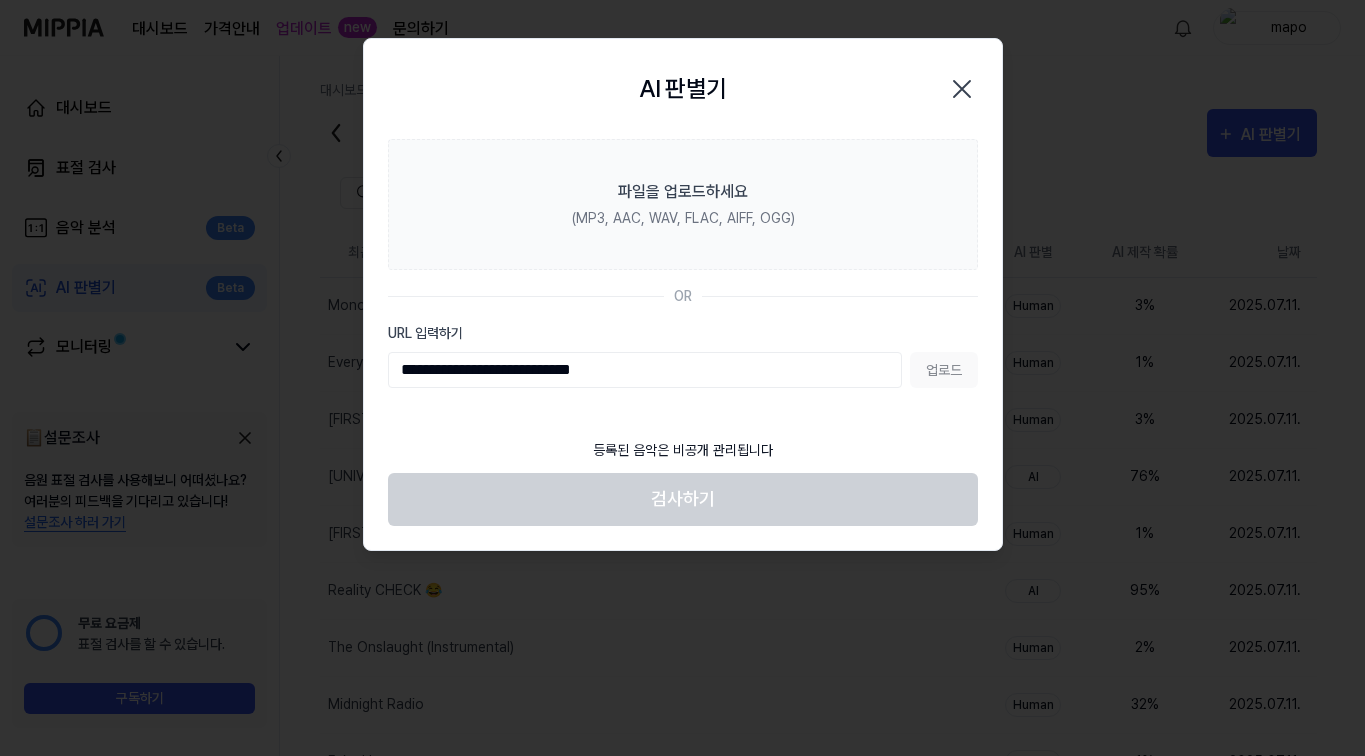click on "업로드" at bounding box center [944, 370] 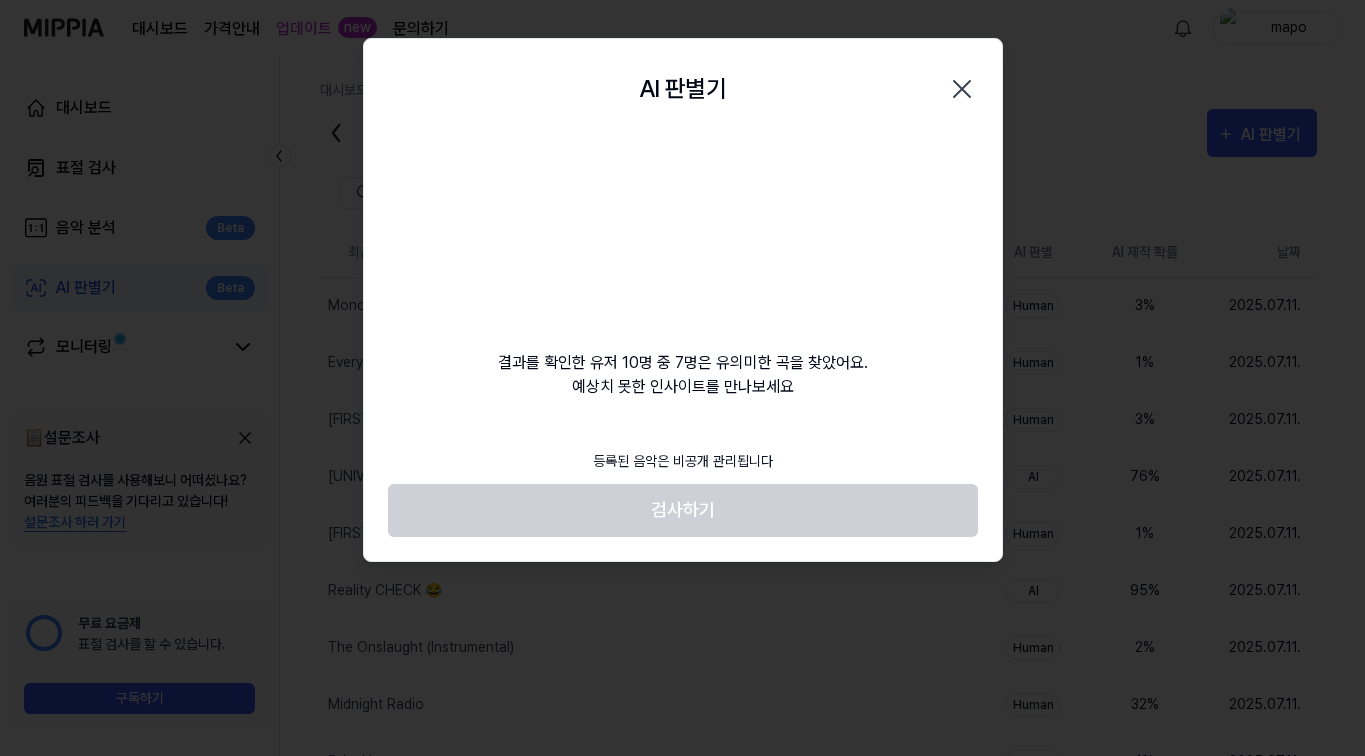 click on "검사하기" at bounding box center (683, 510) 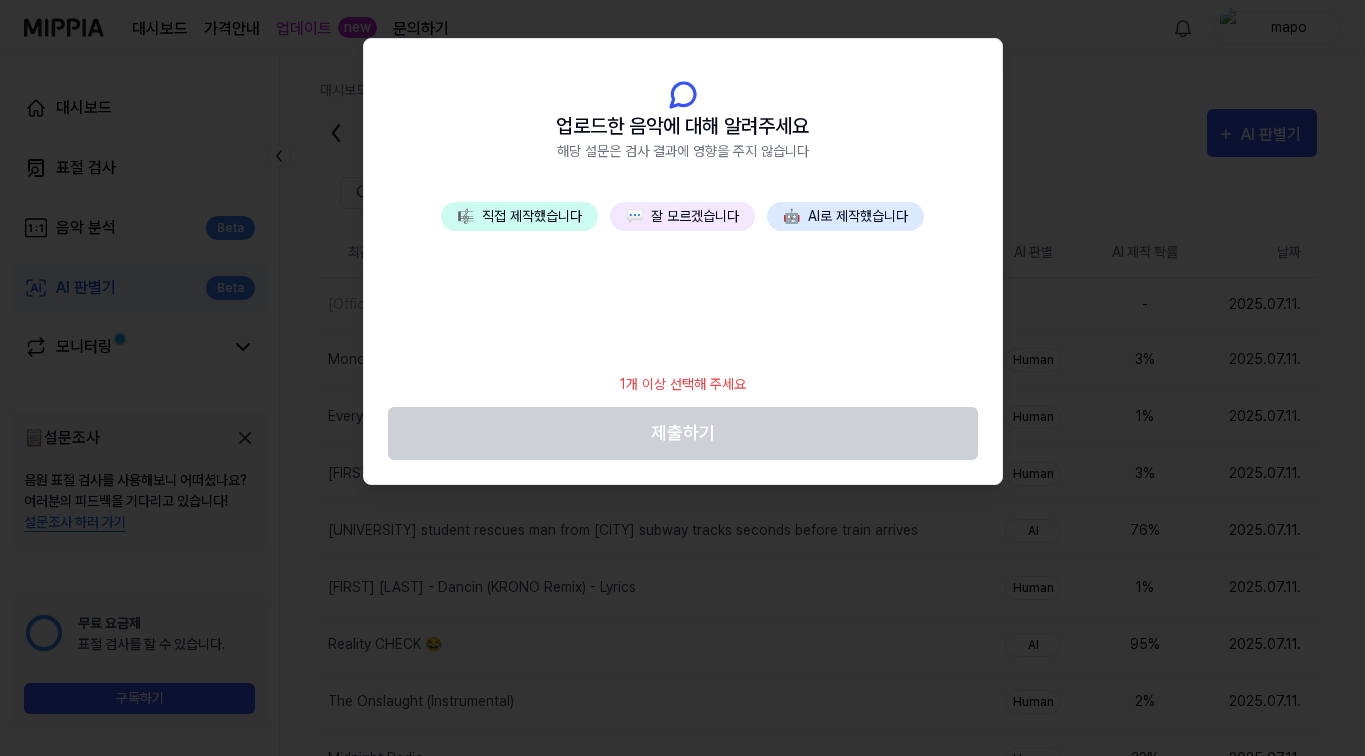 click on "💬 잘 모르겠습니다" at bounding box center [682, 216] 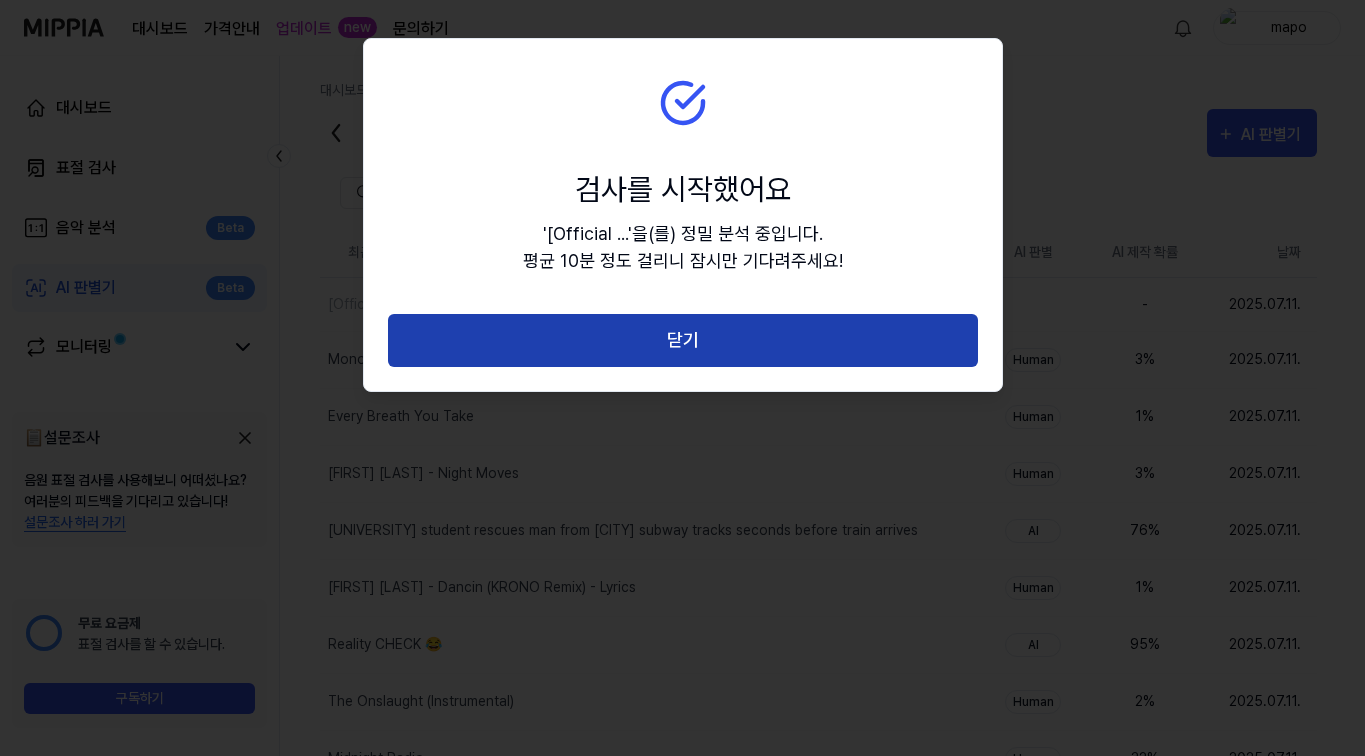 click on "닫기" at bounding box center [683, 340] 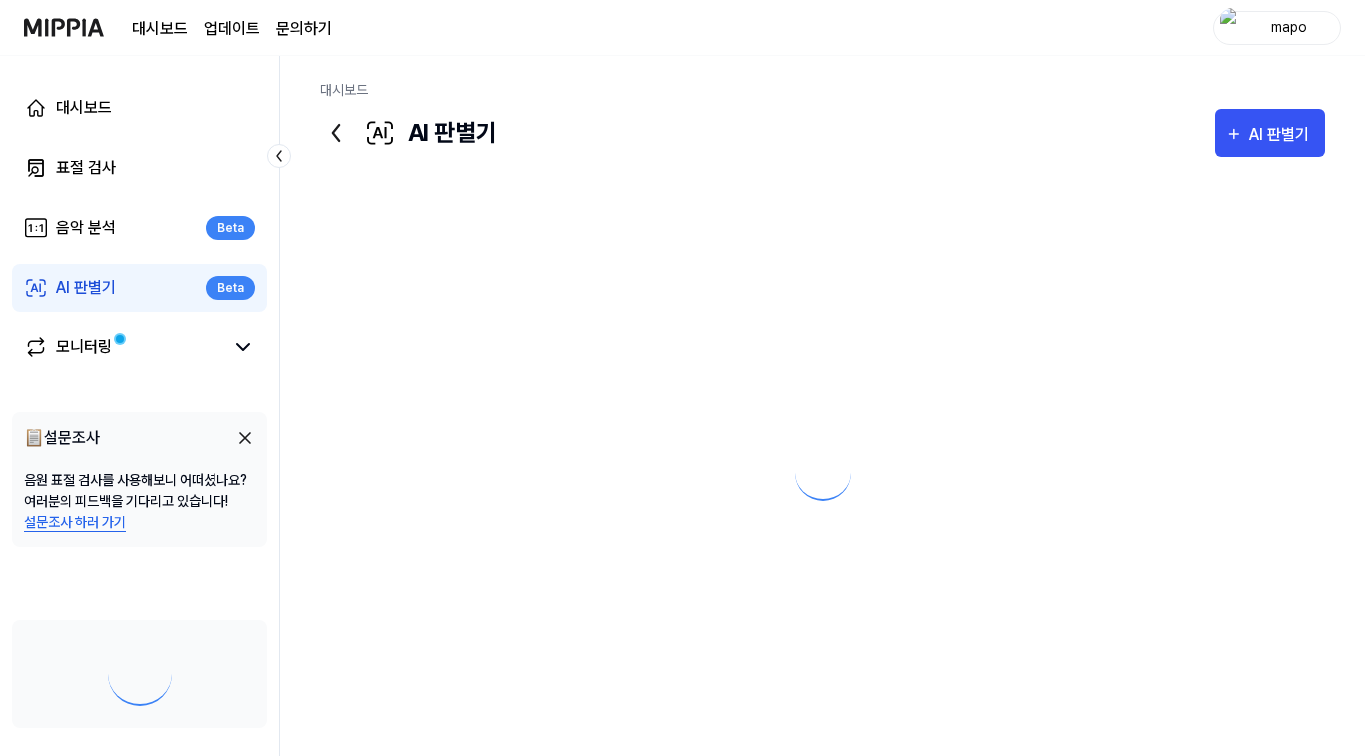 scroll, scrollTop: 0, scrollLeft: 0, axis: both 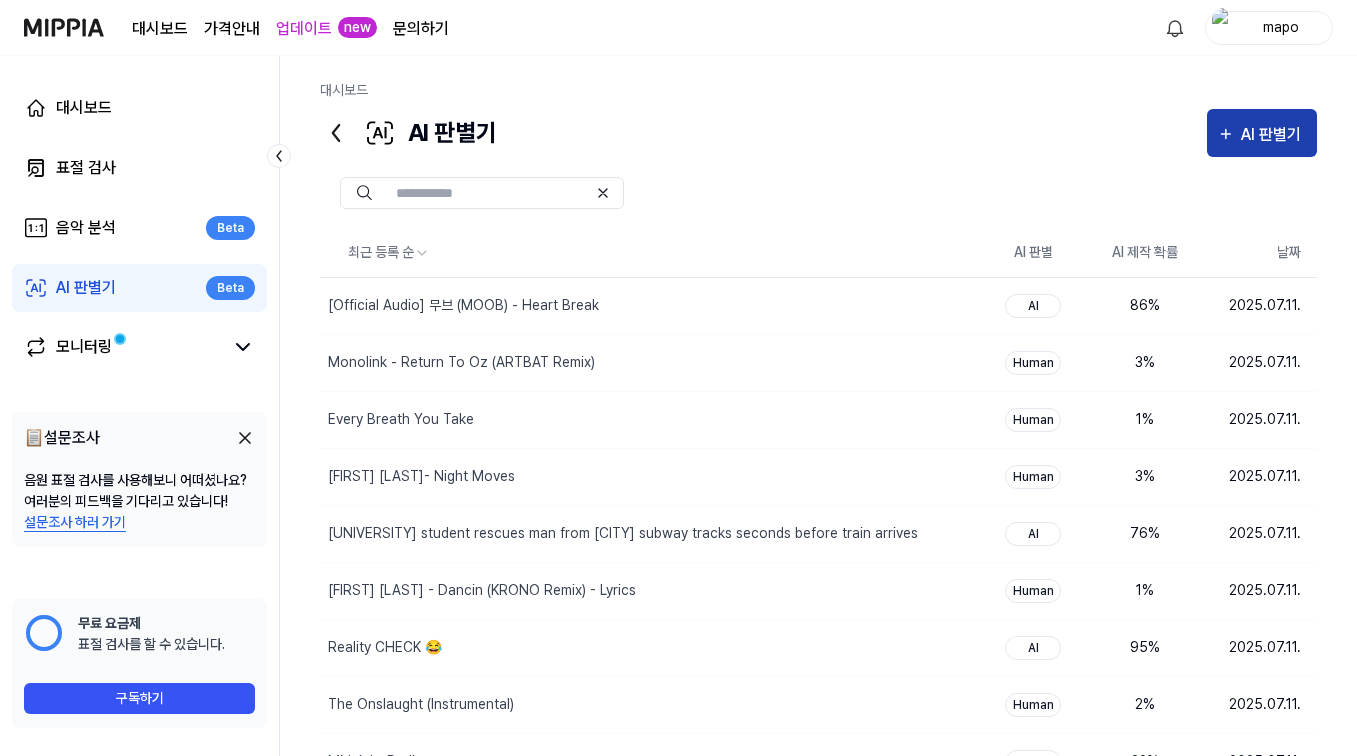 click on "AI 판별기" at bounding box center (1274, 135) 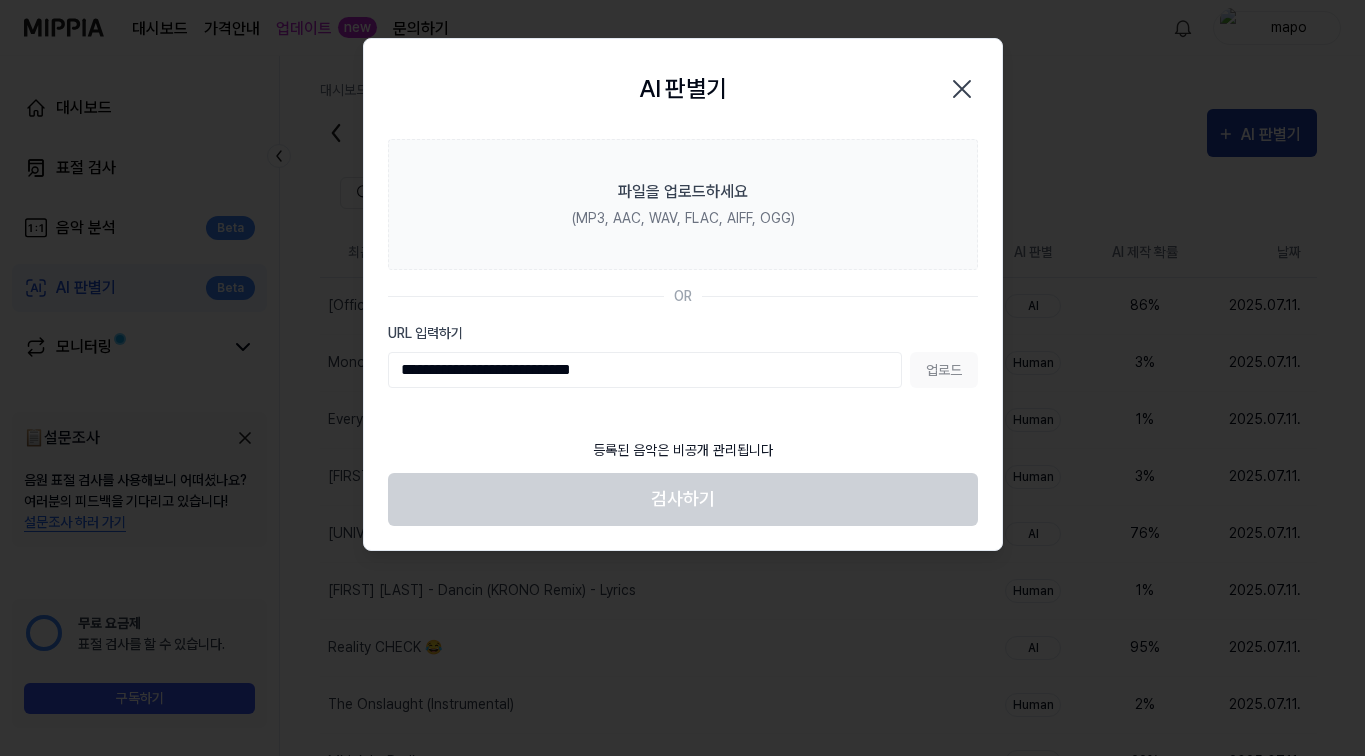 click on "업로드" at bounding box center [944, 370] 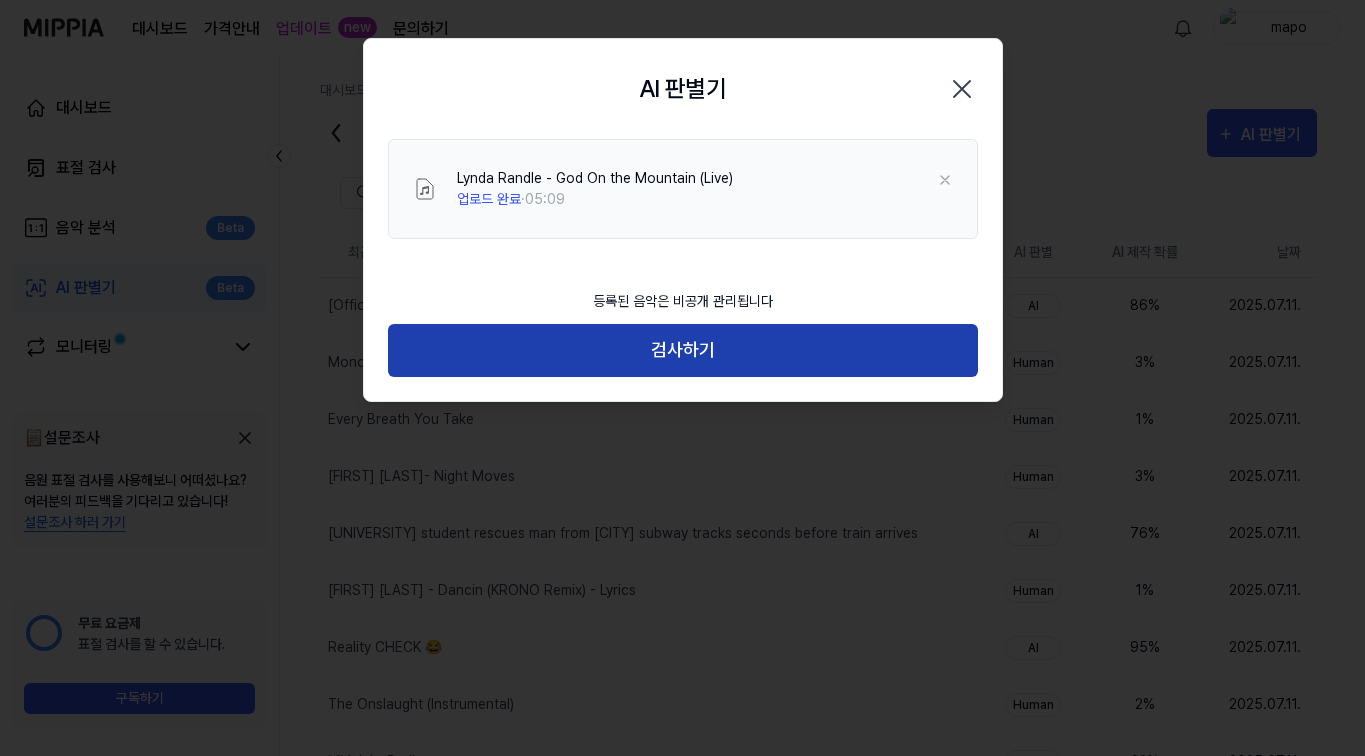 click on "검사하기" at bounding box center (683, 350) 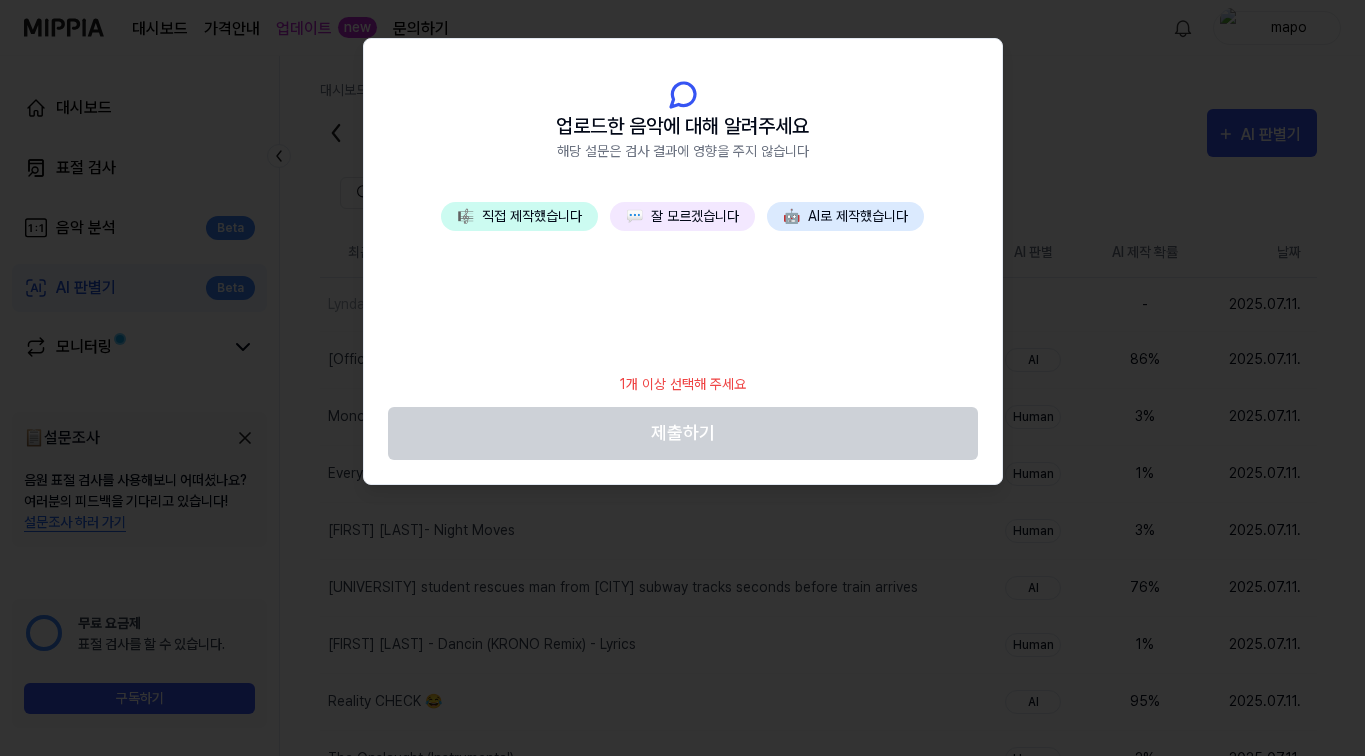 click on "💬 잘 모르겠습니다" at bounding box center (682, 216) 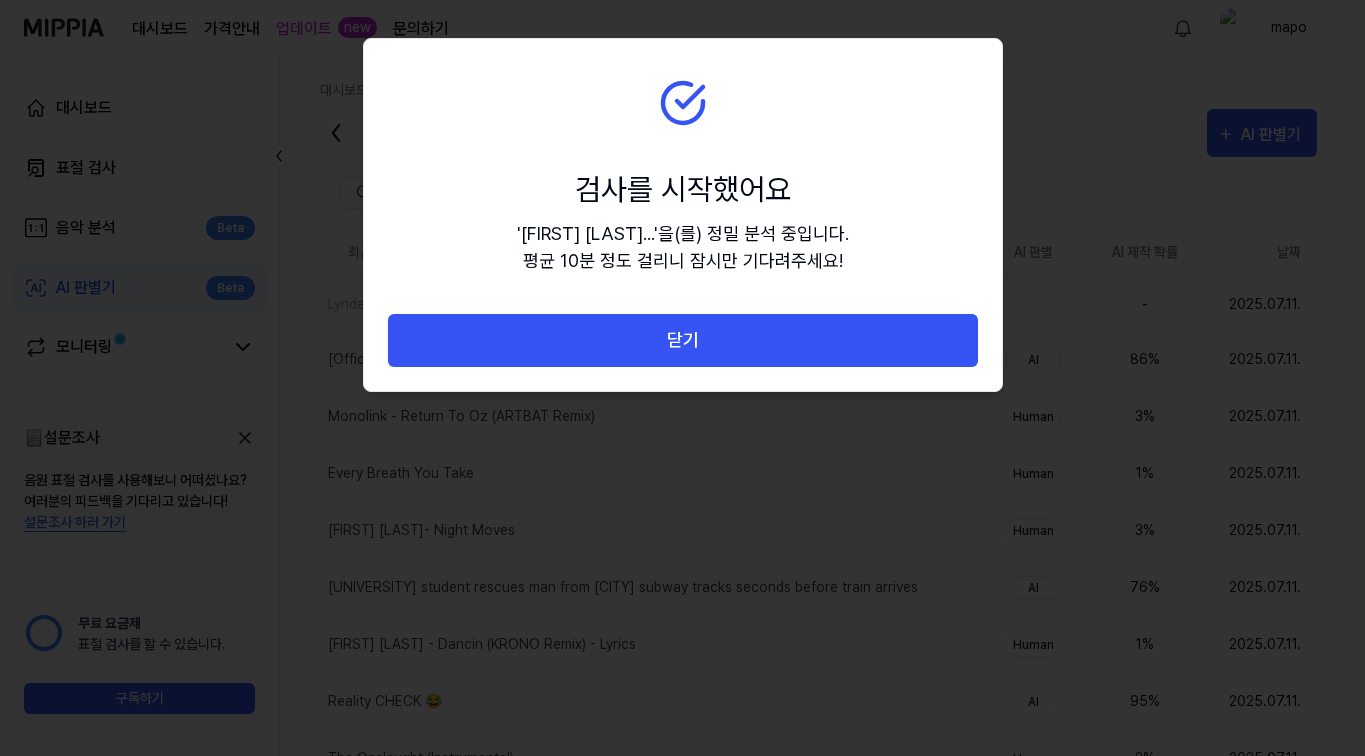 click on "닫기" at bounding box center [683, 340] 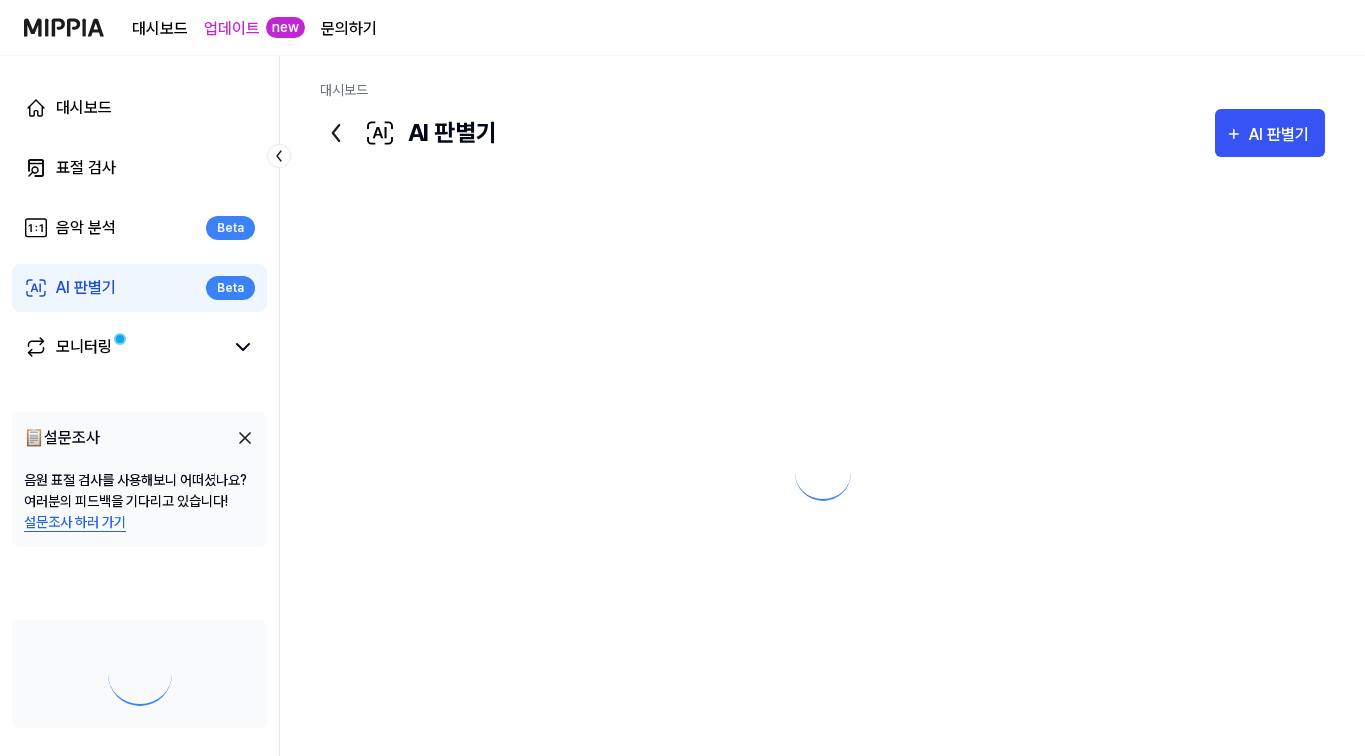scroll, scrollTop: 0, scrollLeft: 0, axis: both 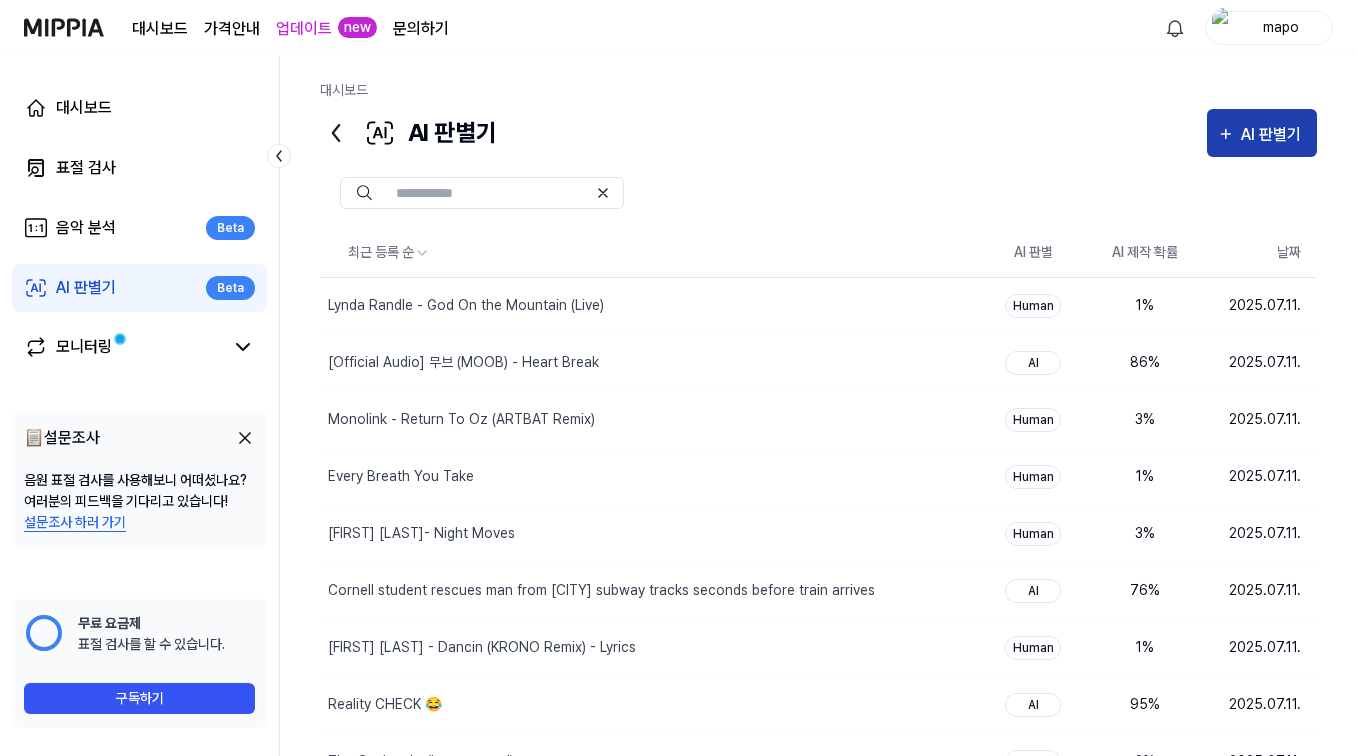 click on "AI 판별기" at bounding box center (1274, 135) 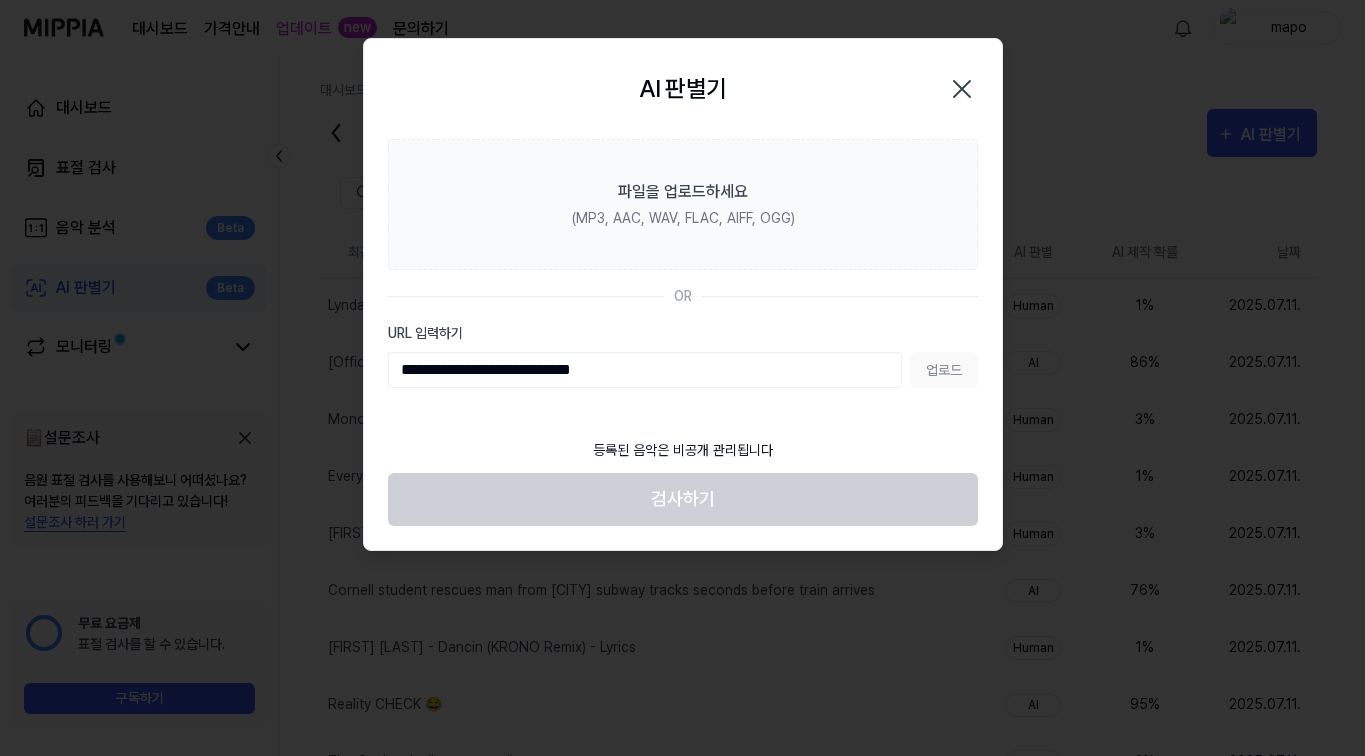 click on "업로드" at bounding box center (944, 370) 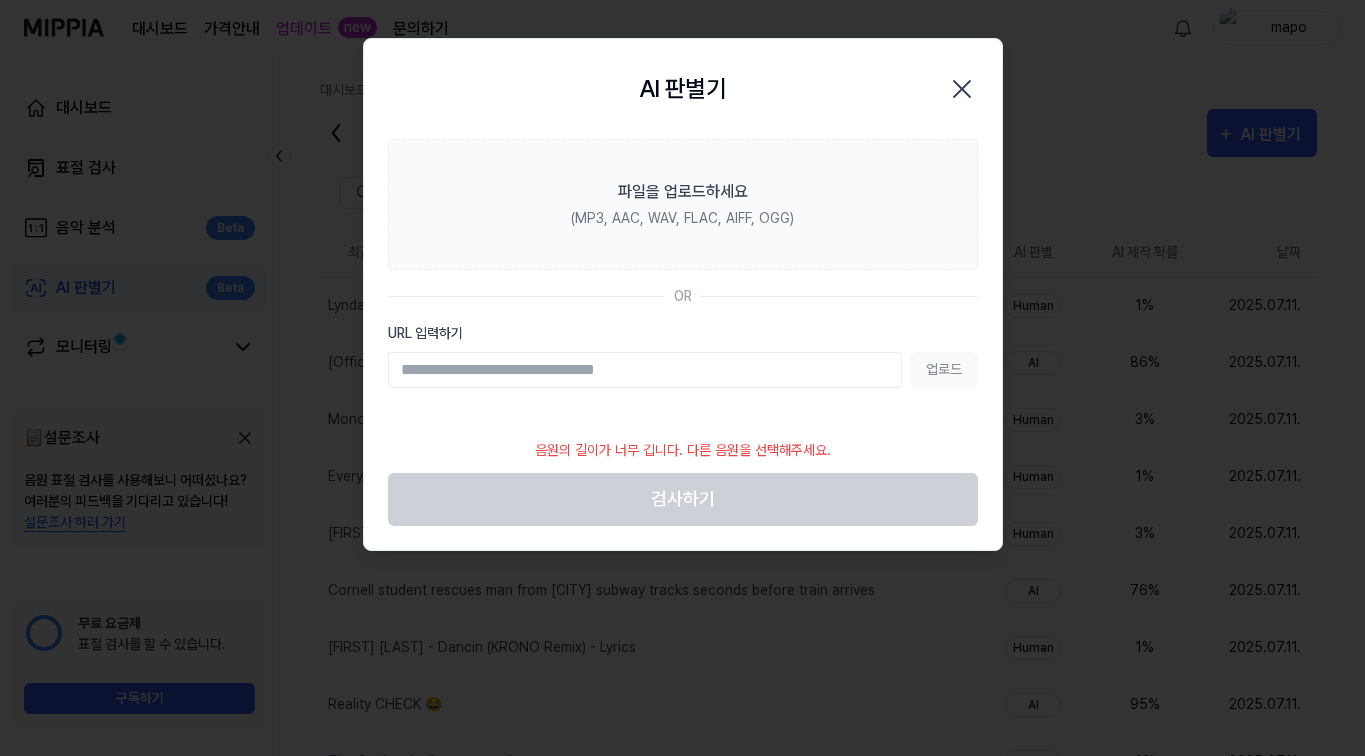 click 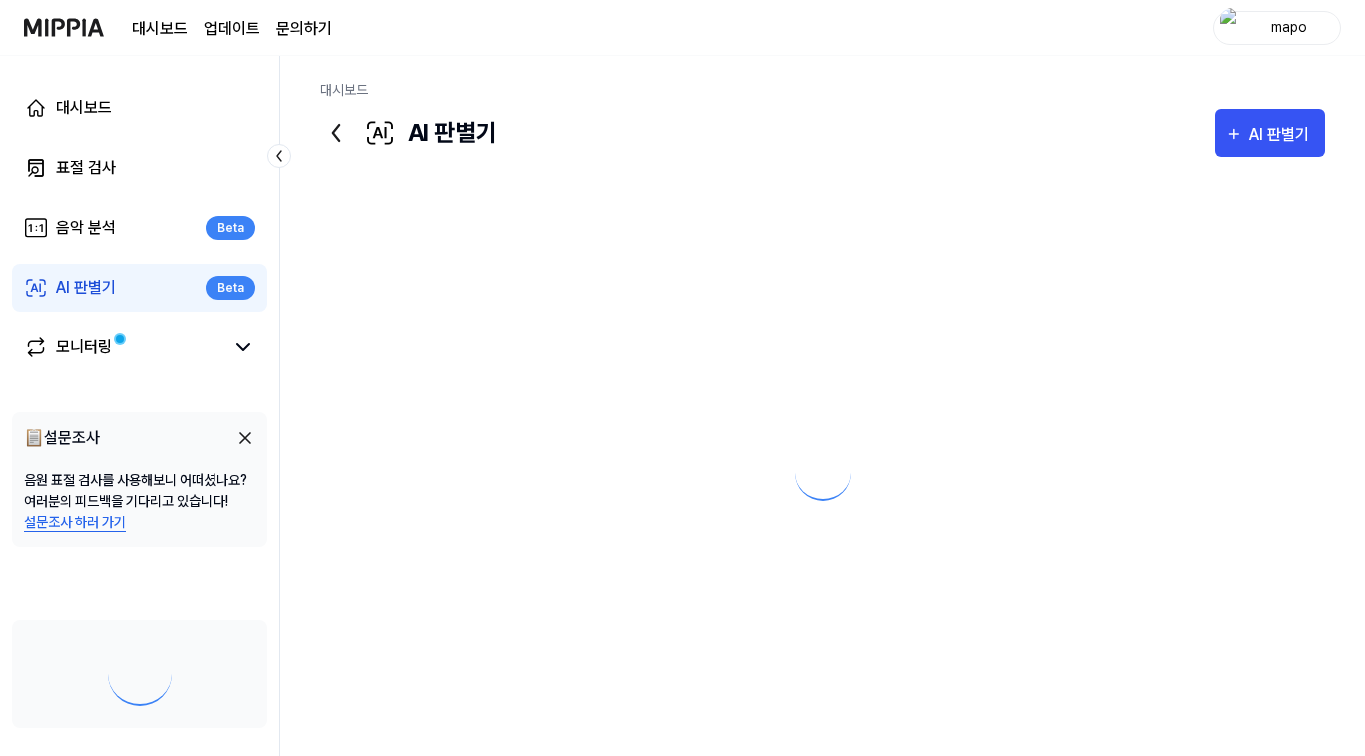 scroll, scrollTop: 0, scrollLeft: 0, axis: both 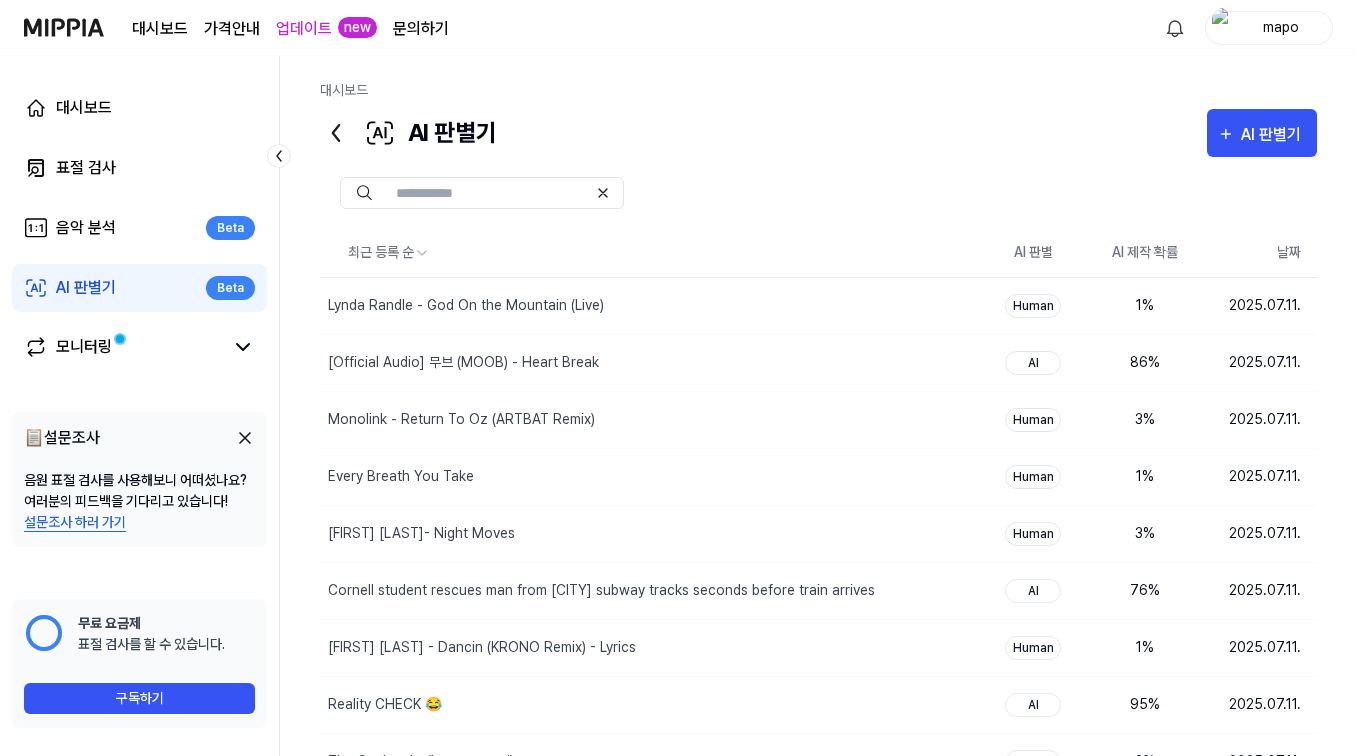 click on "AI 판별기" at bounding box center (1274, 135) 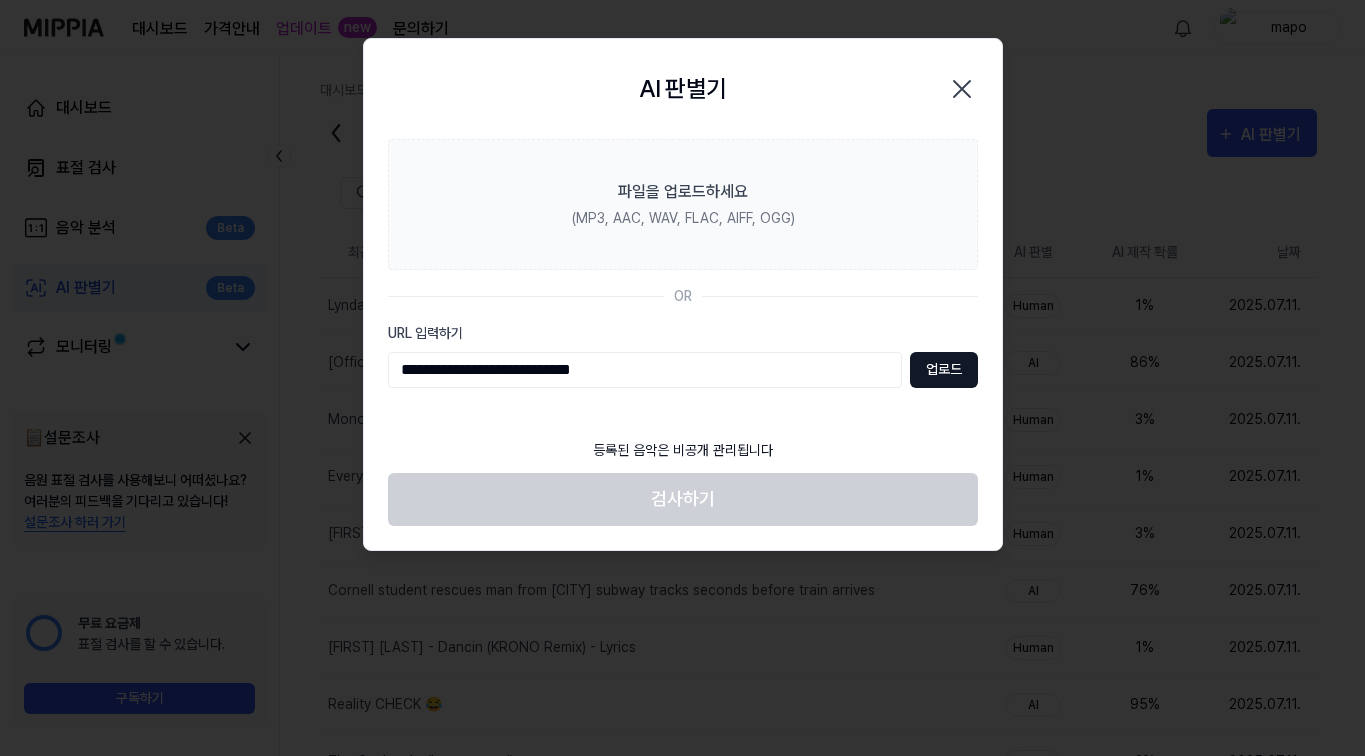 click on "업로드" at bounding box center [944, 370] 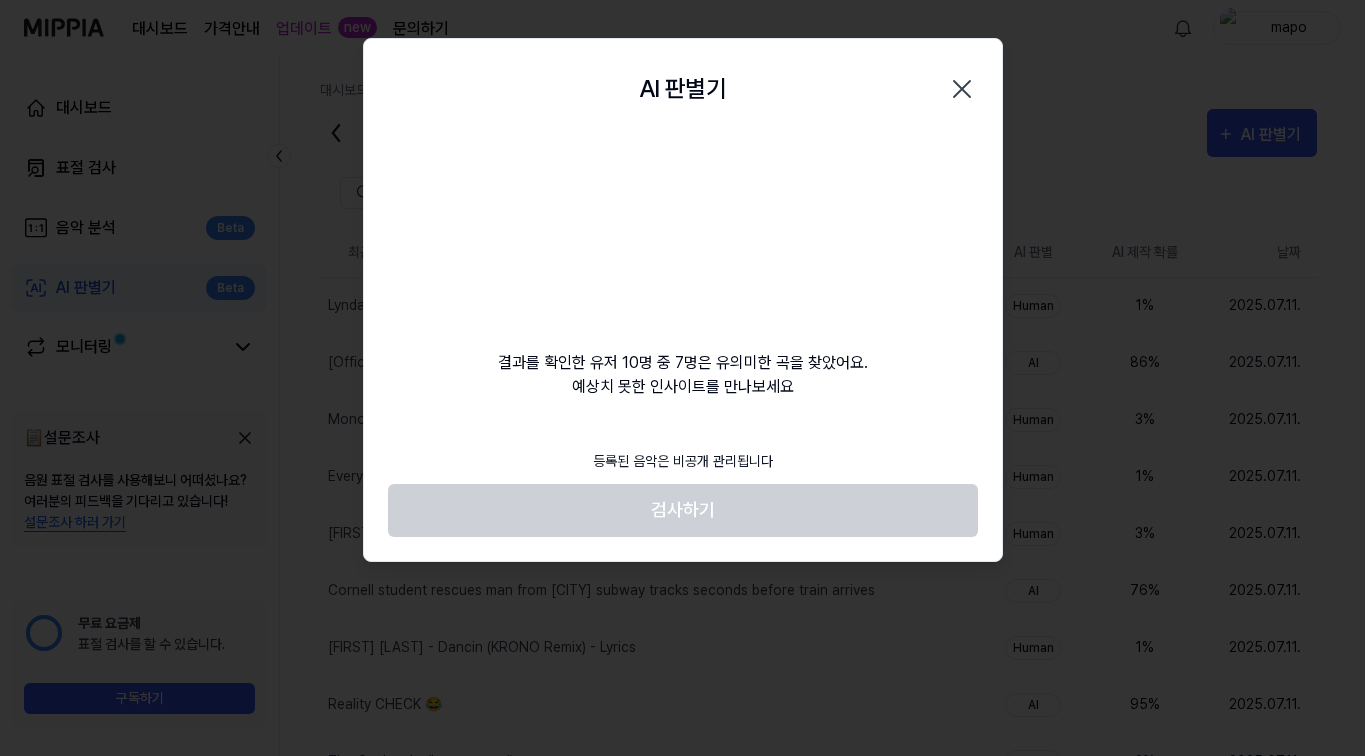 click on "검사하기" at bounding box center (683, 510) 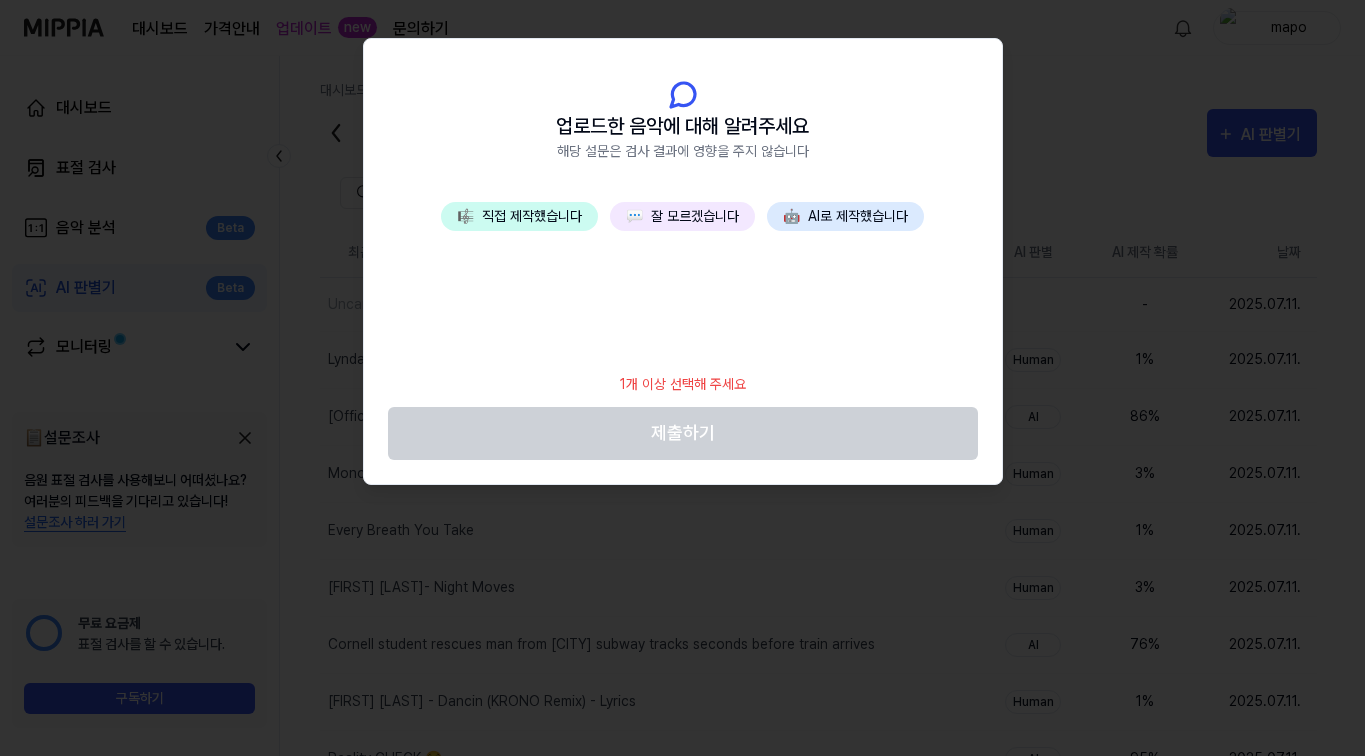 click on "💬 잘 모르겠습니다" at bounding box center [682, 216] 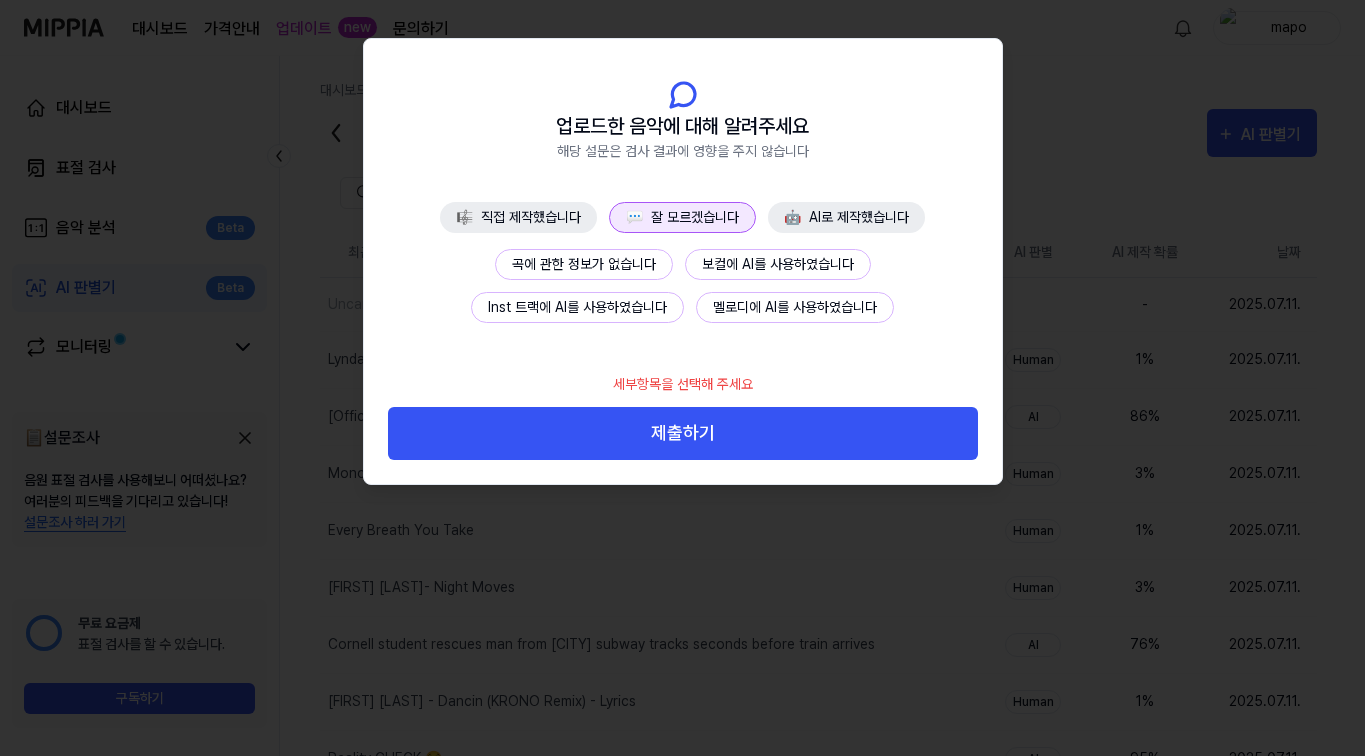 click on "제출하기" at bounding box center [683, 433] 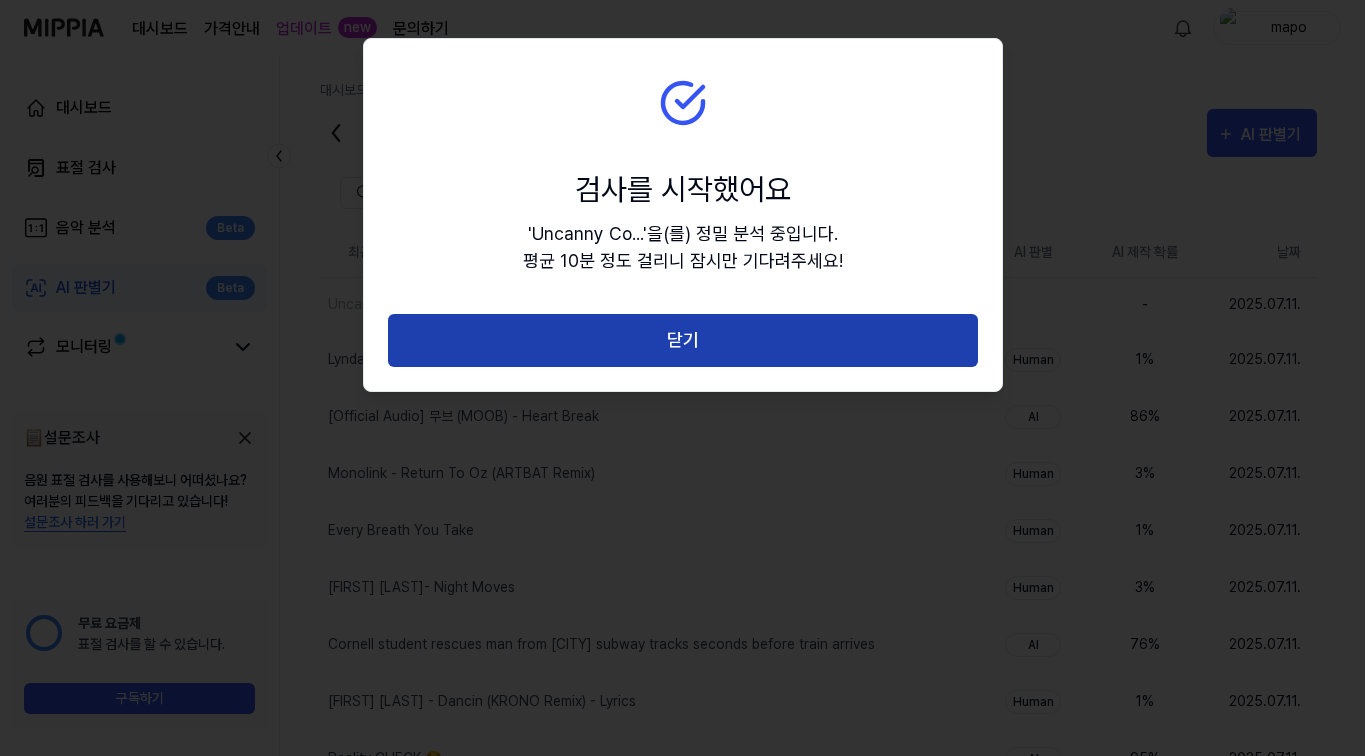 click on "닫기" at bounding box center [683, 340] 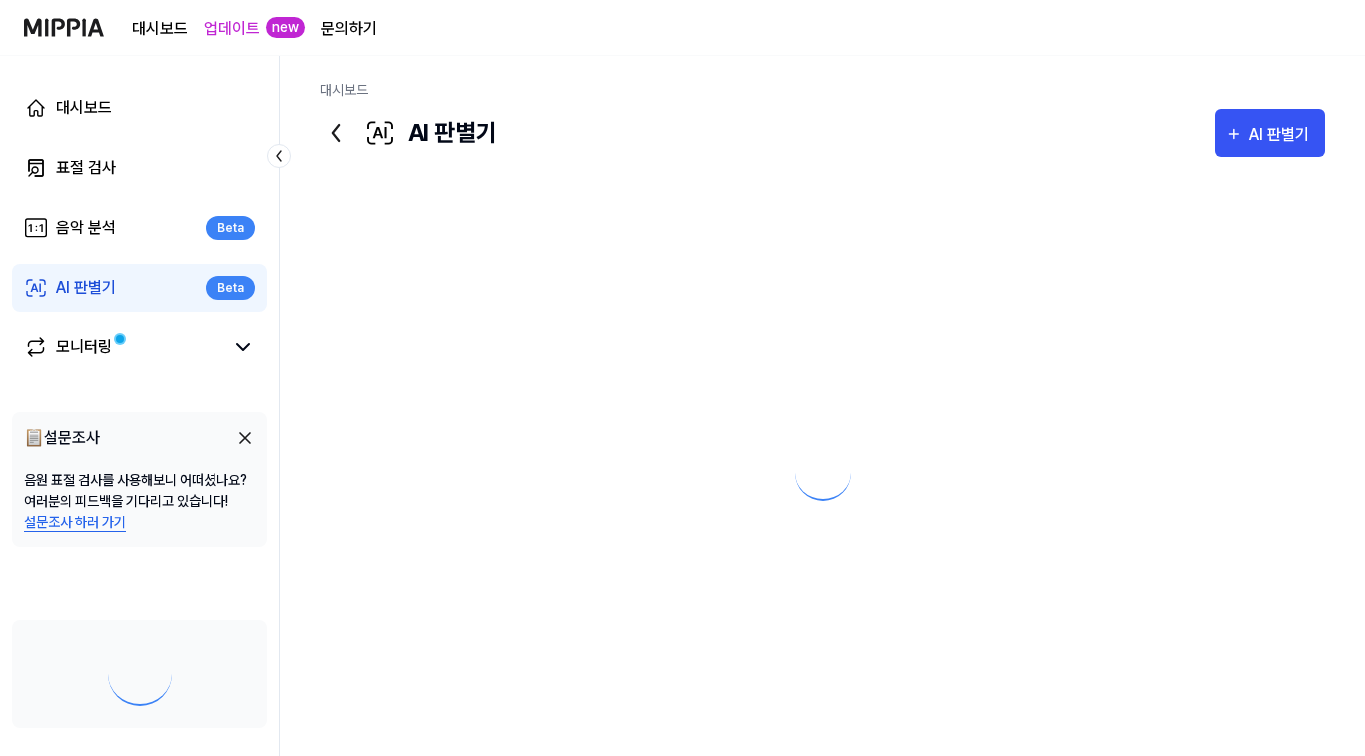 scroll, scrollTop: 0, scrollLeft: 0, axis: both 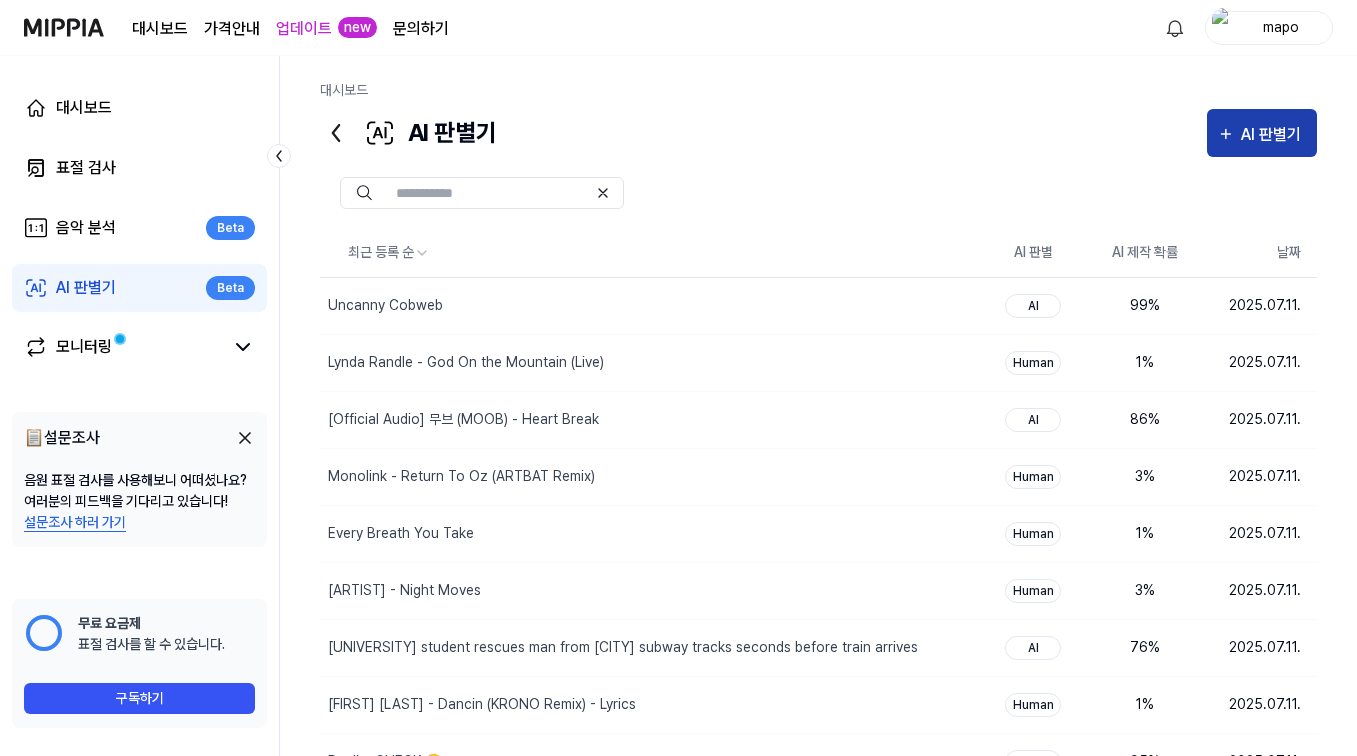 click on "AI 판별기" at bounding box center (1274, 135) 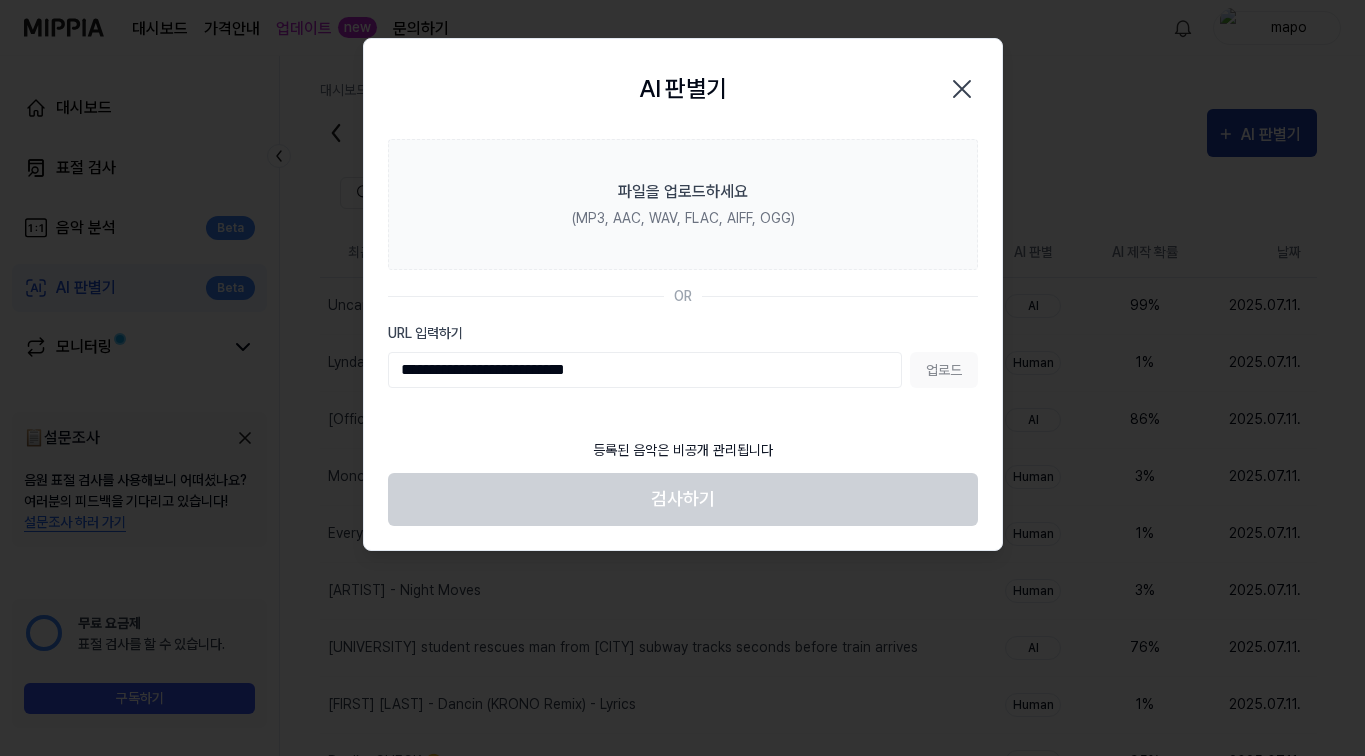 type on "**********" 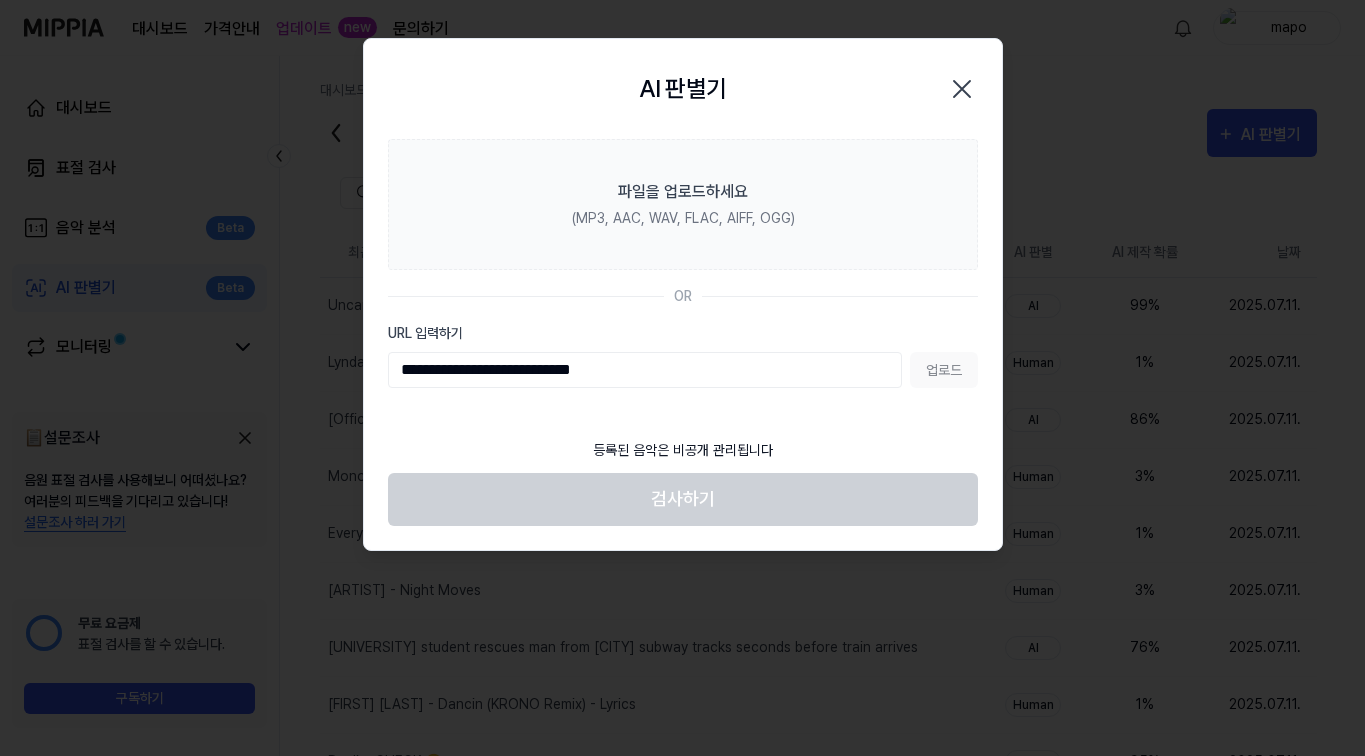 click on "업로드" at bounding box center [944, 370] 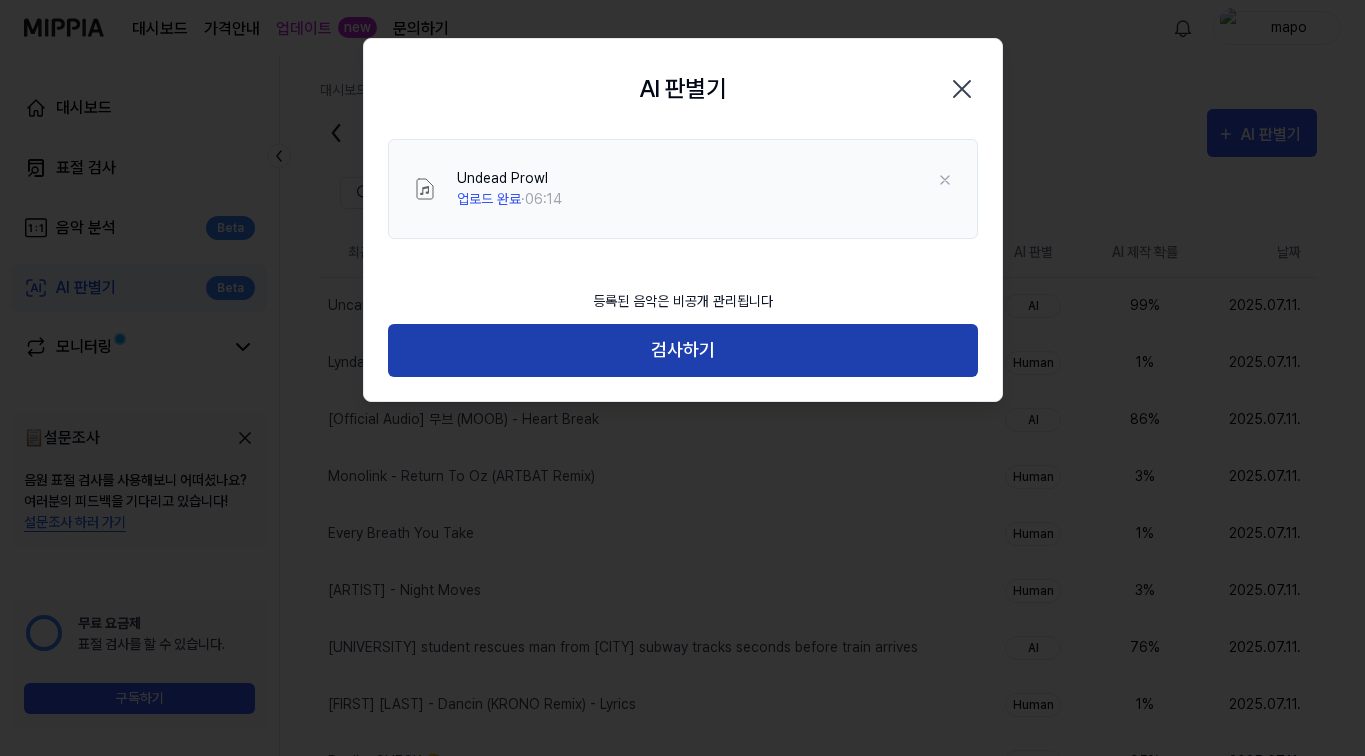 click on "검사하기" at bounding box center [683, 350] 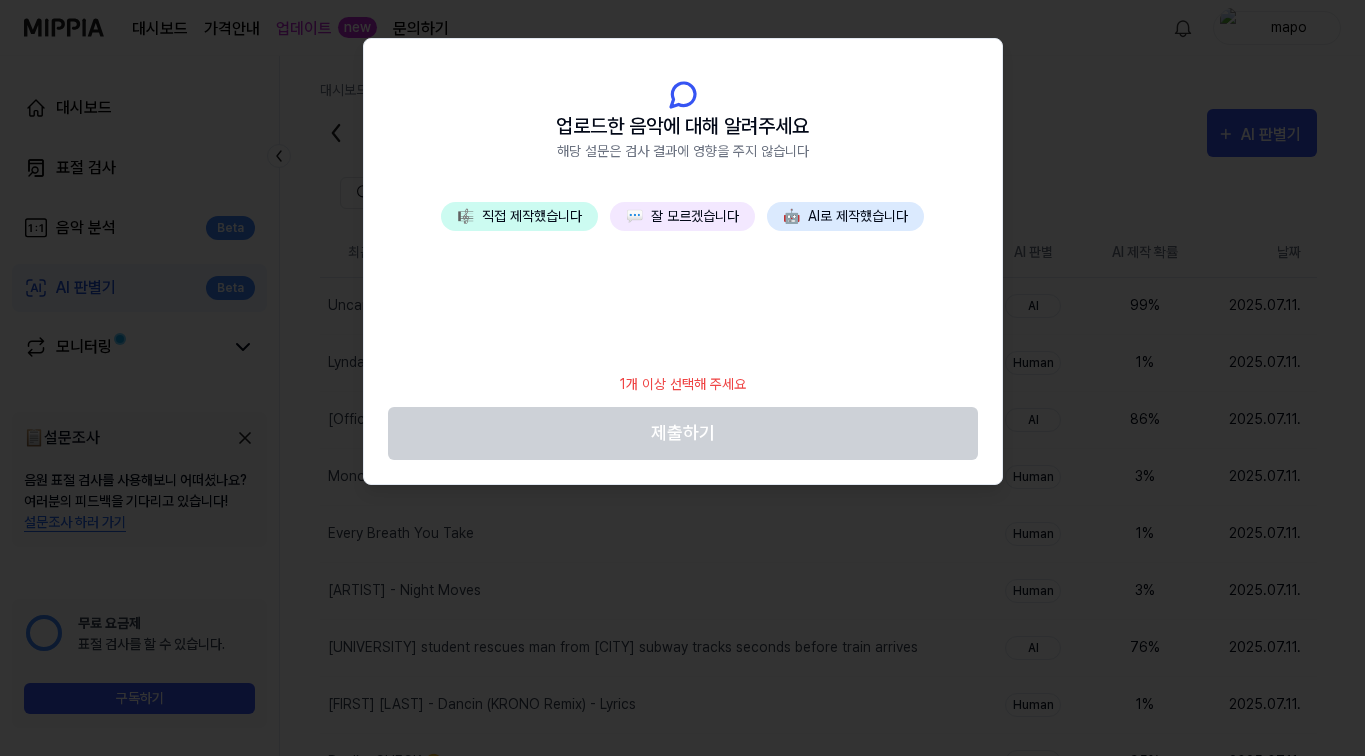 click on "💬 잘 모르겠습니다" at bounding box center (682, 216) 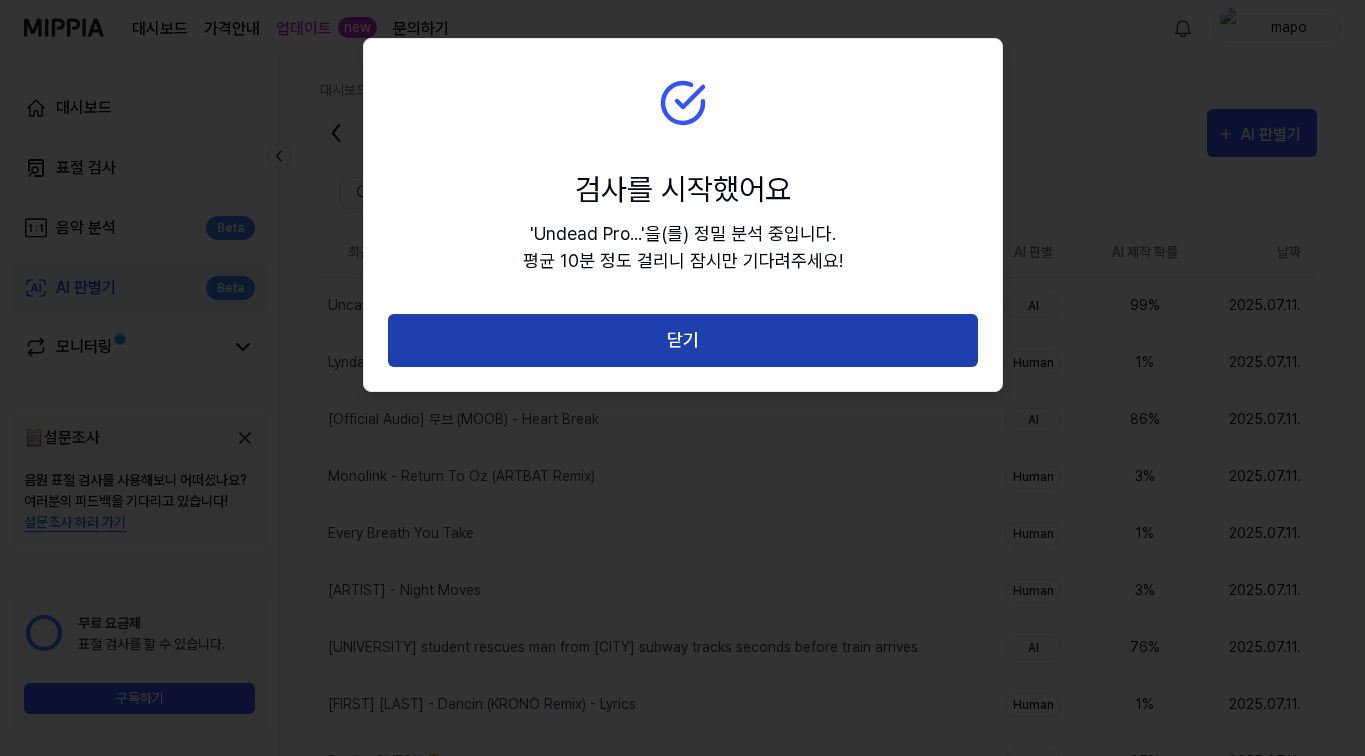 click on "닫기" at bounding box center [683, 340] 